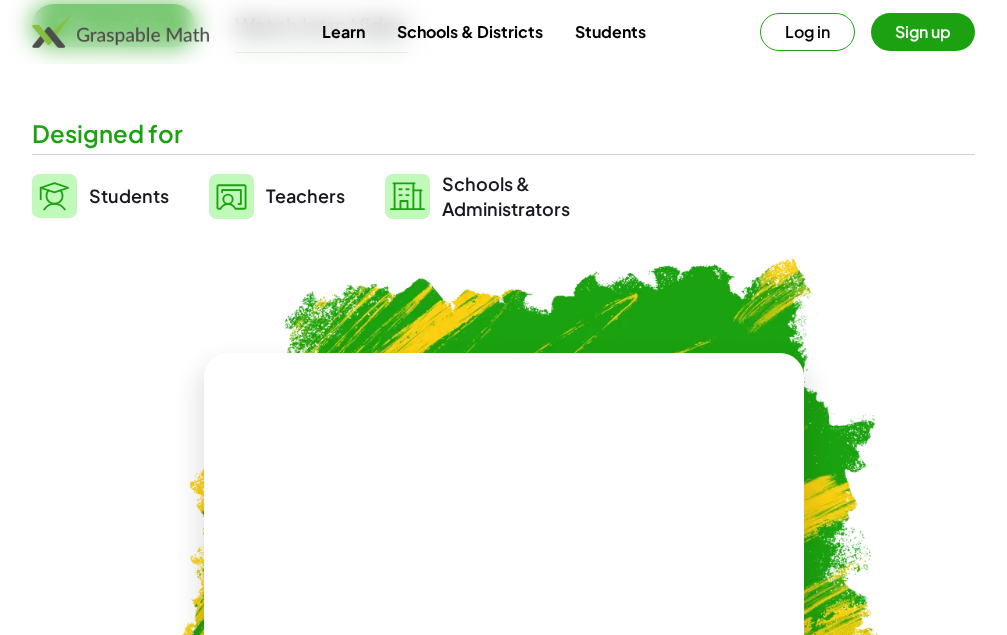 scroll, scrollTop: 400, scrollLeft: 0, axis: vertical 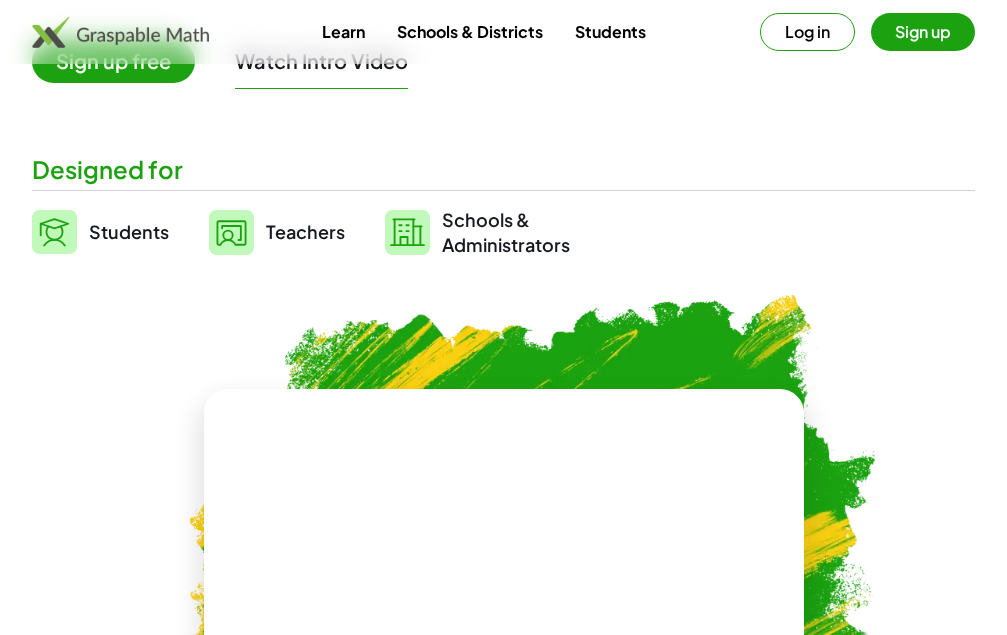 click on "Students" at bounding box center [129, 231] 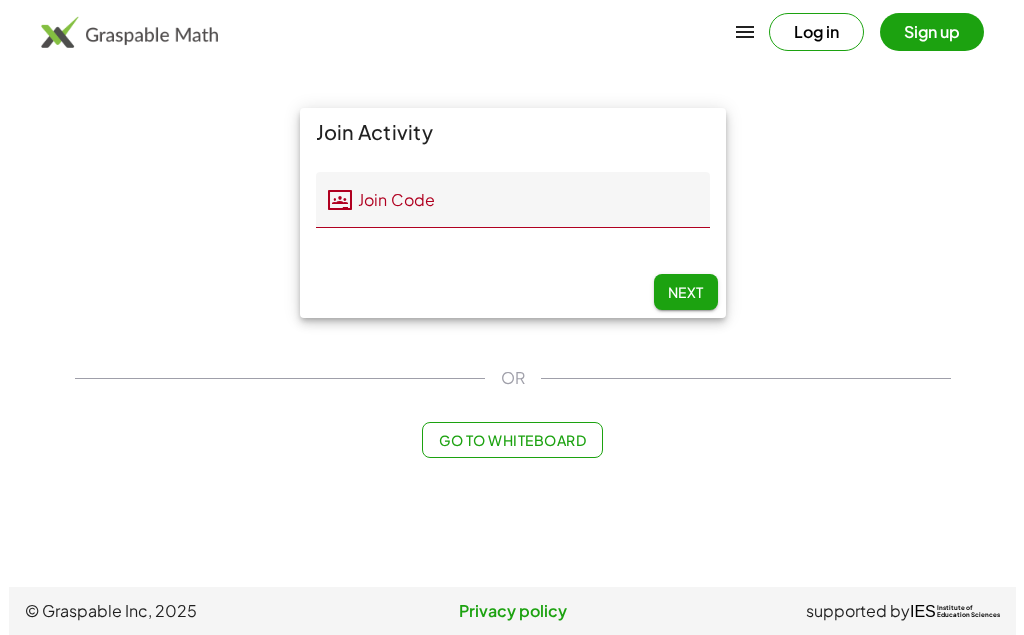 scroll, scrollTop: 0, scrollLeft: 0, axis: both 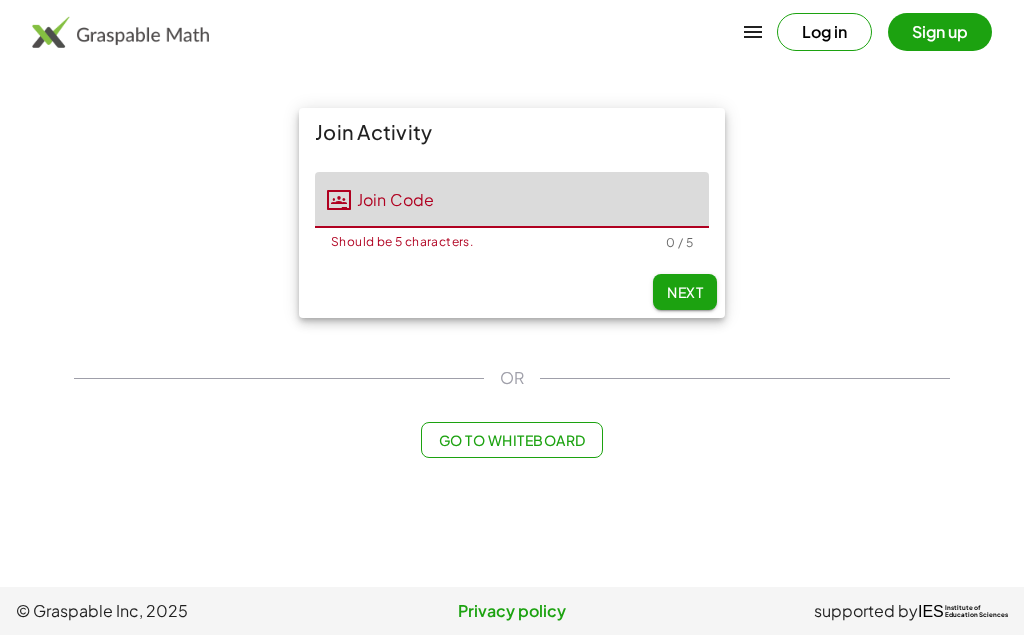 click on "Join Code" 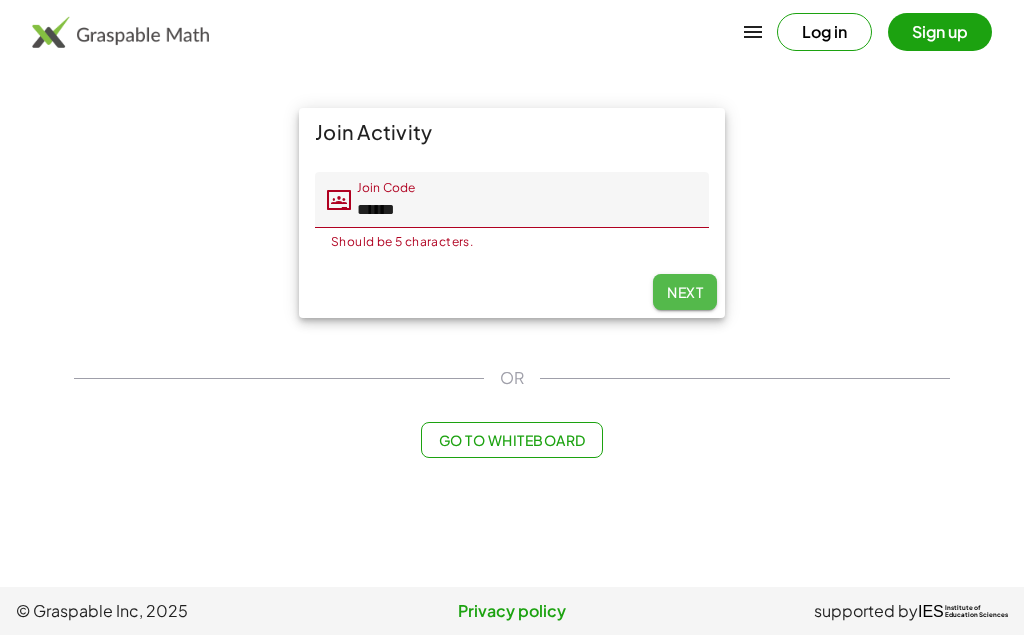 click on "Next" 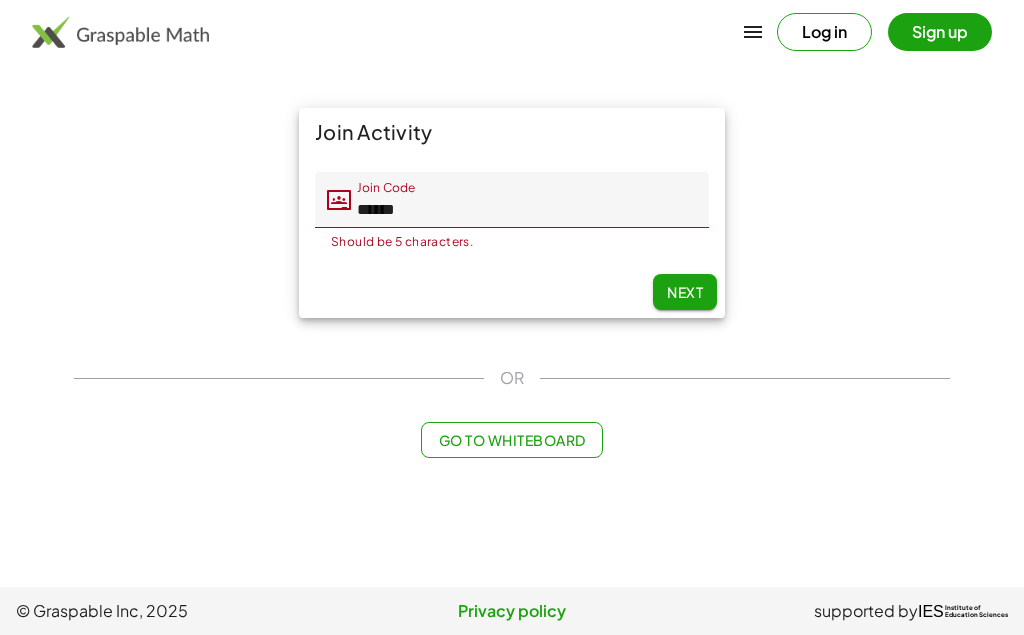 click on "Next" 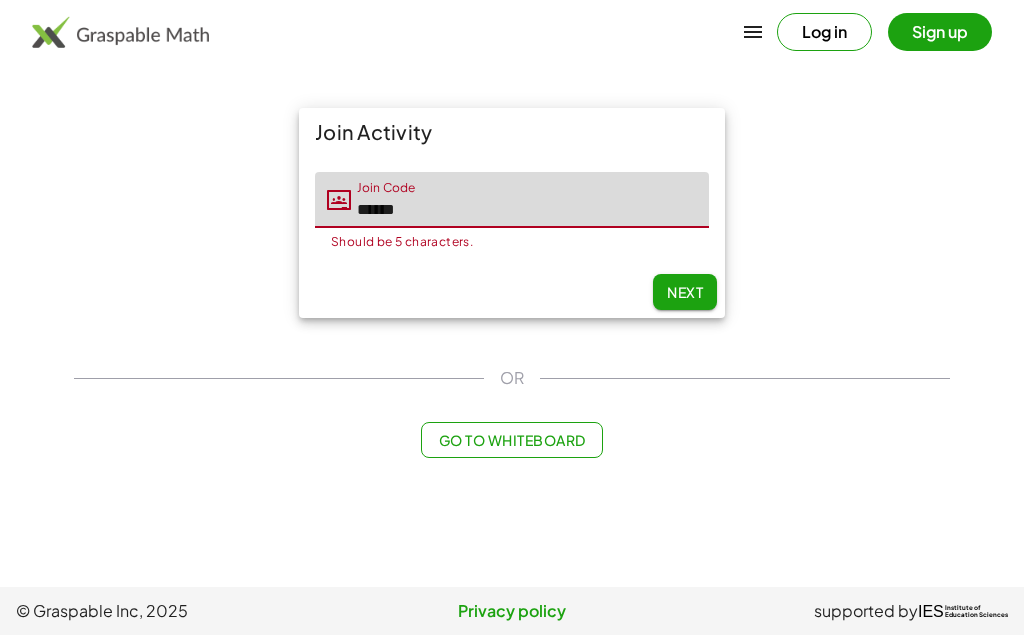 click on "******" 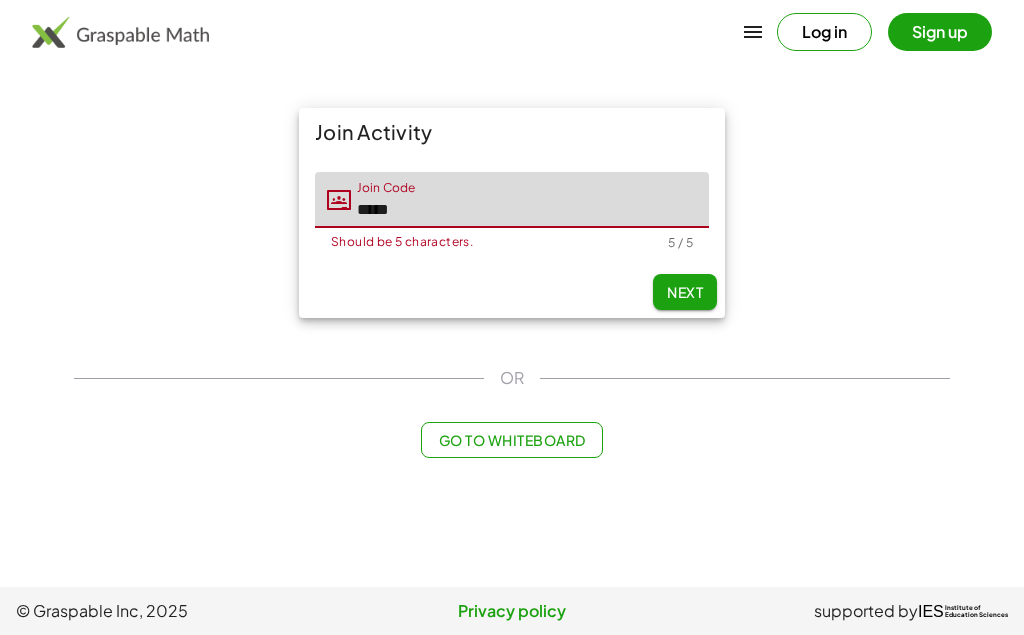 type on "*****" 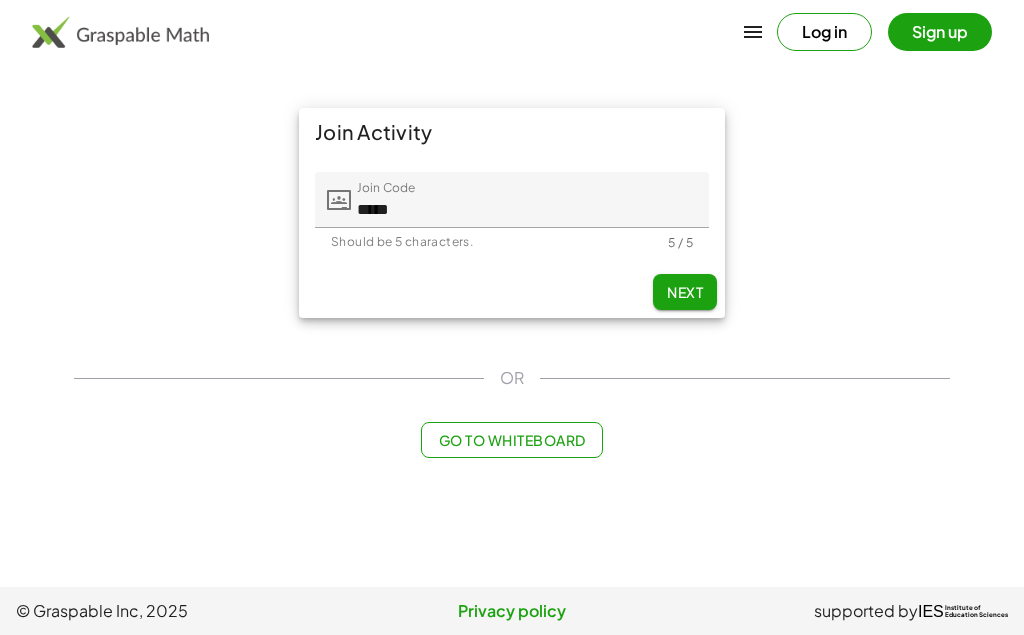 click on "Next" 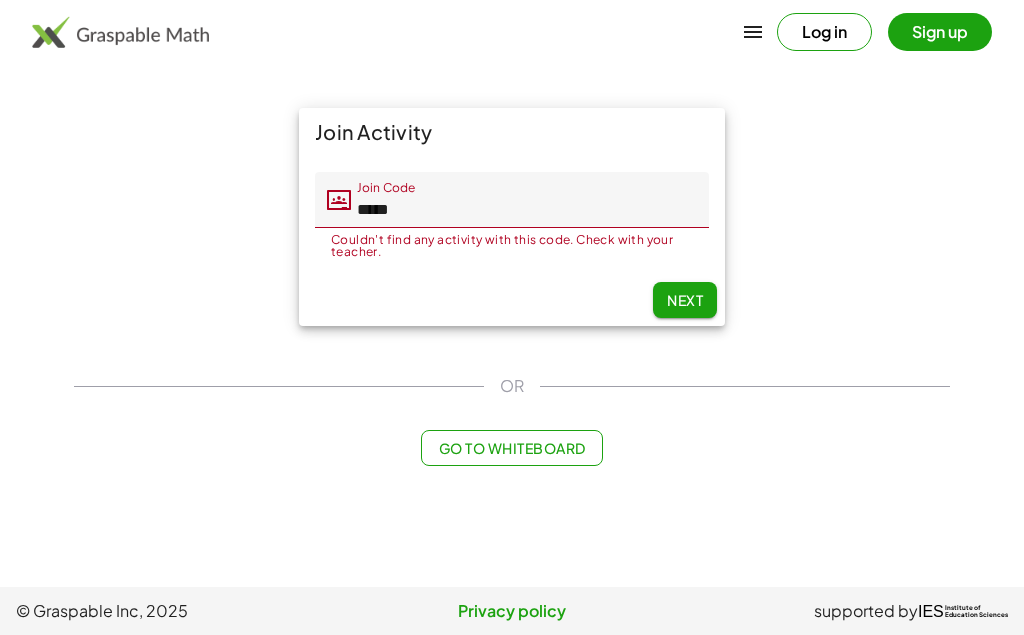 click on "Log in" at bounding box center [824, 32] 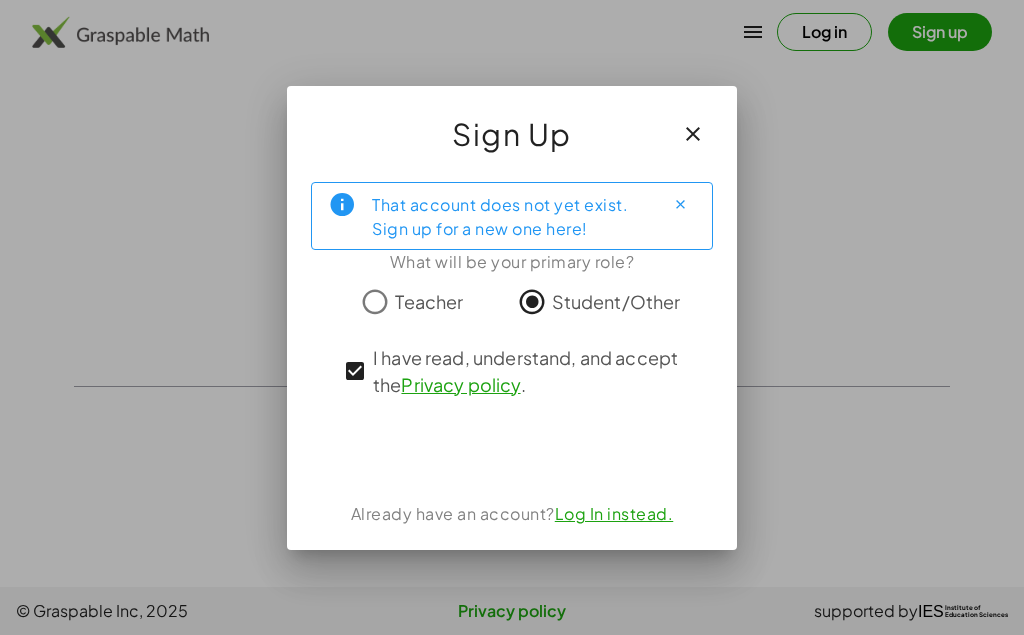 click on "Log In instead." at bounding box center [614, 513] 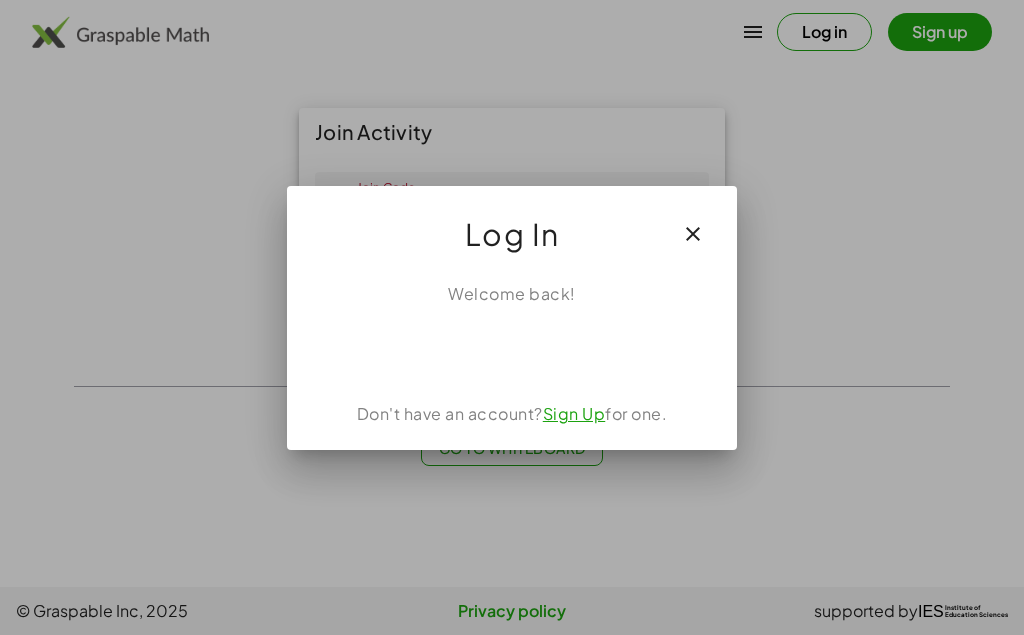 click on "Sign Up" at bounding box center (574, 413) 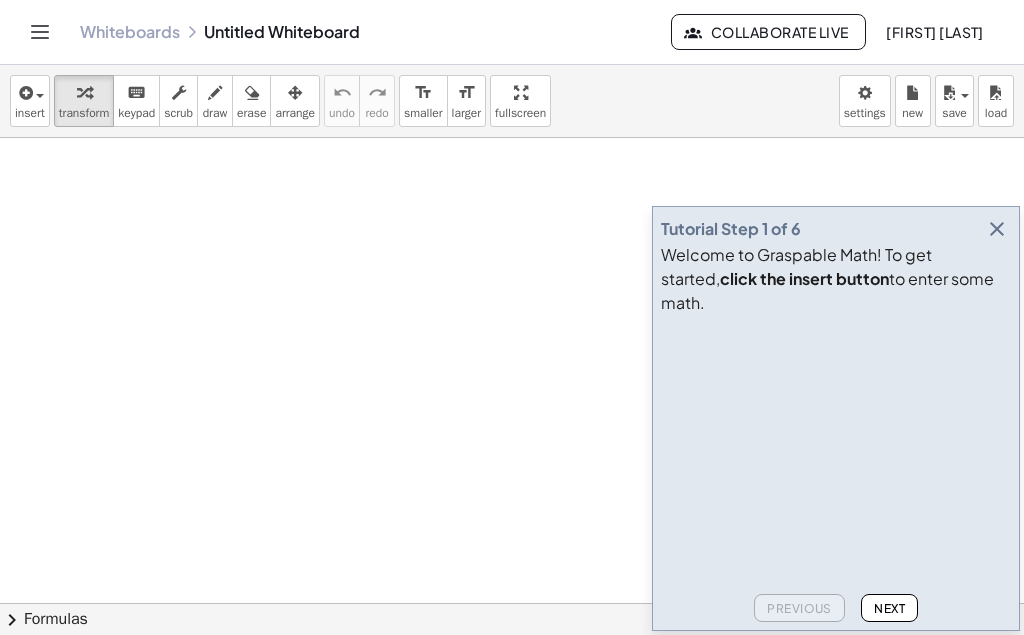 click at bounding box center [997, 229] 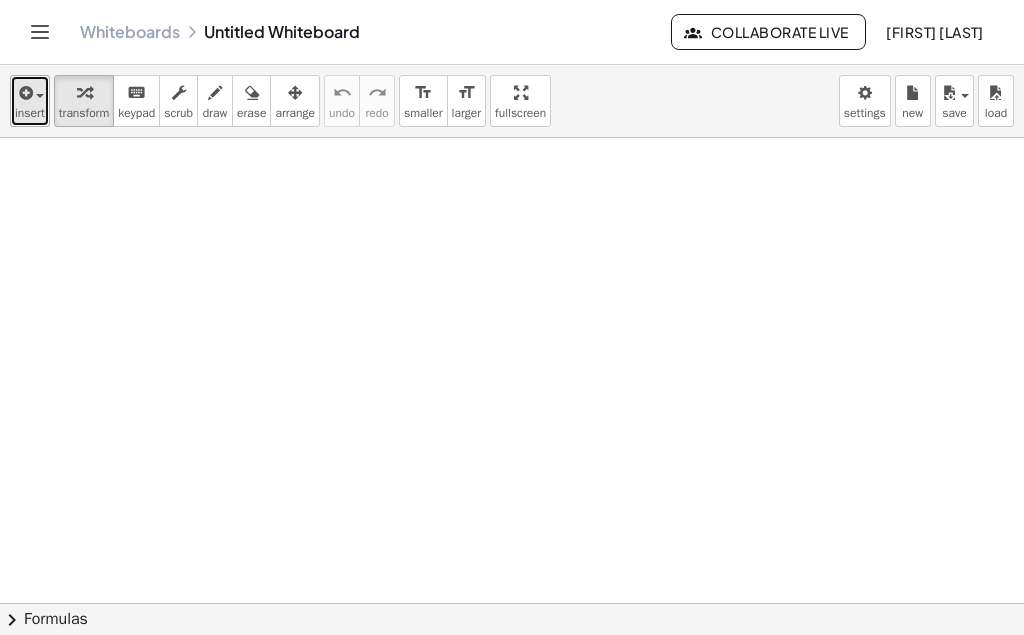 click on "insert" at bounding box center [30, 113] 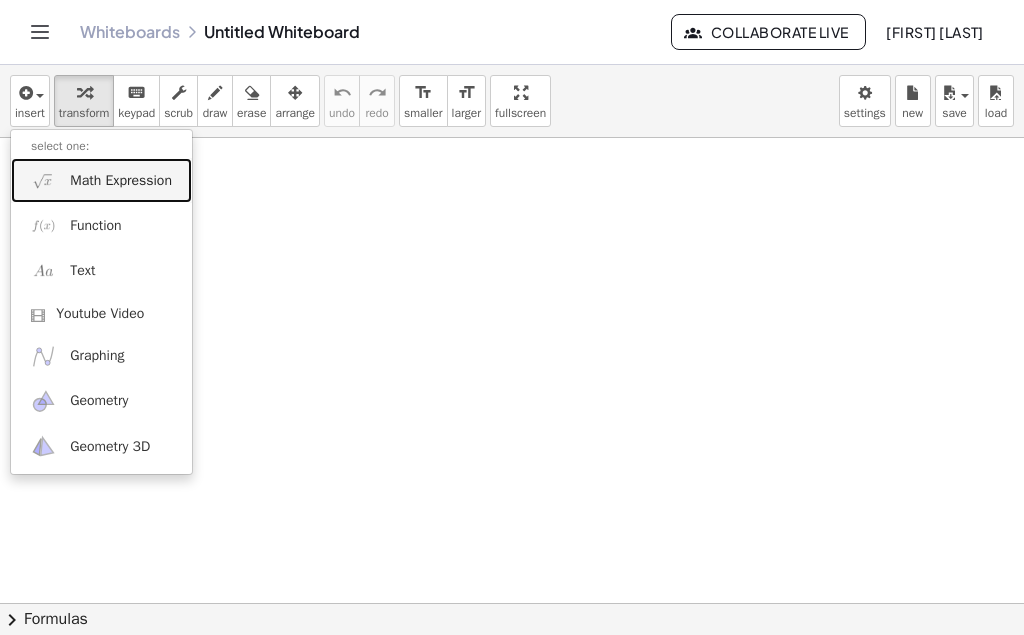 click on "Math Expression" at bounding box center [121, 181] 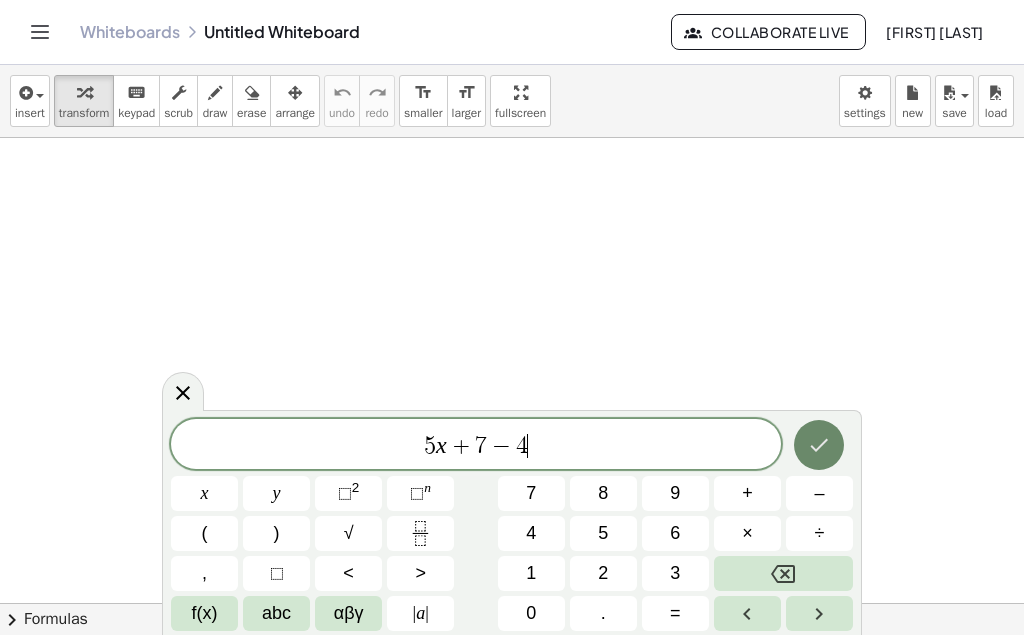 click 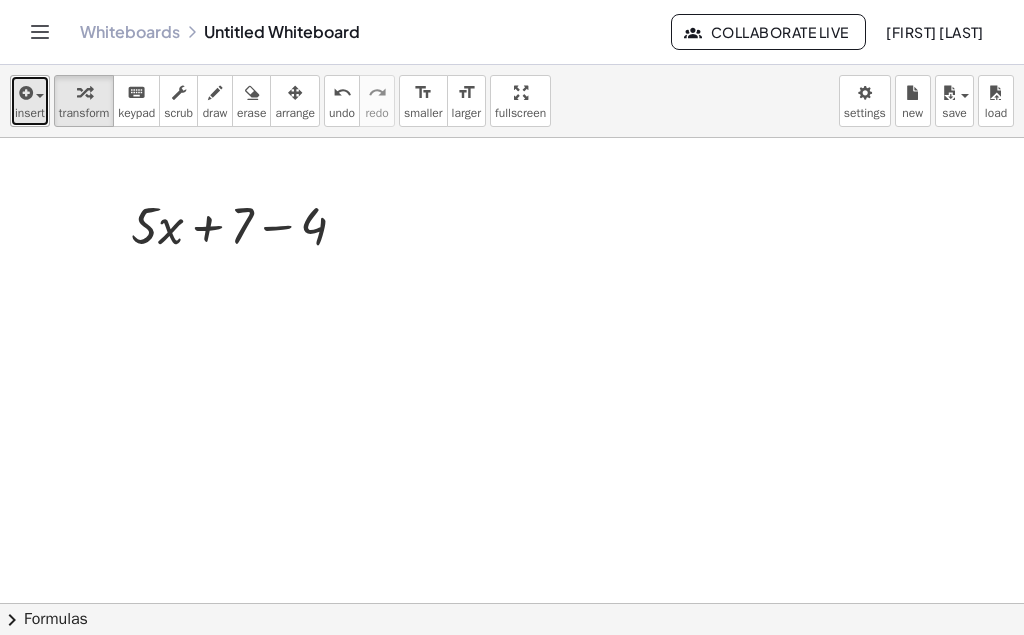 click on "insert" at bounding box center [30, 113] 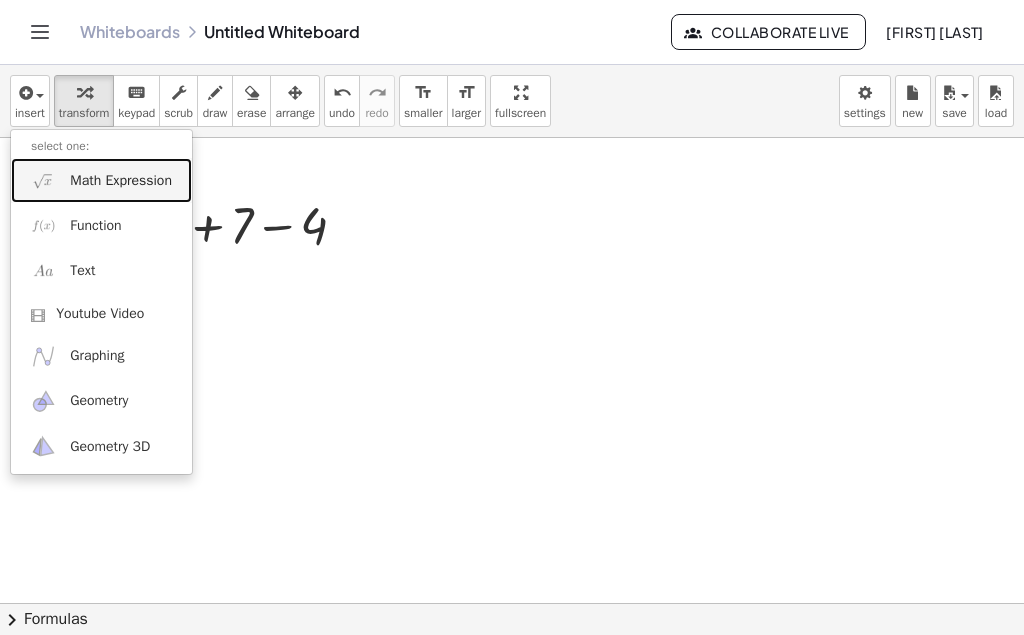 click on "Math Expression" at bounding box center (121, 181) 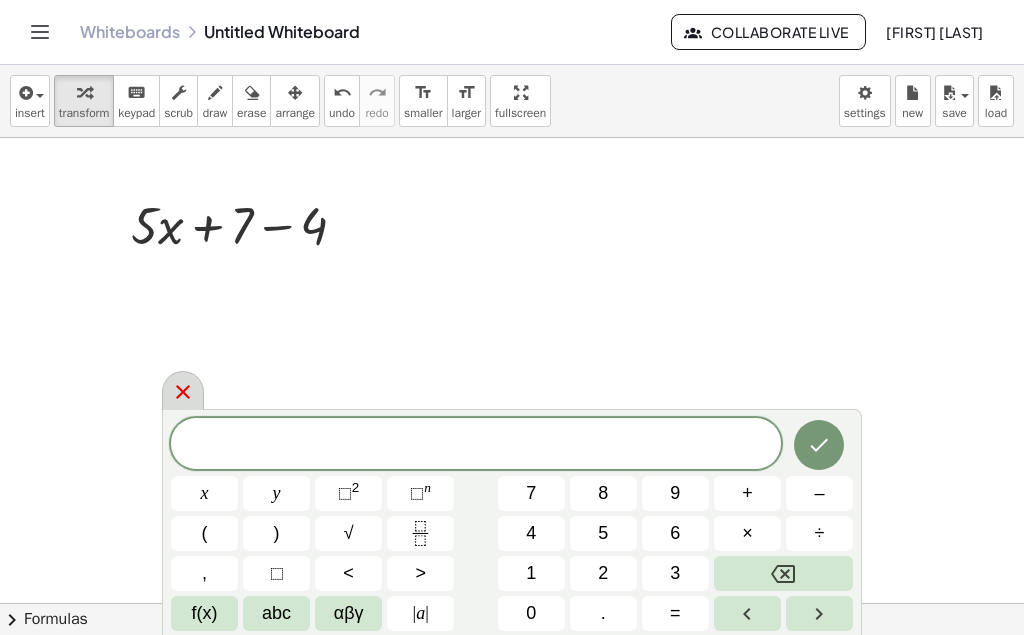 click at bounding box center (183, 390) 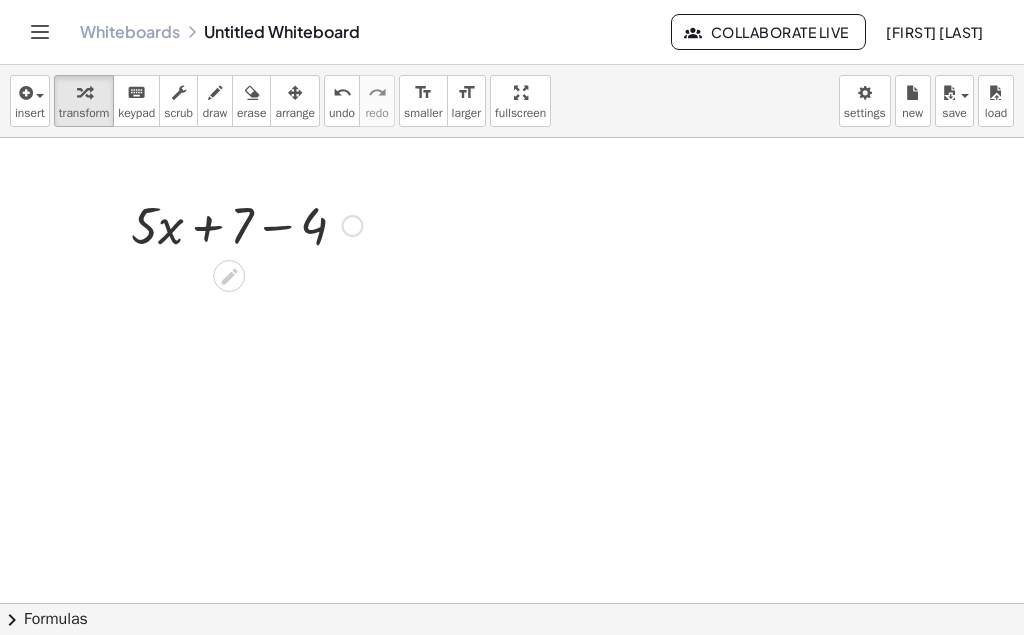 click at bounding box center (246, 224) 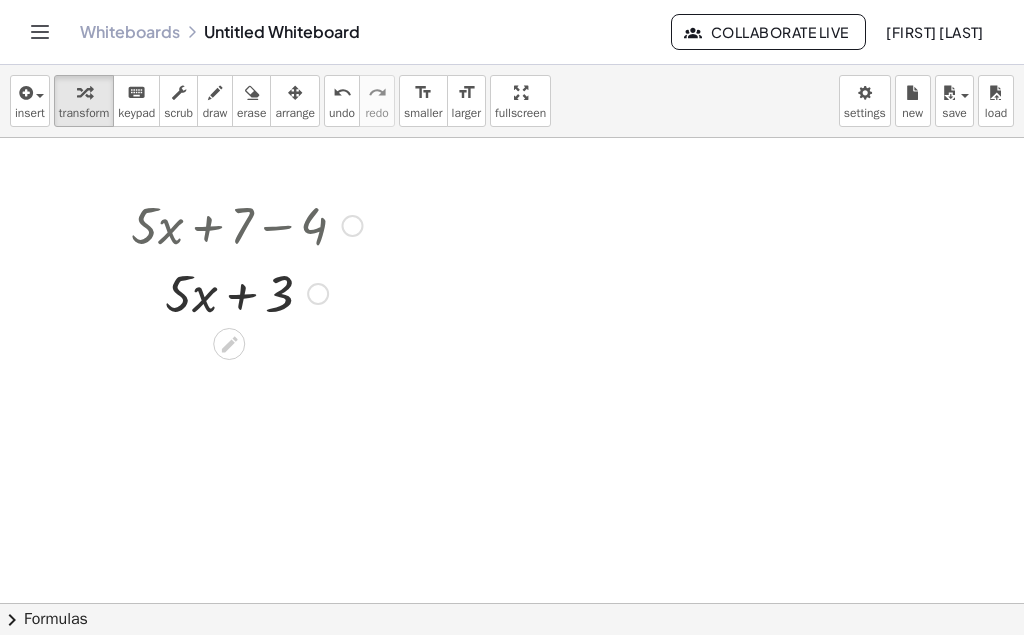 click at bounding box center [318, 294] 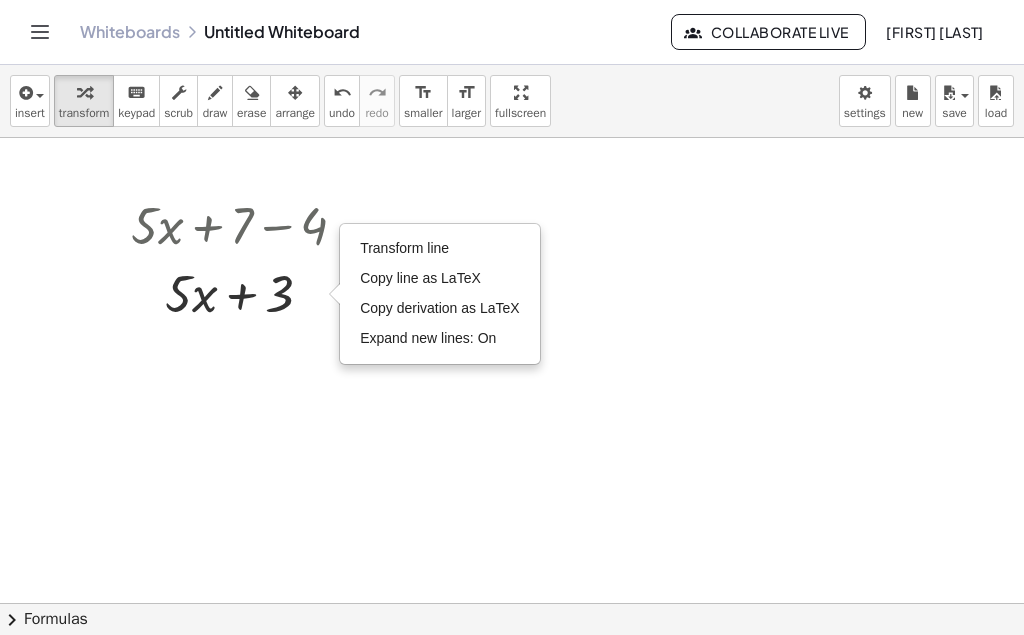 click at bounding box center (512, 612) 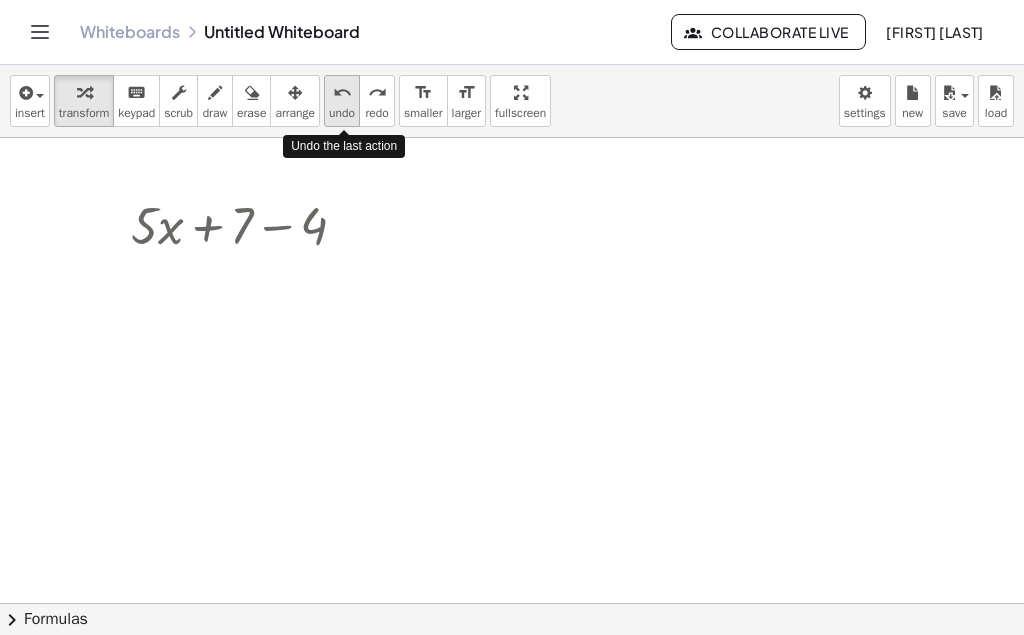 click on "undo" at bounding box center (342, 113) 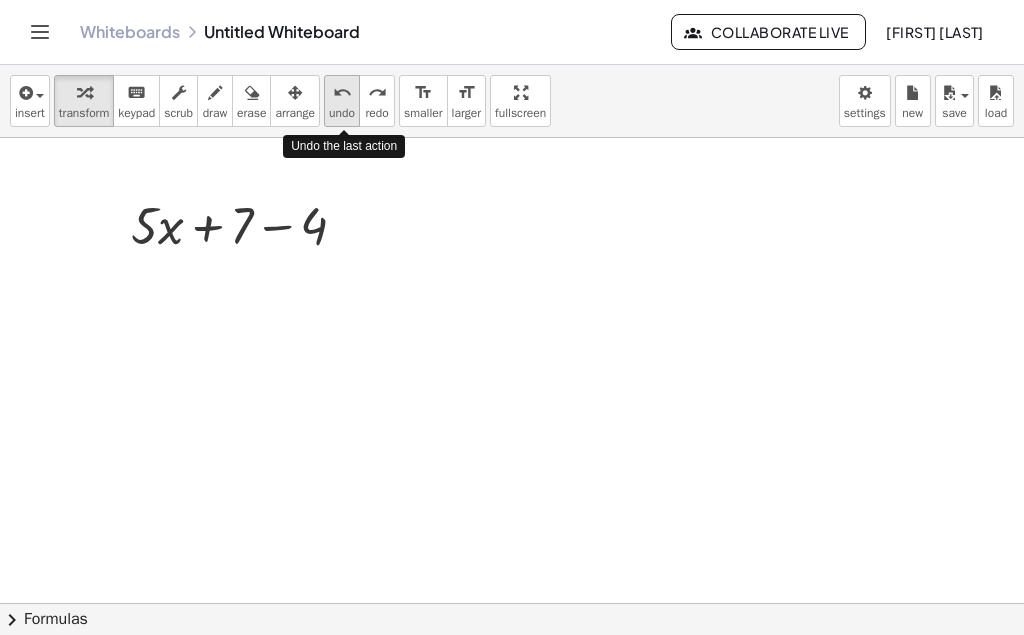 click on "undo" at bounding box center (342, 113) 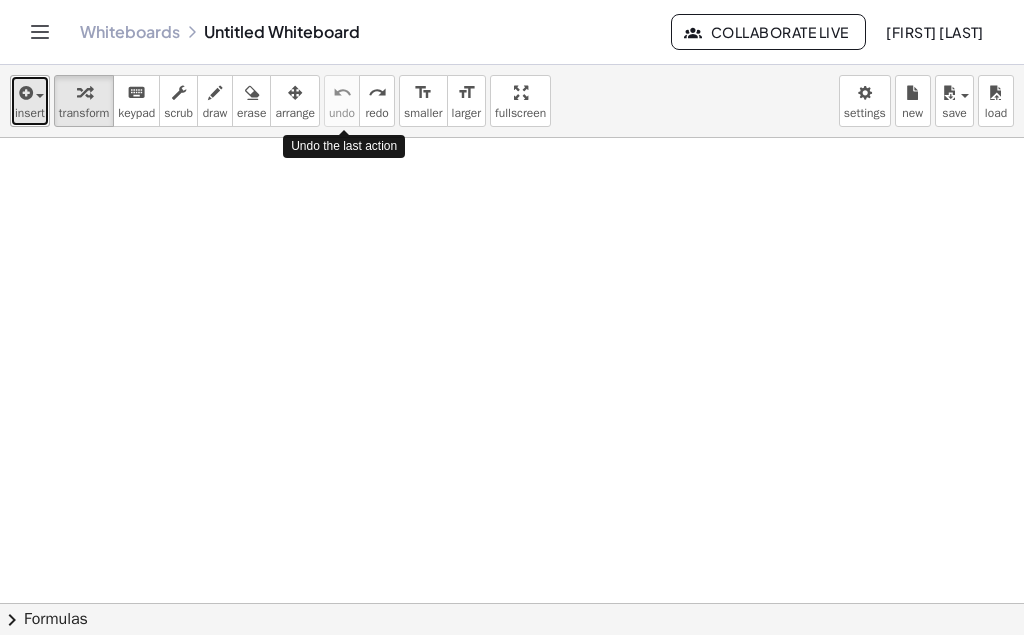click at bounding box center (24, 93) 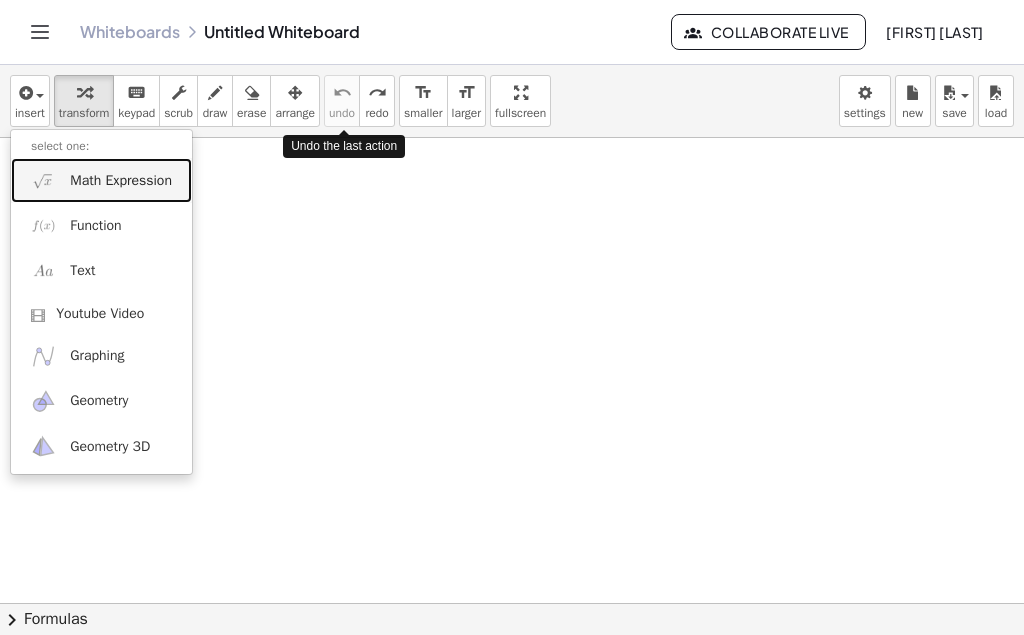 click on "Math Expression" at bounding box center (121, 181) 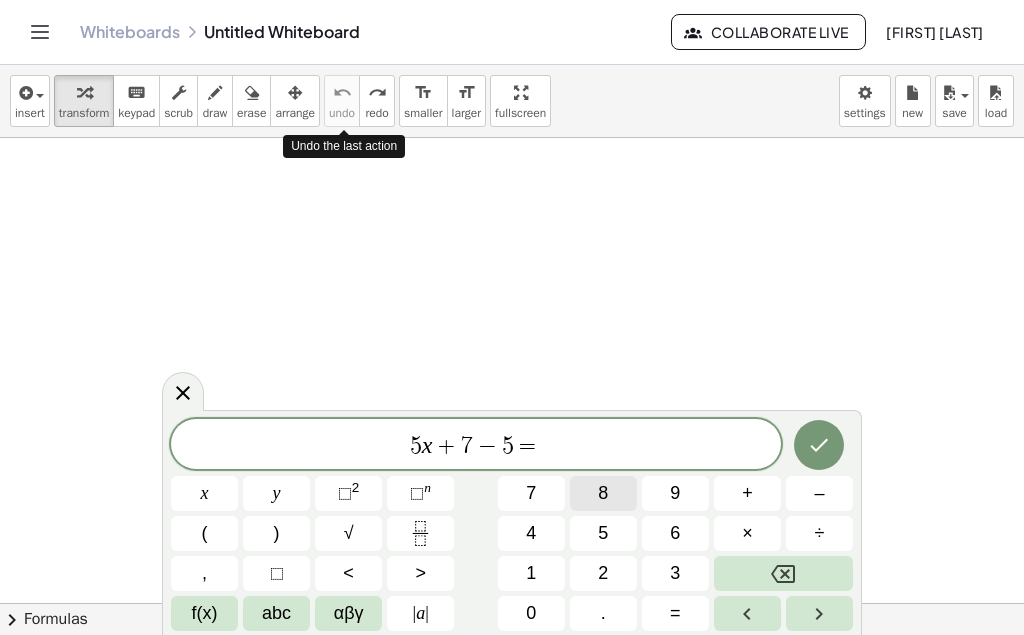 click on "8" at bounding box center [603, 493] 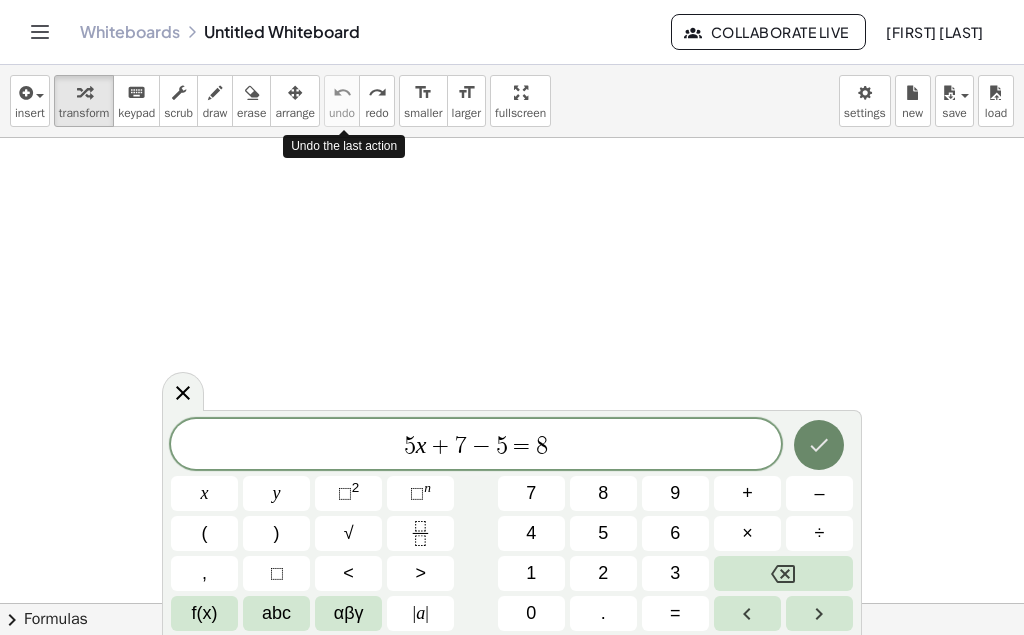 click at bounding box center [819, 445] 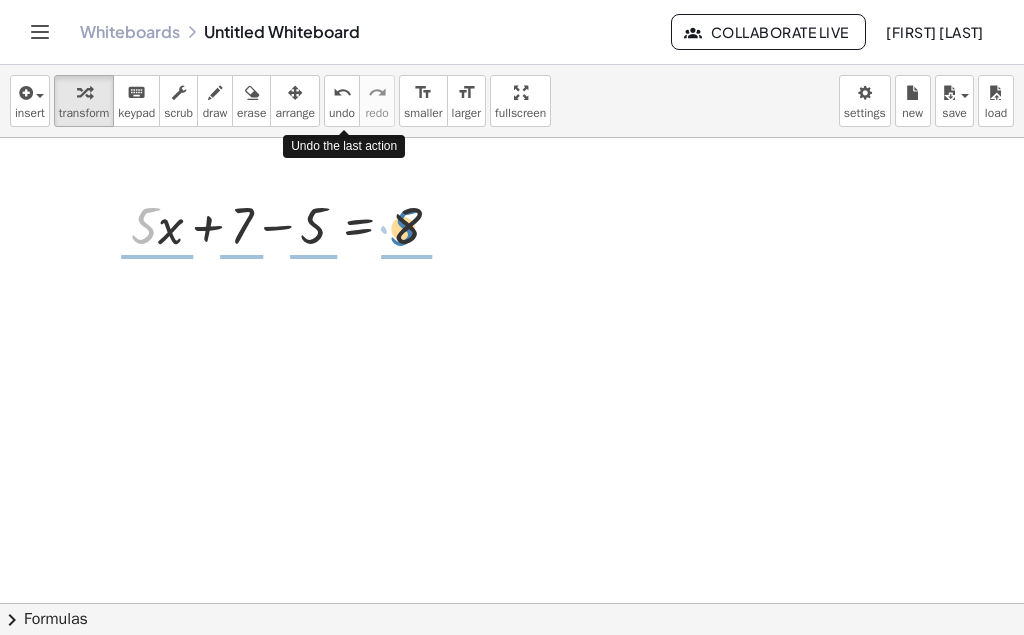 drag, startPoint x: 157, startPoint y: 229, endPoint x: 416, endPoint y: 231, distance: 259.00772 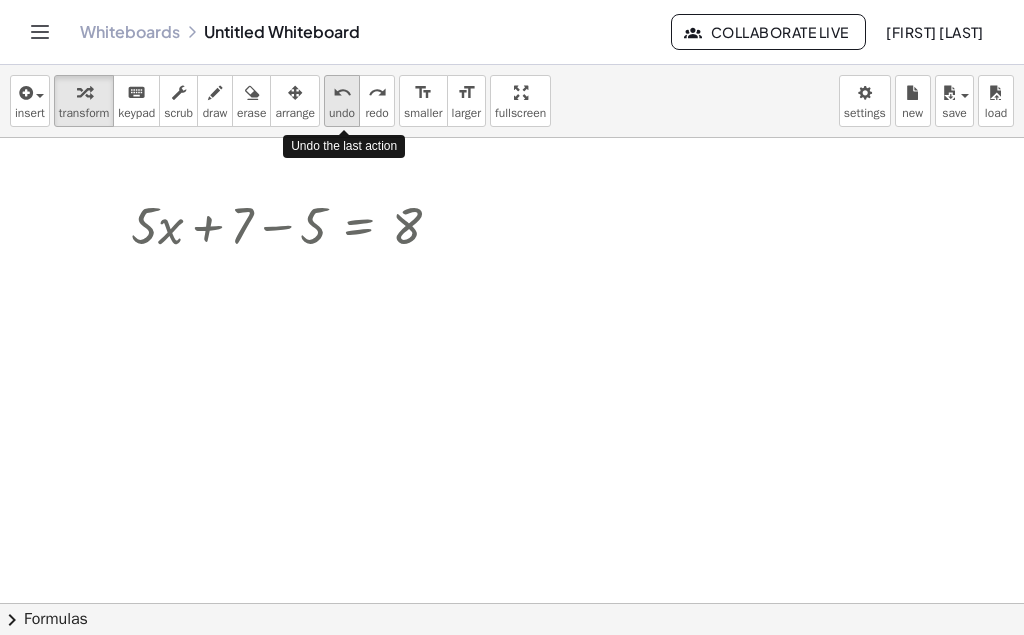 click on "undo" at bounding box center [342, 93] 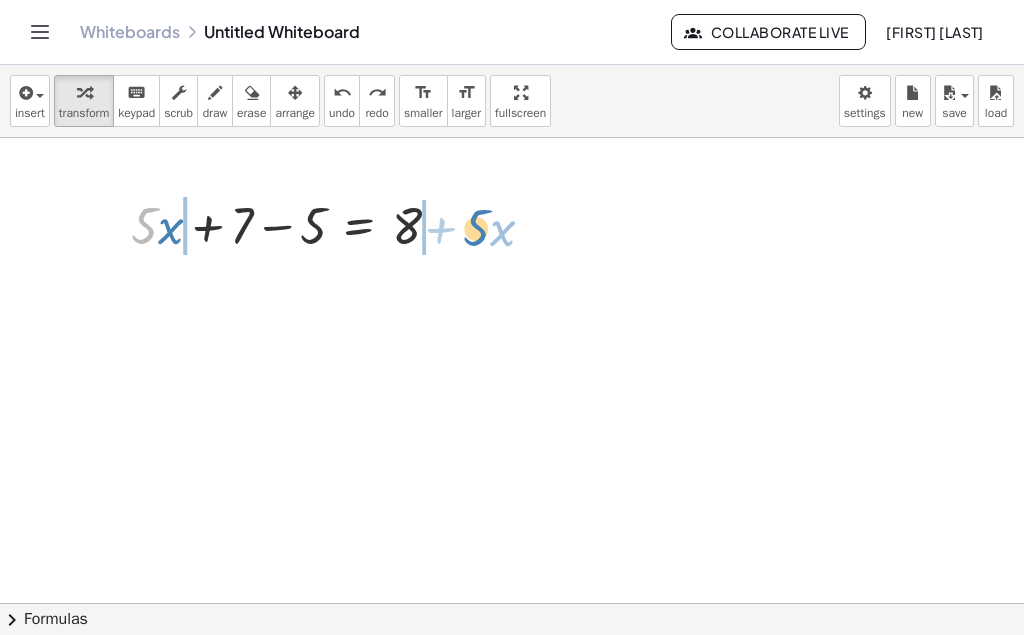 drag, startPoint x: 149, startPoint y: 216, endPoint x: 481, endPoint y: 218, distance: 332.006 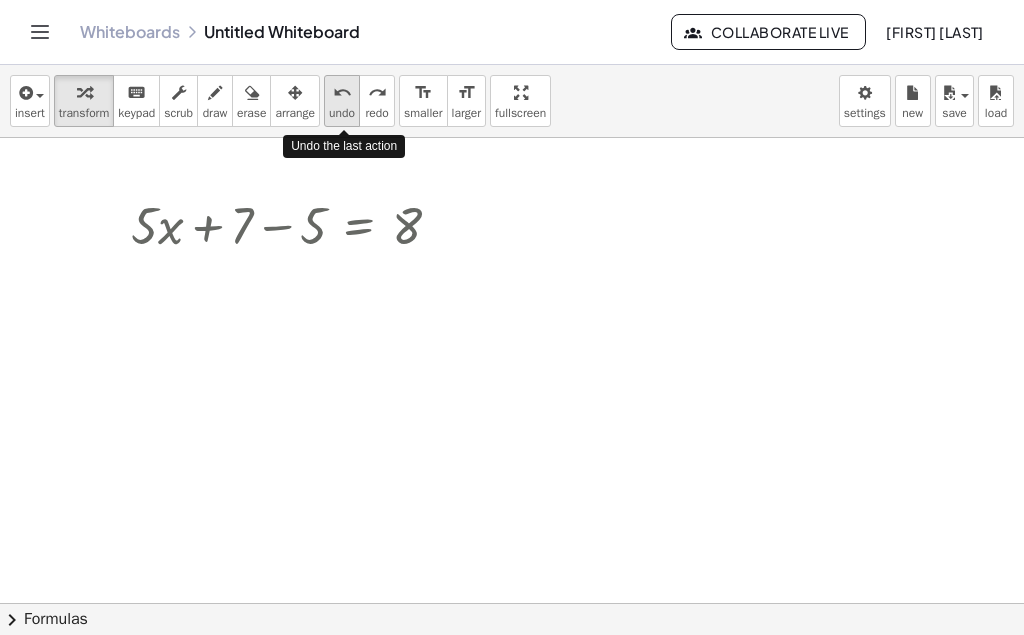 click on "undo" at bounding box center [342, 93] 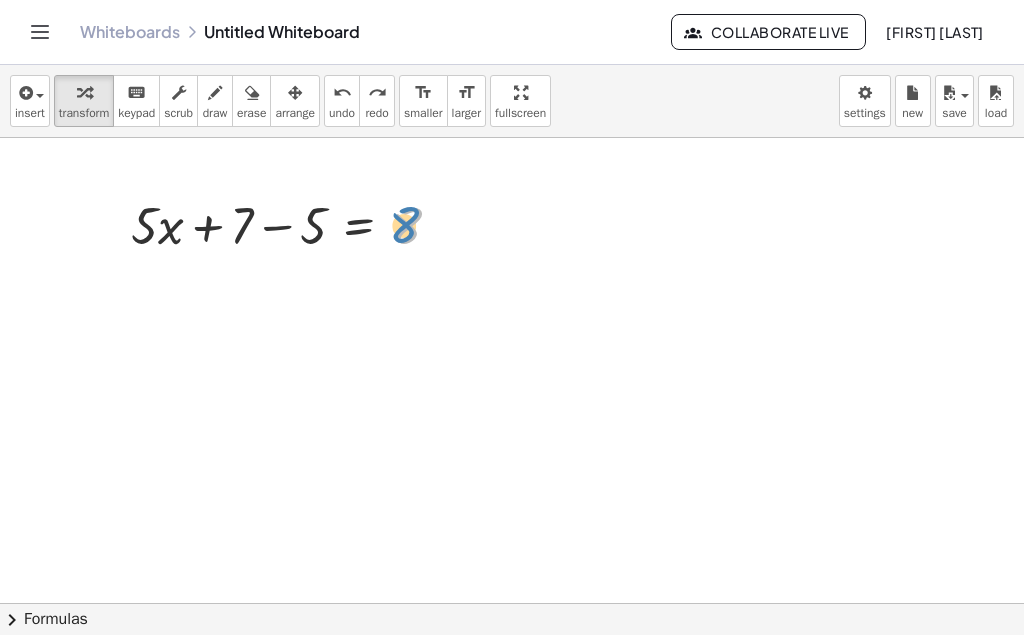 click at bounding box center (294, 224) 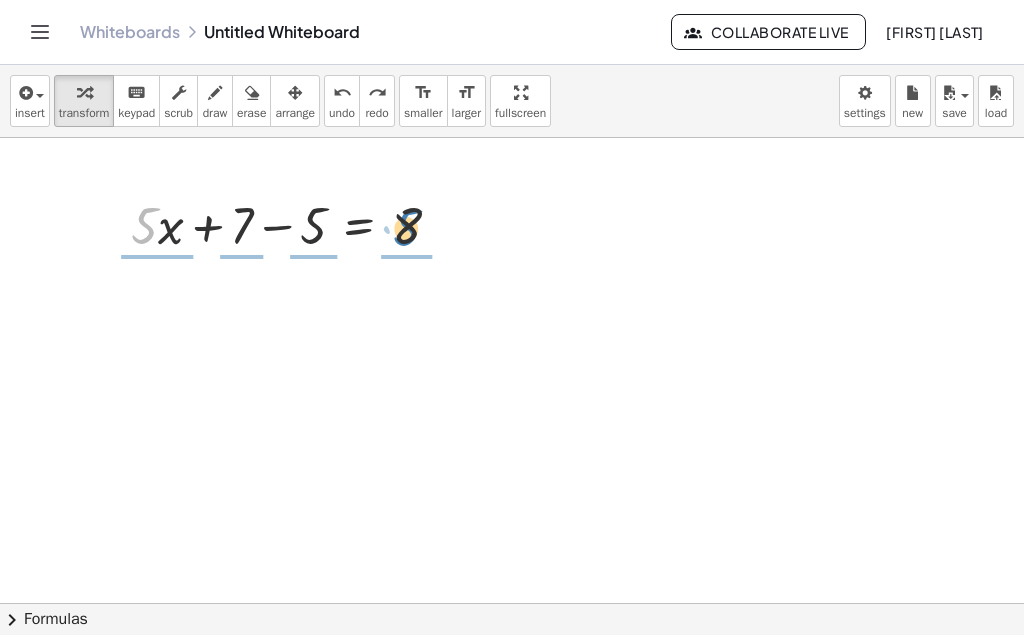 drag, startPoint x: 144, startPoint y: 226, endPoint x: 406, endPoint y: 228, distance: 262.00763 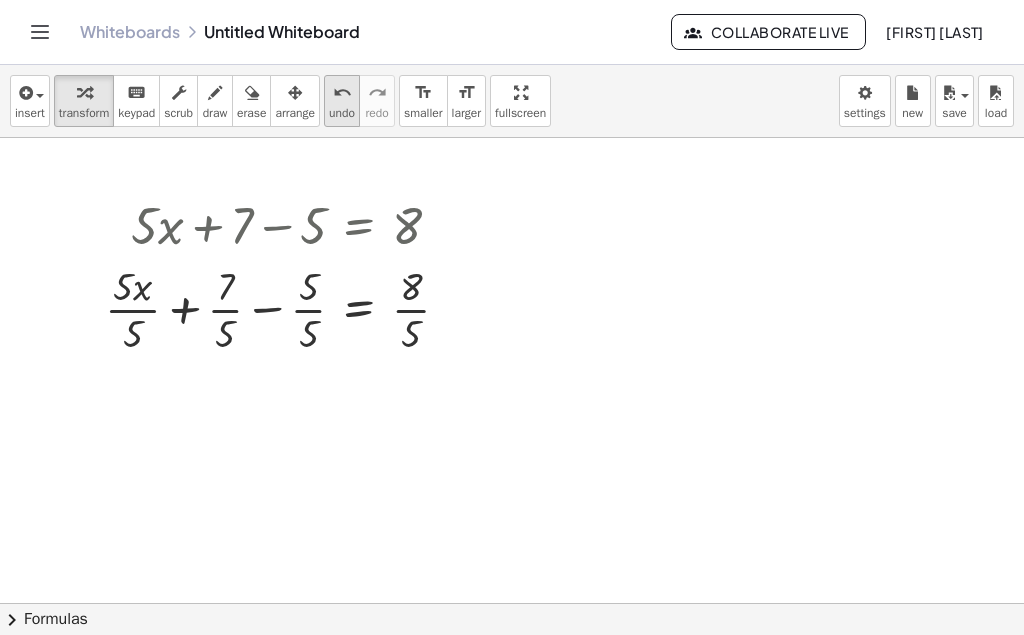 click on "undo" at bounding box center [342, 113] 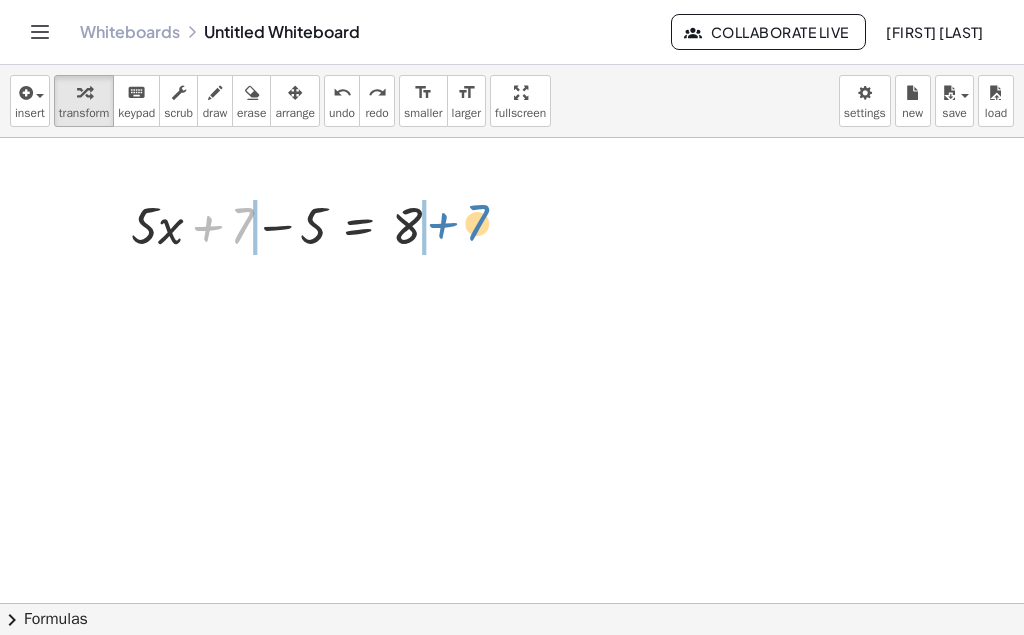 drag, startPoint x: 239, startPoint y: 215, endPoint x: 474, endPoint y: 212, distance: 235.01915 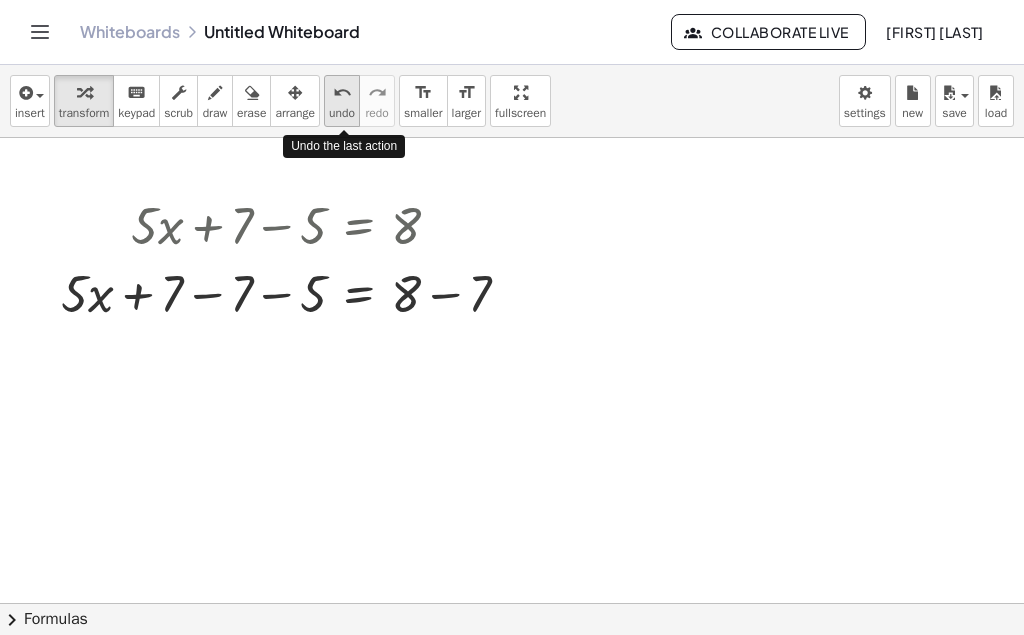 click on "undo" at bounding box center [342, 113] 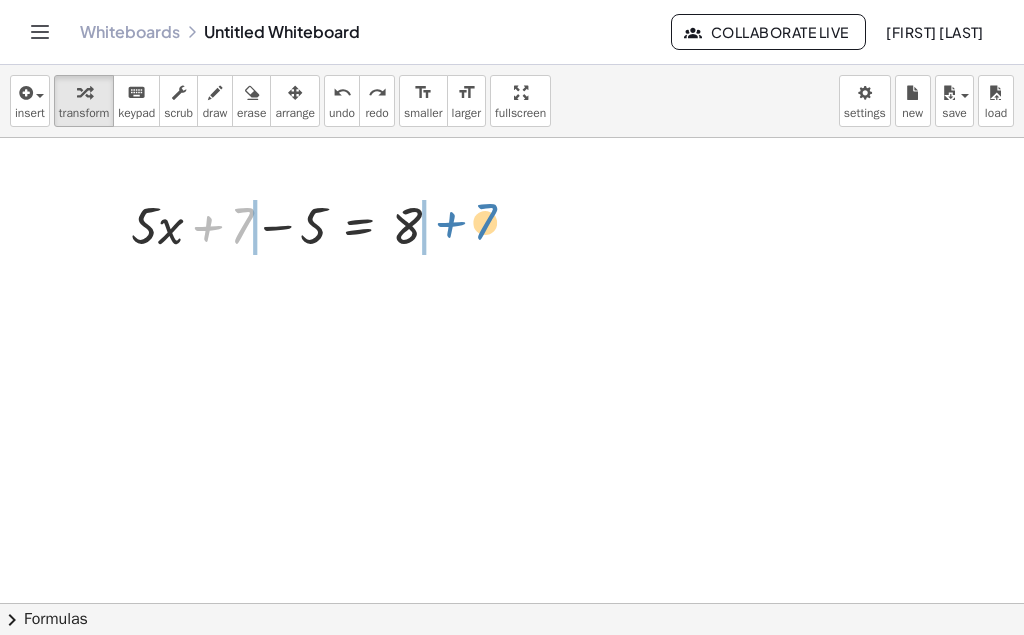 drag, startPoint x: 233, startPoint y: 221, endPoint x: 476, endPoint y: 217, distance: 243.03291 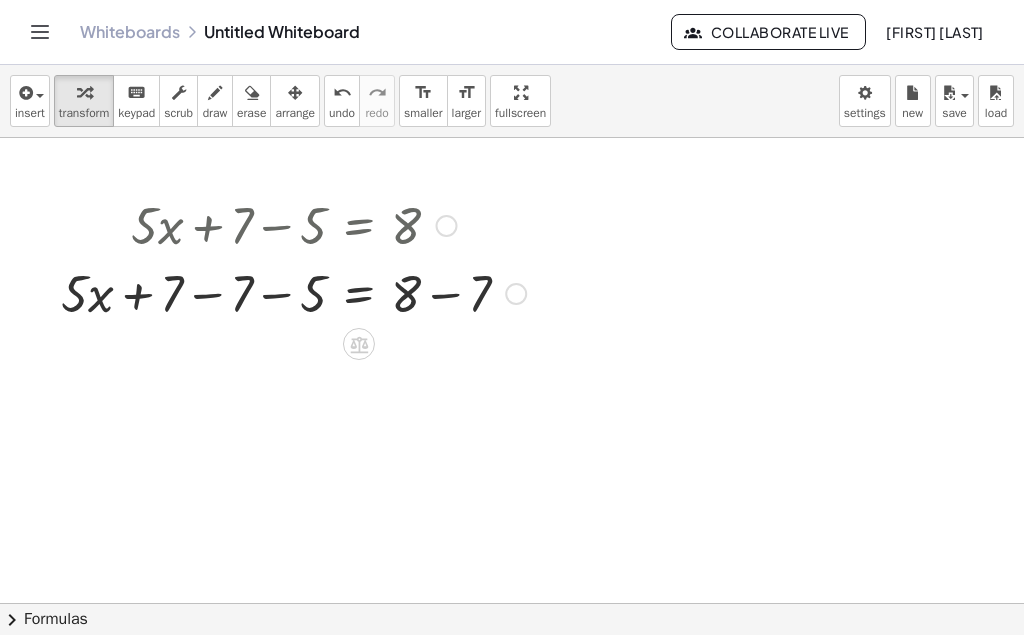 click at bounding box center (516, 294) 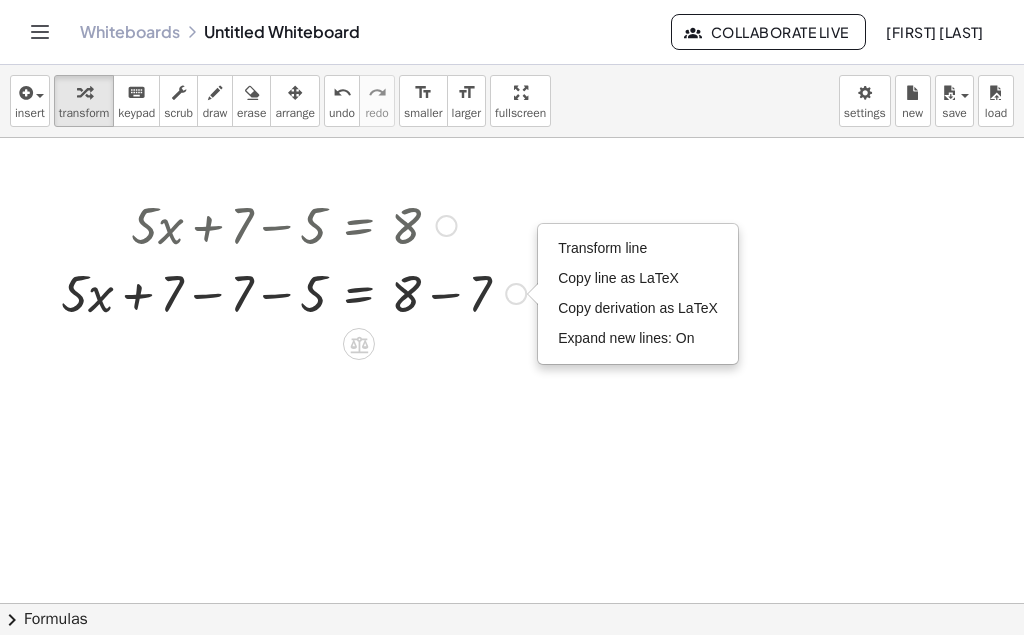 click at bounding box center (293, 292) 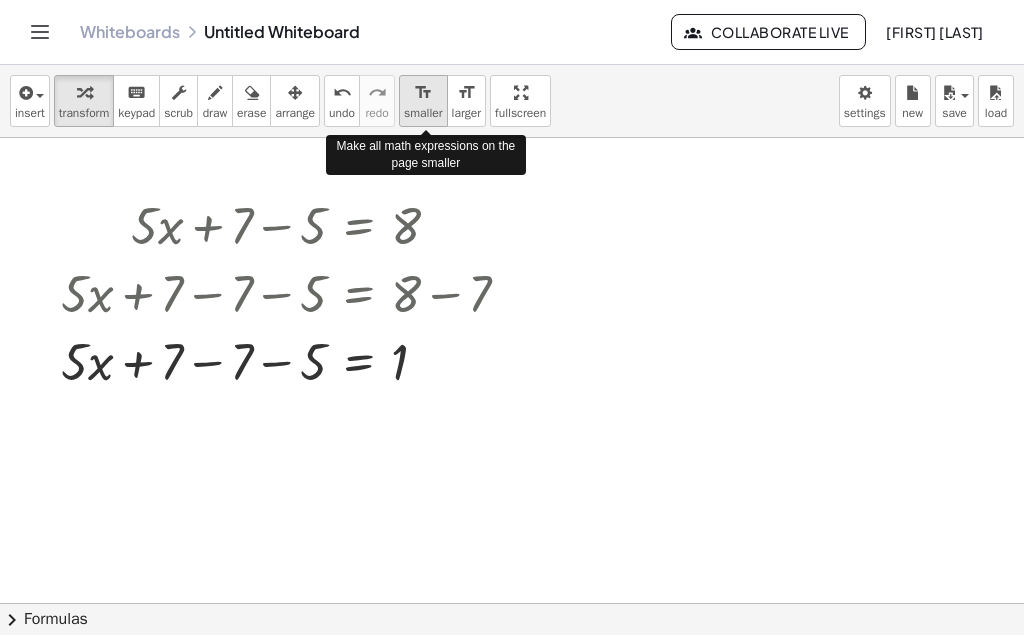 click on "smaller" at bounding box center [423, 113] 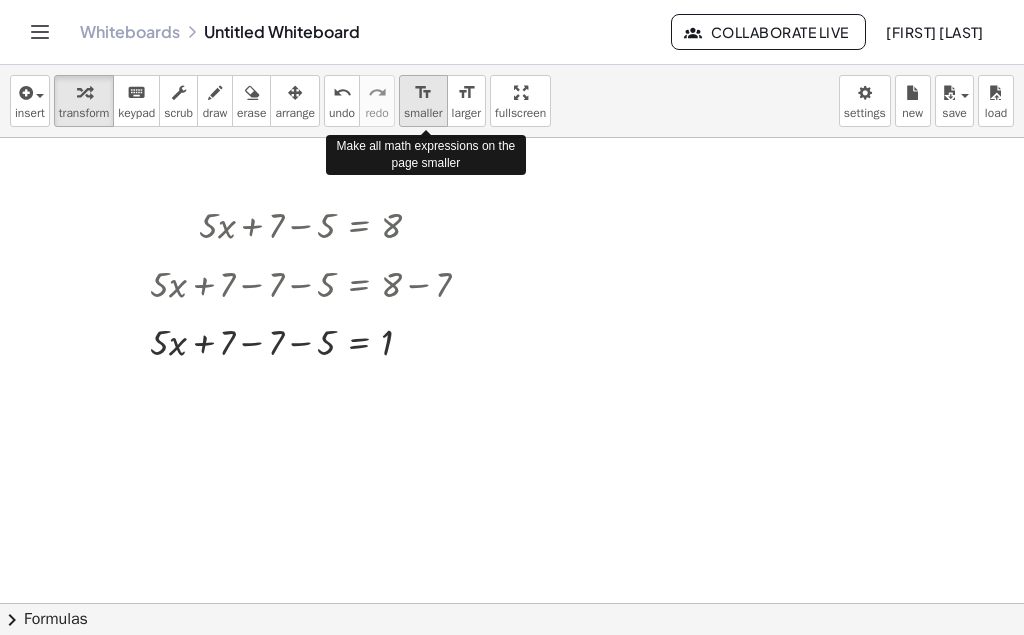 click on "smaller" at bounding box center (423, 113) 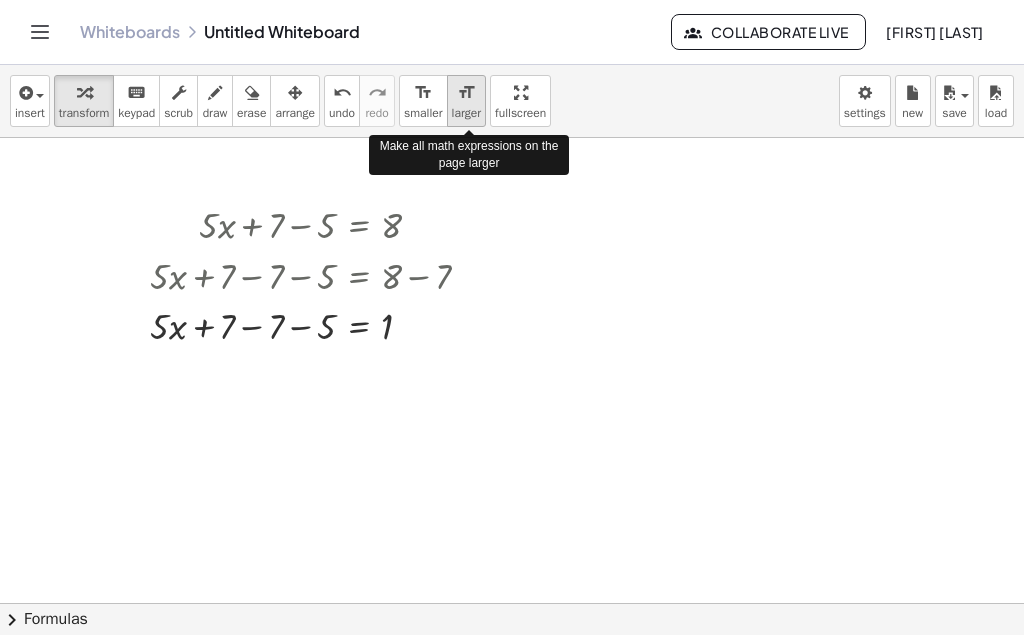 click on "larger" at bounding box center (466, 113) 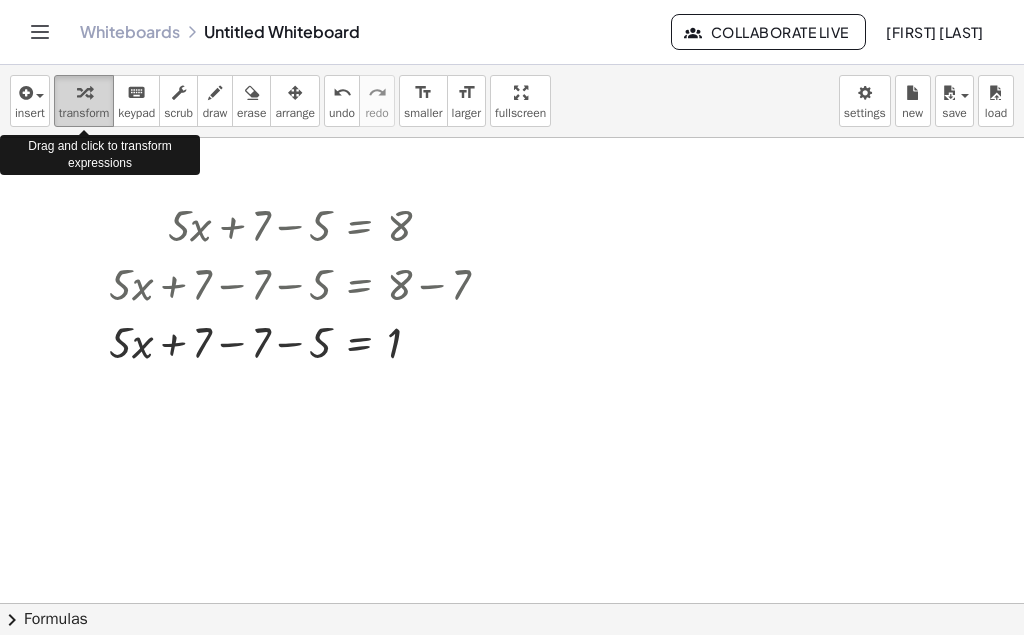 click on "transform" at bounding box center (84, 101) 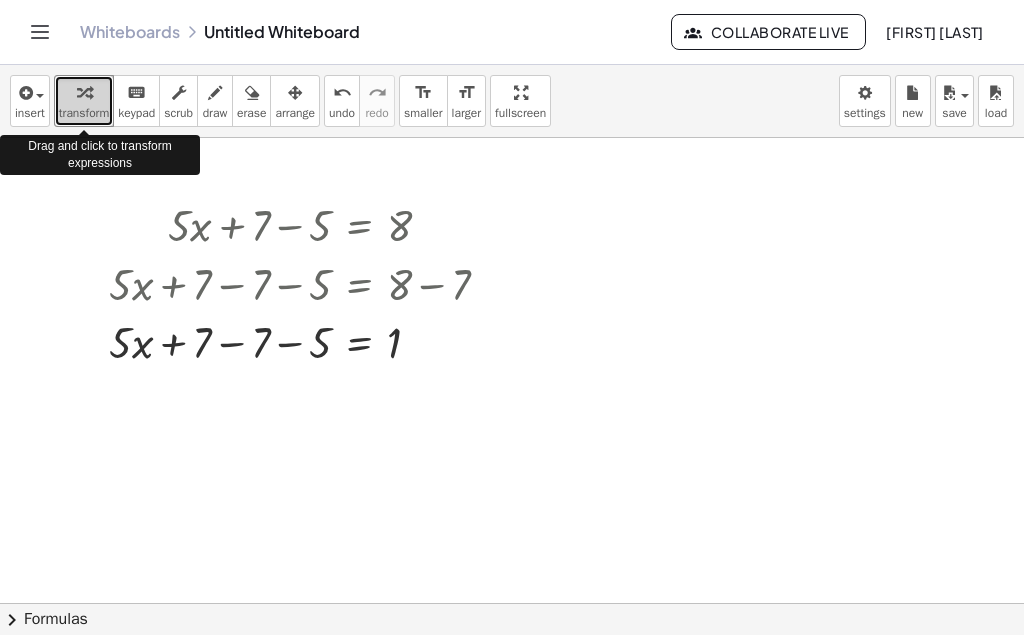 drag, startPoint x: 90, startPoint y: 123, endPoint x: 64, endPoint y: 214, distance: 94.641426 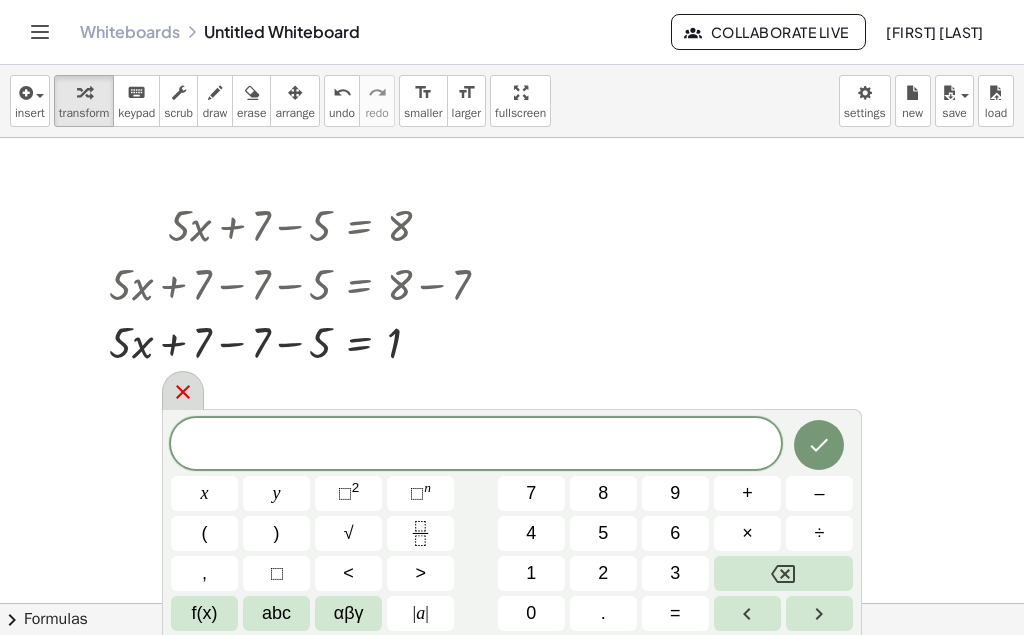 click 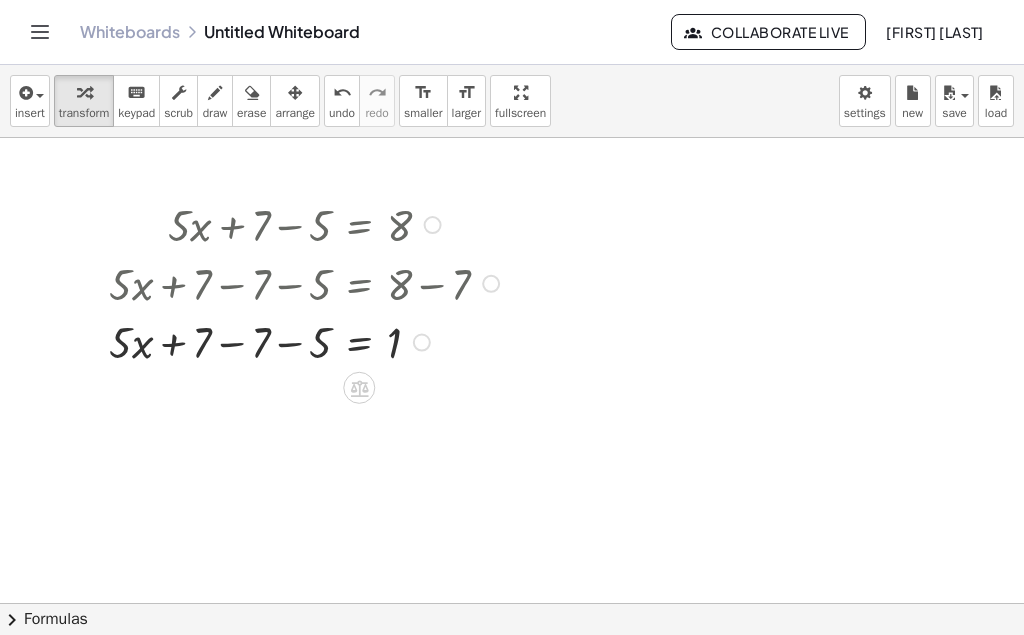 click at bounding box center [307, 223] 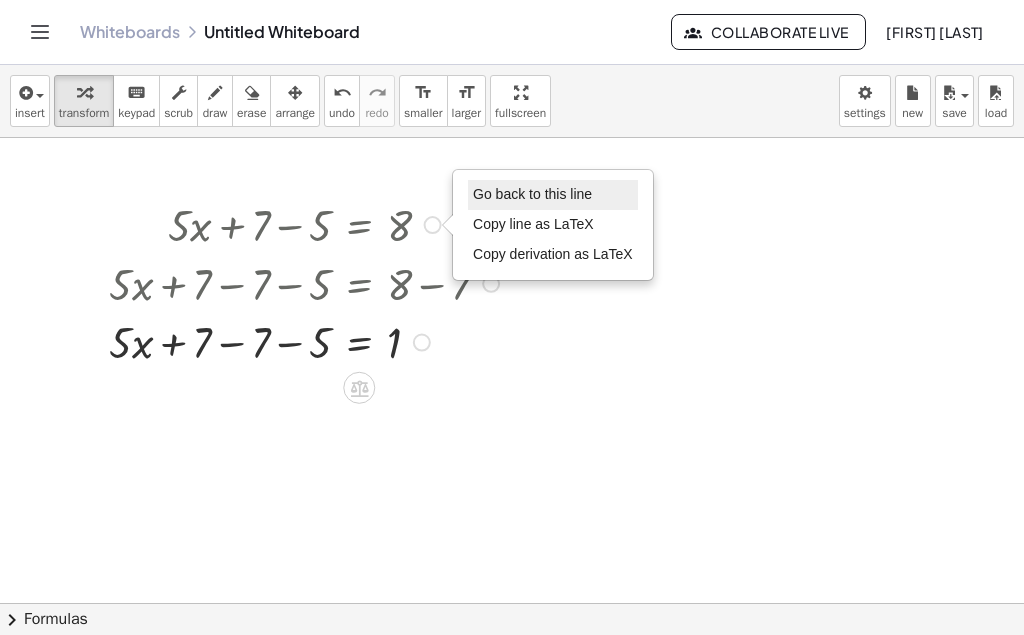 click on "Go back to this line" at bounding box center (532, 194) 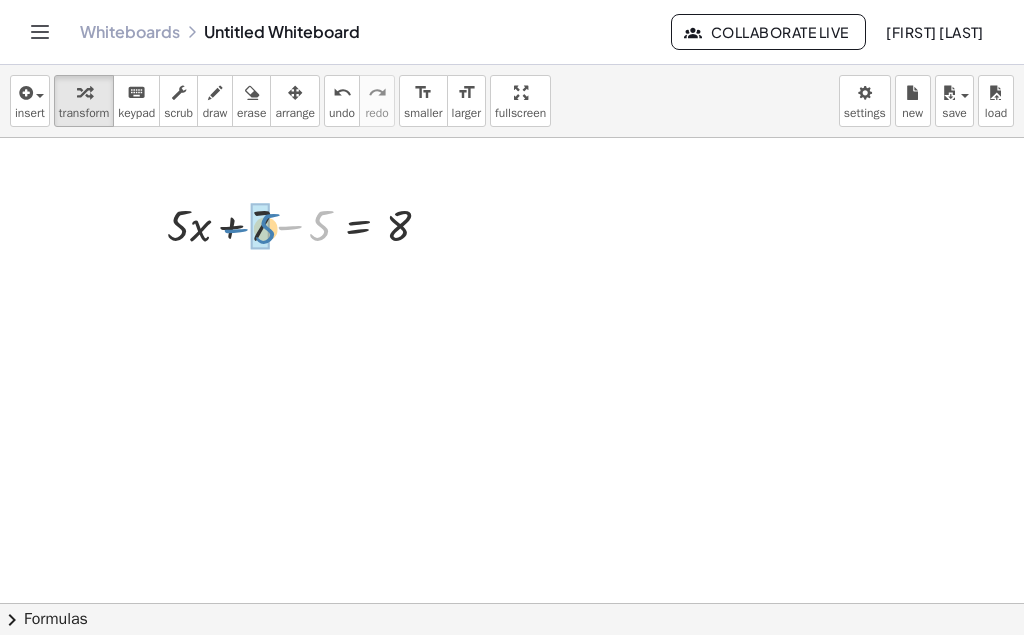 drag, startPoint x: 322, startPoint y: 229, endPoint x: 268, endPoint y: 232, distance: 54.08327 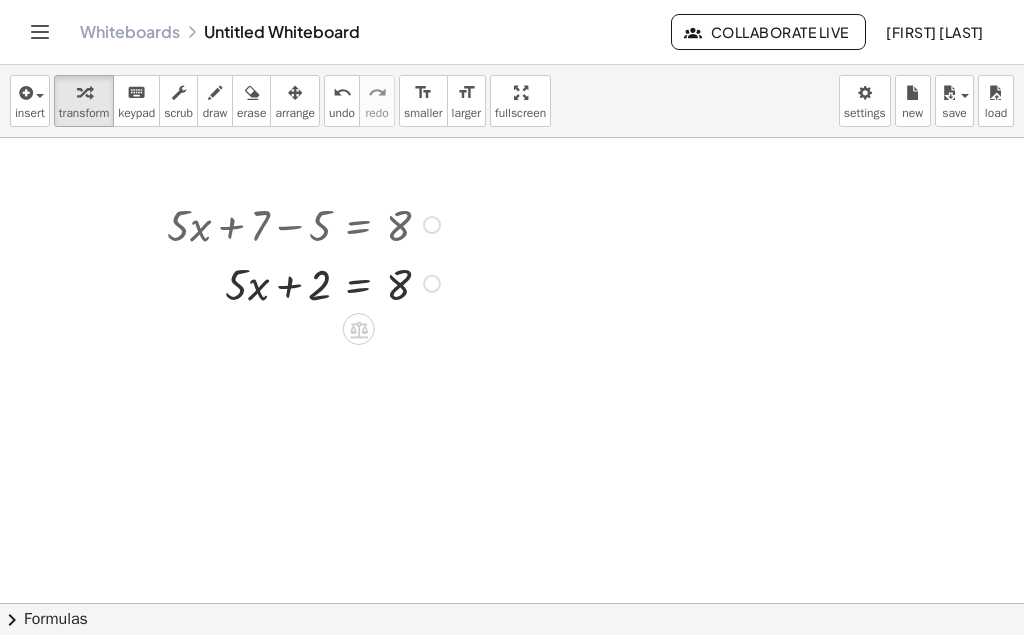 click on "Go back to this line Copy line as LaTeX Copy derivation as LaTeX" at bounding box center (432, 284) 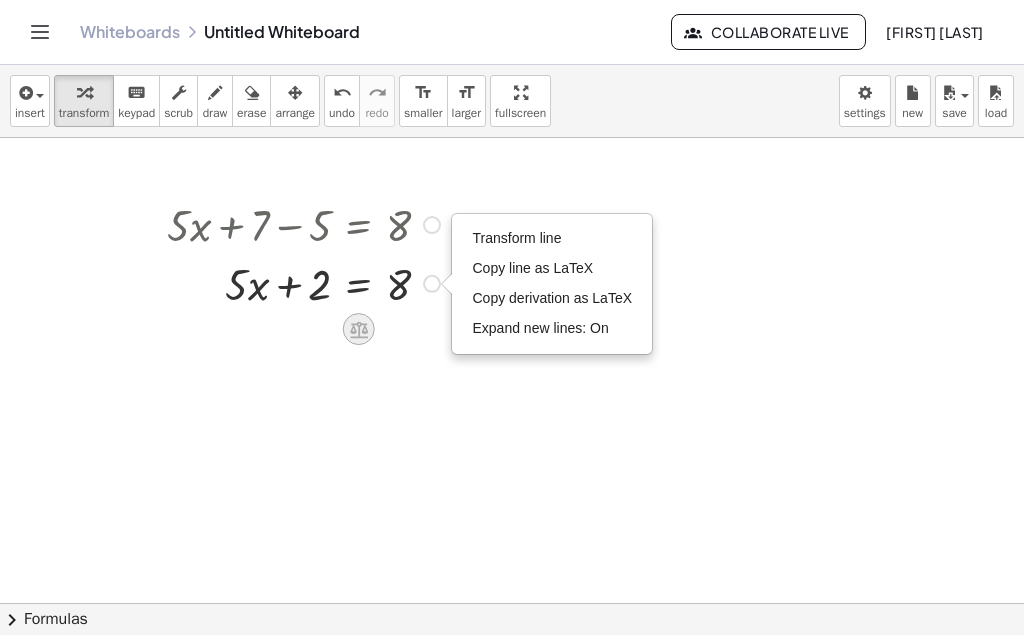 click 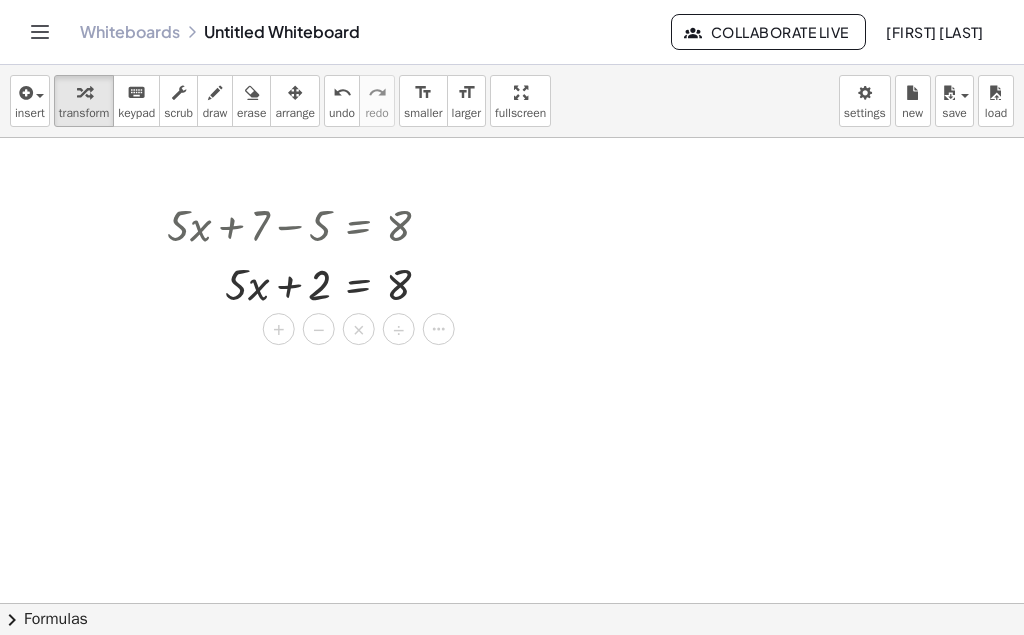 click at bounding box center [512, 612] 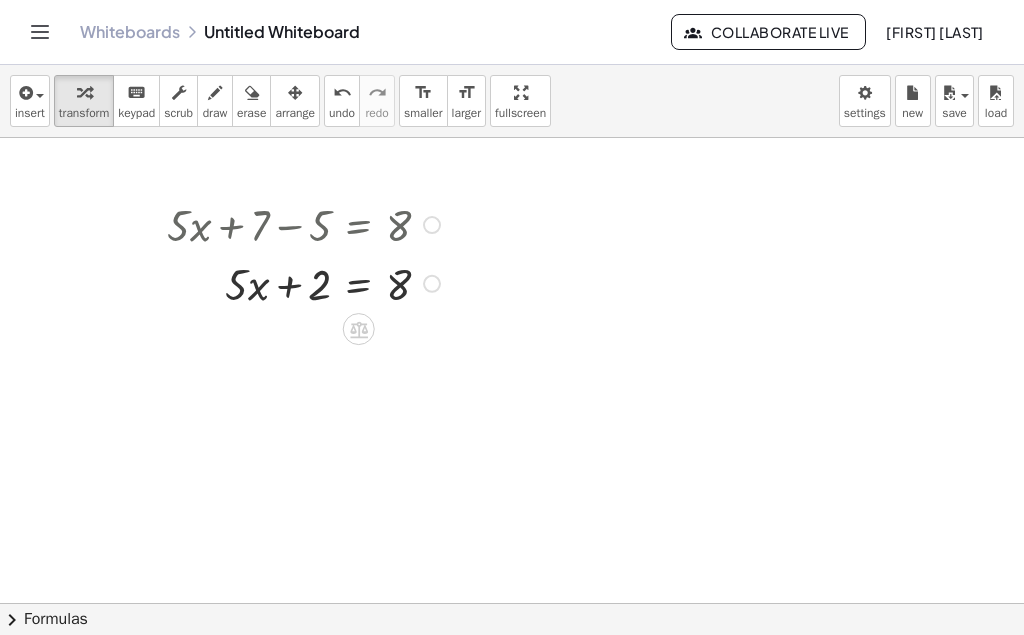 click at bounding box center (432, 225) 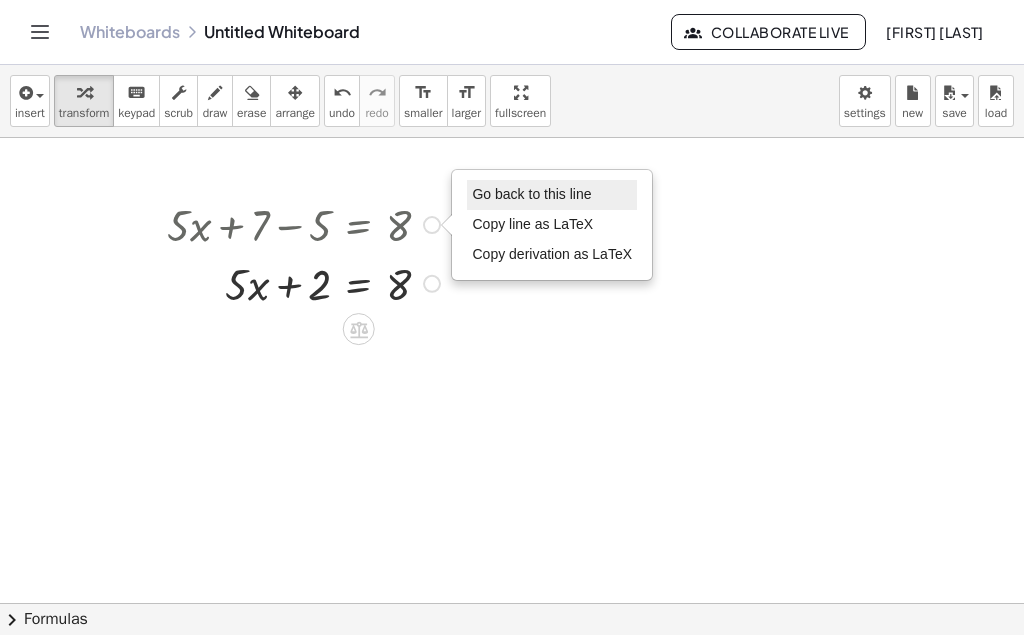 click on "Go back to this line" at bounding box center (531, 194) 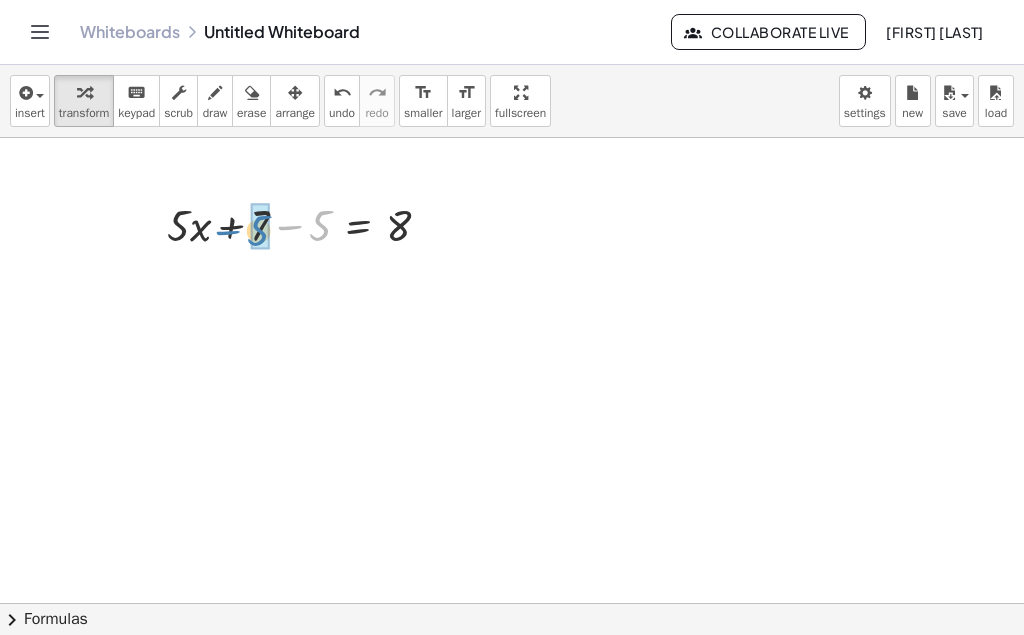 drag, startPoint x: 323, startPoint y: 225, endPoint x: 261, endPoint y: 227, distance: 62.03225 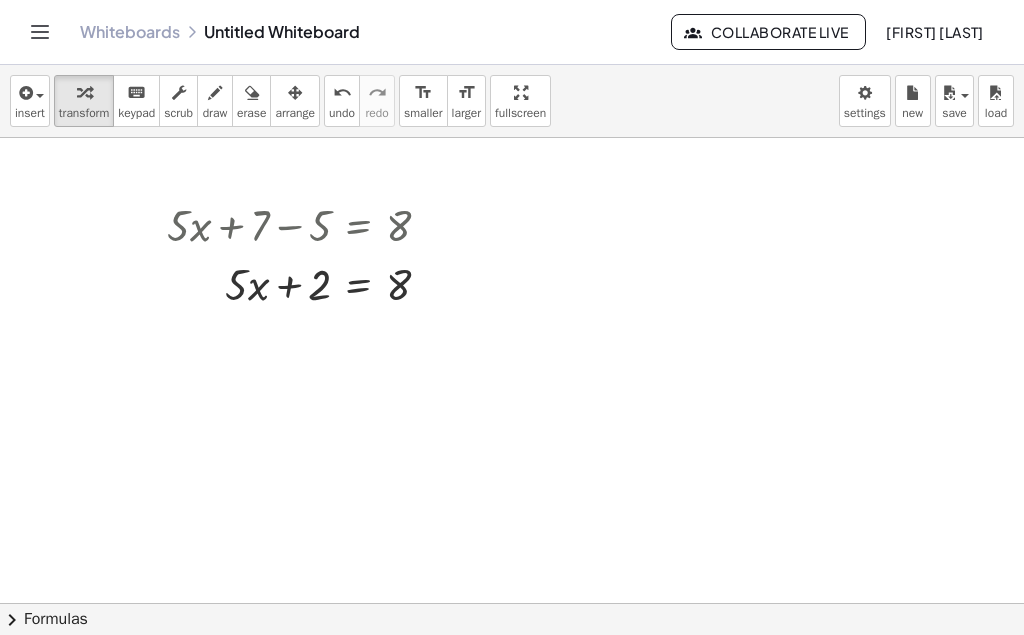 click at bounding box center [512, 612] 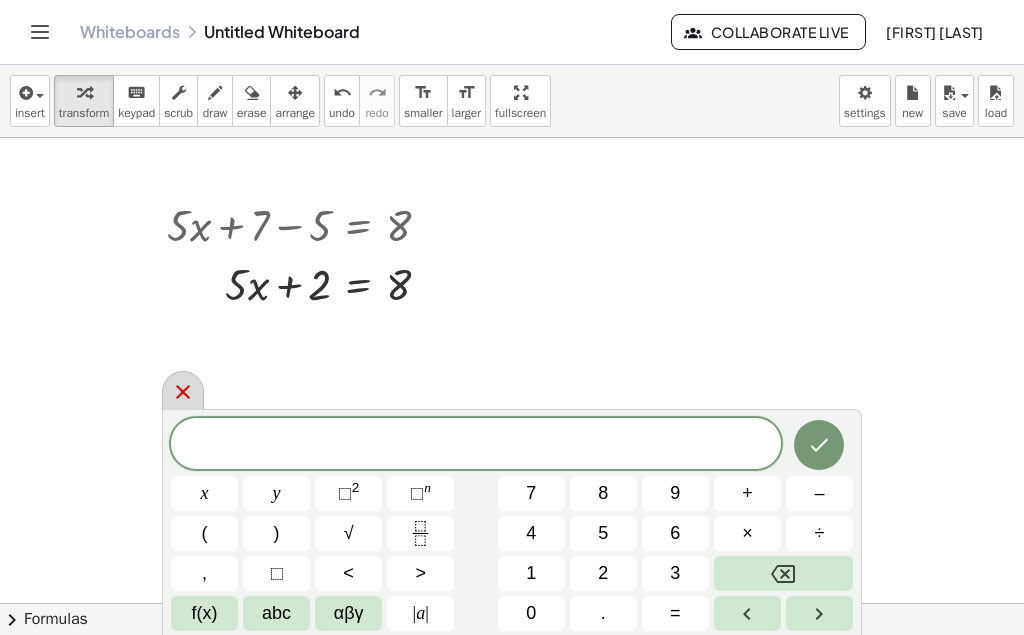 drag, startPoint x: 333, startPoint y: 357, endPoint x: 188, endPoint y: 388, distance: 148.27676 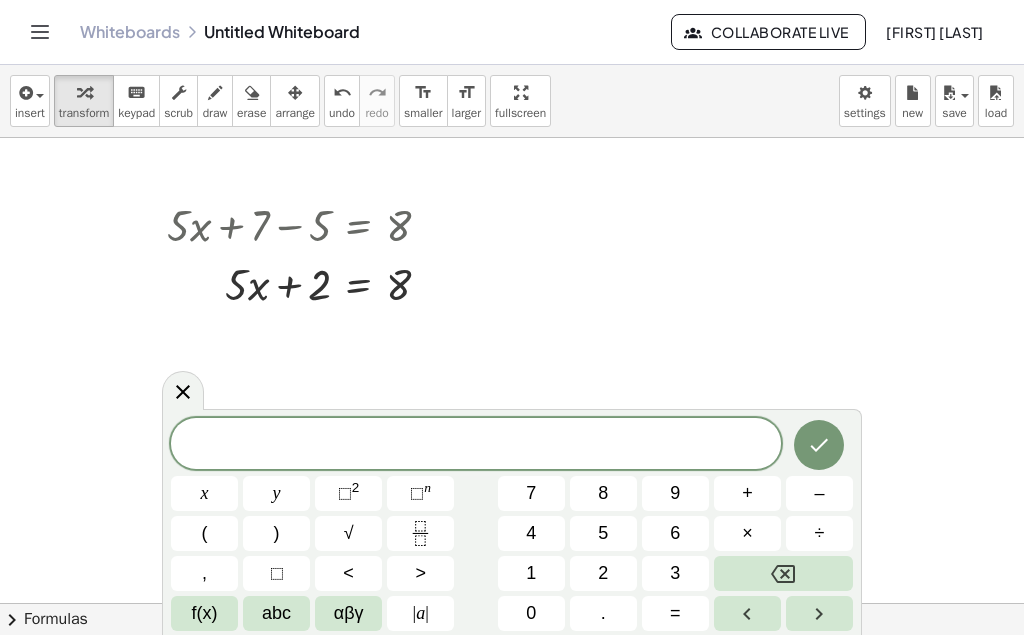 click 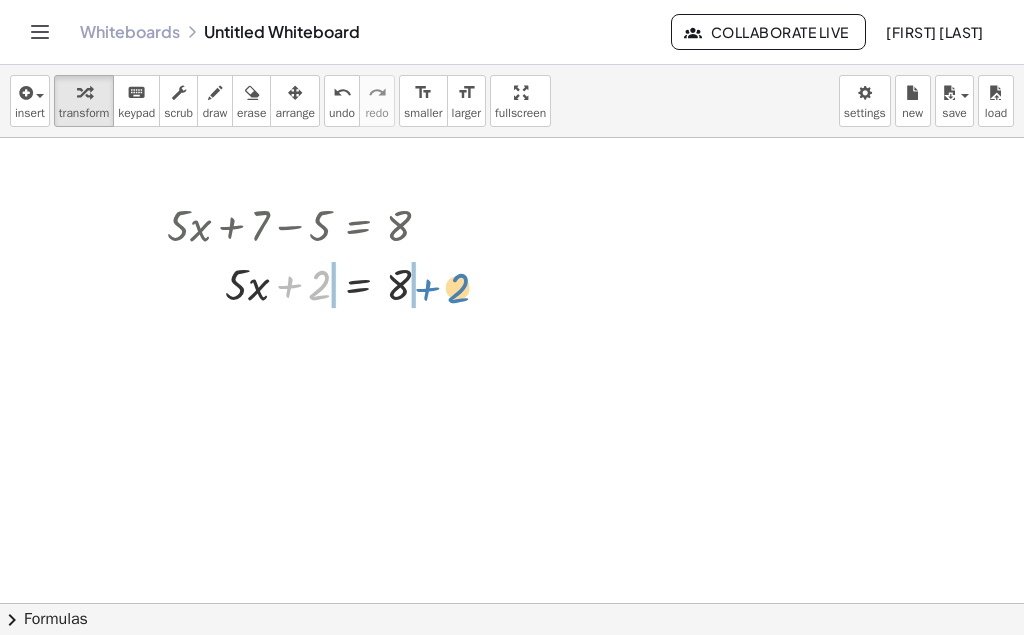 drag, startPoint x: 316, startPoint y: 287, endPoint x: 454, endPoint y: 290, distance: 138.03261 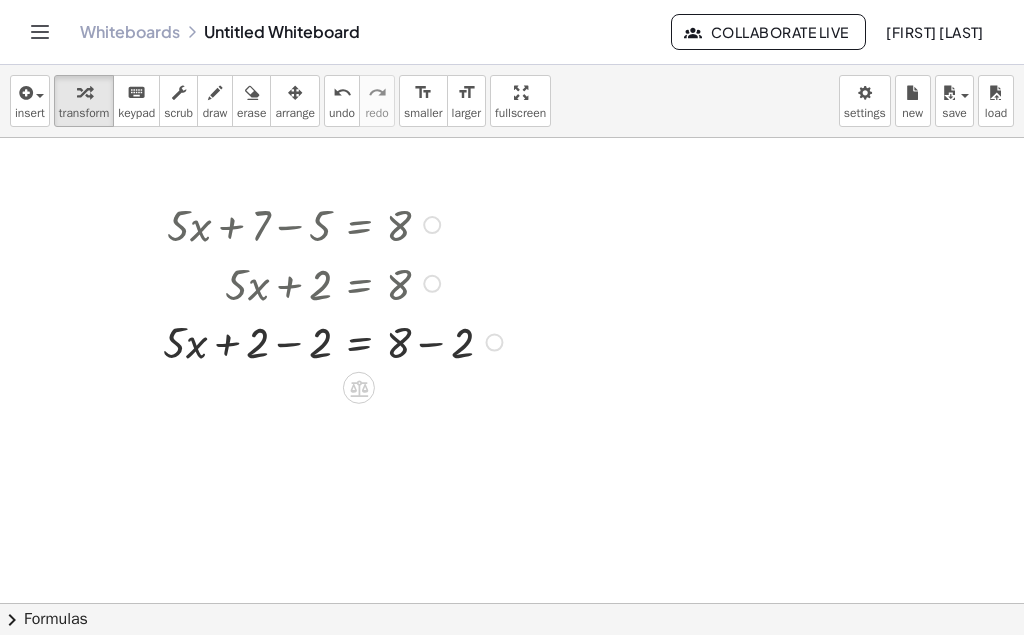 click on "Go back to this line Copy line as LaTeX Copy derivation as LaTeX" at bounding box center [494, 343] 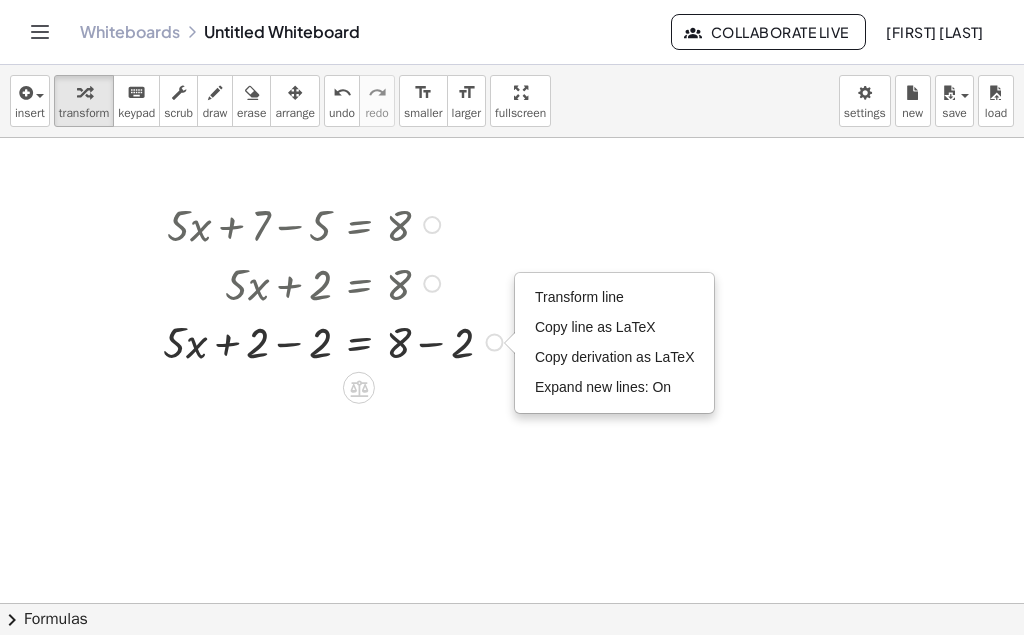 click on "Transform line Copy line as LaTeX Copy derivation as LaTeX Expand new lines: On" at bounding box center (494, 343) 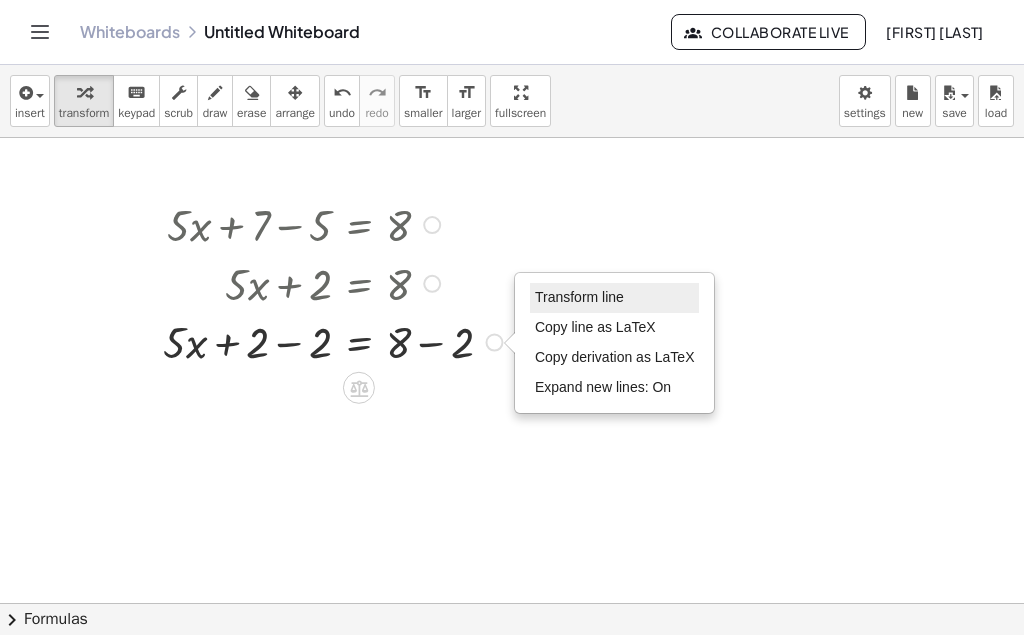 drag, startPoint x: 560, startPoint y: 298, endPoint x: 570, endPoint y: 310, distance: 15.6205 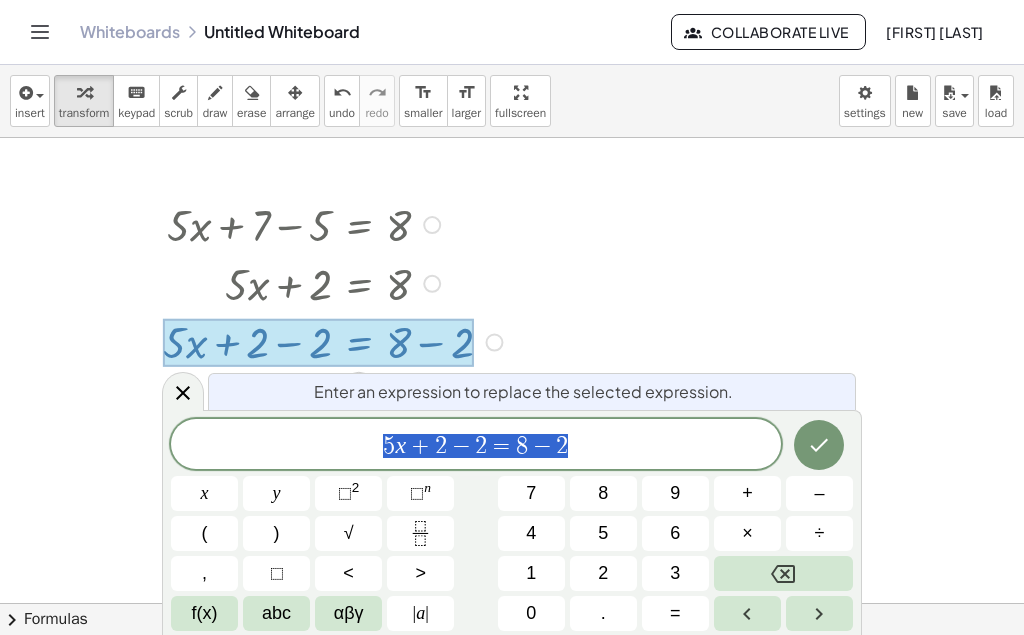 click at bounding box center [512, 612] 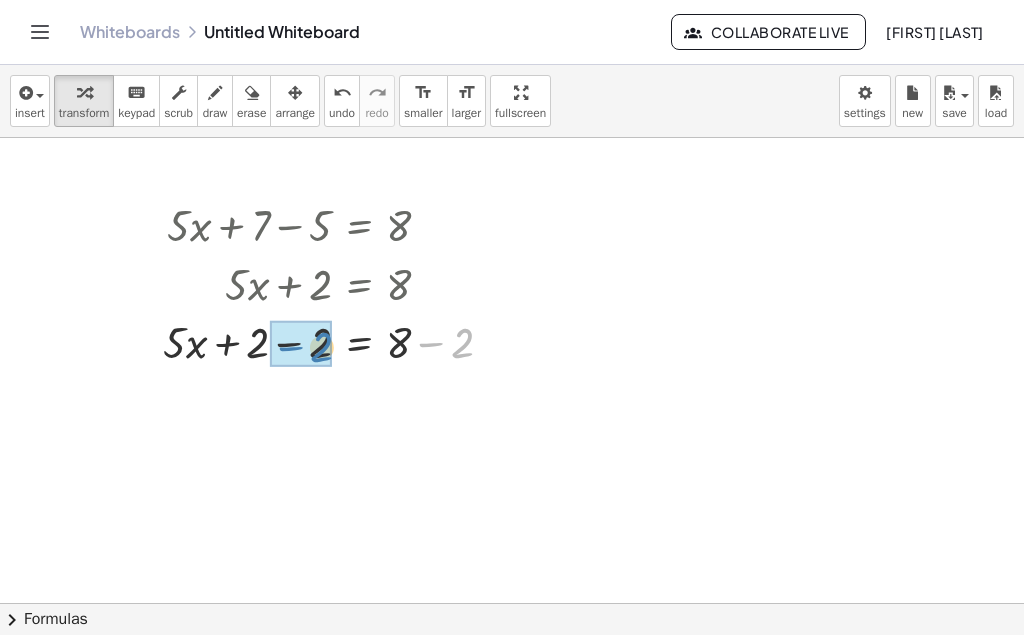 drag, startPoint x: 459, startPoint y: 349, endPoint x: 320, endPoint y: 352, distance: 139.03236 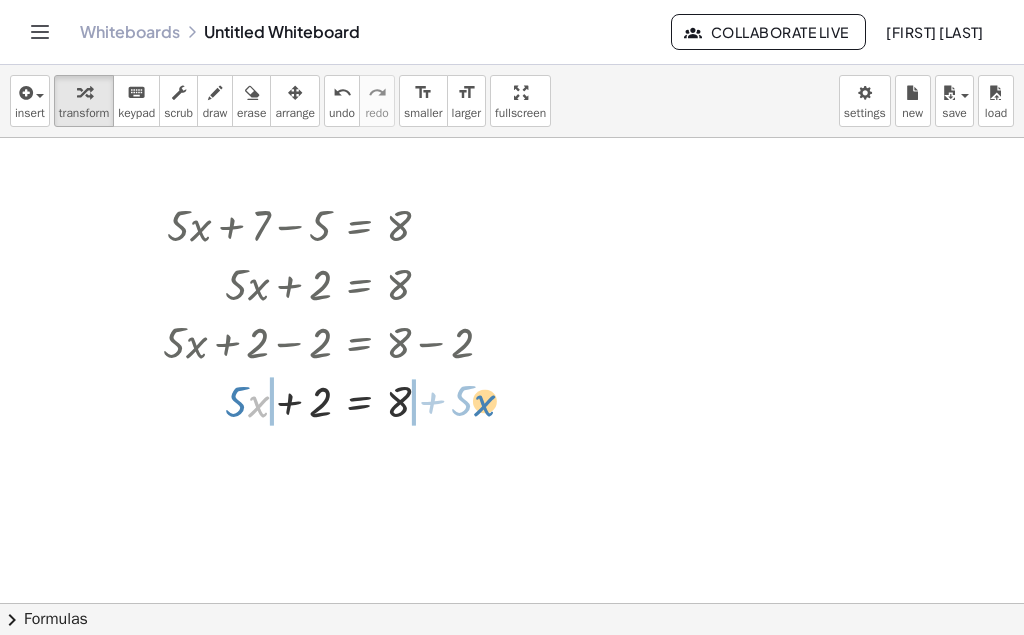 drag, startPoint x: 255, startPoint y: 405, endPoint x: 481, endPoint y: 404, distance: 226.00221 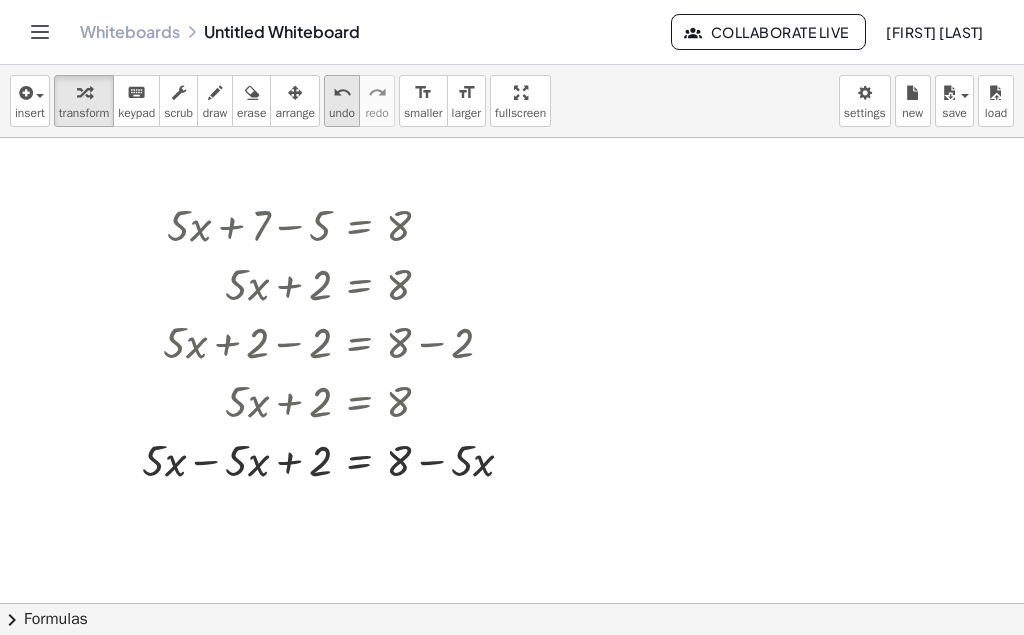 click on "undo" at bounding box center (342, 113) 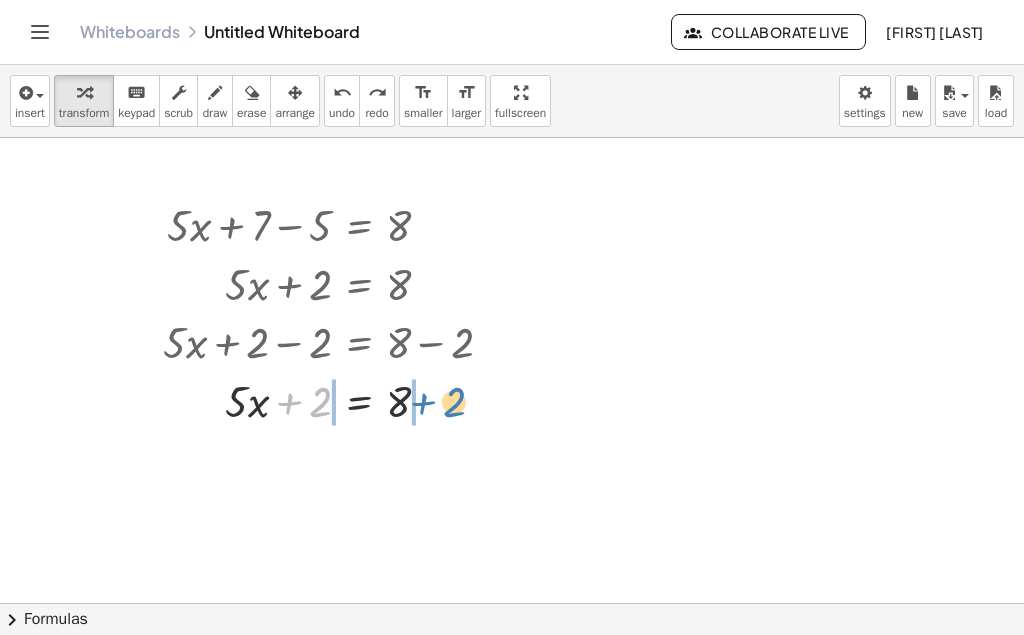 drag, startPoint x: 310, startPoint y: 397, endPoint x: 444, endPoint y: 397, distance: 134 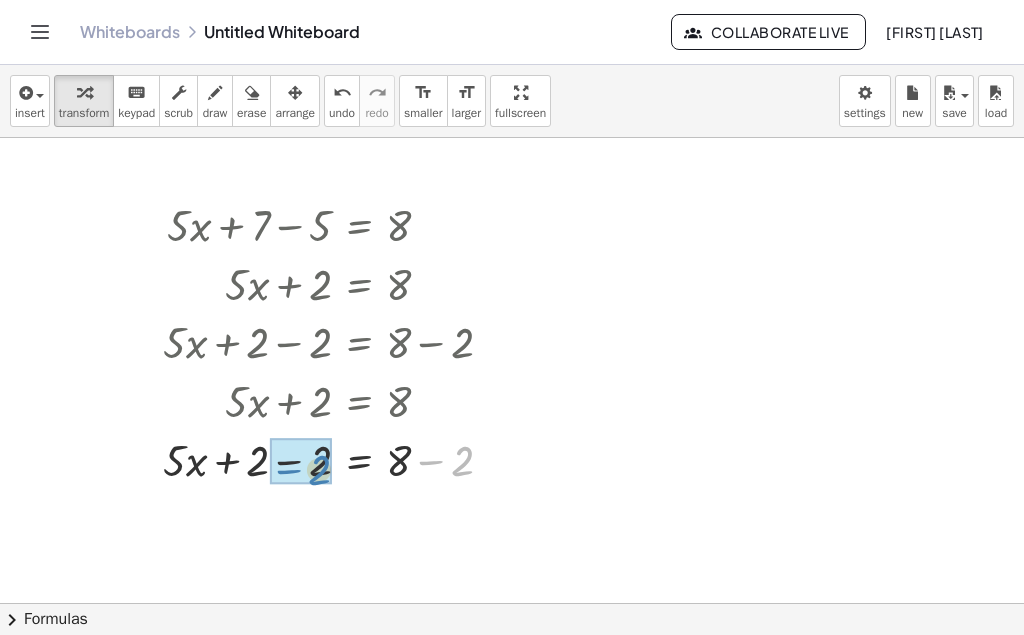 drag, startPoint x: 456, startPoint y: 459, endPoint x: 320, endPoint y: 465, distance: 136.1323 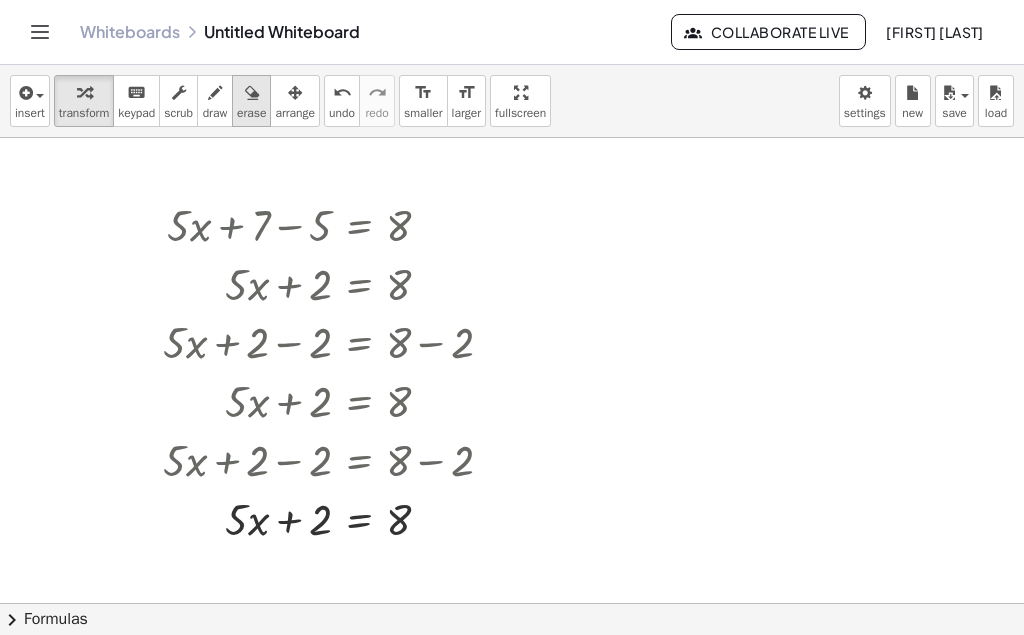 click on "erase" at bounding box center [251, 113] 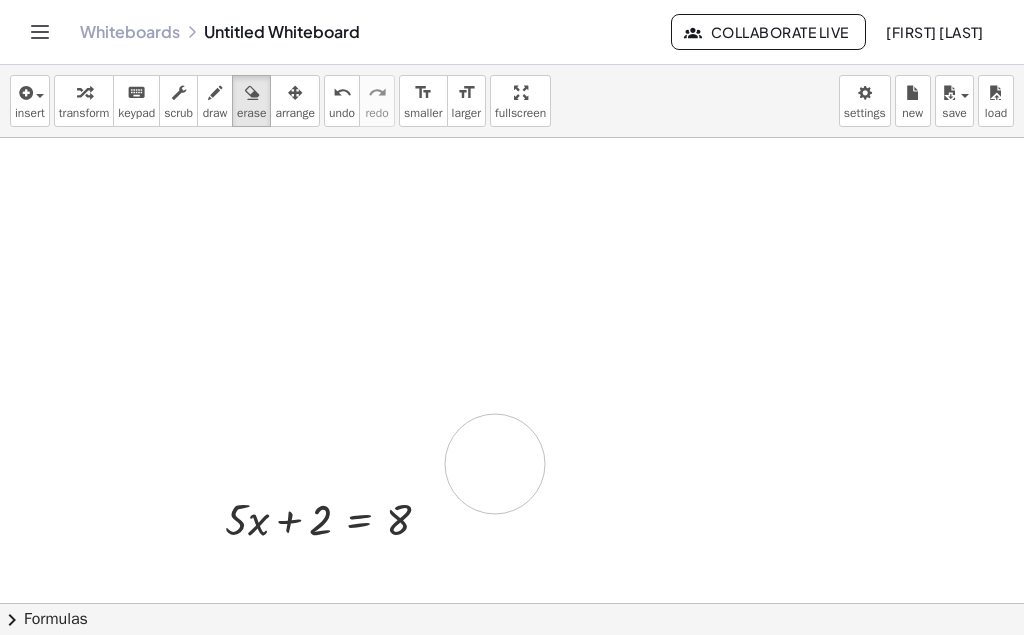 drag, startPoint x: 335, startPoint y: 292, endPoint x: 495, endPoint y: 461, distance: 232.72516 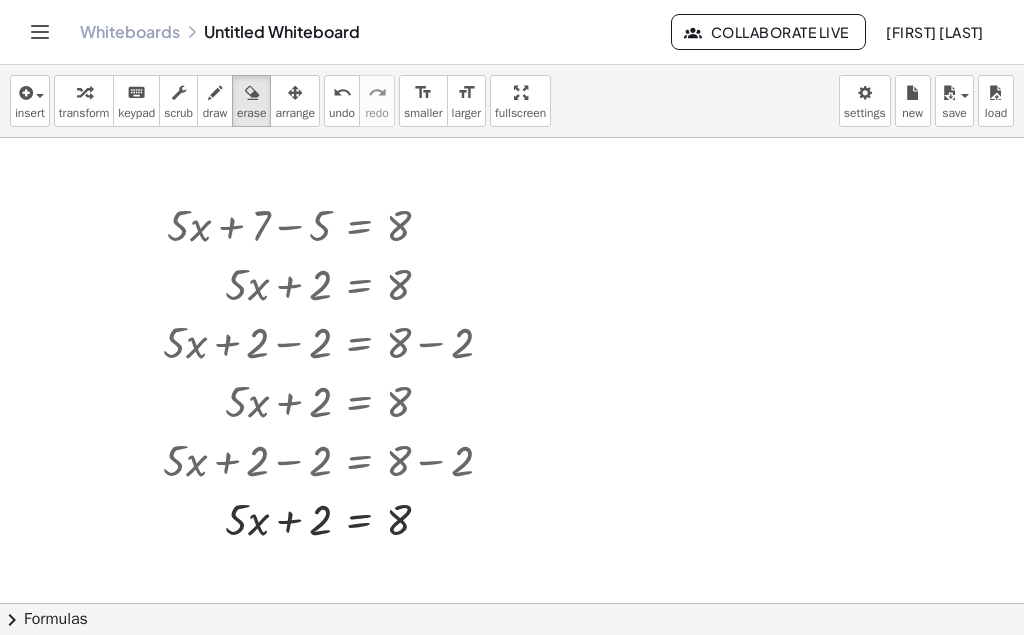 drag, startPoint x: 413, startPoint y: 371, endPoint x: 573, endPoint y: 403, distance: 163.16862 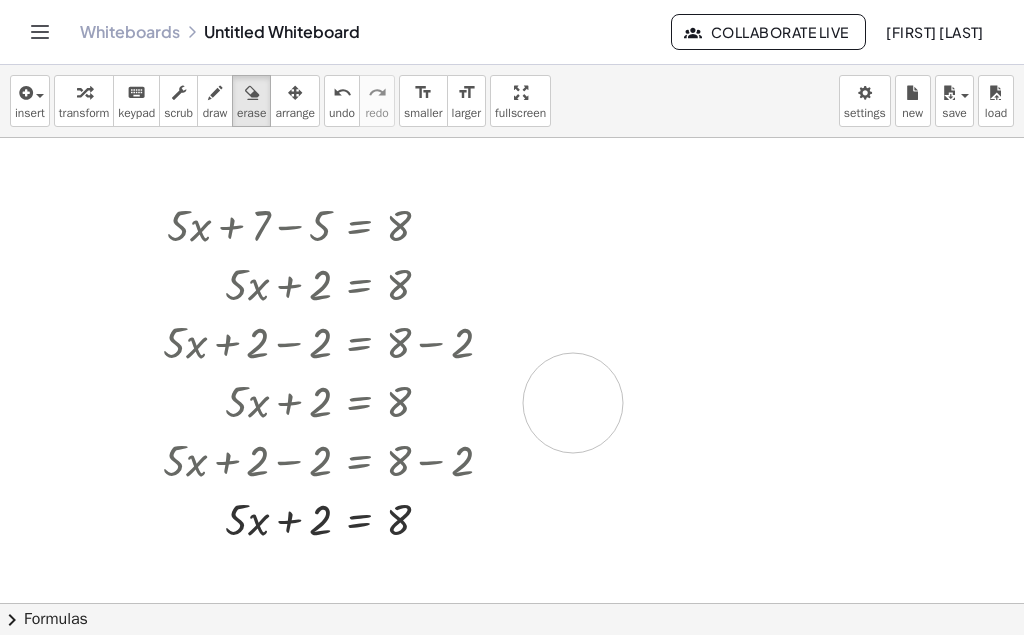 click at bounding box center [512, 612] 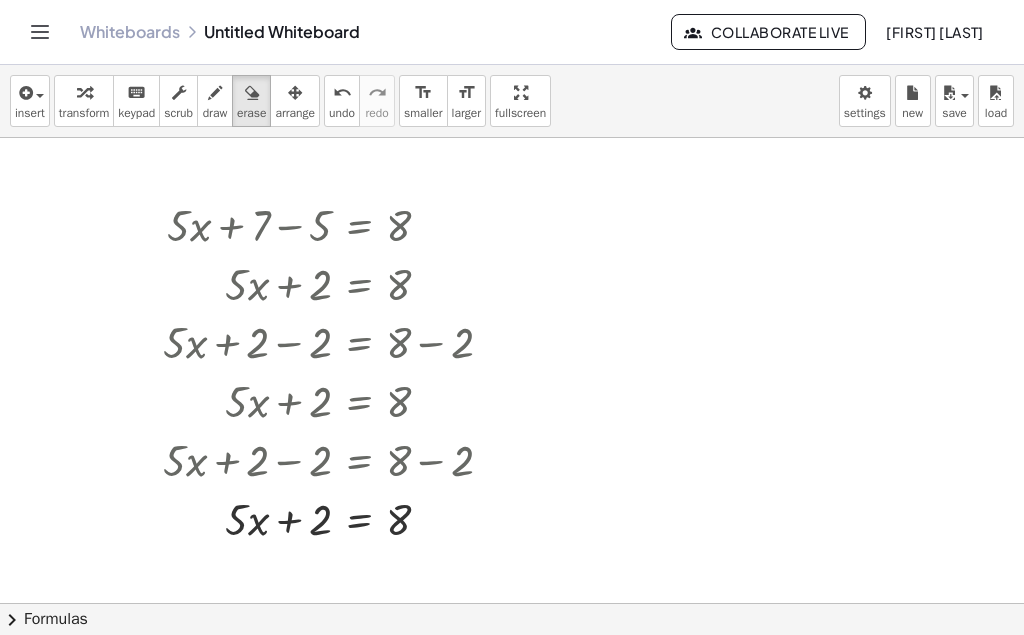 click at bounding box center [512, 612] 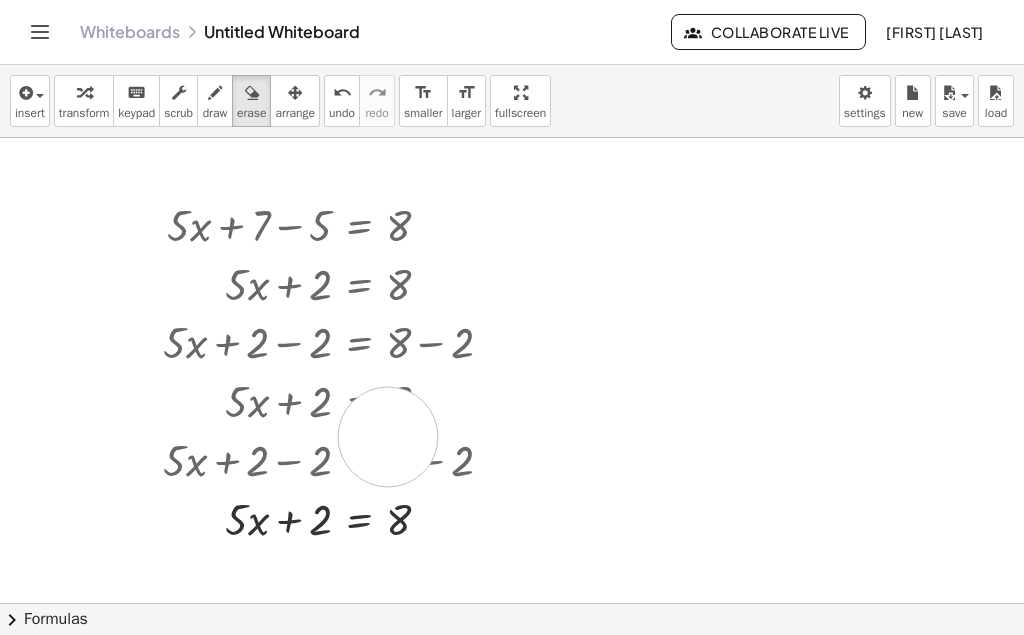 click at bounding box center [512, 612] 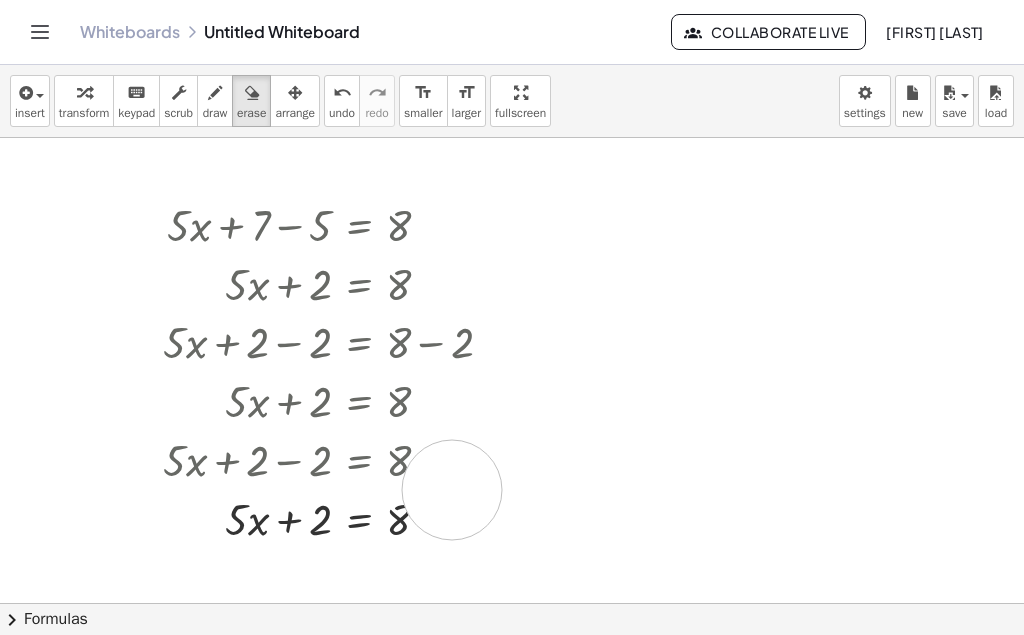 click at bounding box center (512, 612) 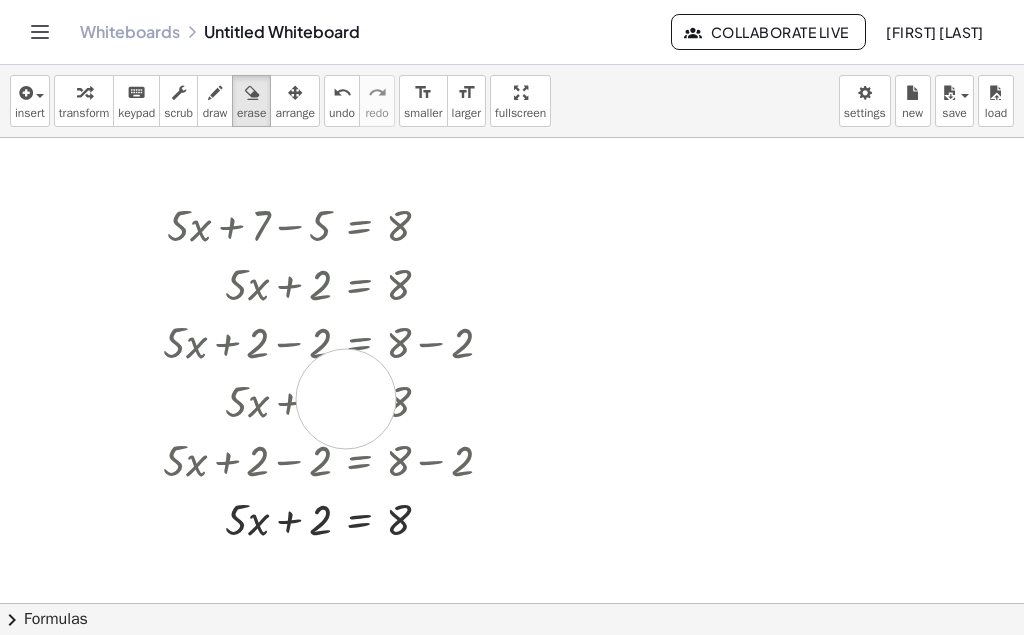 click at bounding box center (512, 612) 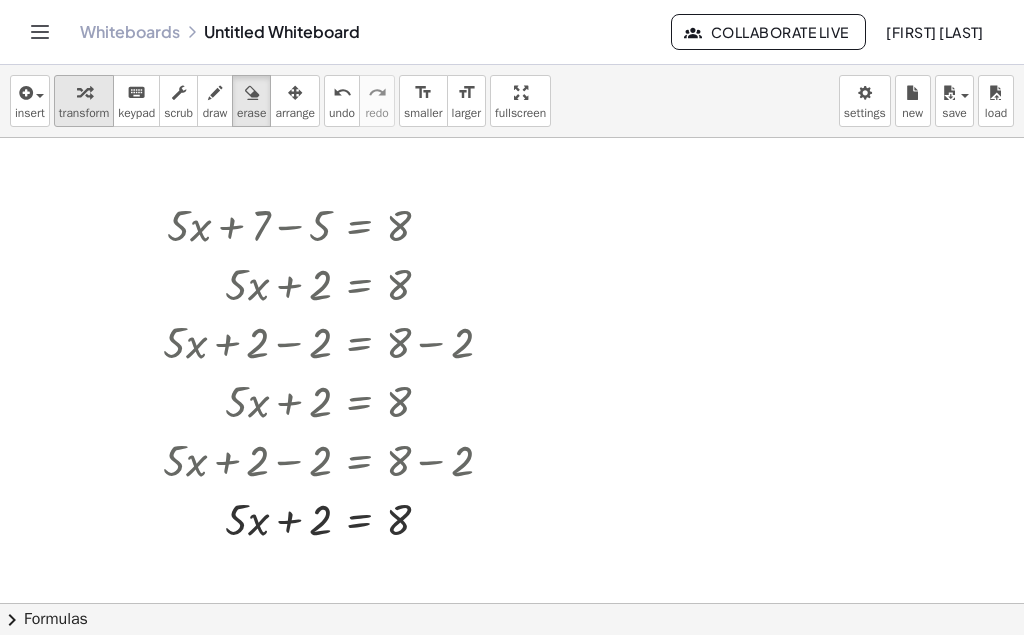 click on "transform" at bounding box center (84, 113) 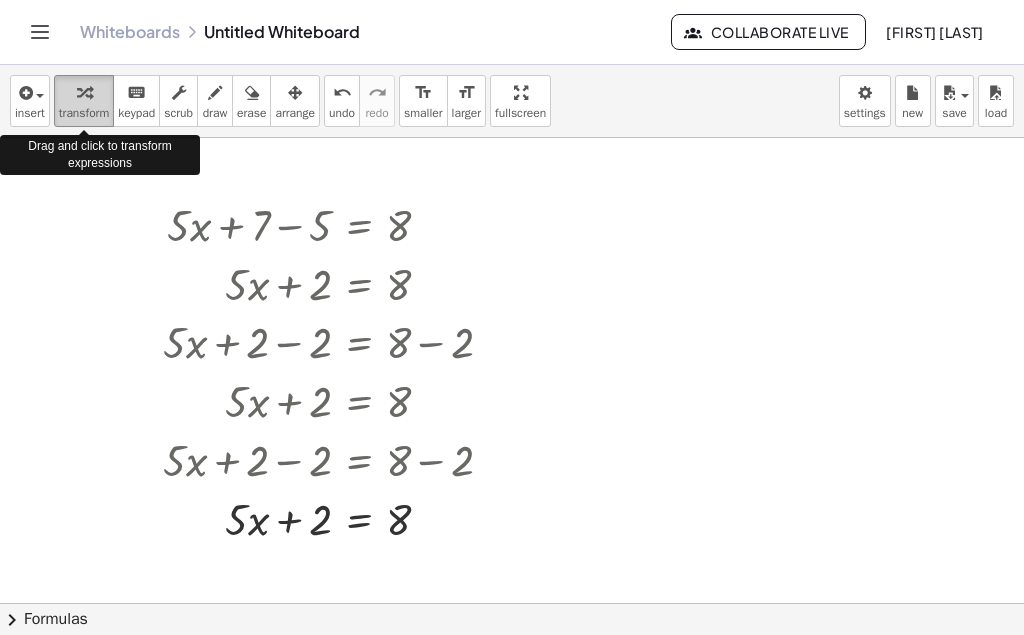 click on "transform" at bounding box center [84, 113] 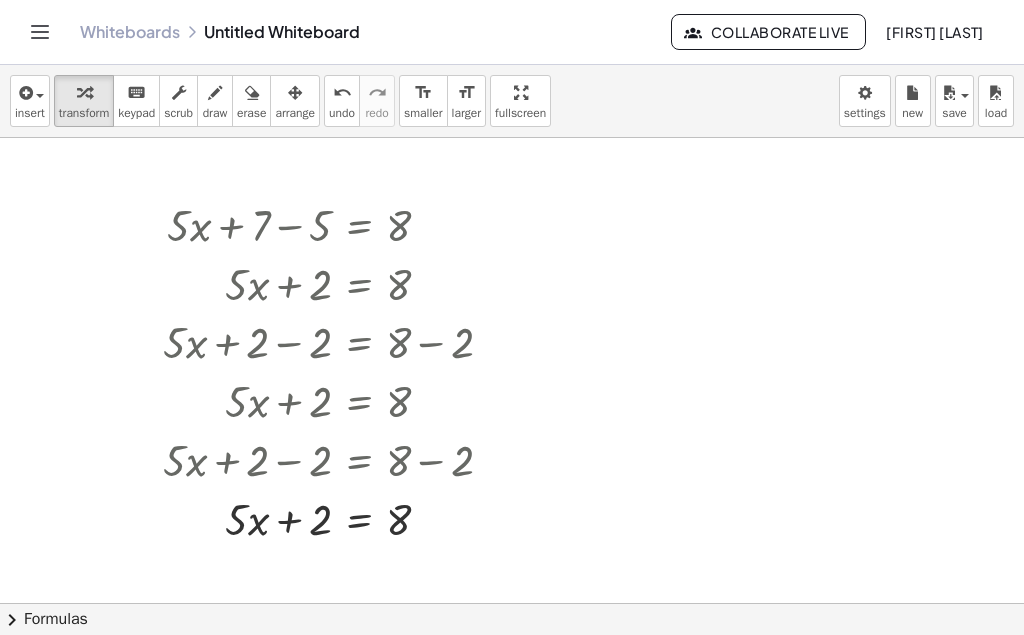 drag, startPoint x: 87, startPoint y: 157, endPoint x: 104, endPoint y: 150, distance: 18.384777 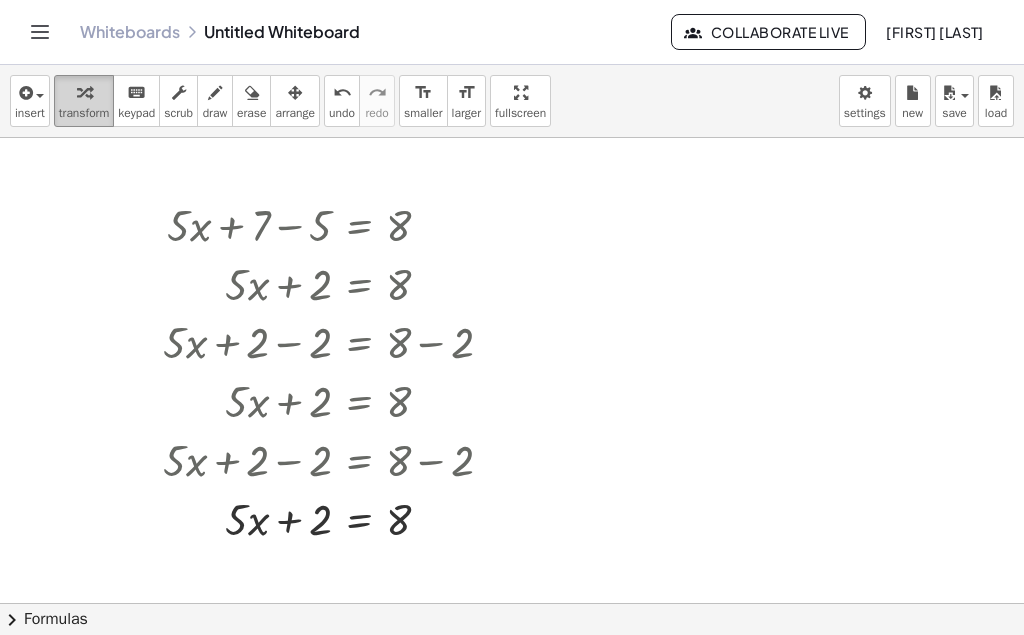 click on "transform" at bounding box center (84, 113) 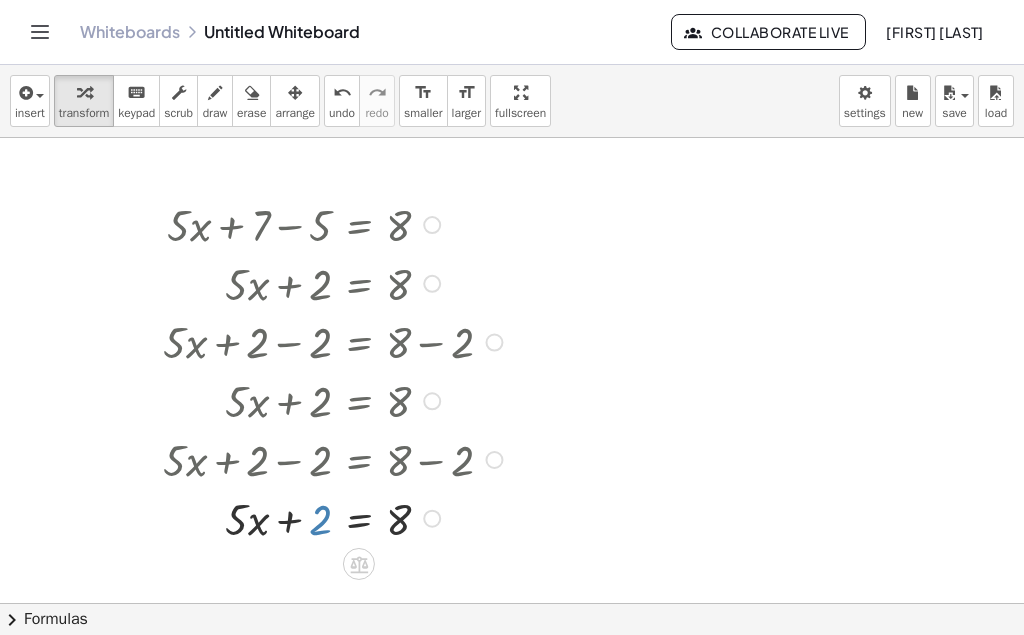 click at bounding box center (336, 517) 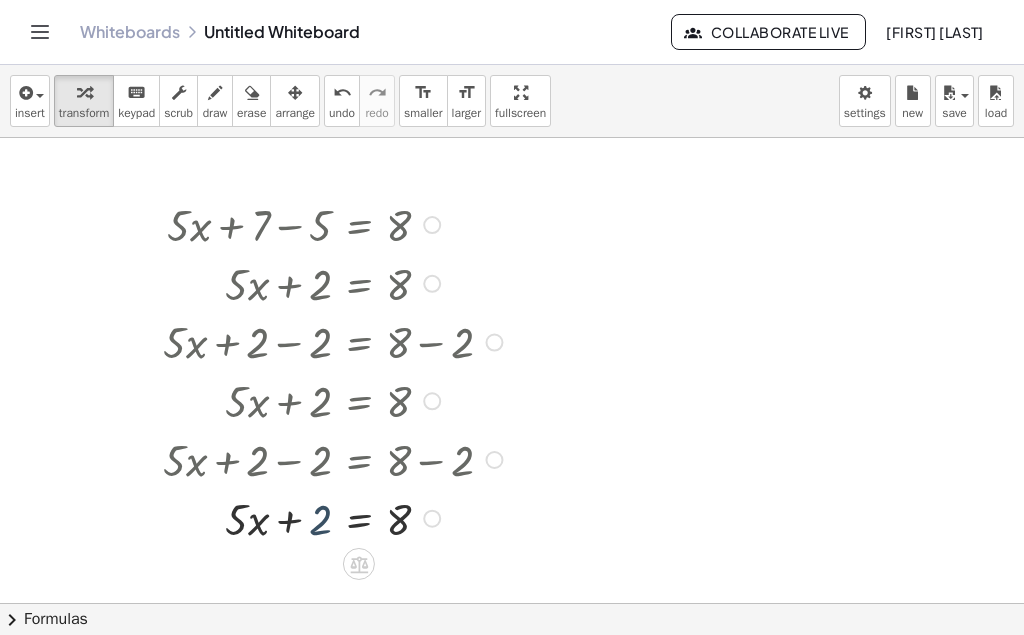 click at bounding box center [336, 517] 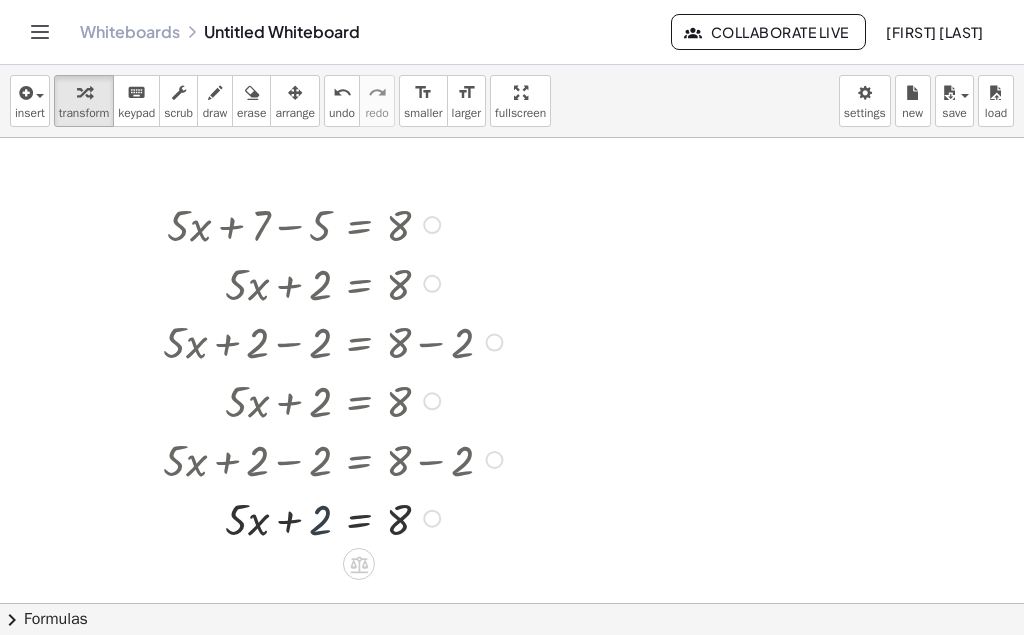 click at bounding box center [336, 517] 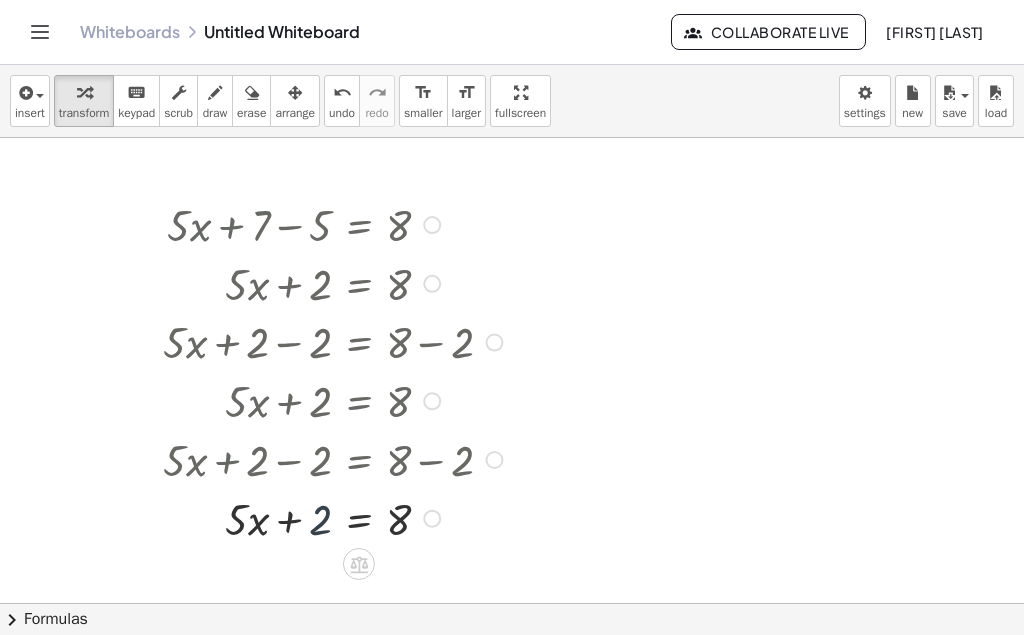 click at bounding box center [336, 517] 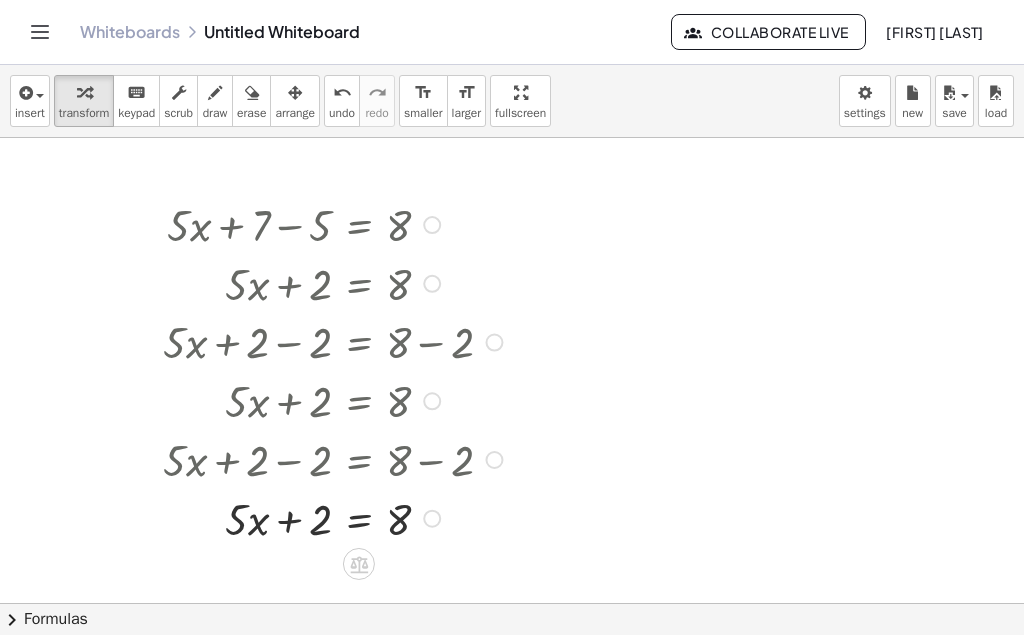 click at bounding box center (432, 519) 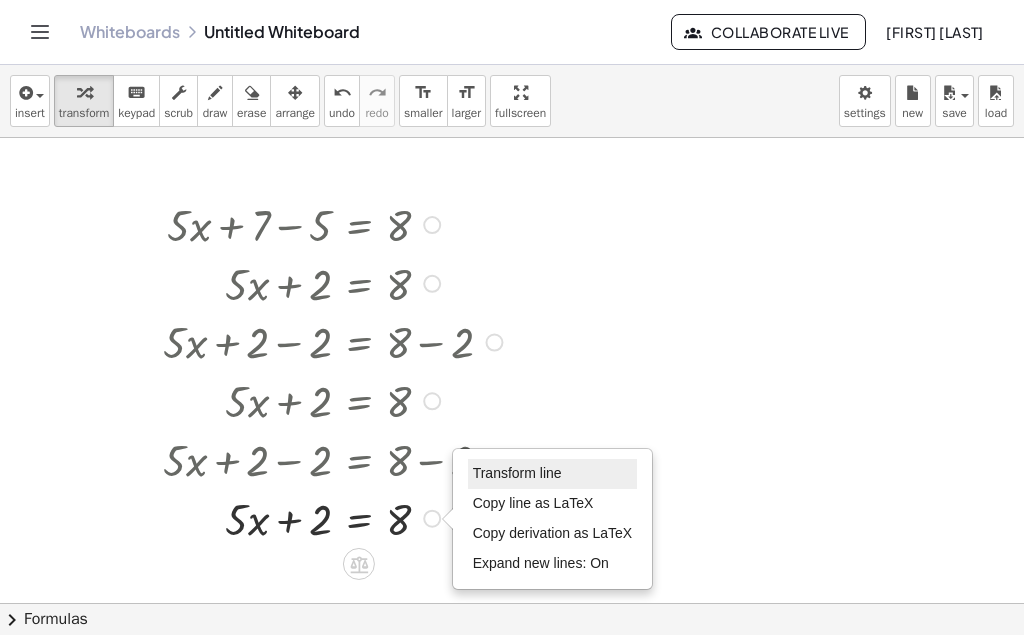 click on "Transform line" at bounding box center [517, 473] 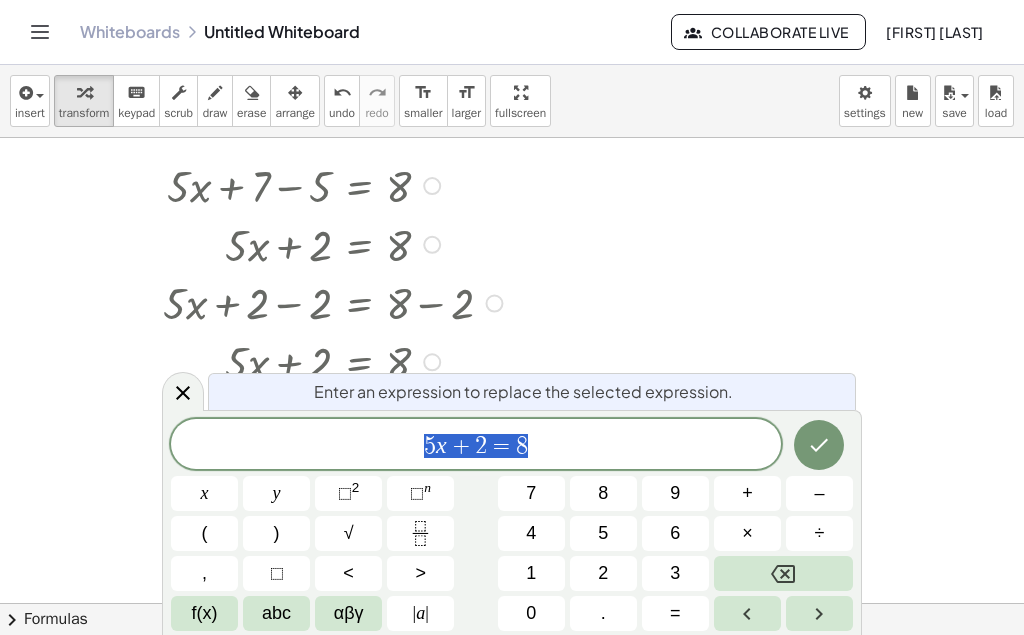 scroll, scrollTop: 41, scrollLeft: 0, axis: vertical 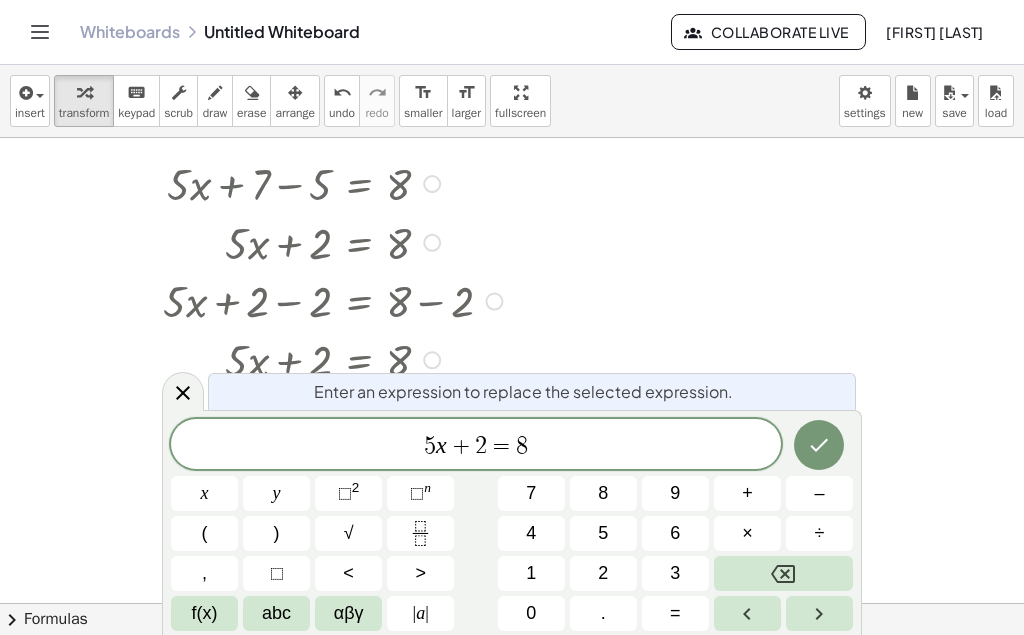 click at bounding box center (336, 241) 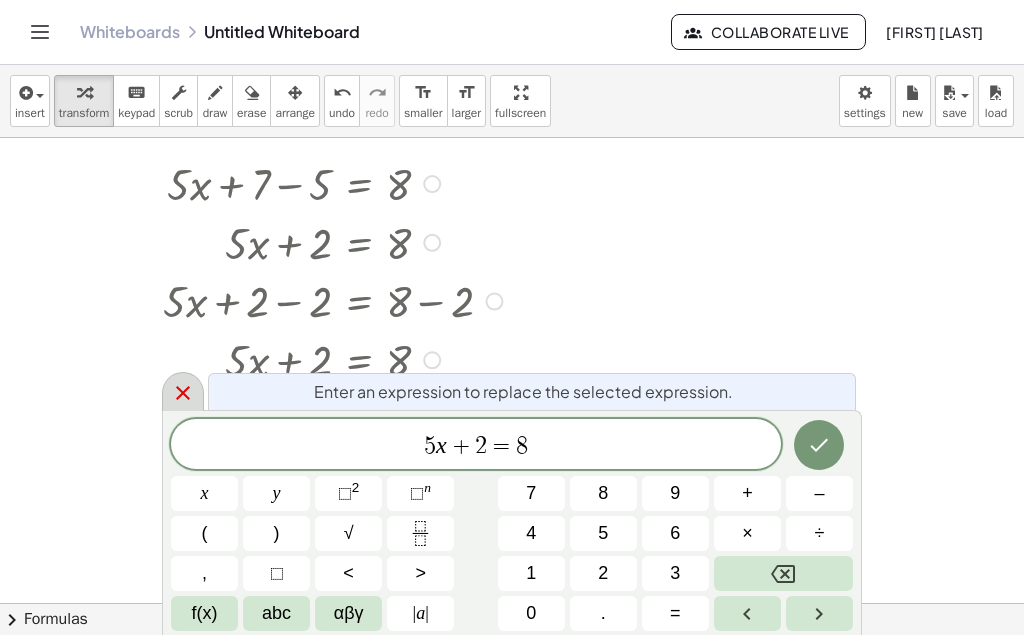 click 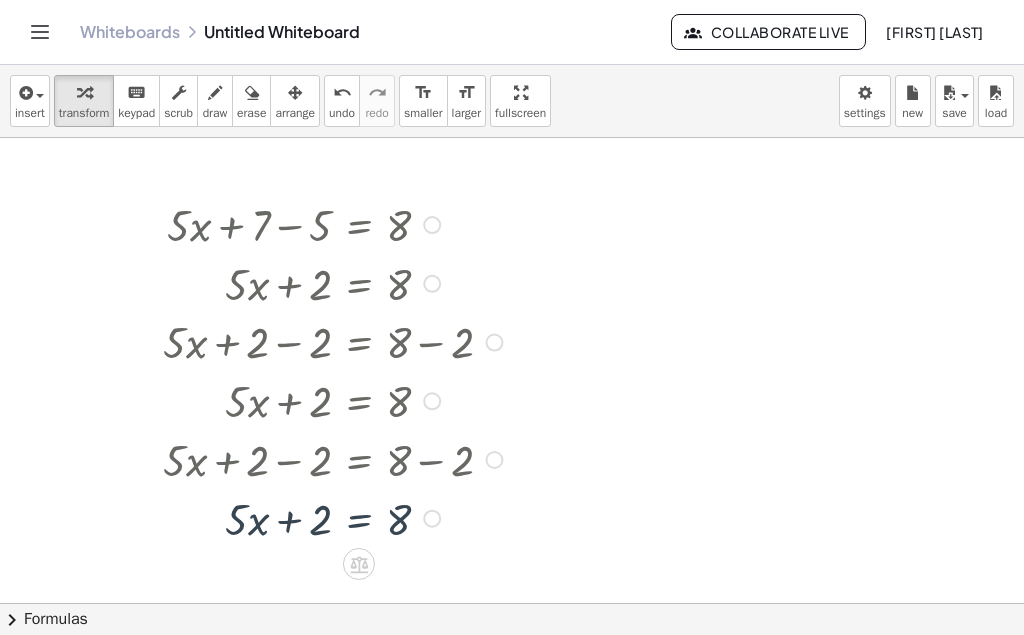 scroll, scrollTop: 0, scrollLeft: 0, axis: both 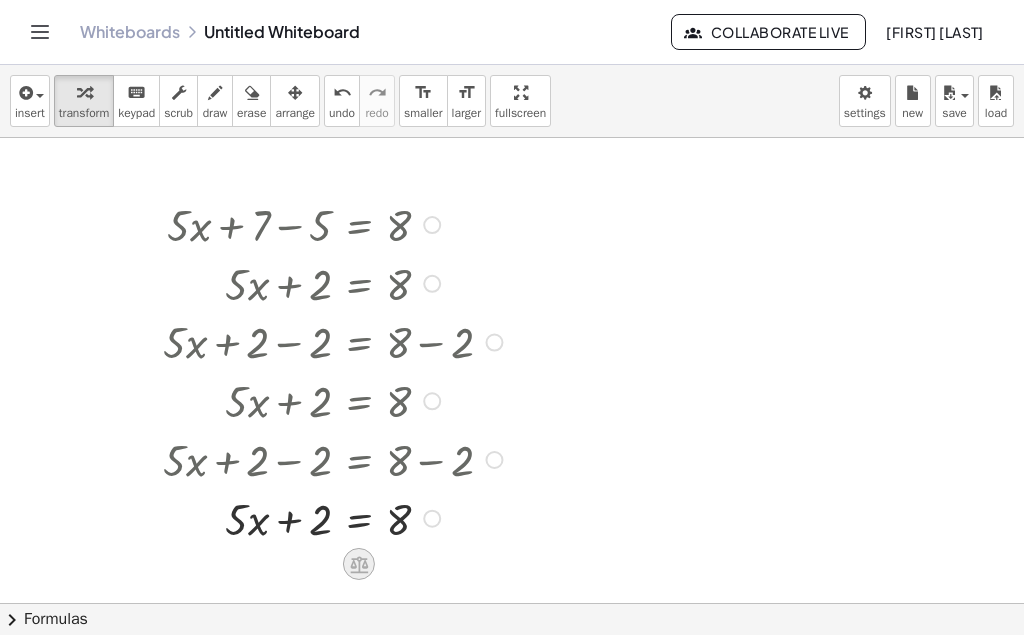 click 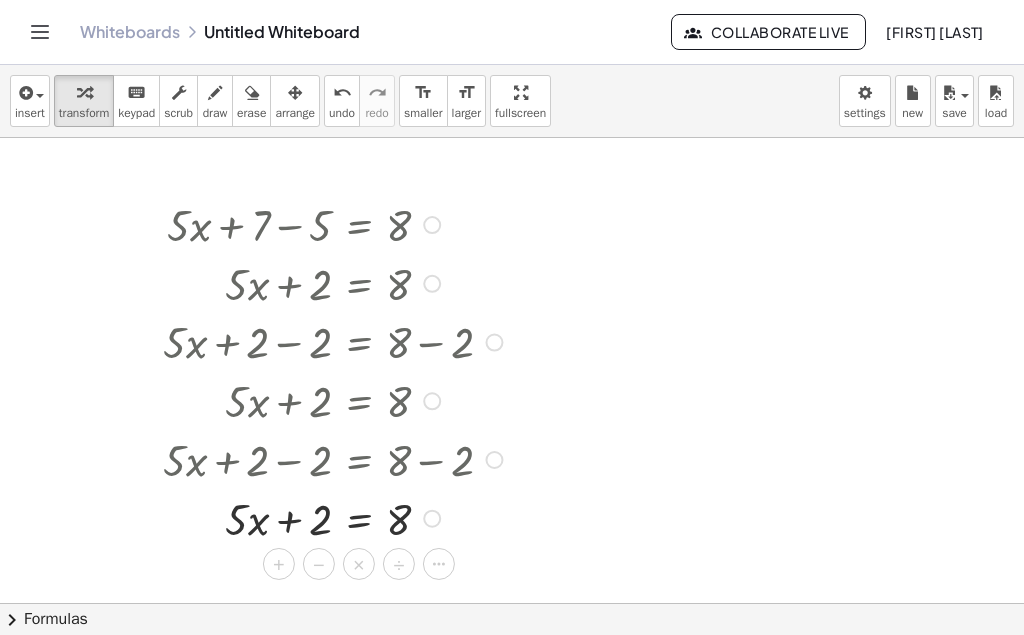 click 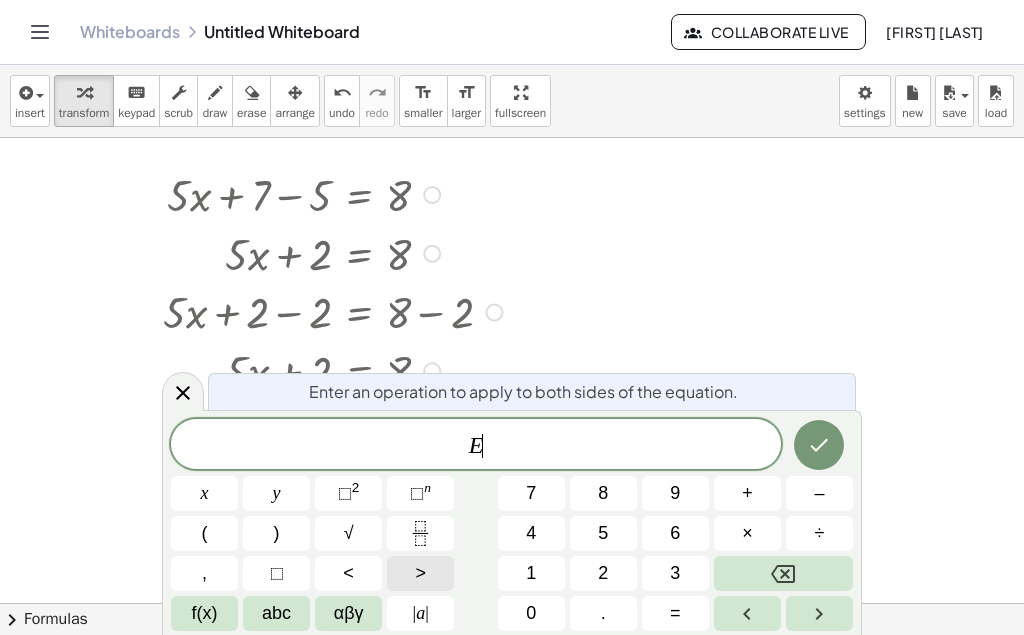 scroll, scrollTop: 41, scrollLeft: 0, axis: vertical 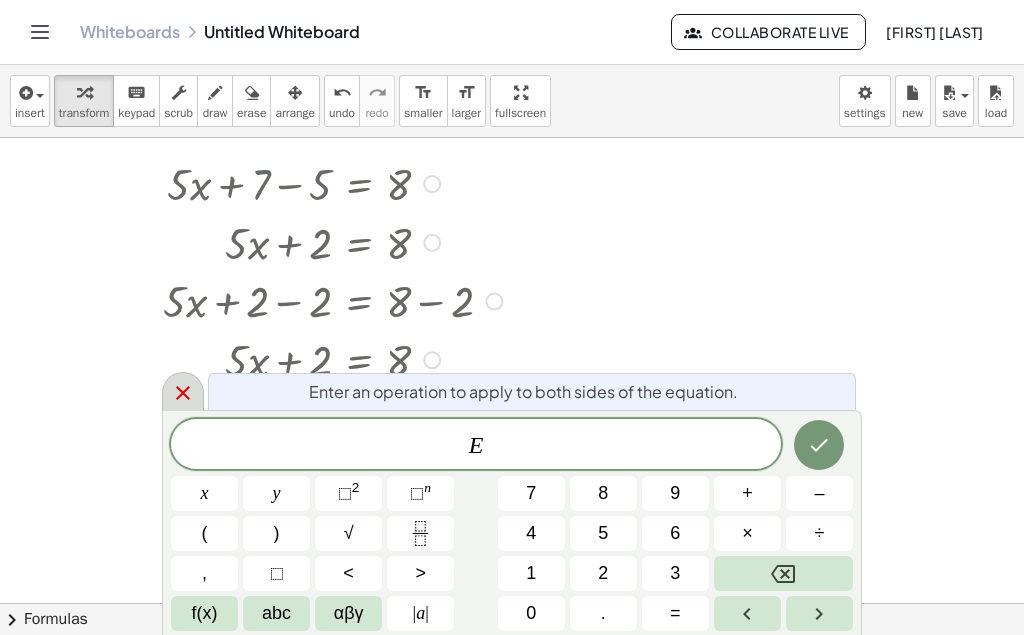 click 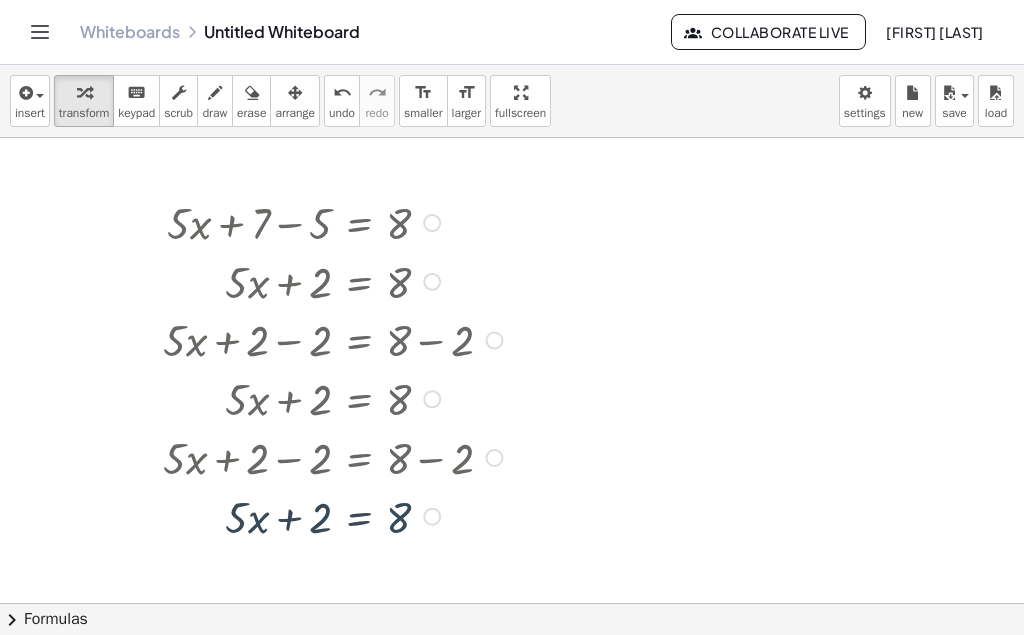 scroll, scrollTop: 0, scrollLeft: 0, axis: both 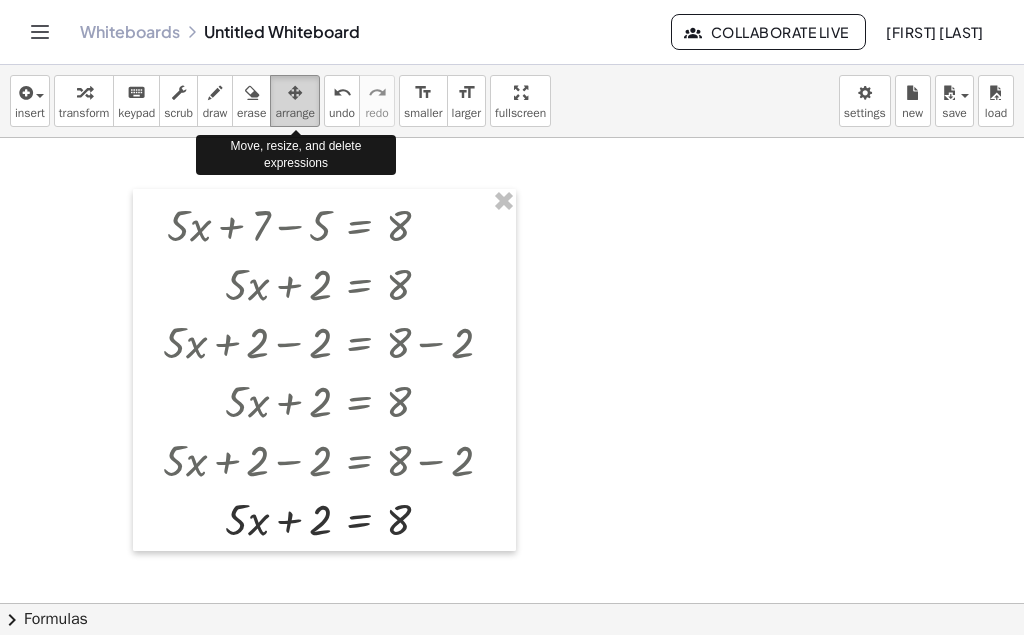 click on "arrange" at bounding box center (295, 113) 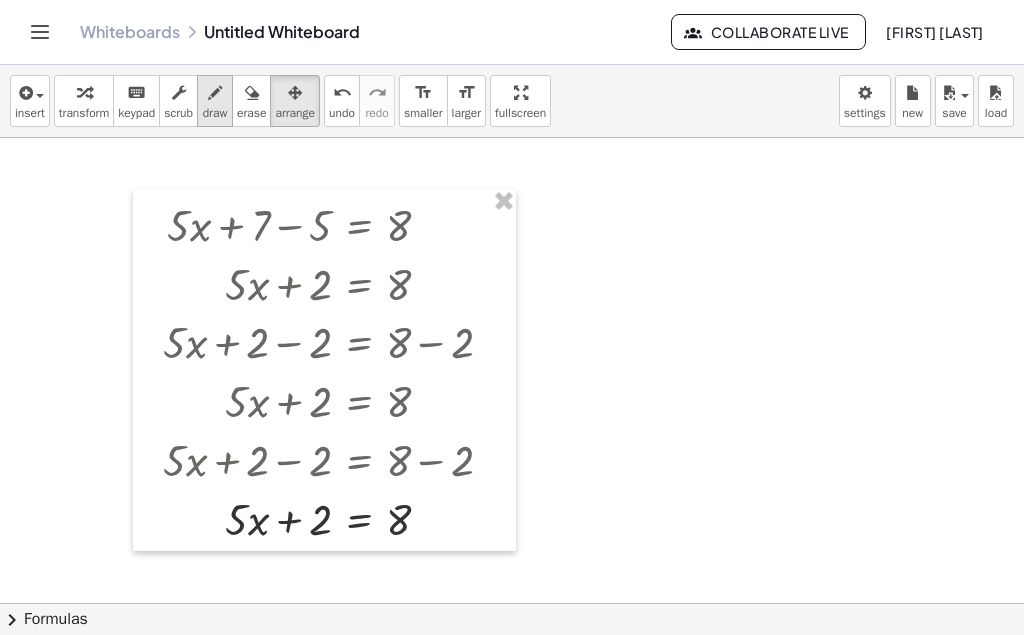 click on "draw" at bounding box center [215, 113] 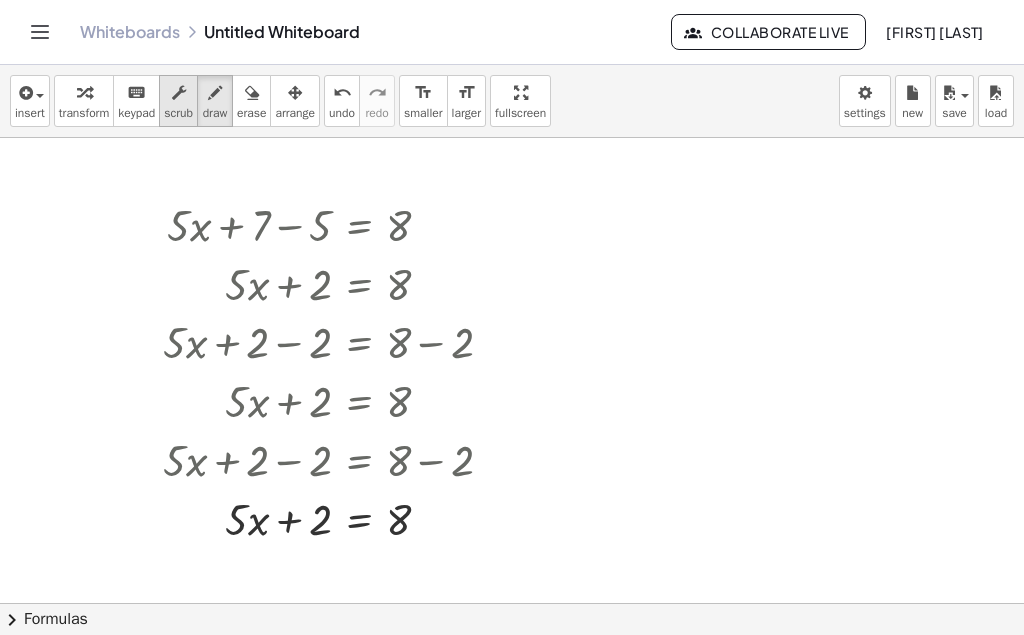 click at bounding box center [179, 93] 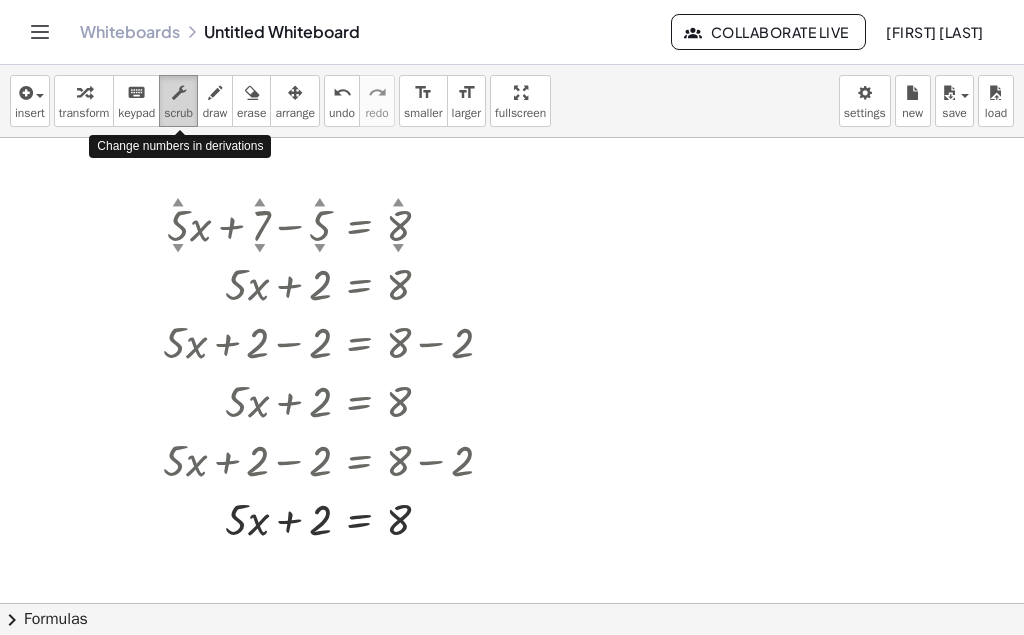 click at bounding box center (179, 93) 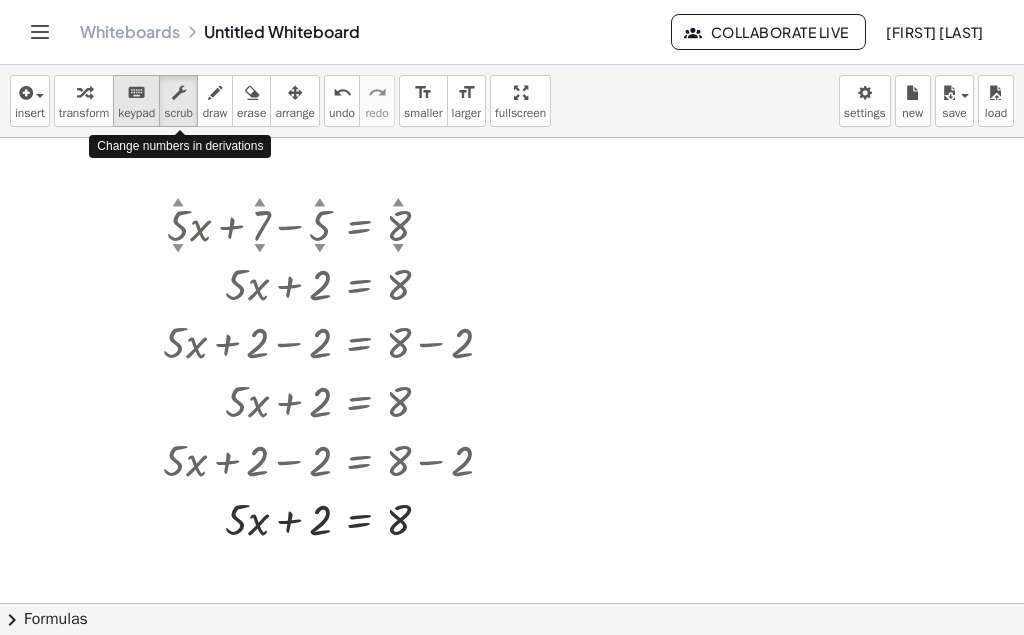 click on "keyboard" at bounding box center (136, 93) 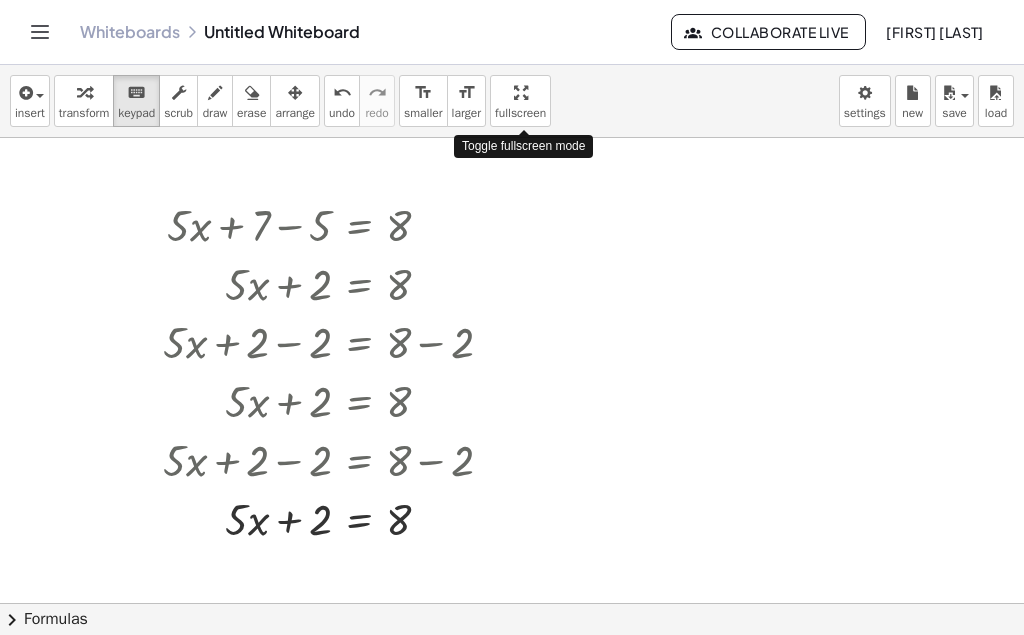 drag, startPoint x: 507, startPoint y: 103, endPoint x: 507, endPoint y: 206, distance: 103 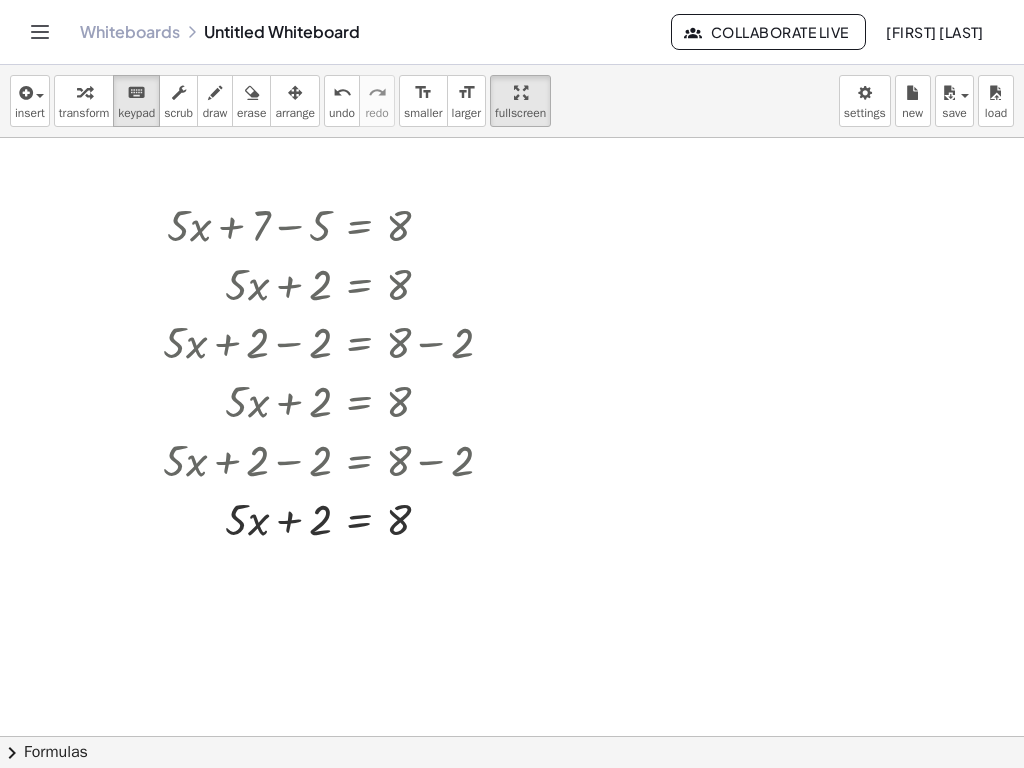 drag, startPoint x: 513, startPoint y: 39, endPoint x: 513, endPoint y: -64, distance: 103 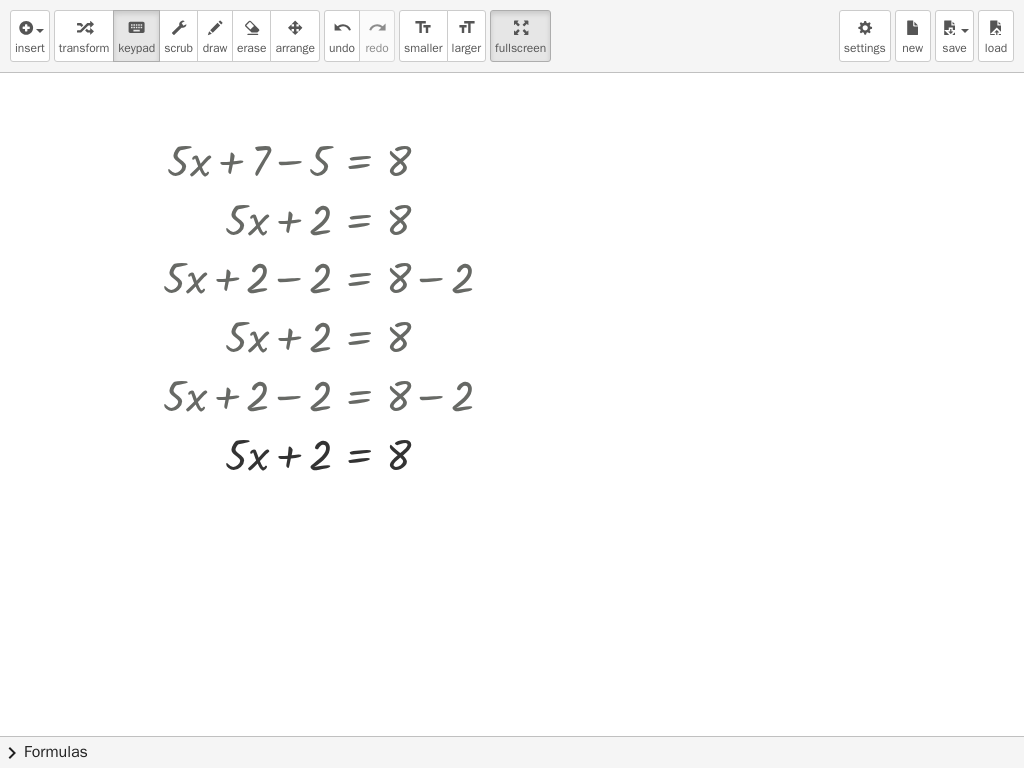click on "Graspable Math Activities Whiteboards Classes Account v1.28.2 | Privacy policy © 2025 | Graspable, Inc. Whiteboards Untitled Whiteboard Collaborate Live  [FIRST] [LAST]   insert select one: Math Expression Function Text Youtube Video Graphing Geometry Geometry 3D transform keyboard keypad scrub draw erase arrange undo undo redo redo format_size smaller format_size larger fullscreen load   save new settings + · 5 · x + 7 − 5 = 8 + · 5 · x + 2 = 8 + · 5 · x + 2 − 2 = + 8 − 2 + · 5 · x + 2 = 8 + · 5 · x + 2 − 2 = + 8 − 2 + · 5 · x = 8 + 2 Transform line Copy line as LaTeX Copy derivation as LaTeX Expand new lines: On × chevron_right  Formulas
Drag one side of a formula onto a highlighted expression on the canvas to apply it.
Quadratic Formula
+ · a · x 2 + · b · x + c = 0
⇔
x = · ( − b ± 2 √ ( + b 2 − · 4 · a · c ) ) ·" at bounding box center (512, 384) 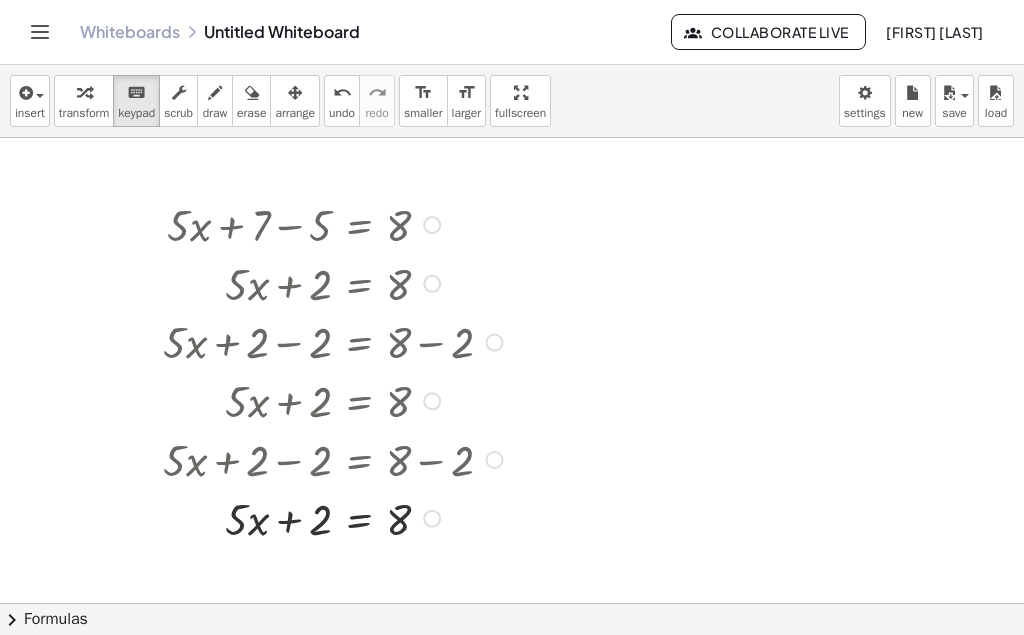 click at bounding box center [494, 343] 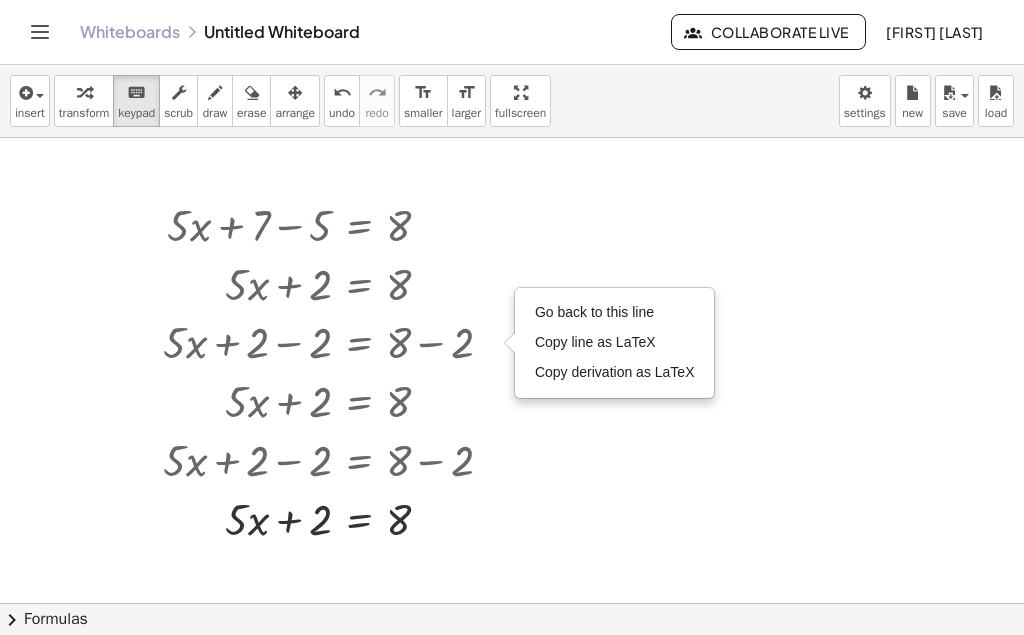 click at bounding box center (512, 612) 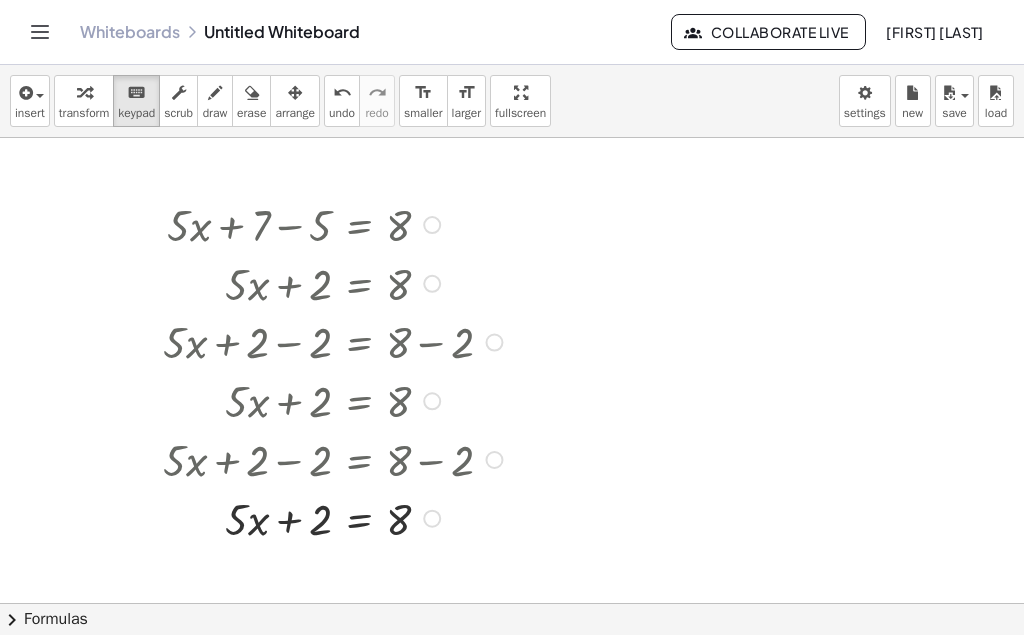 click at bounding box center [432, 225] 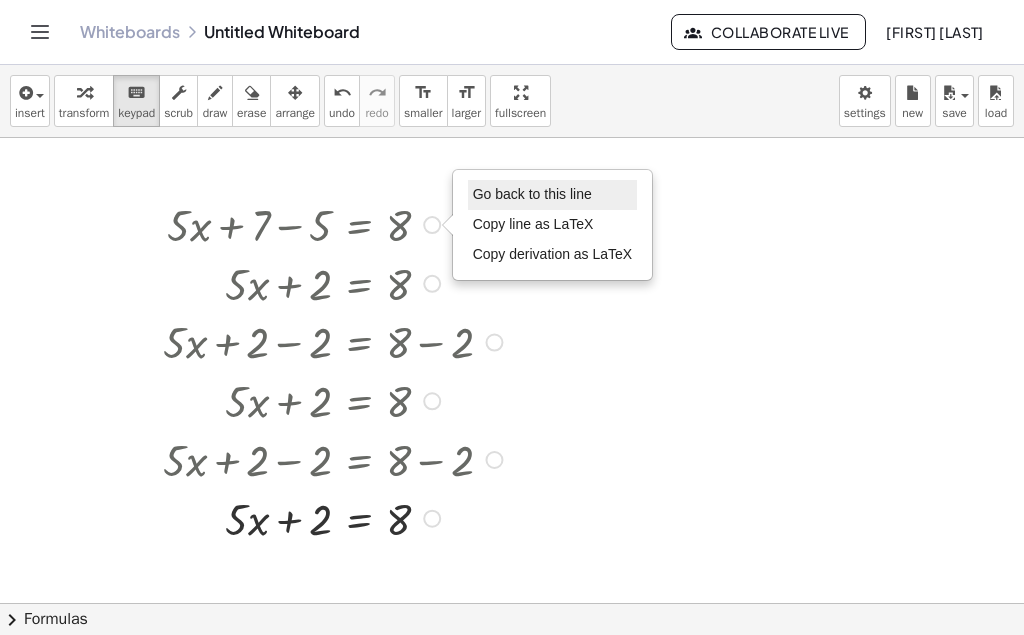 click on "Go back to this line" at bounding box center [532, 194] 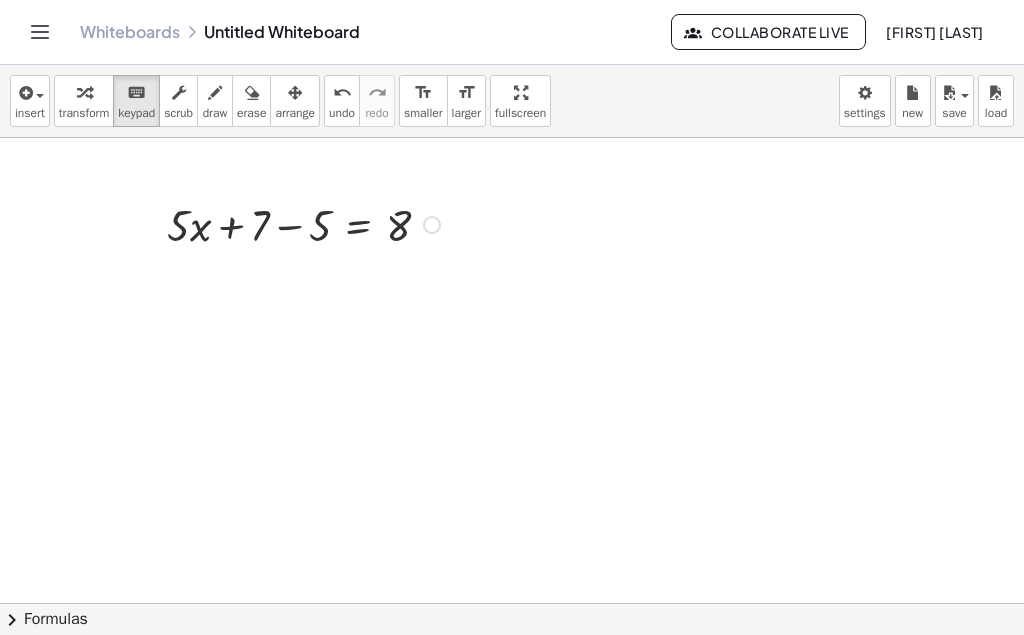 click on "Go back to this line Copy line as LaTeX Copy derivation as LaTeX" at bounding box center (432, 225) 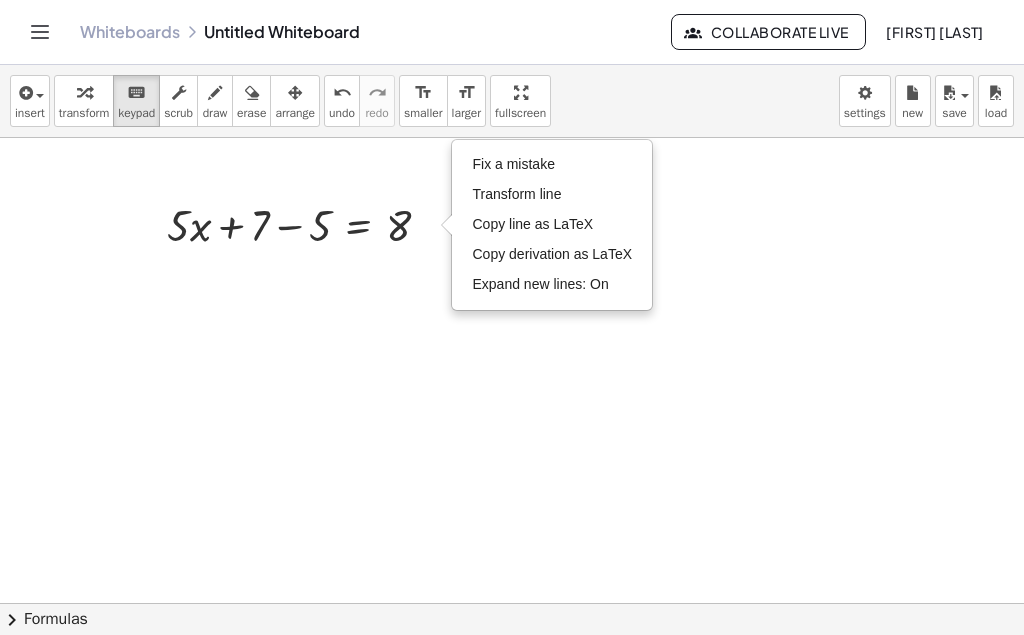 click at bounding box center [512, 612] 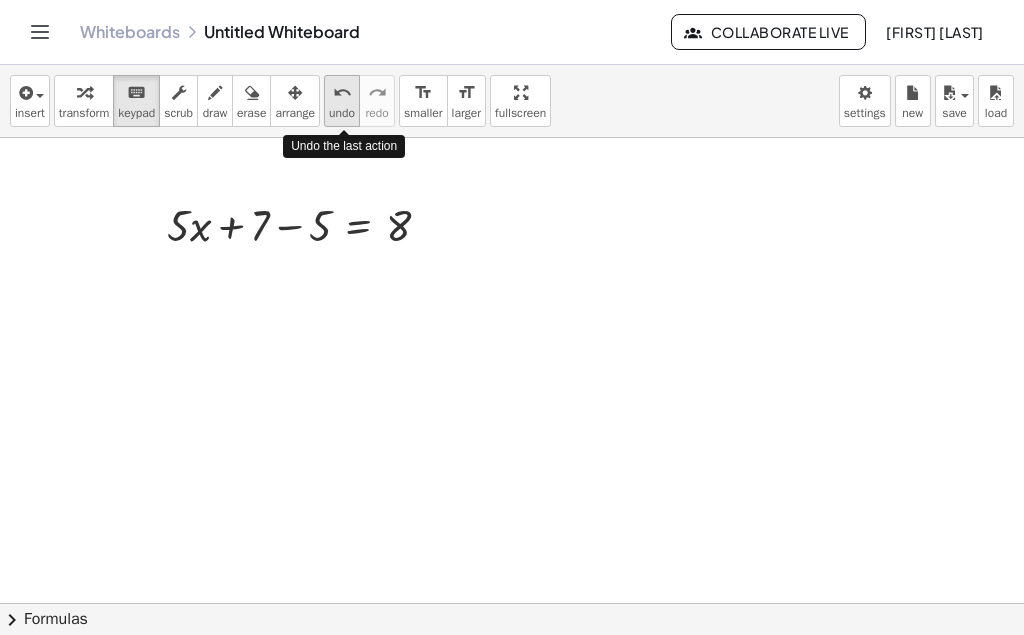 click on "undo" at bounding box center [342, 113] 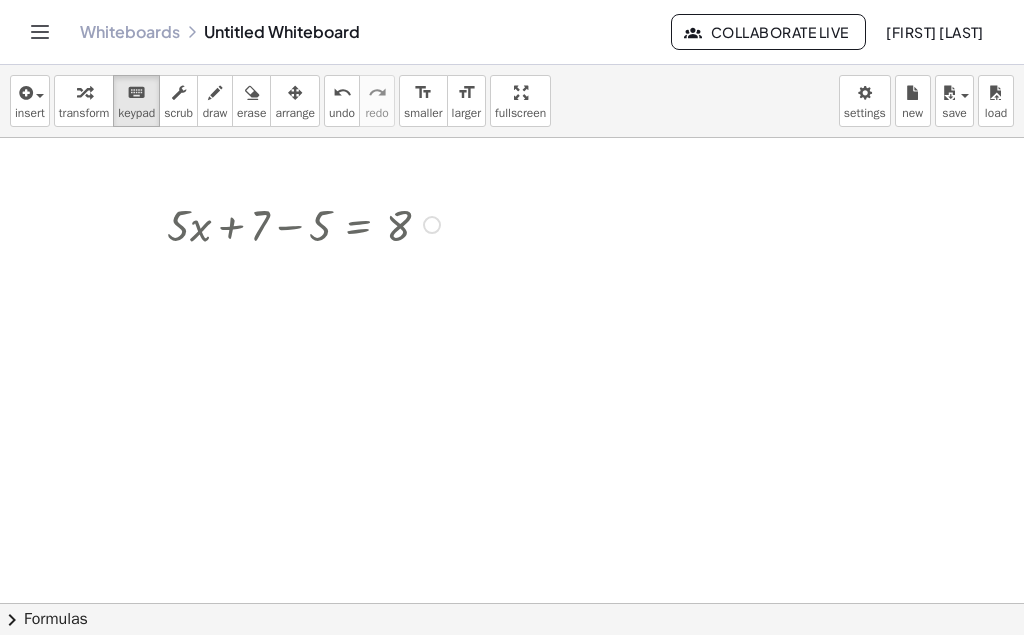 click on "redo" at bounding box center (376, 113) 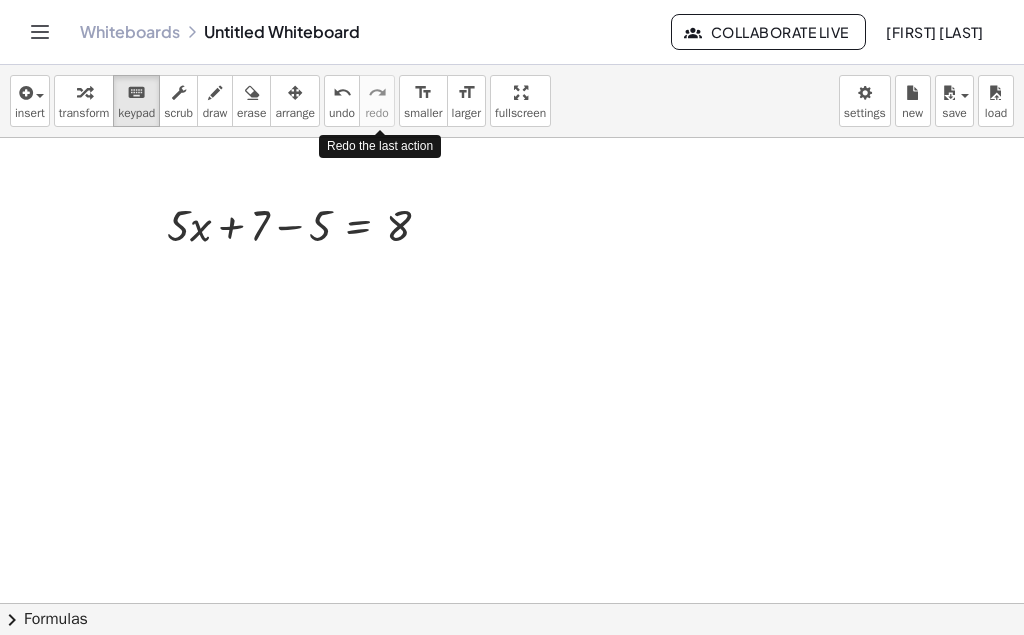 drag, startPoint x: 399, startPoint y: 224, endPoint x: 181, endPoint y: 225, distance: 218.00229 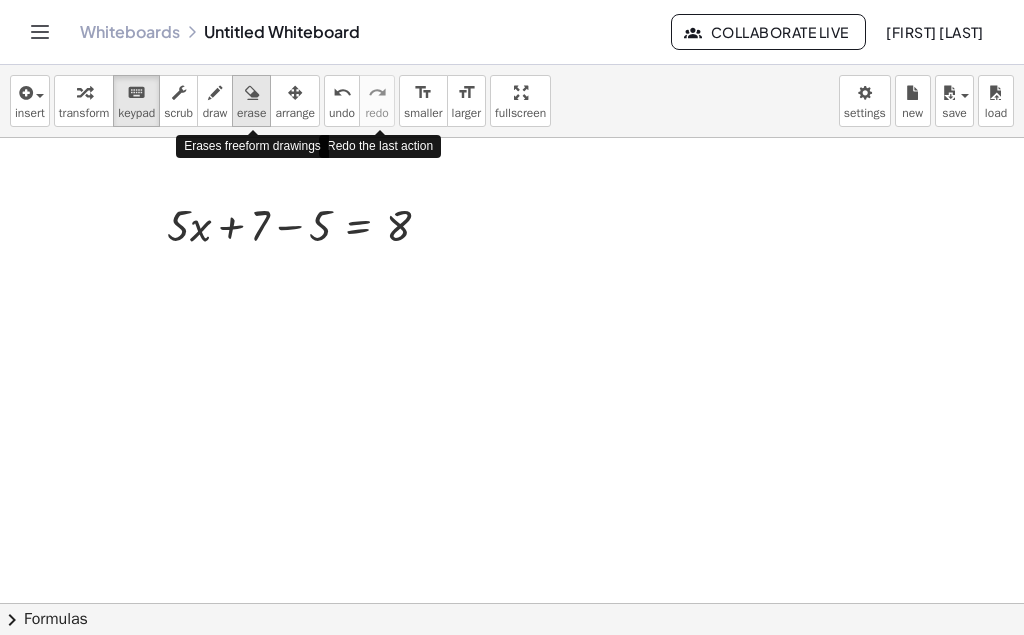click at bounding box center [251, 92] 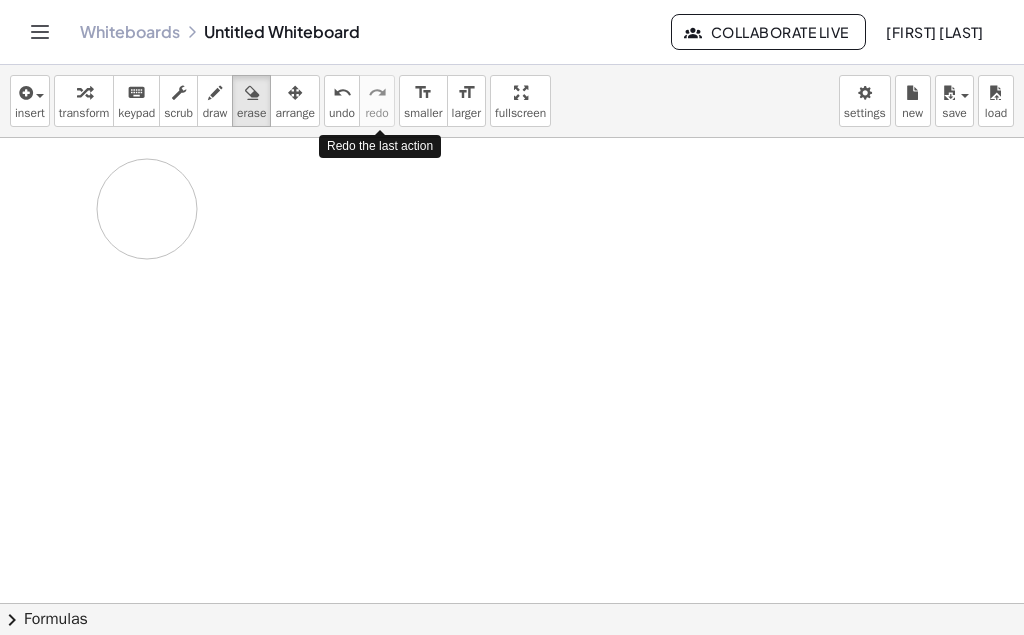 drag, startPoint x: 437, startPoint y: 225, endPoint x: 147, endPoint y: 209, distance: 290.44104 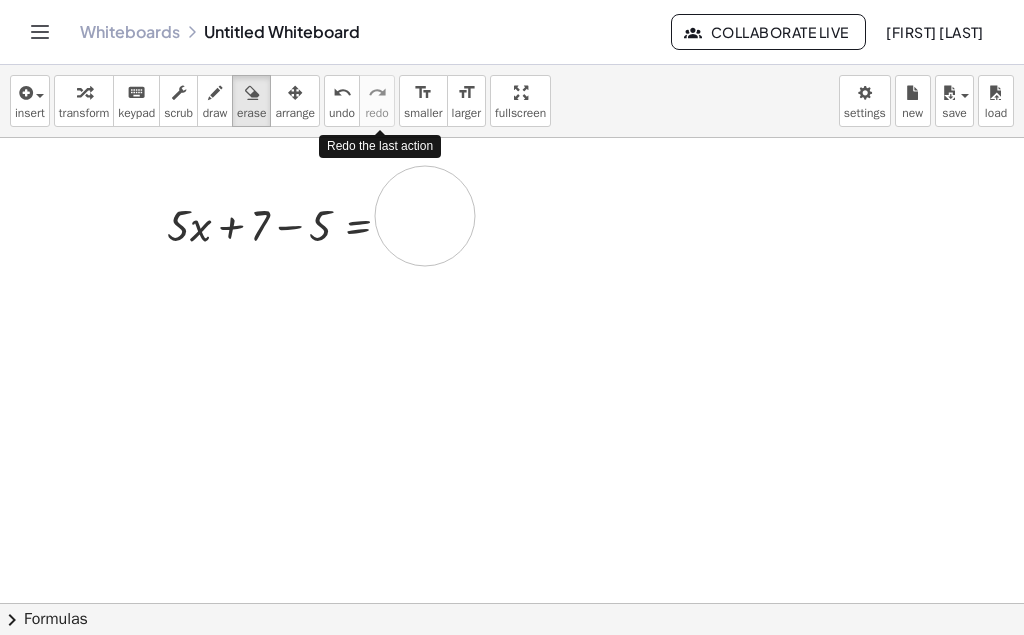 click at bounding box center (512, 612) 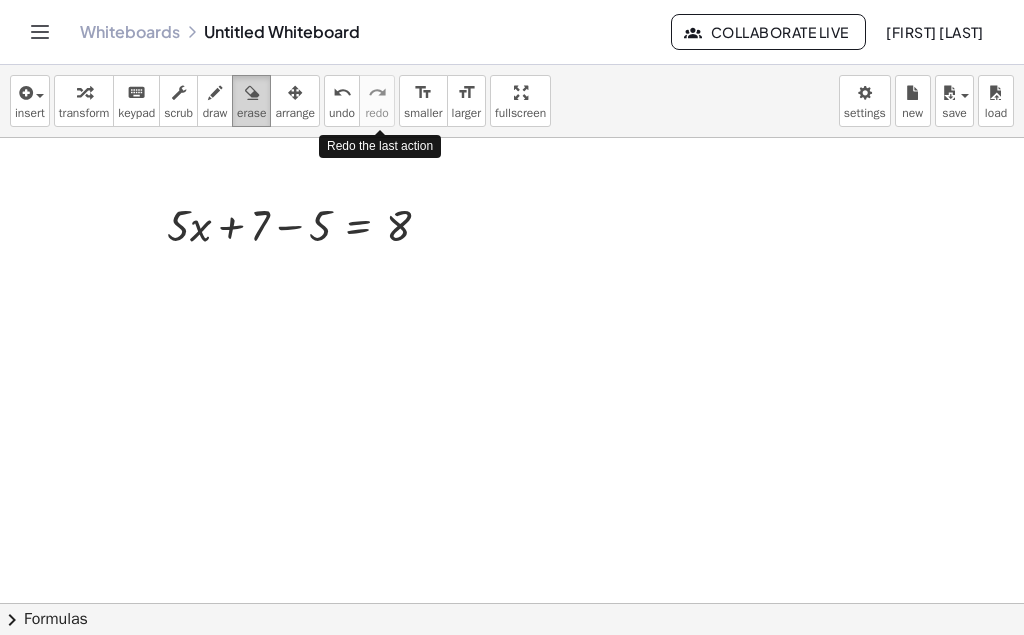 click at bounding box center (251, 92) 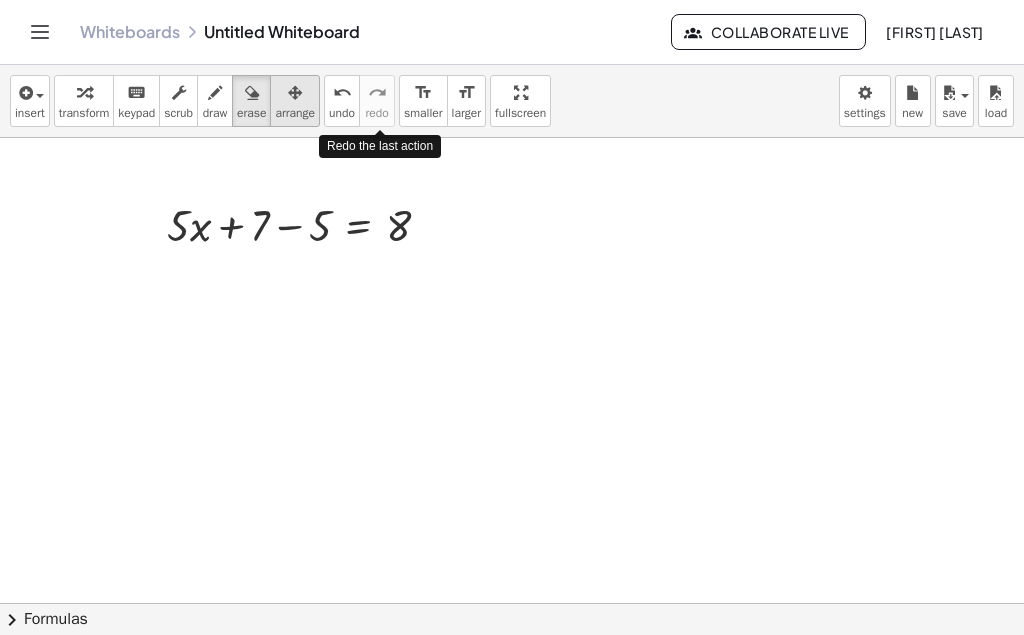 click at bounding box center (295, 92) 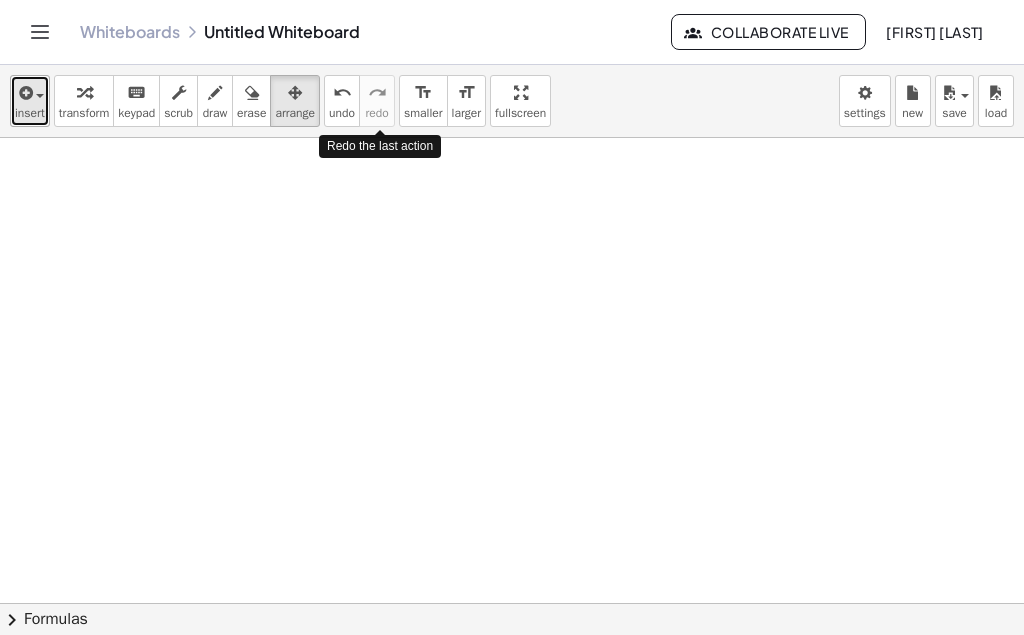 click on "insert" at bounding box center [30, 113] 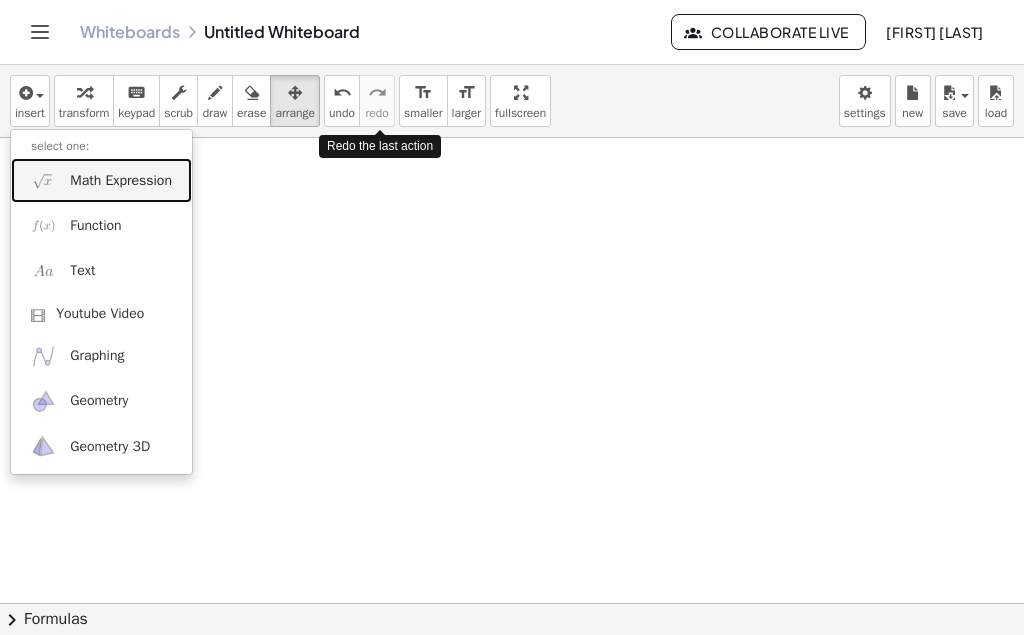 click on "Math Expression" at bounding box center [121, 181] 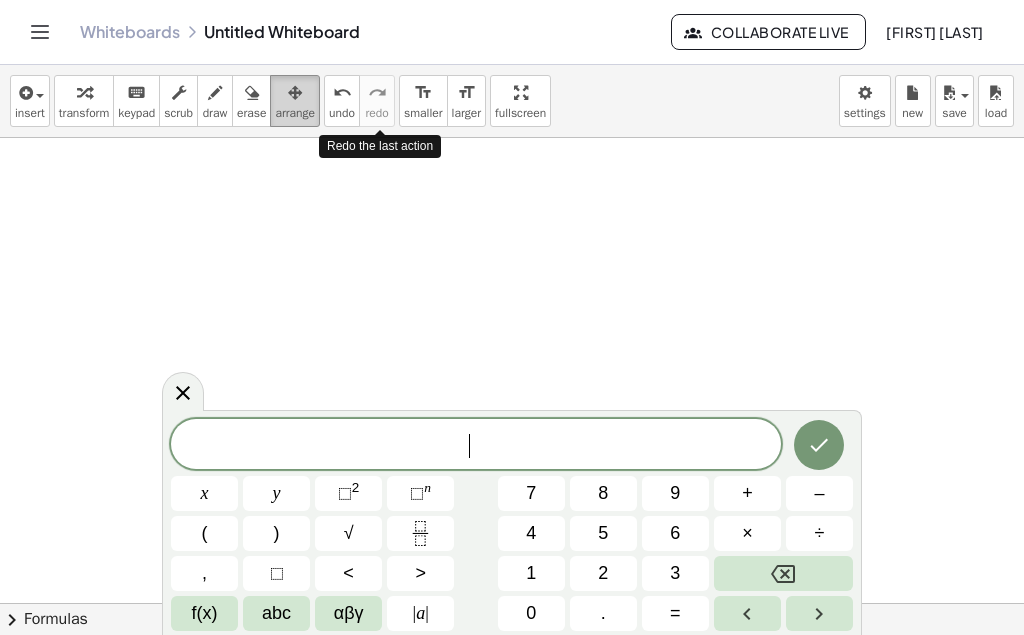 click on "arrange" at bounding box center (295, 101) 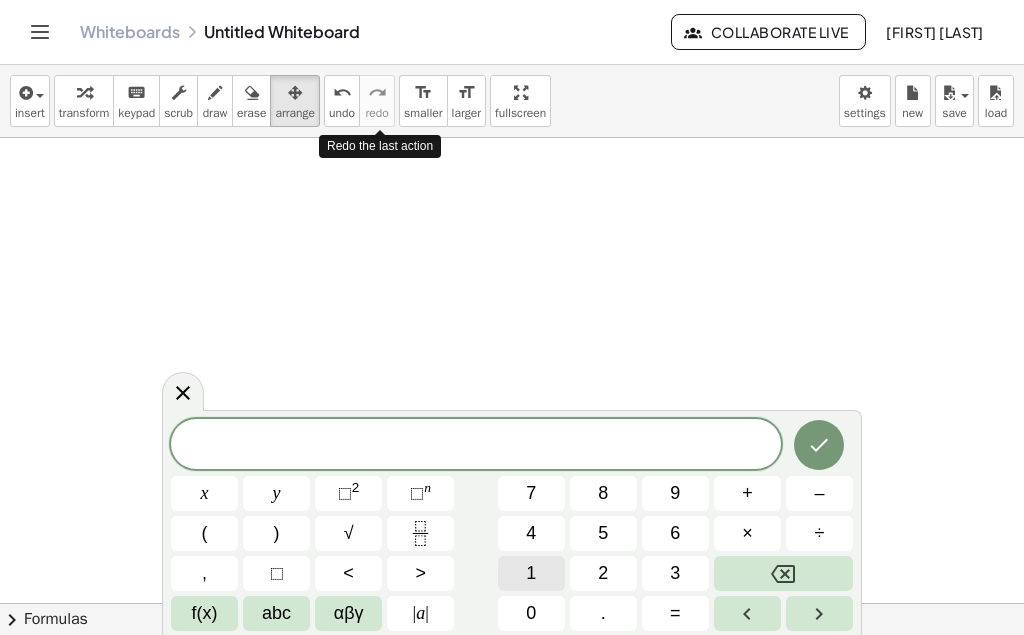 click on "1" at bounding box center [531, 573] 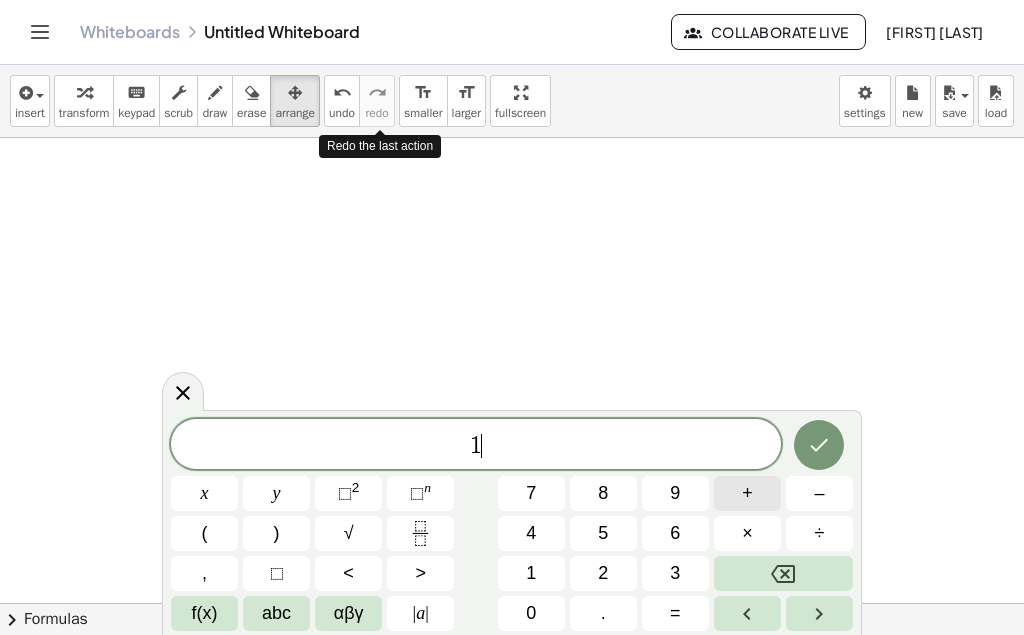 click on "+" at bounding box center [747, 493] 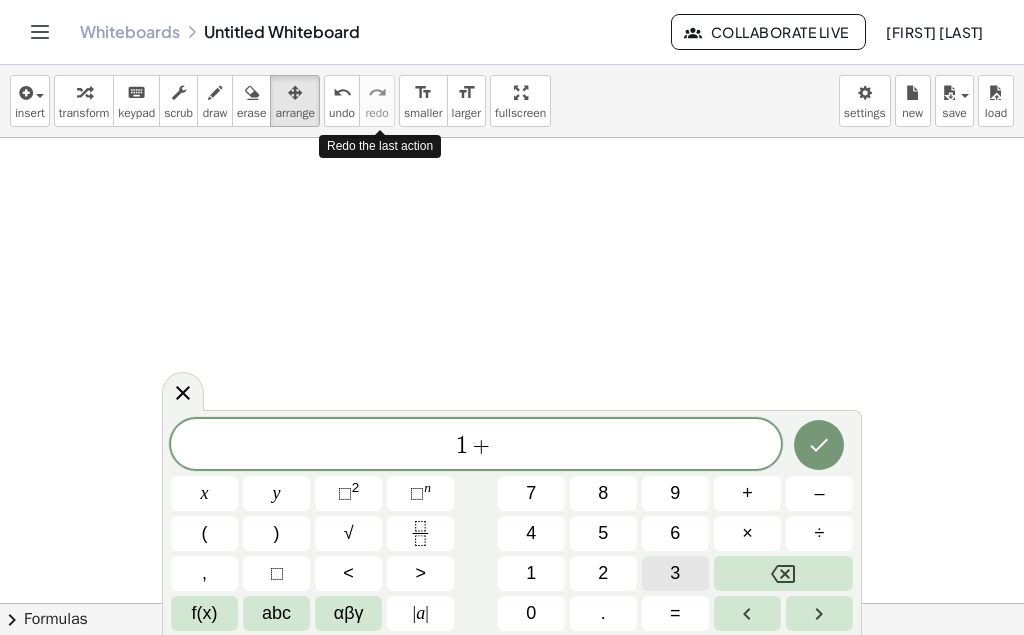 click on "3" at bounding box center [675, 573] 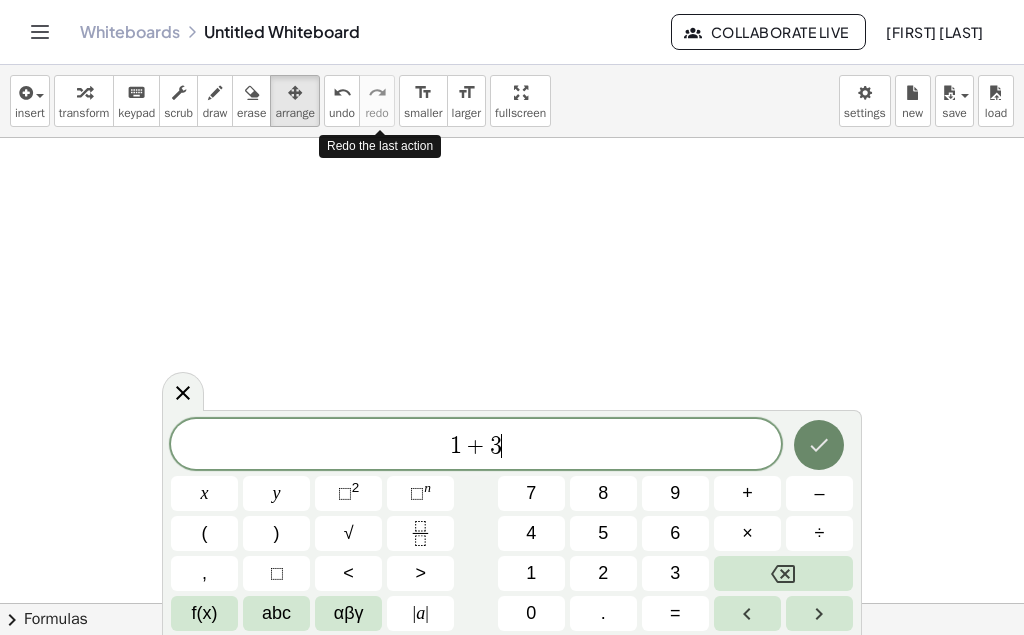 click at bounding box center (819, 445) 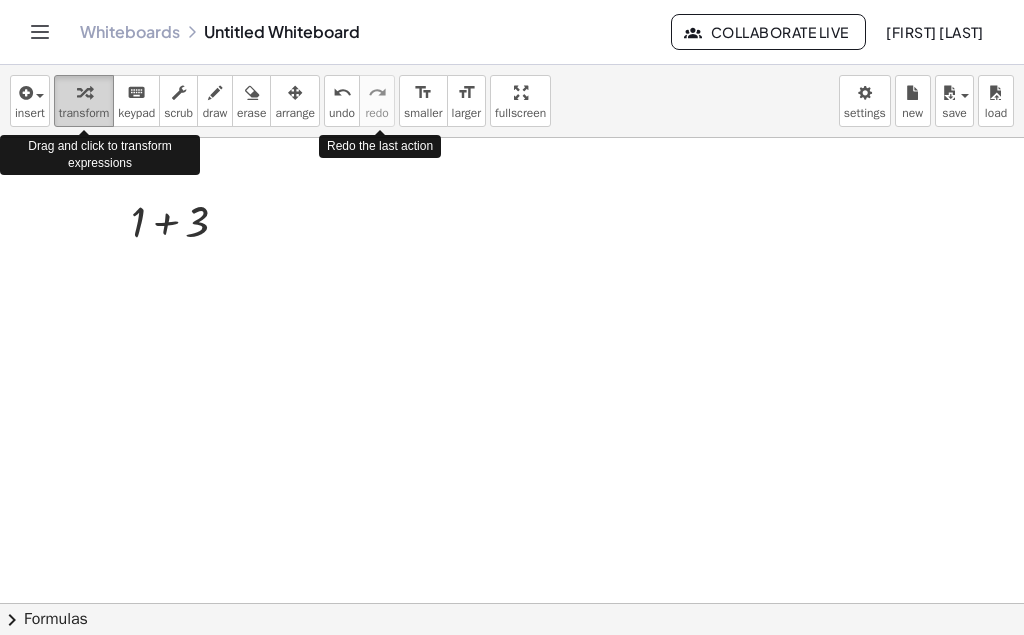 click on "transform" at bounding box center [84, 113] 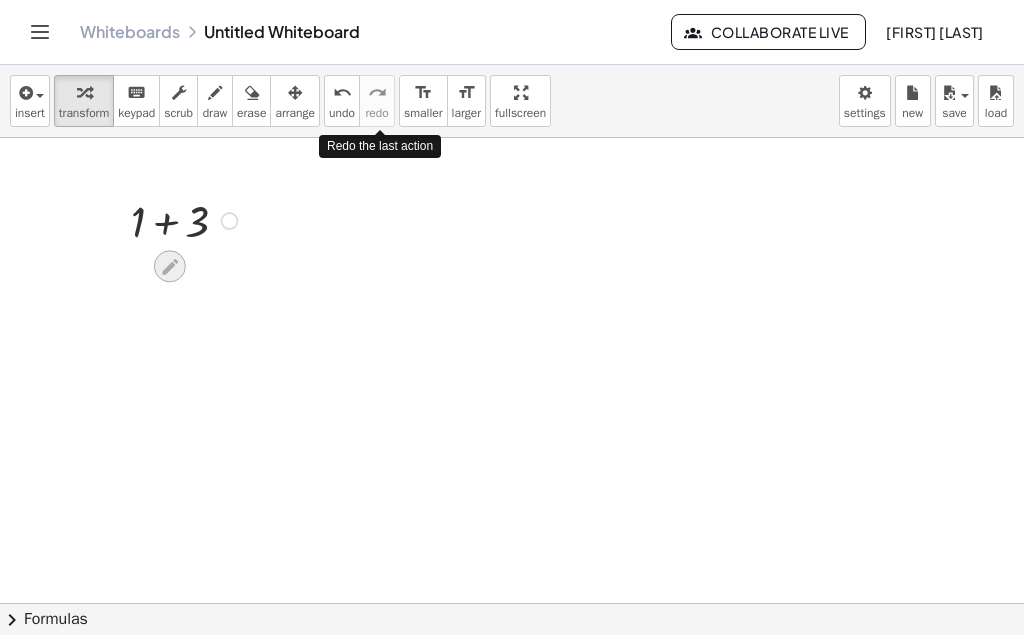 click 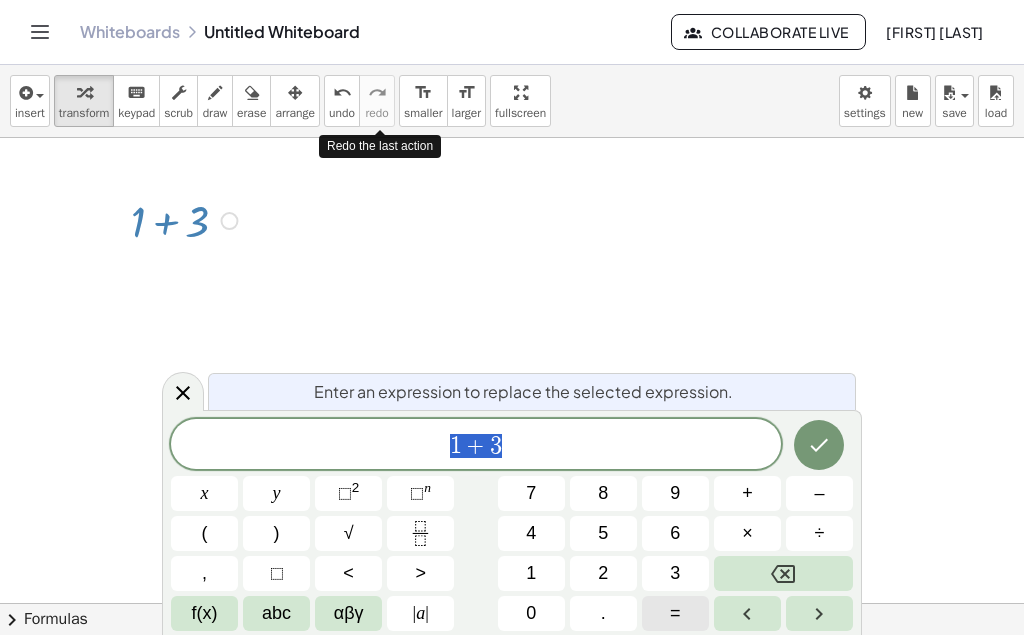 click on "=" at bounding box center (675, 613) 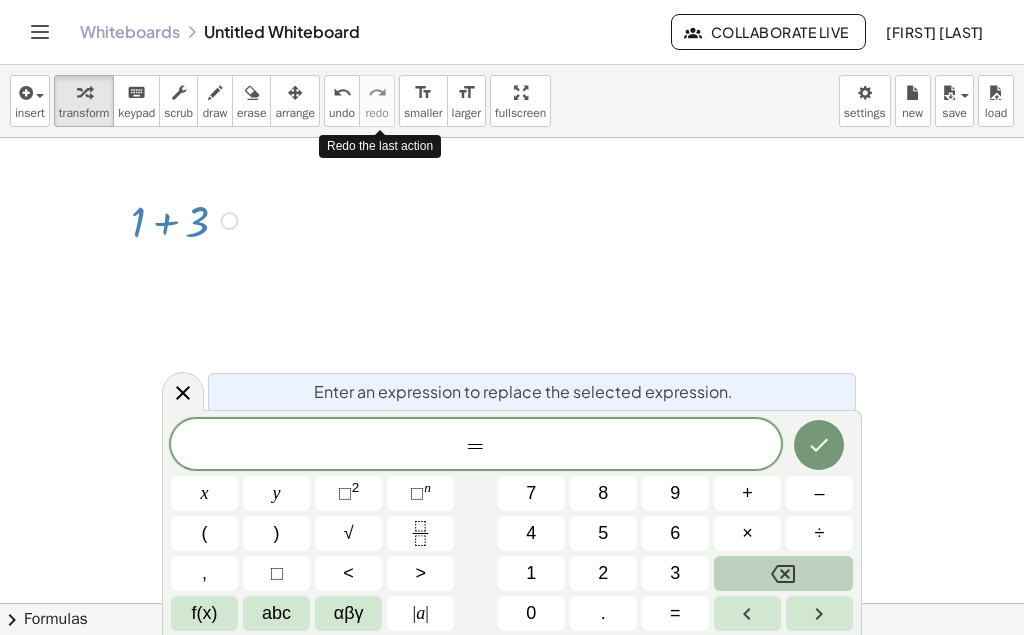click at bounding box center [783, 573] 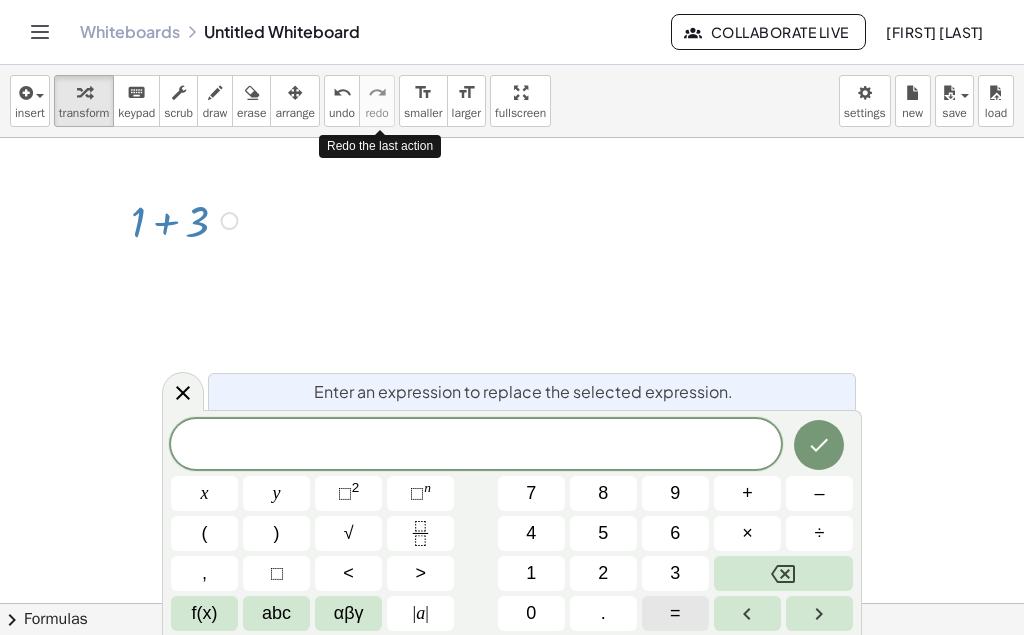 click on "=" at bounding box center (675, 613) 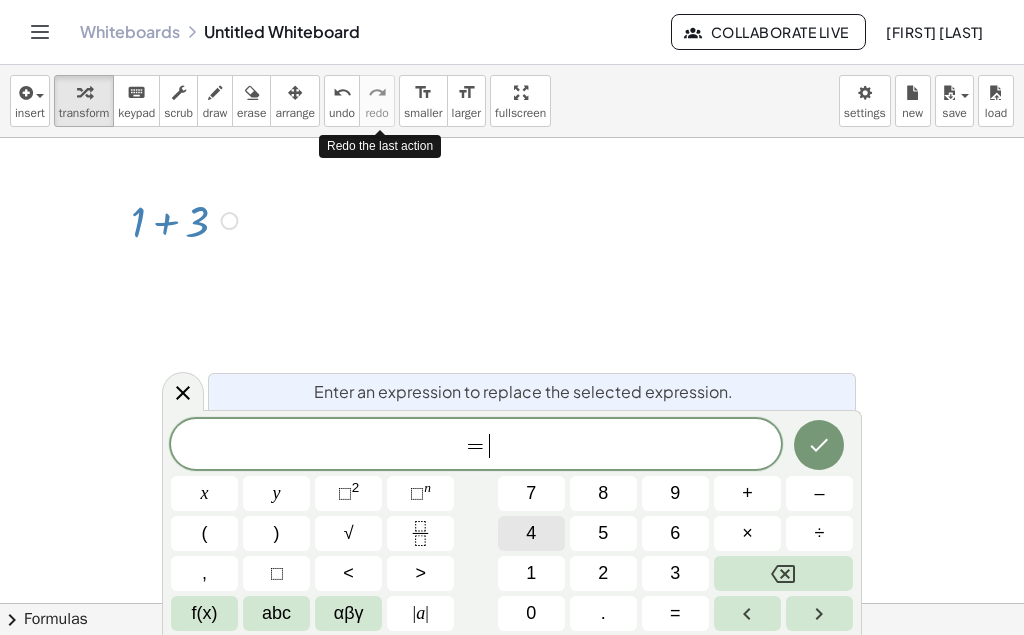click on "4" at bounding box center [531, 533] 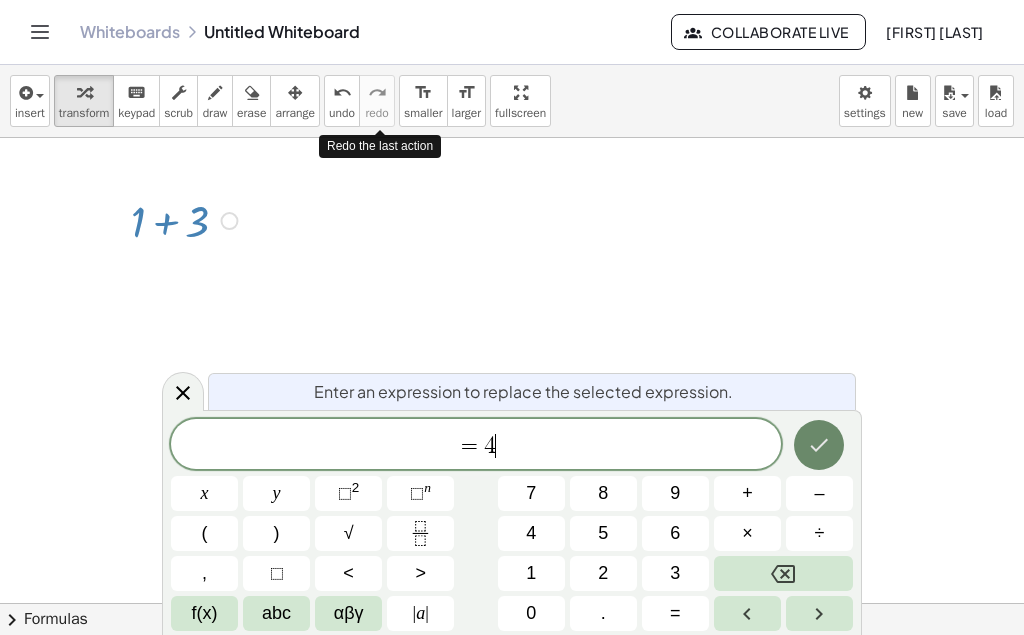 click at bounding box center (819, 445) 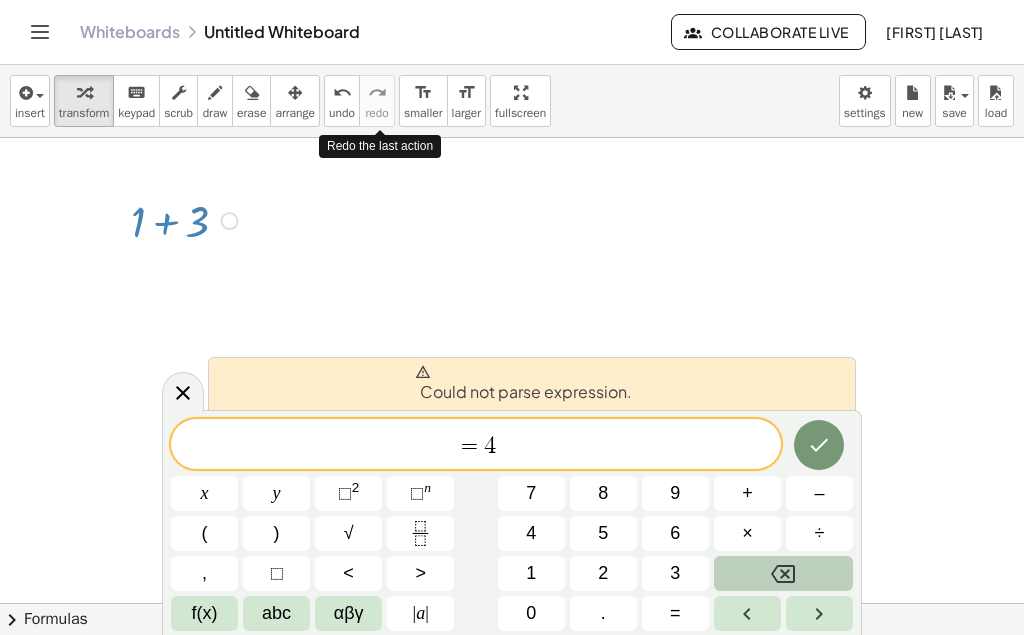 click at bounding box center [783, 573] 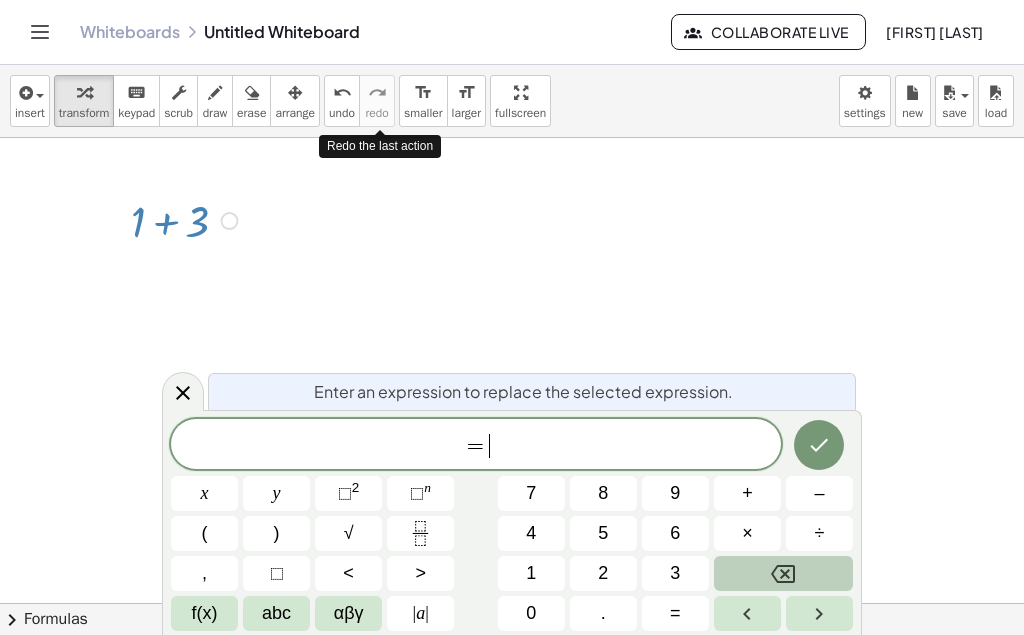 click at bounding box center (783, 573) 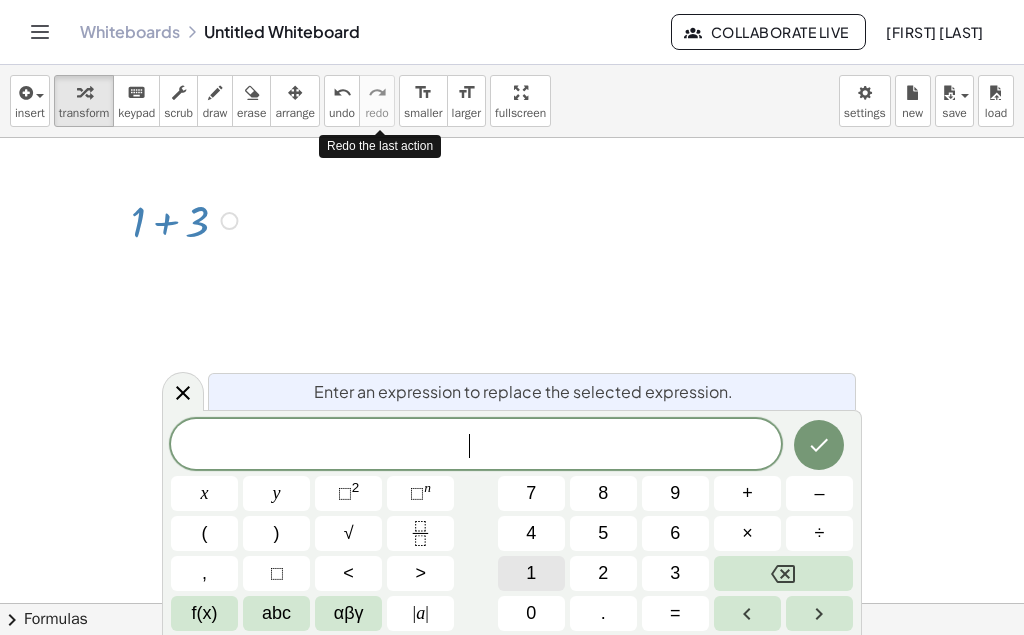 click on "1" at bounding box center (531, 573) 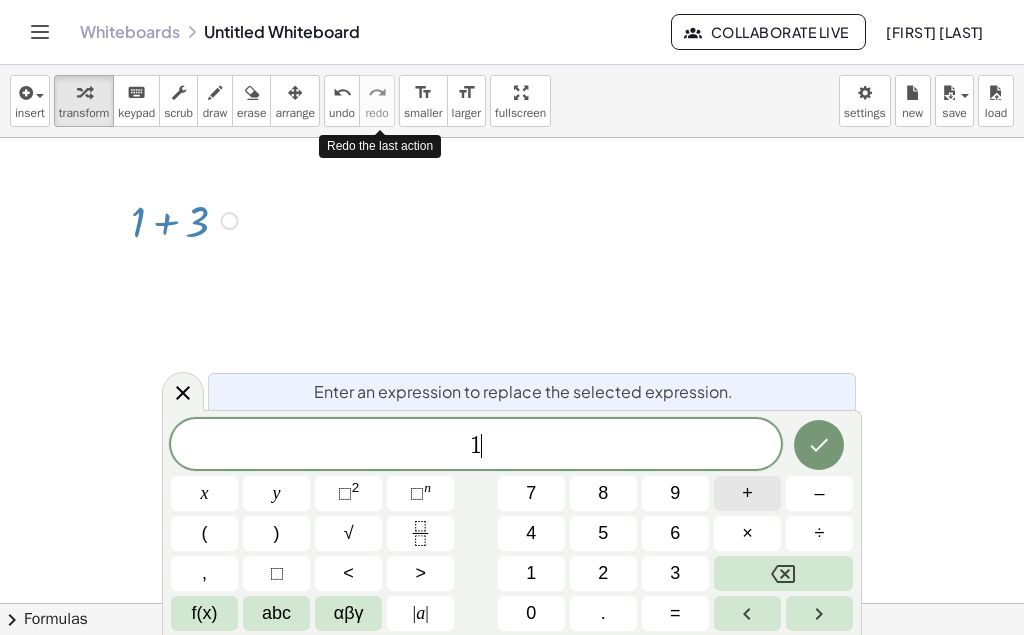 click on "+" at bounding box center (747, 493) 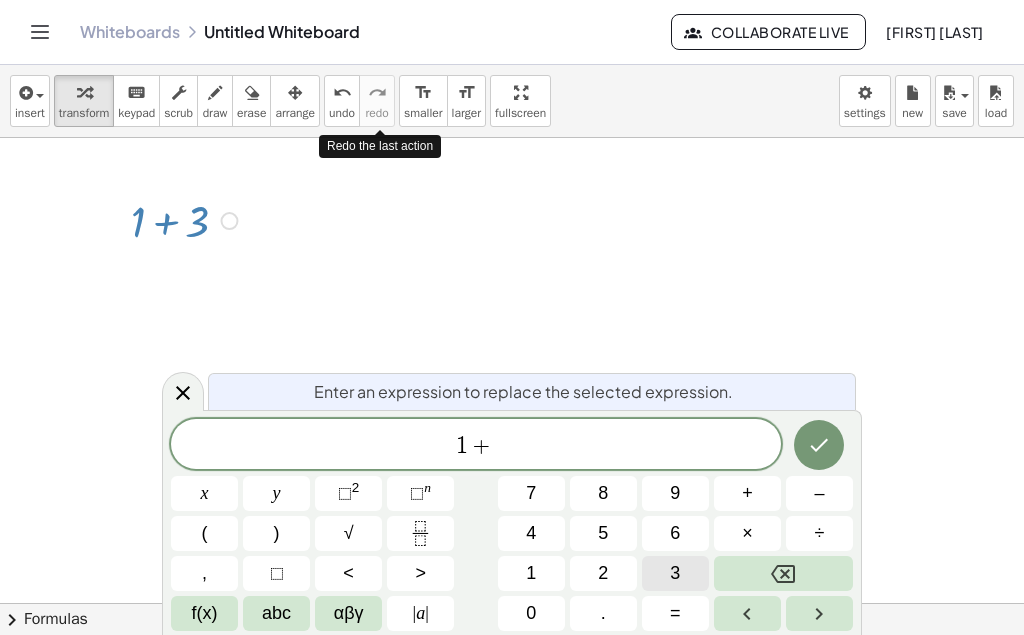 click on "3" at bounding box center (675, 573) 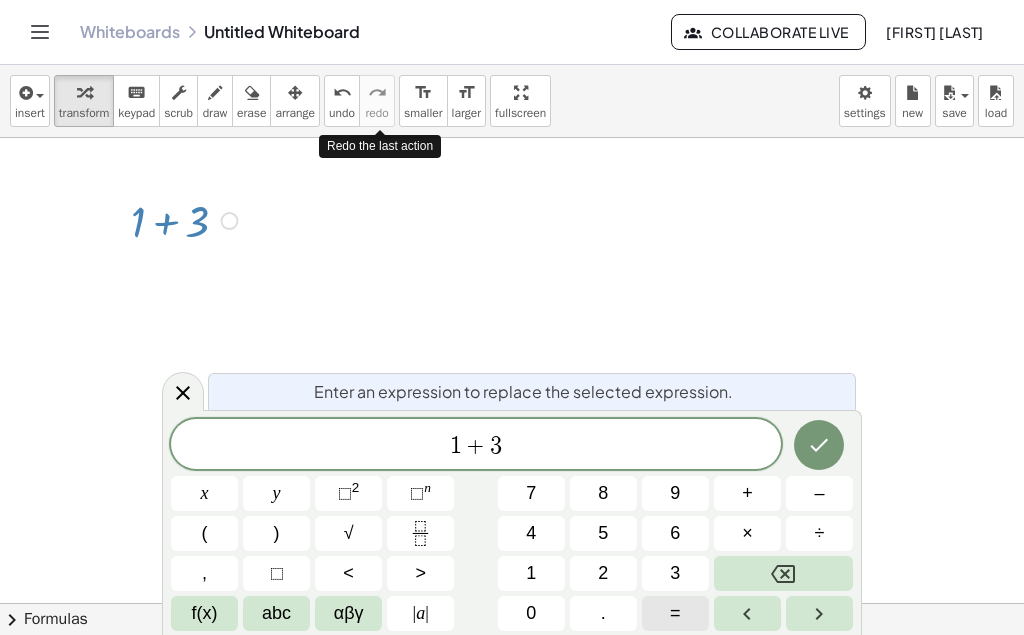 click on "=" at bounding box center (675, 613) 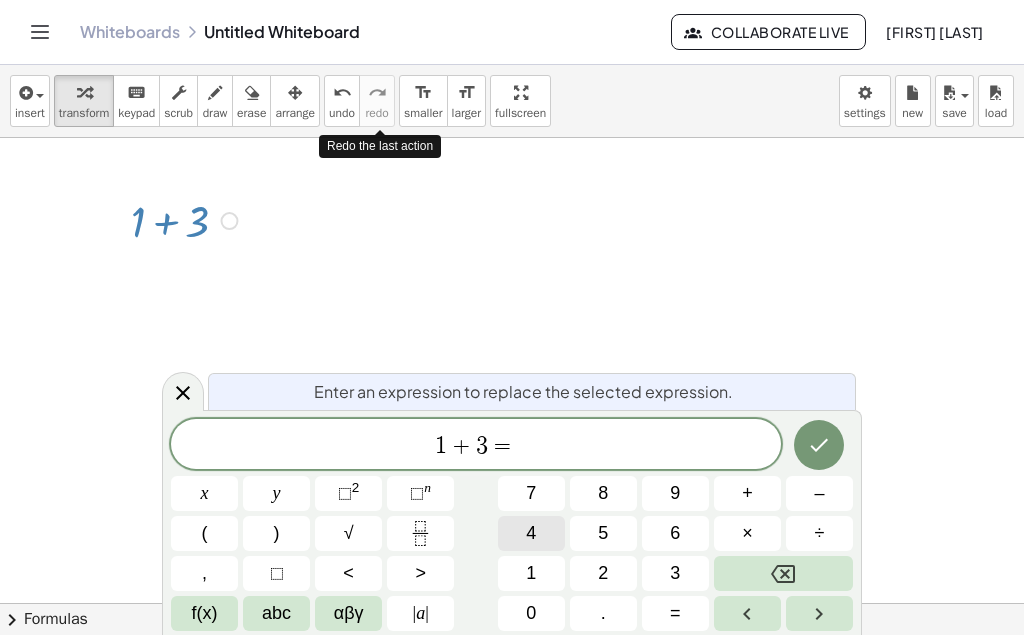 click on "4" at bounding box center (531, 533) 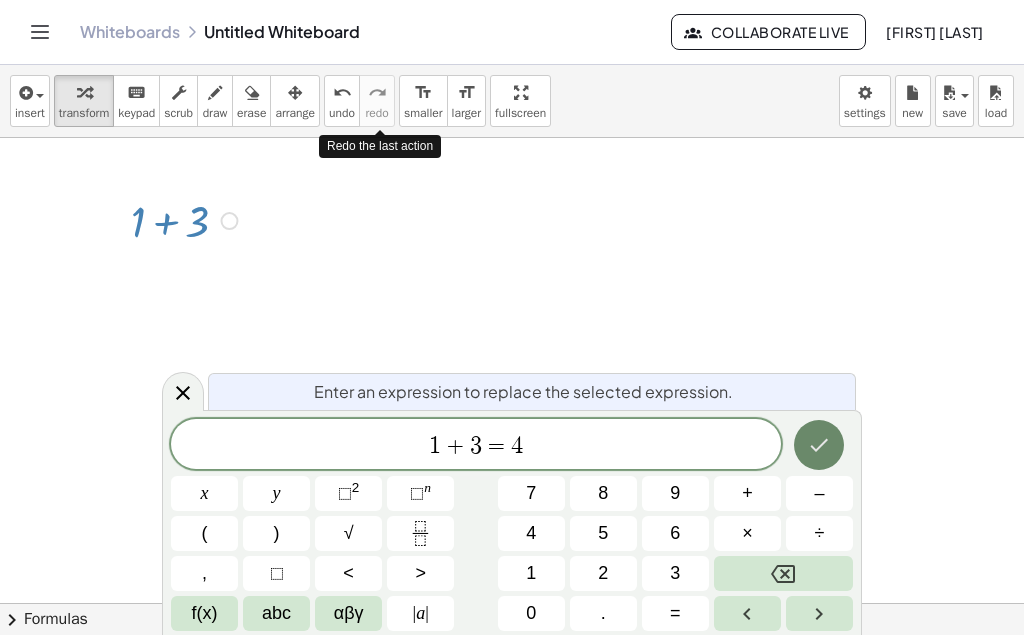 click at bounding box center (819, 445) 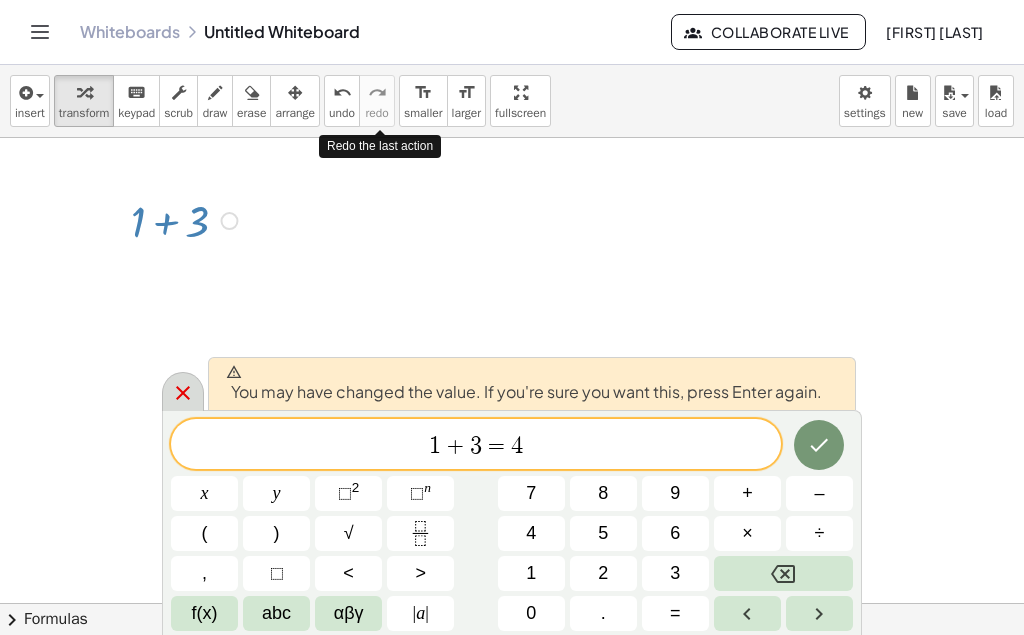 click at bounding box center [183, 391] 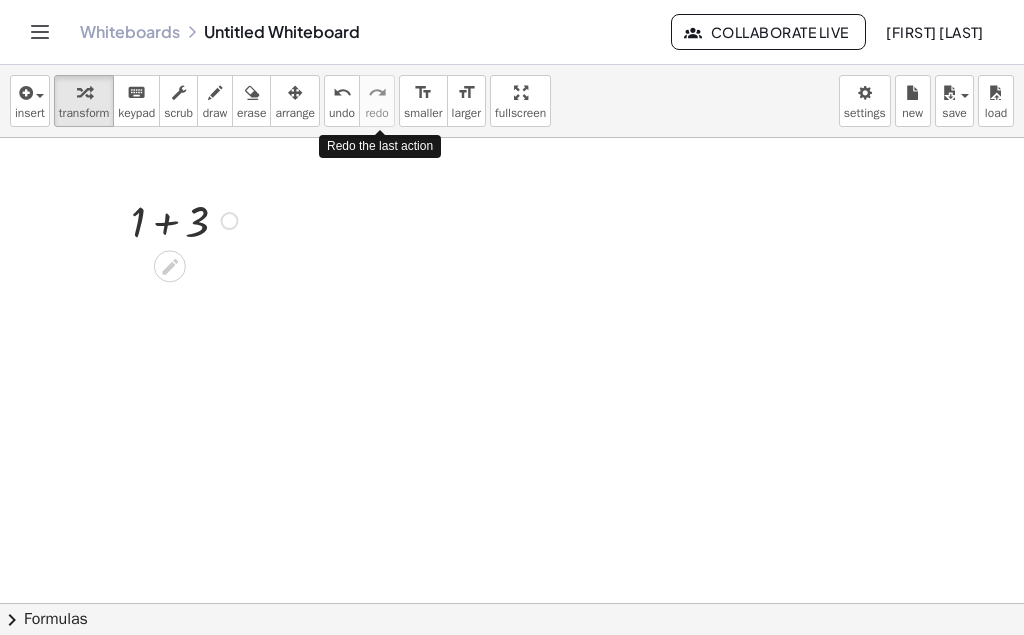 click at bounding box center (229, 221) 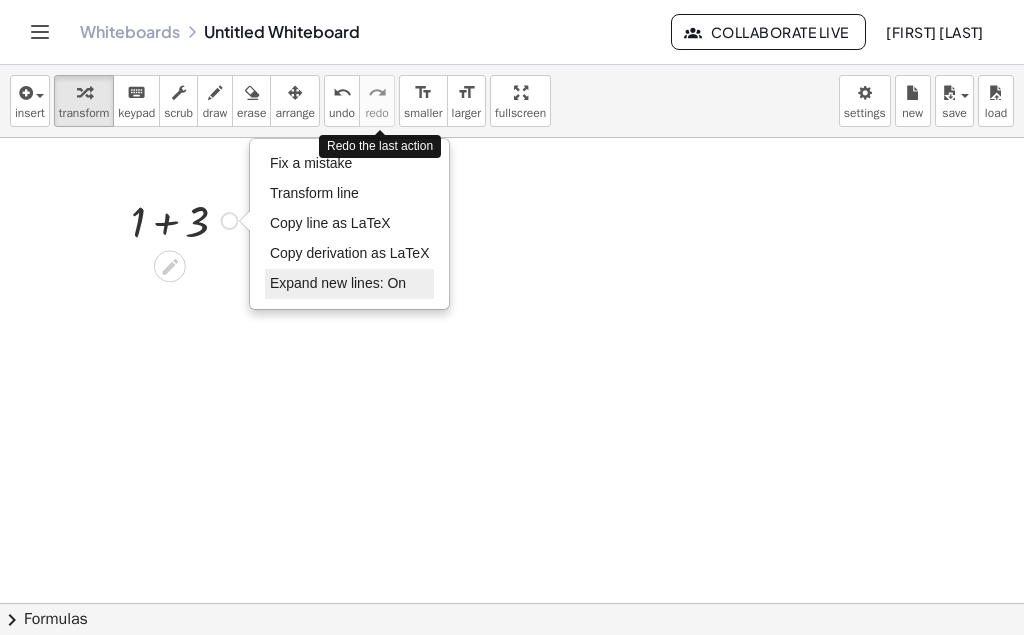 click on "Expand new lines: On" at bounding box center [338, 283] 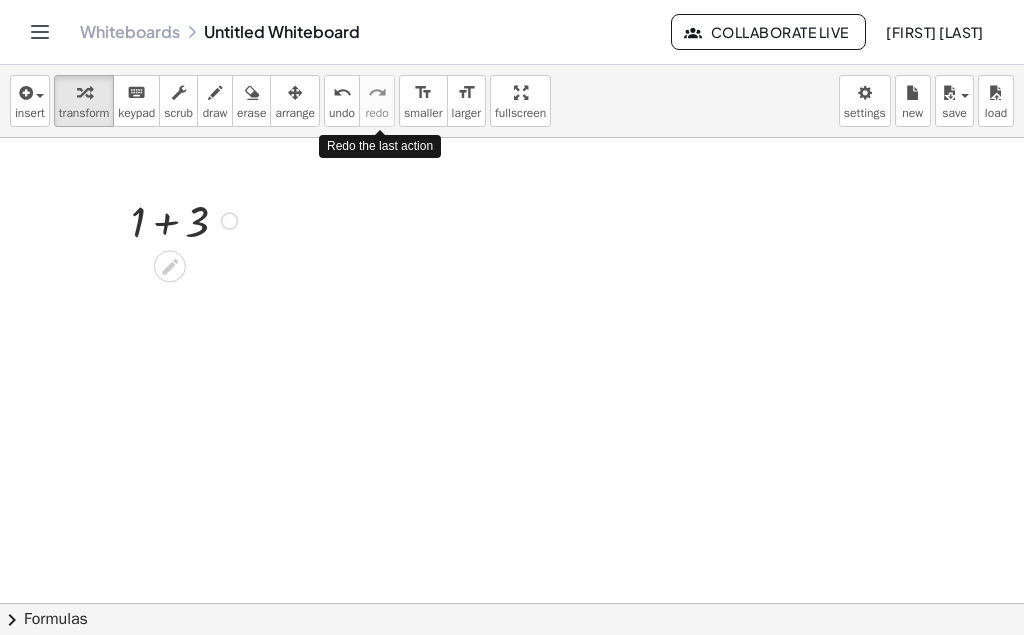 click at bounding box center (512, 612) 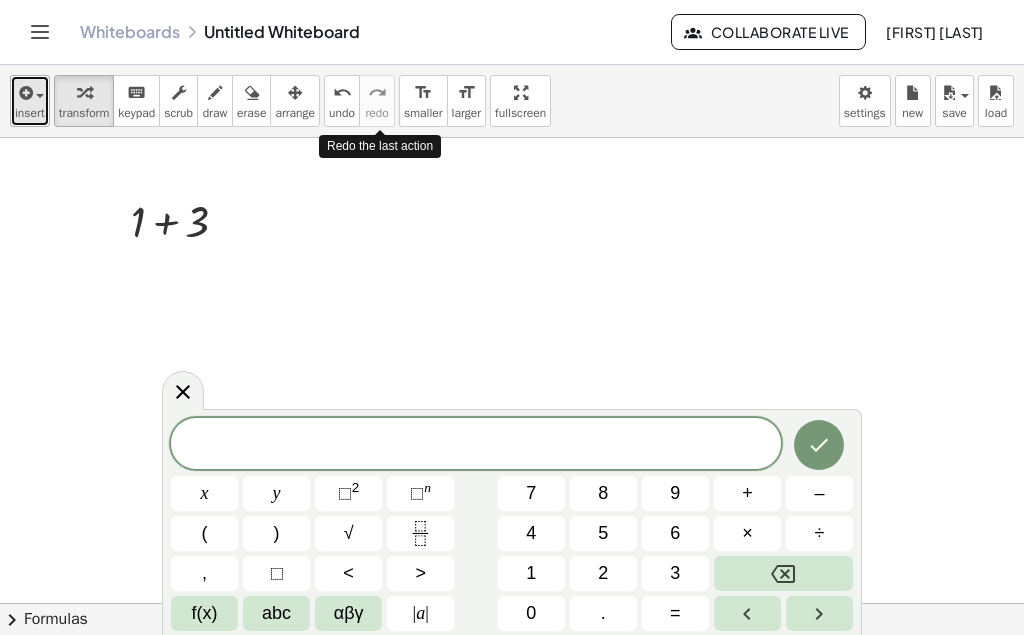 click on "insert" at bounding box center [30, 101] 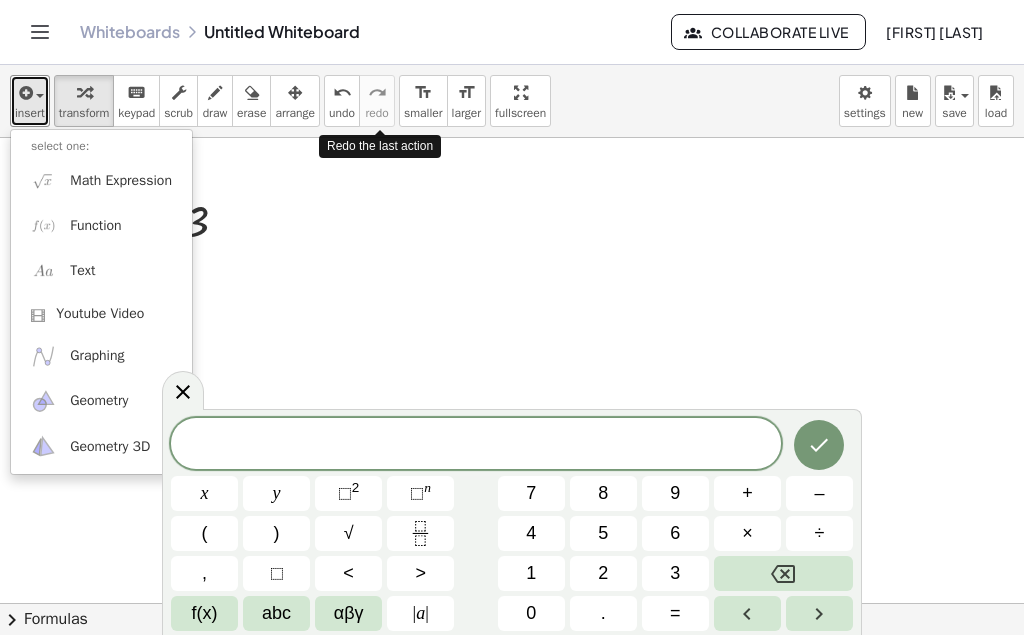 click at bounding box center (512, 612) 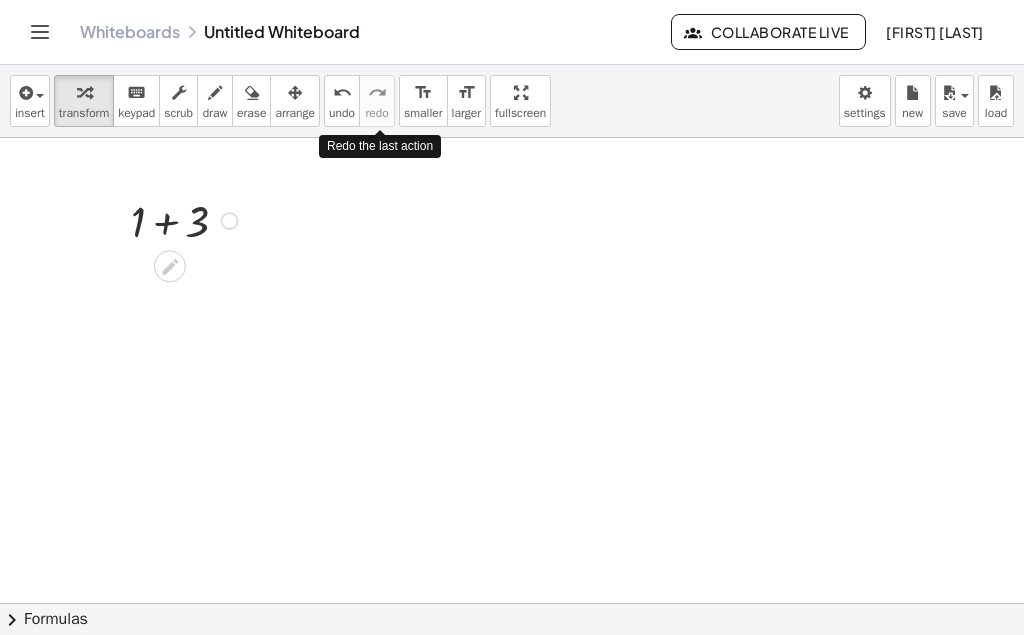 click at bounding box center [178, 264] 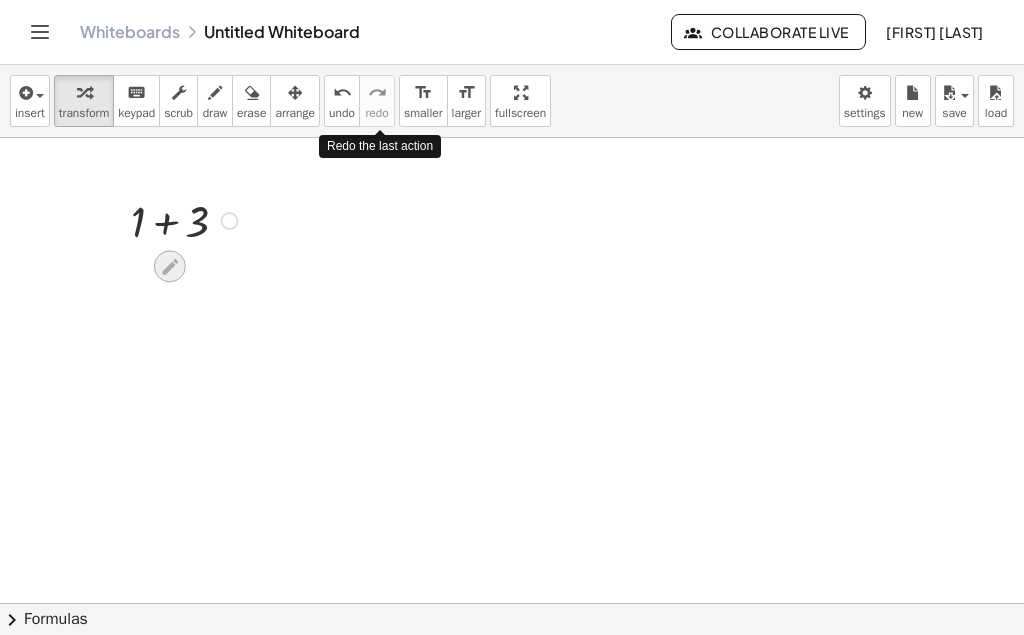 click 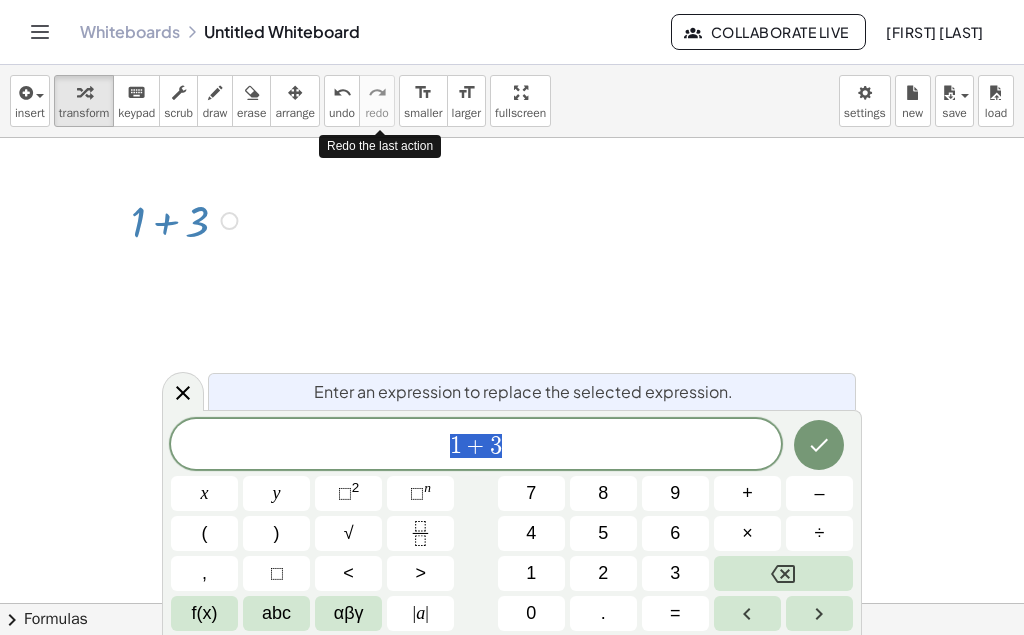 drag, startPoint x: 350, startPoint y: 323, endPoint x: 285, endPoint y: 274, distance: 81.400246 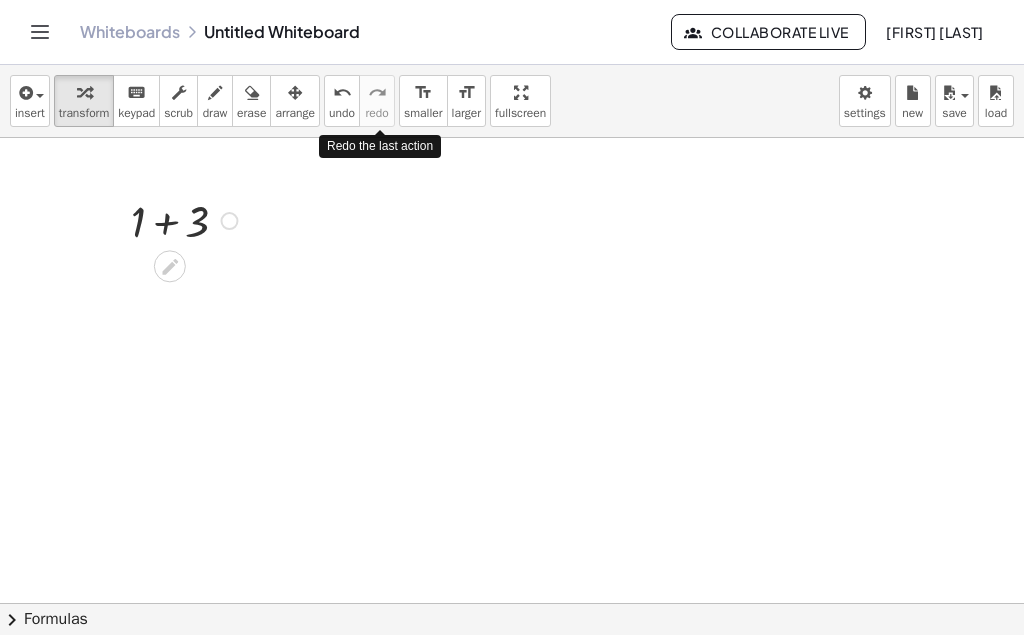 click on "Fix a mistake Transform line Copy line as LaTeX Copy derivation as LaTeX Expand new lines: On" at bounding box center [229, 221] 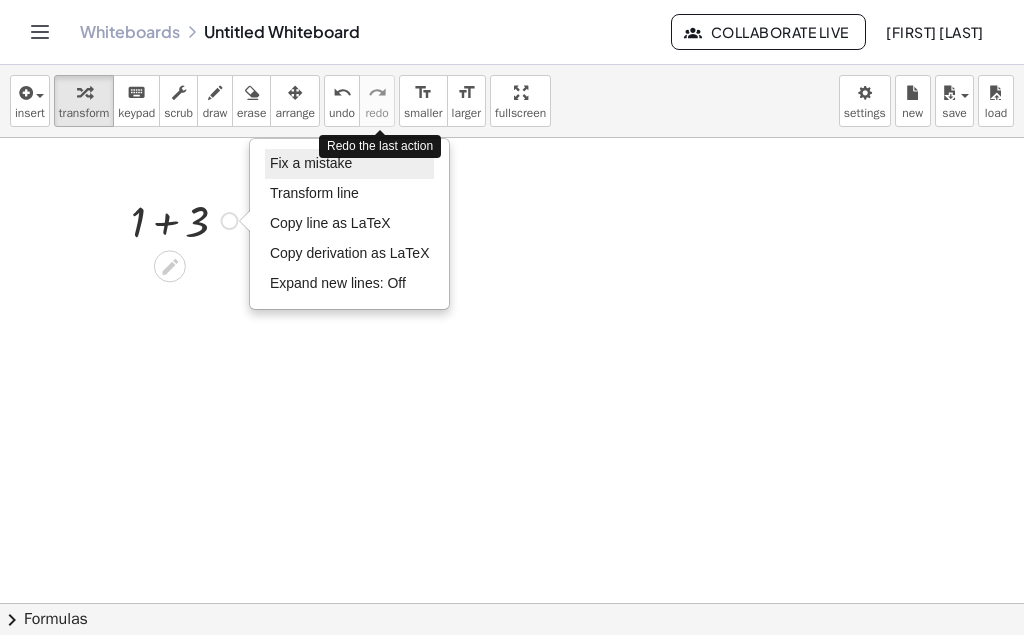 click on "Fix a mistake" at bounding box center (311, 163) 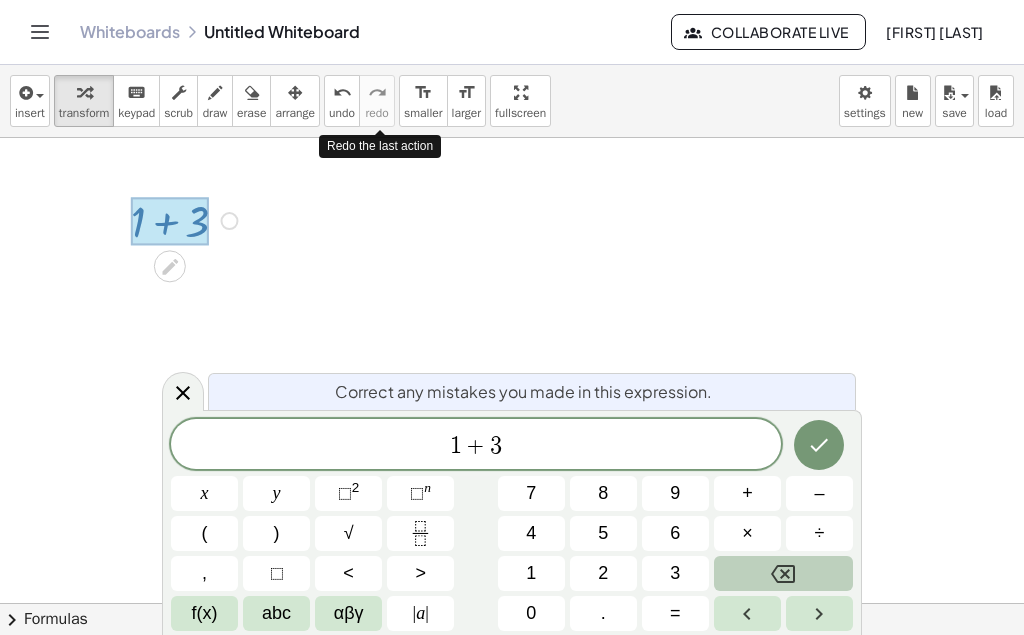 click 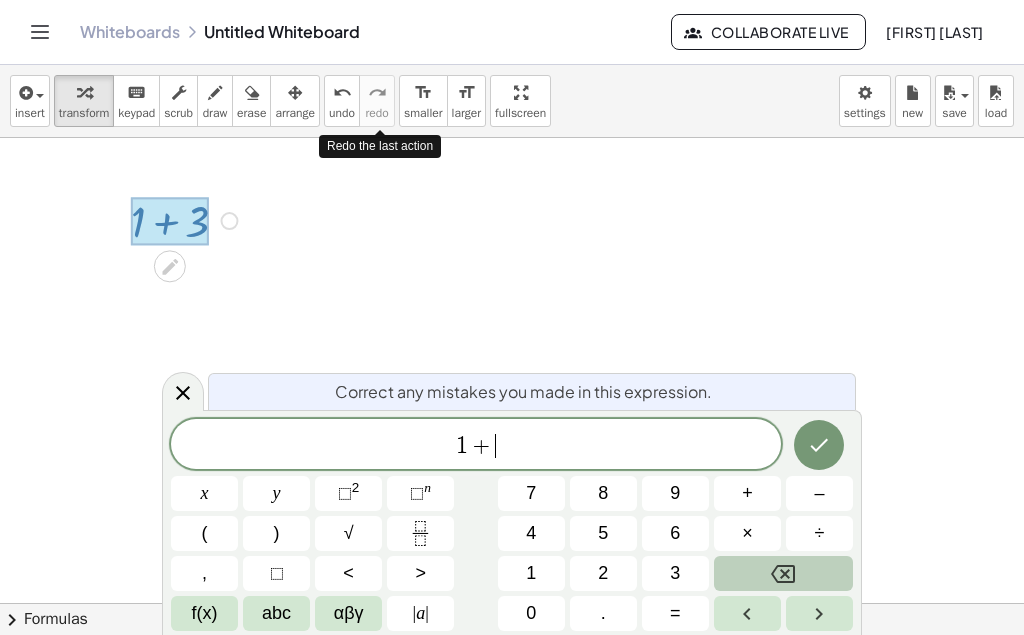 click 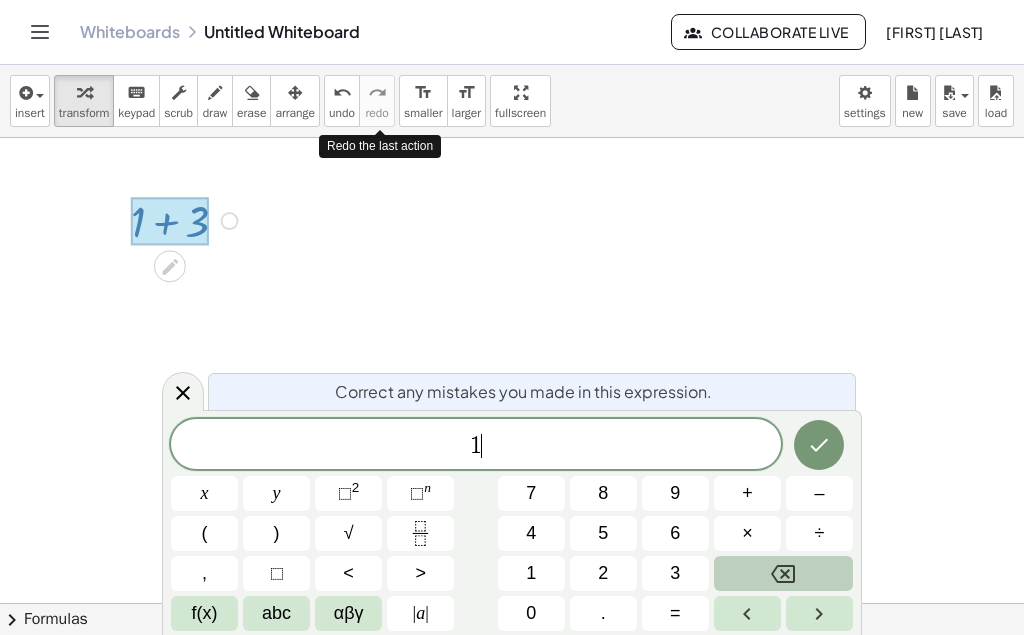 click 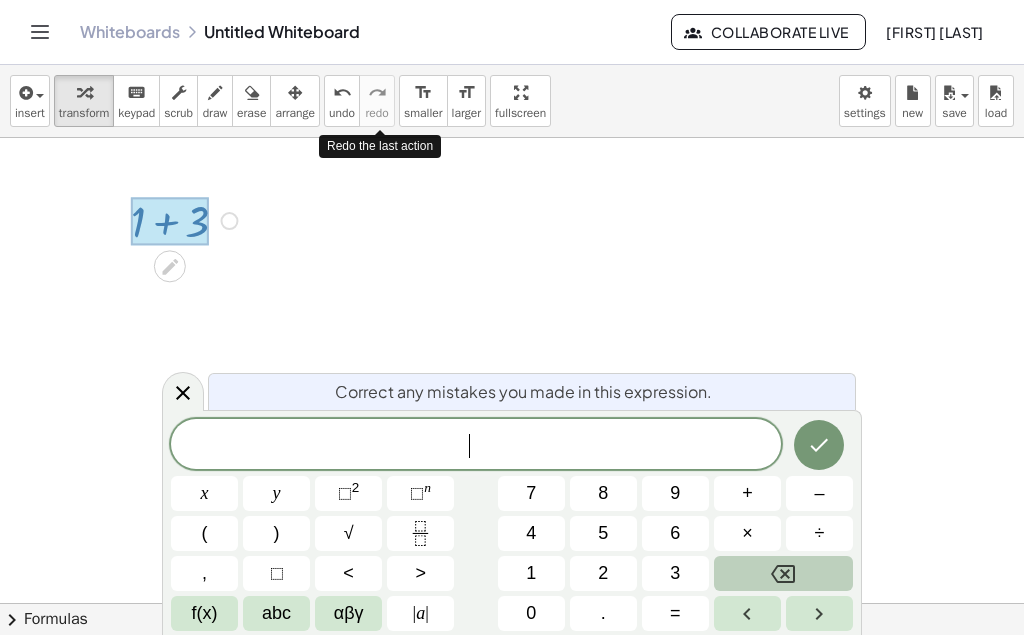 click 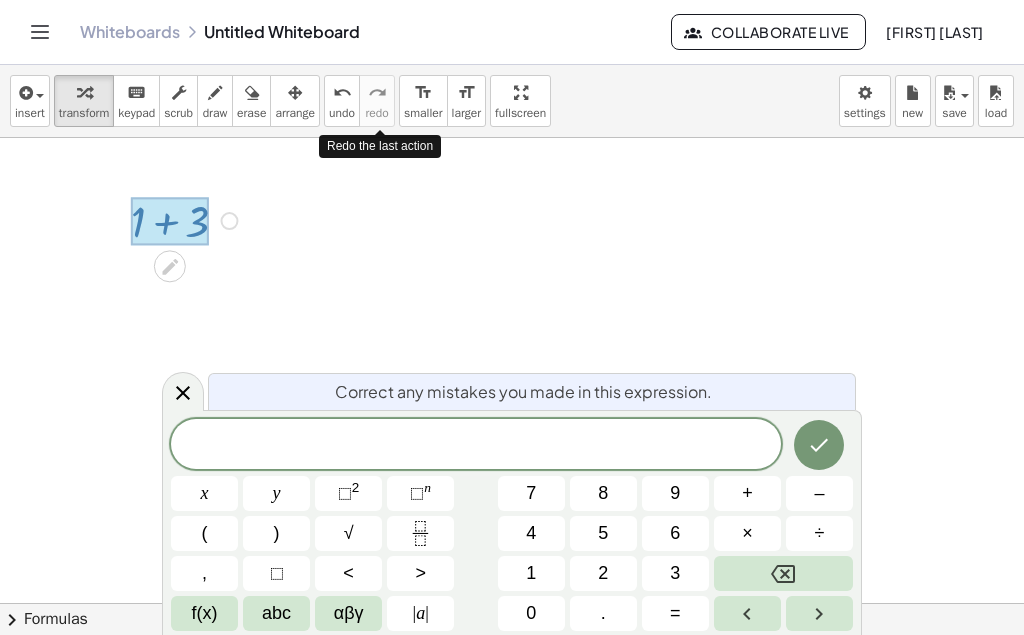 drag, startPoint x: 470, startPoint y: 328, endPoint x: 176, endPoint y: 240, distance: 306.8876 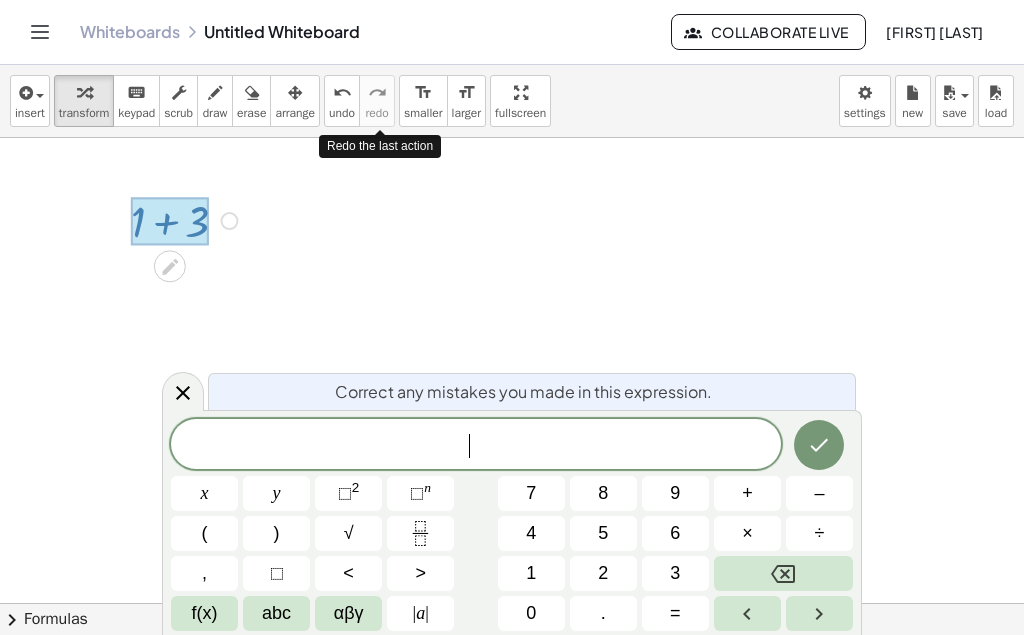 click at bounding box center (512, 612) 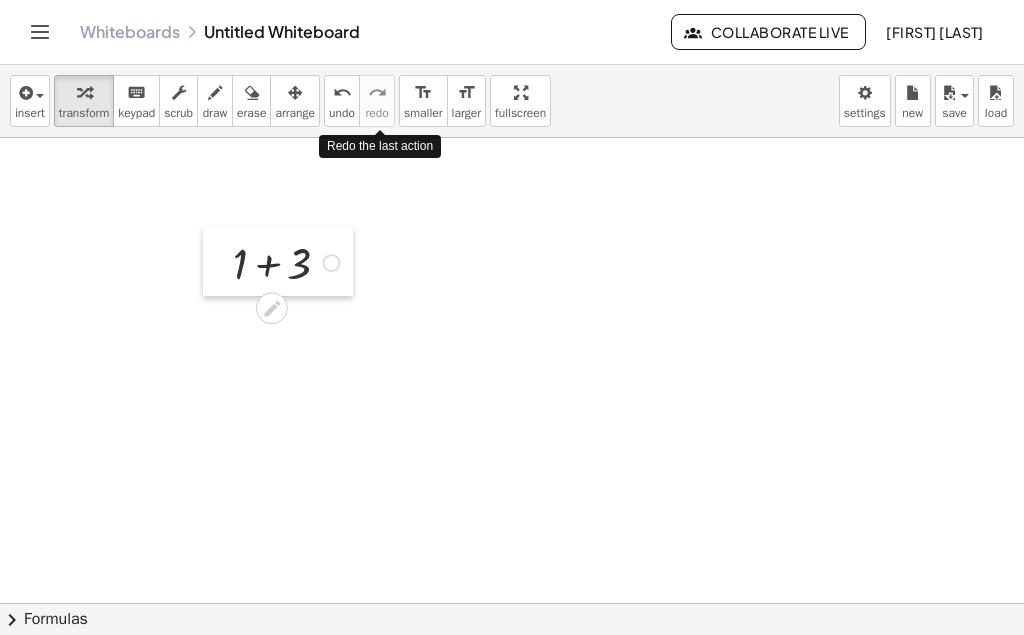 drag, startPoint x: 129, startPoint y: 214, endPoint x: 231, endPoint y: 256, distance: 110.308655 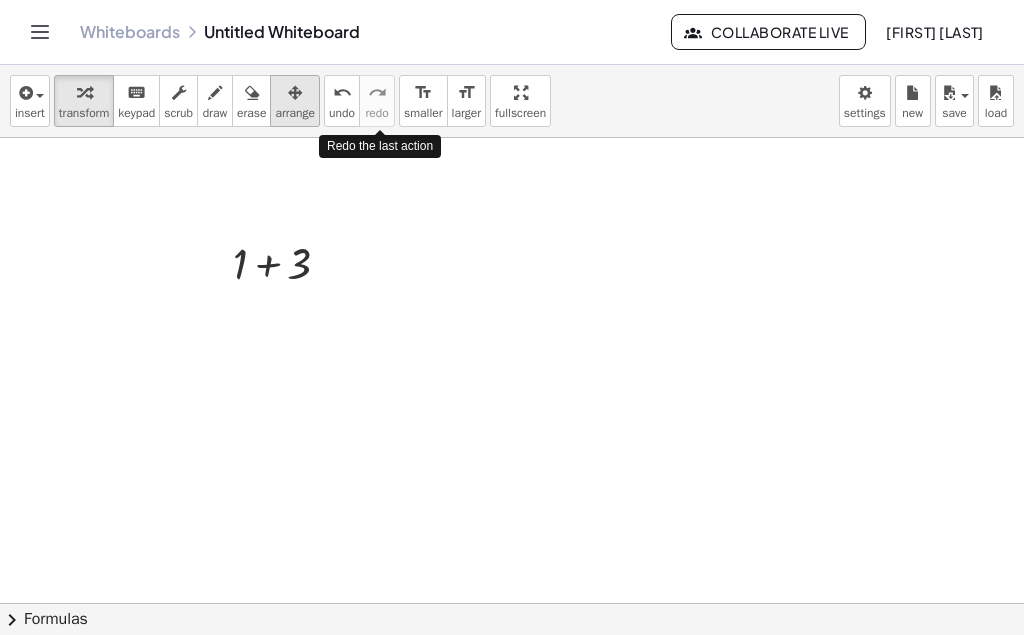 click on "arrange" at bounding box center (295, 113) 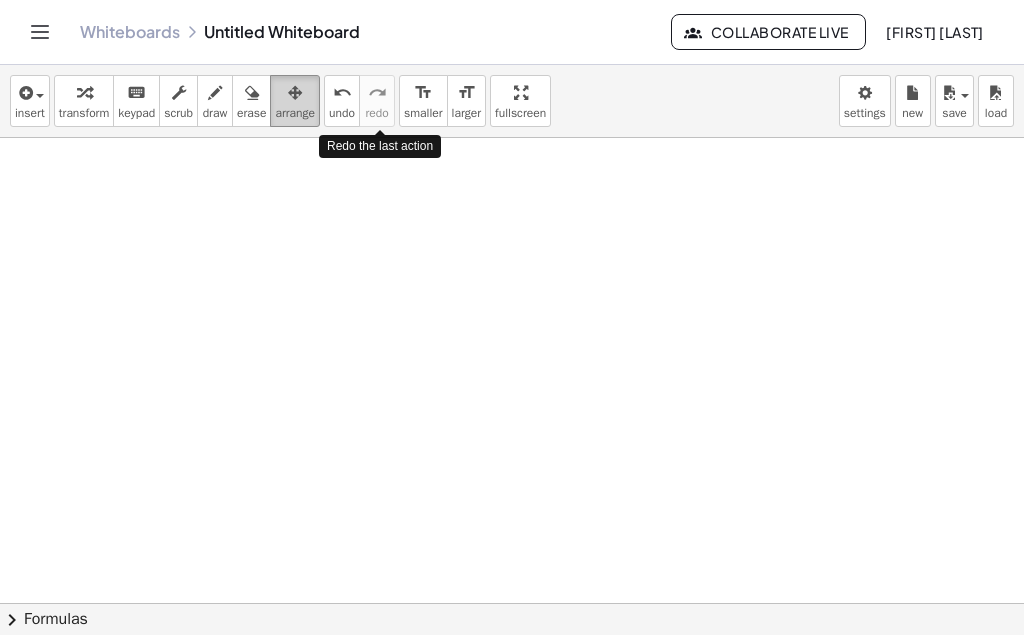 click on "arrange" at bounding box center (295, 101) 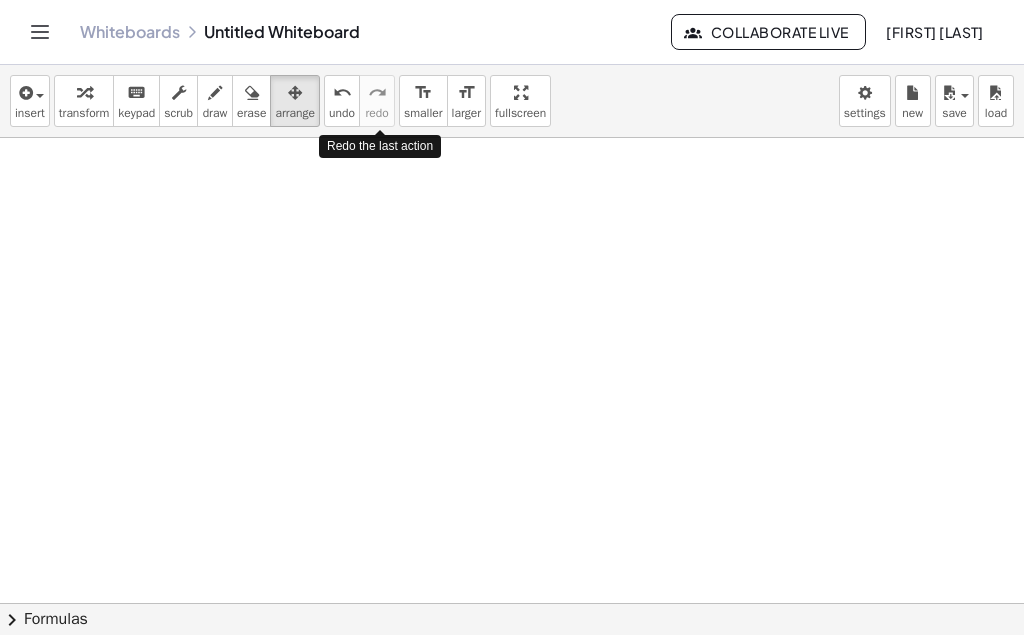 click on "insert select one: Math Expression Function Text Youtube Video Graphing Geometry Geometry 3D transform keyboard keypad scrub draw erase arrange undo undo redo redo format_size smaller format_size larger fullscreen load   save new settings Redo the last action" at bounding box center (512, 101) 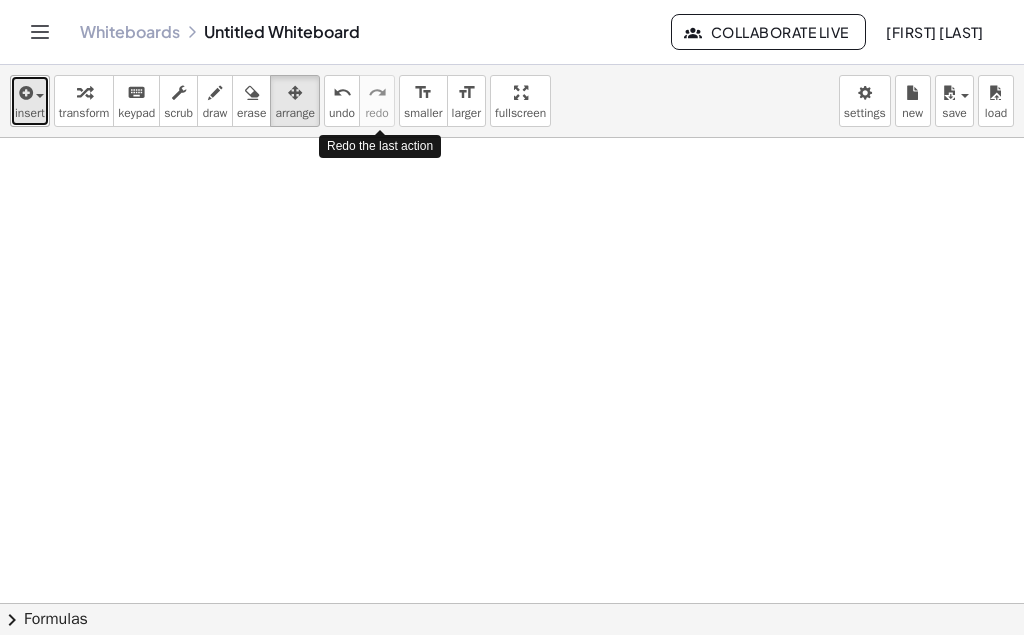 click on "insert" at bounding box center [30, 113] 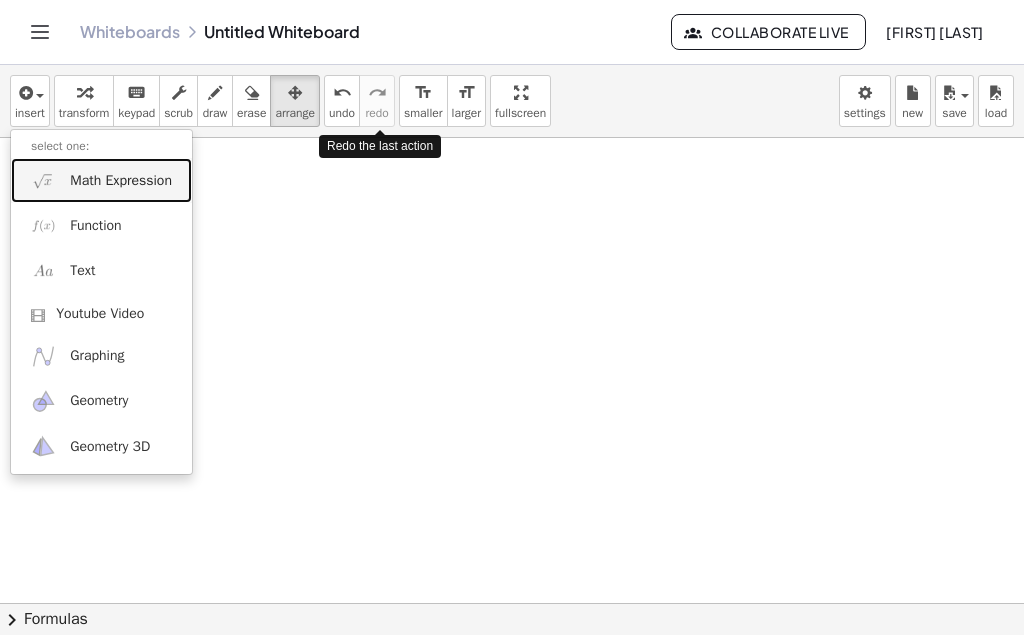 click on "Math Expression" at bounding box center (121, 181) 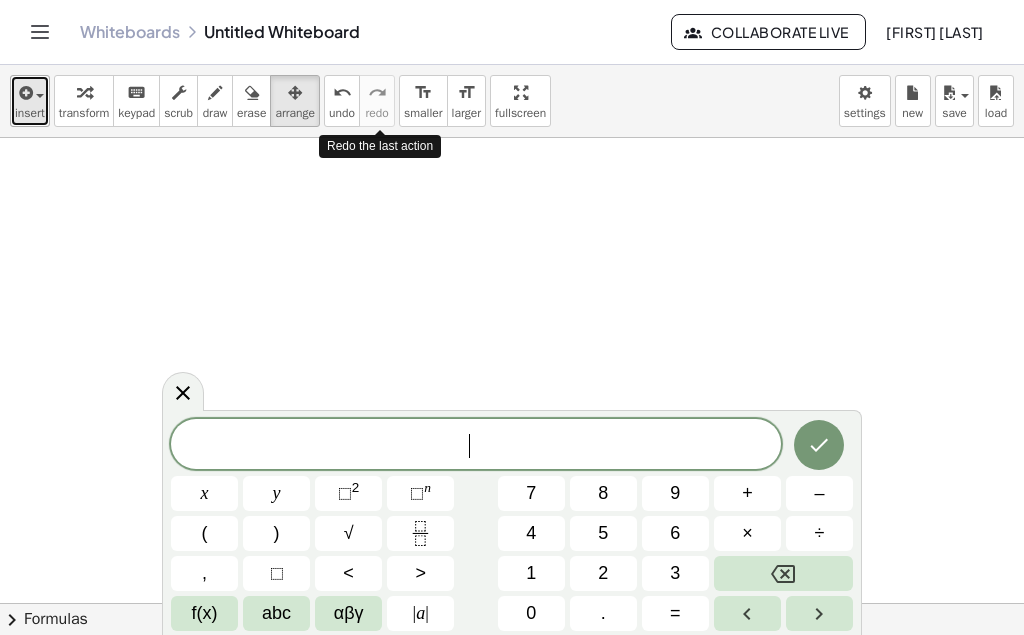 click at bounding box center (30, 92) 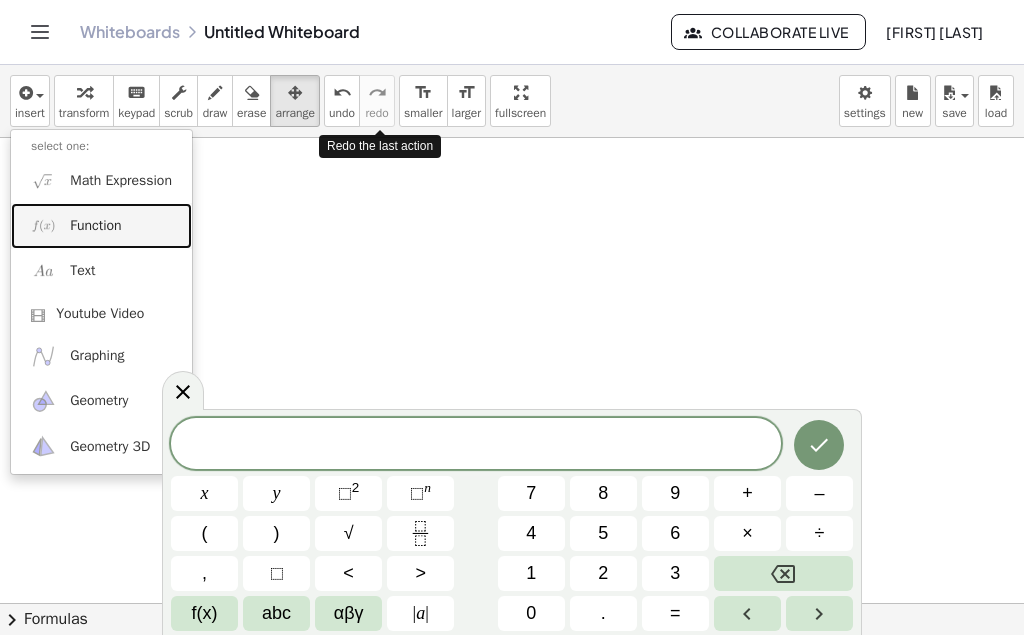 click on "Function" at bounding box center [101, 225] 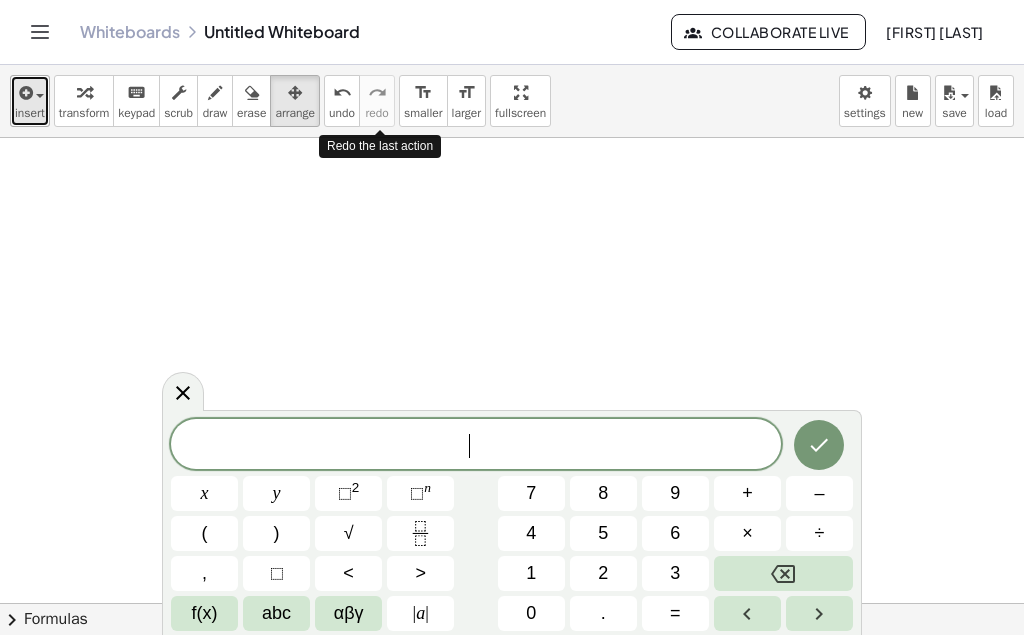 click at bounding box center (35, 95) 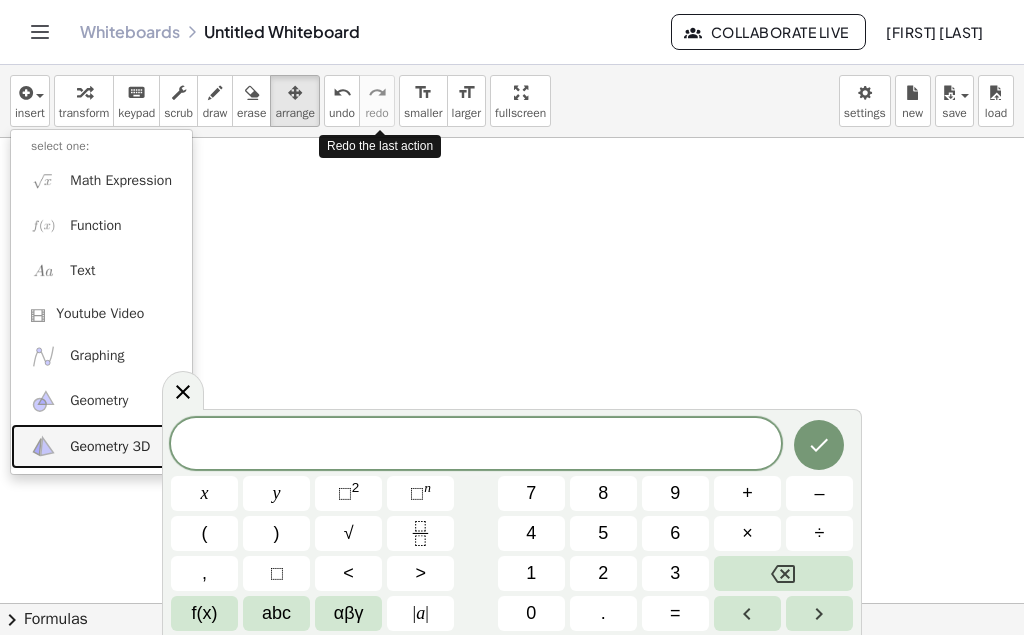click on "Geometry 3D" at bounding box center [101, 446] 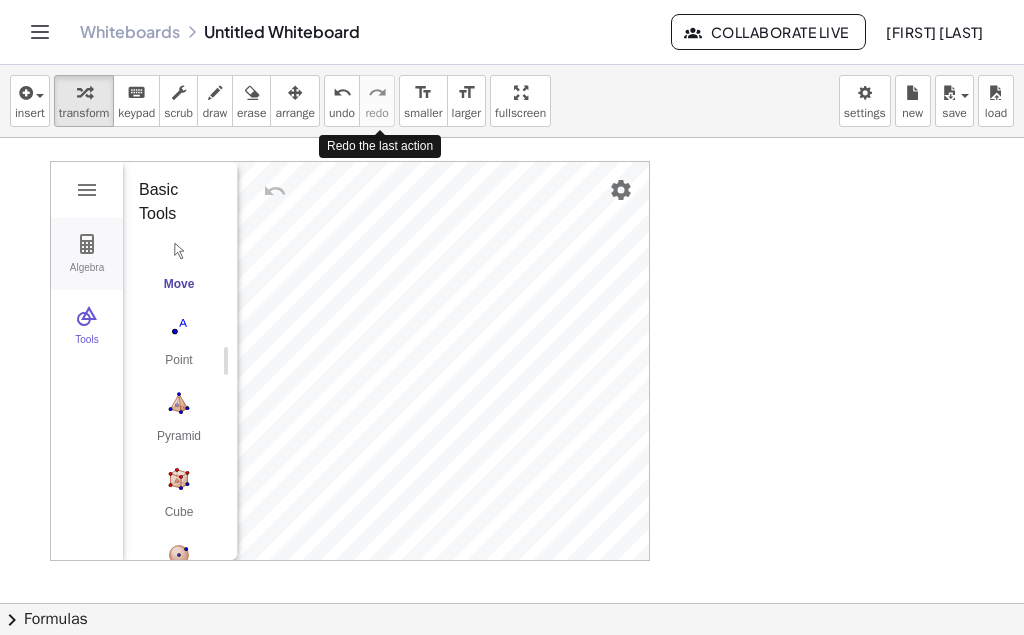 click on "Algebra" at bounding box center [87, 254] 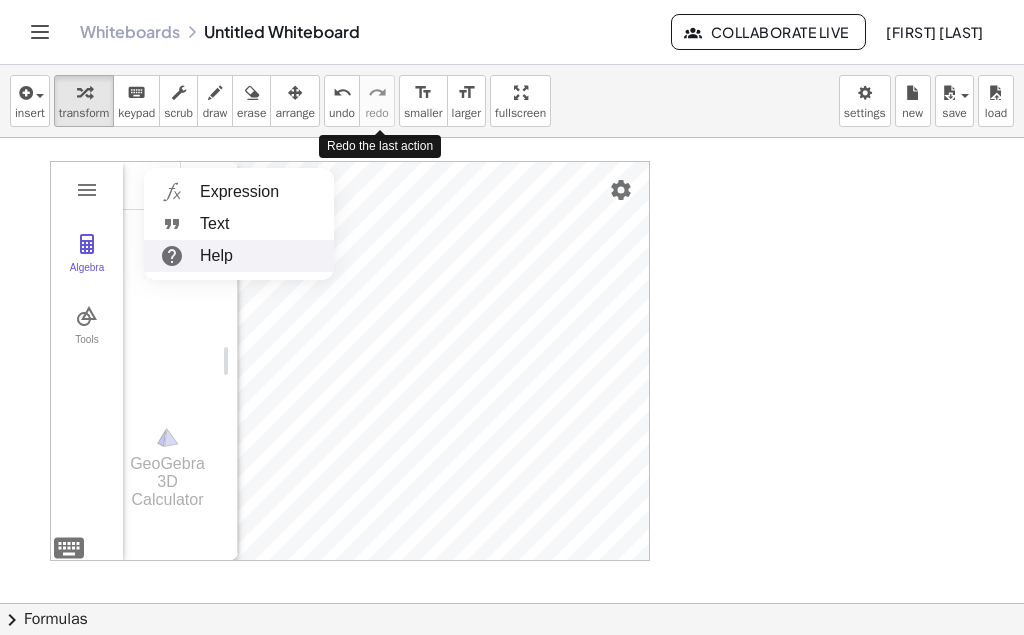 click on "Help" at bounding box center [239, 256] 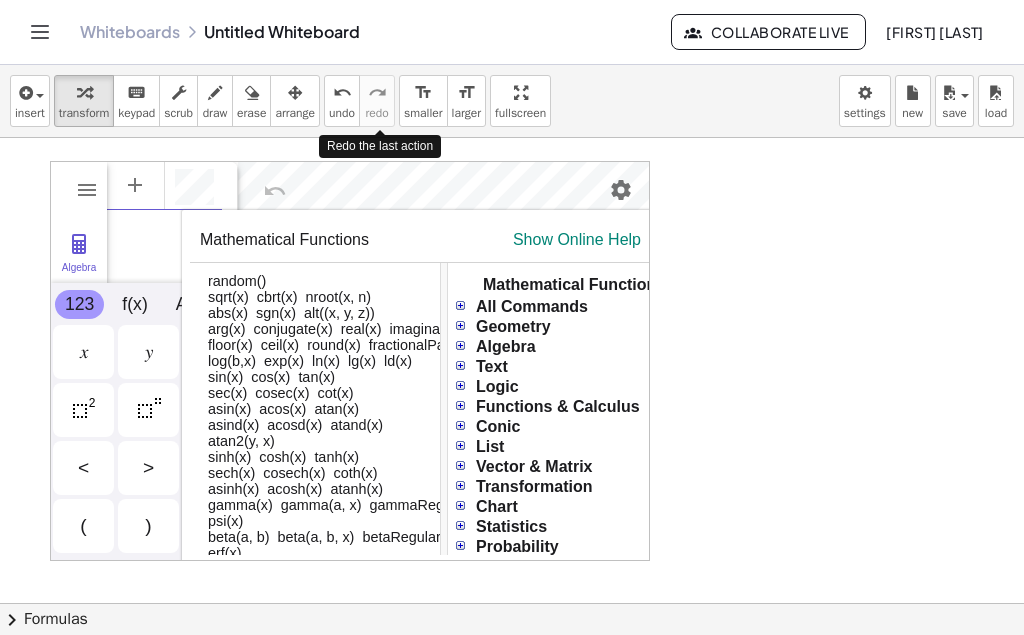 scroll, scrollTop: 11, scrollLeft: 0, axis: vertical 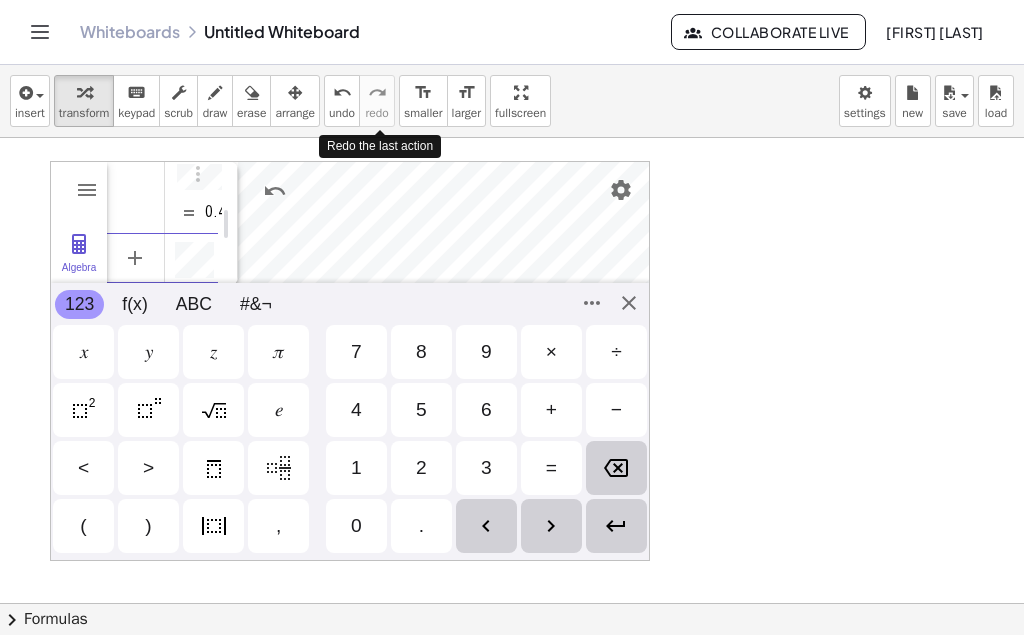 click on "𝑧" at bounding box center (213, 352) 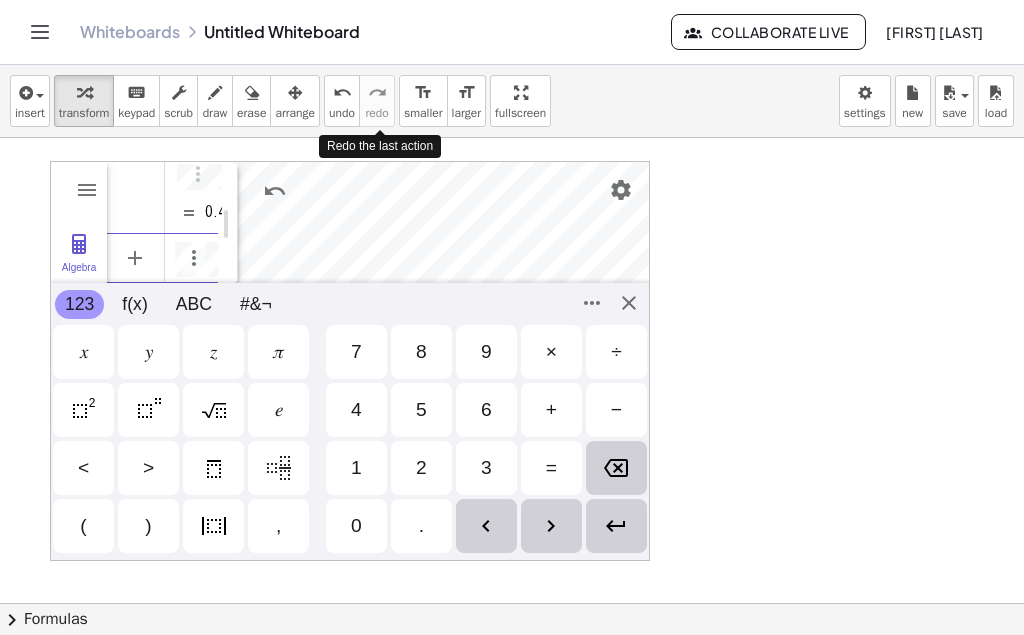 scroll, scrollTop: 0, scrollLeft: 3, axis: horizontal 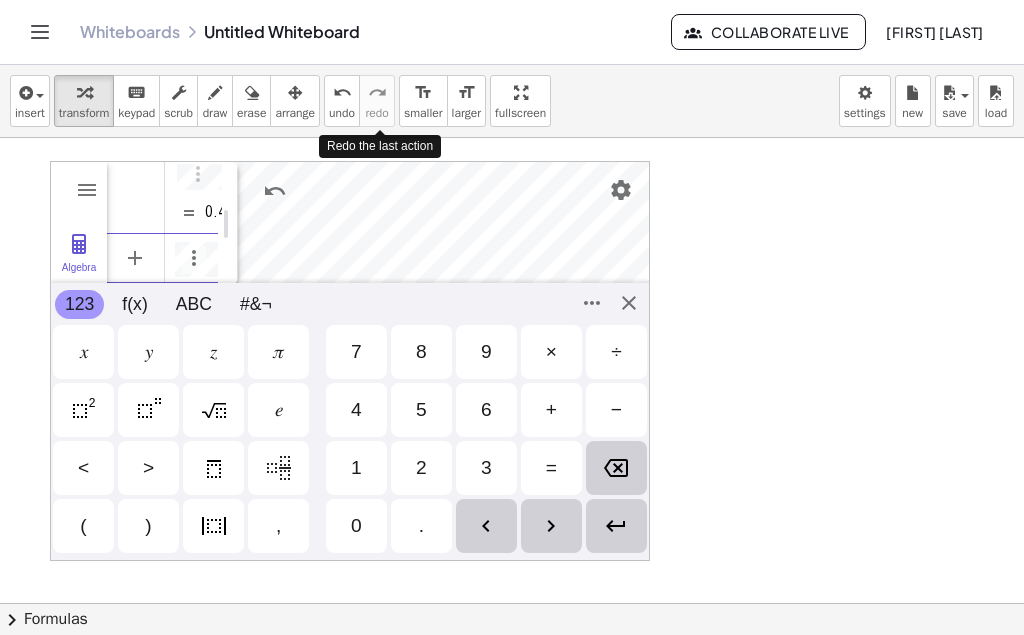 click on "𝜋" at bounding box center [279, 352] 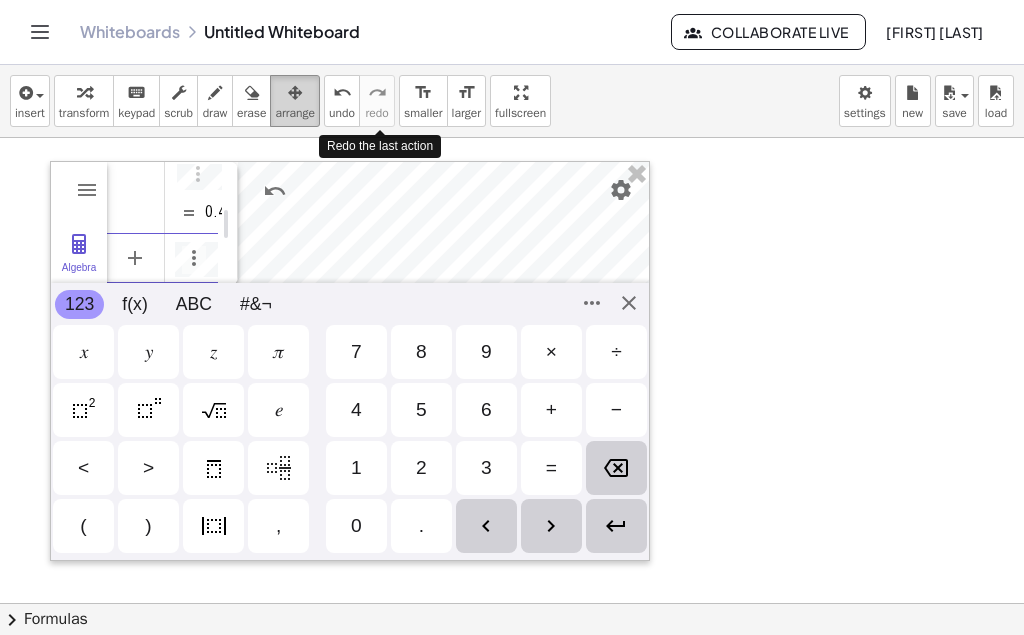 click at bounding box center [295, 93] 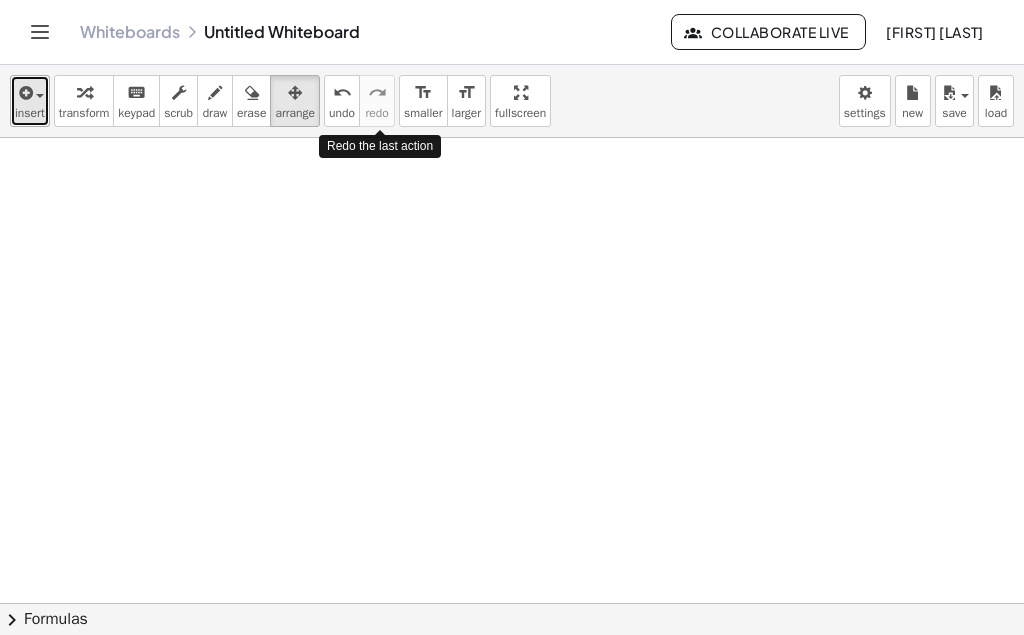 click on "insert" at bounding box center [30, 113] 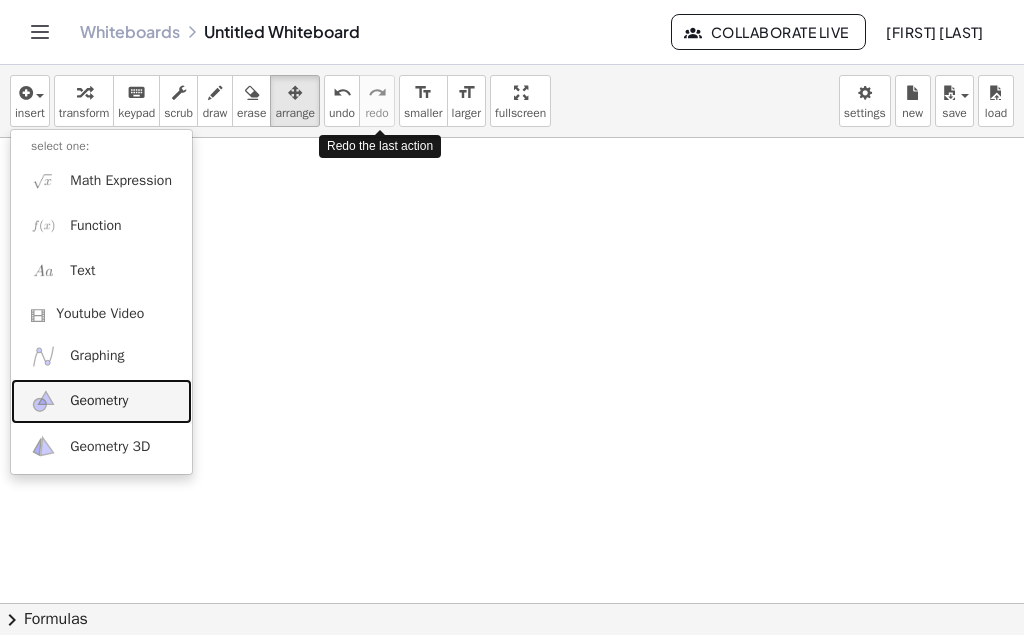 click on "Geometry" at bounding box center [99, 401] 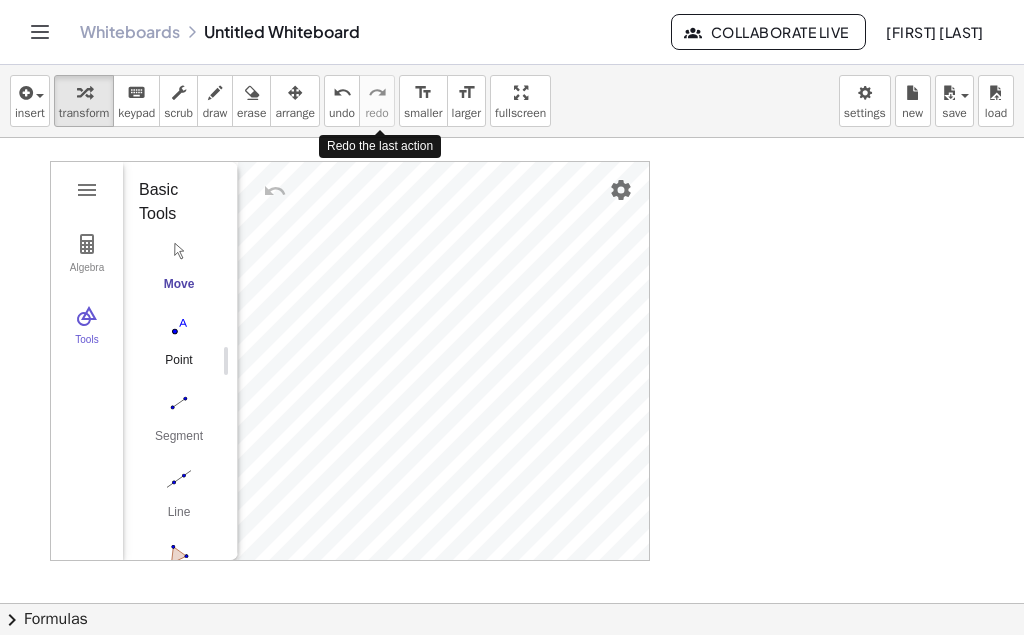 click at bounding box center [179, 327] 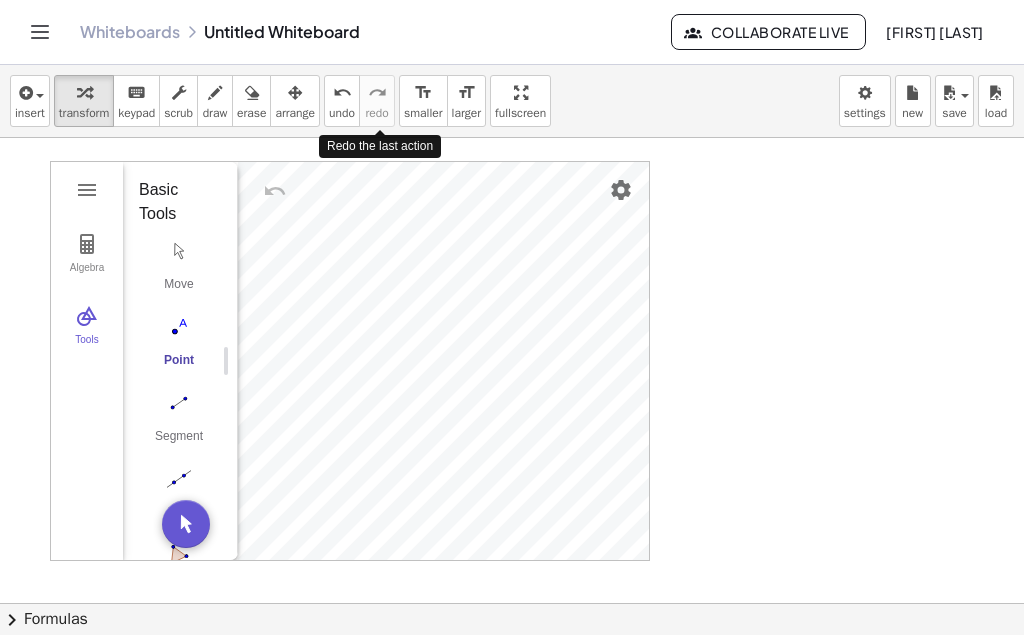 click on "Algebra Tools GeoGebra Geometry Basic Tools Move Point Segment Line Polygon Circle with Center through Point More" at bounding box center [350, 361] 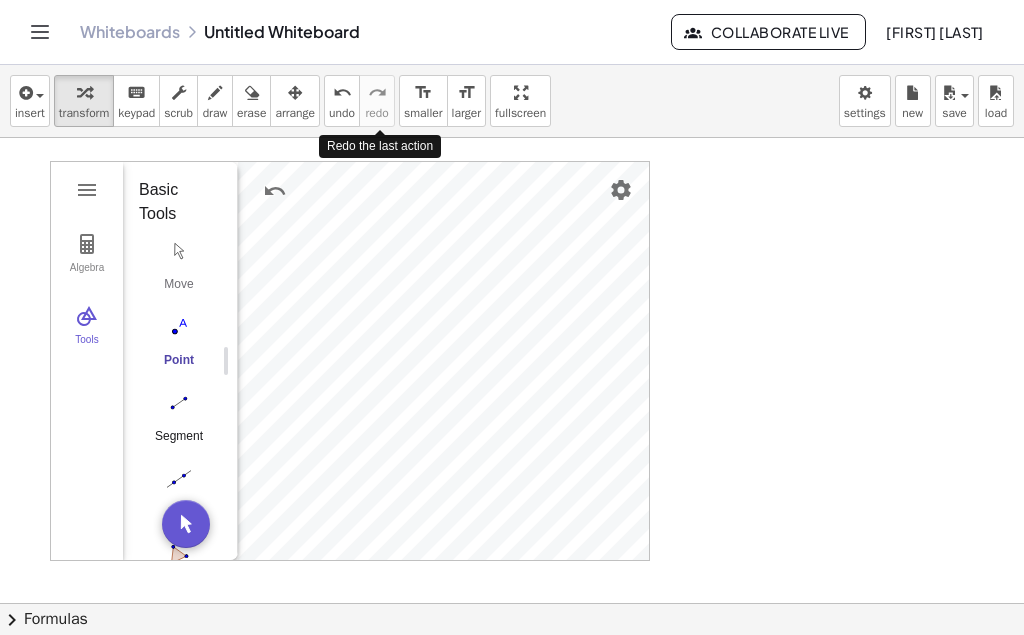 click at bounding box center [179, 403] 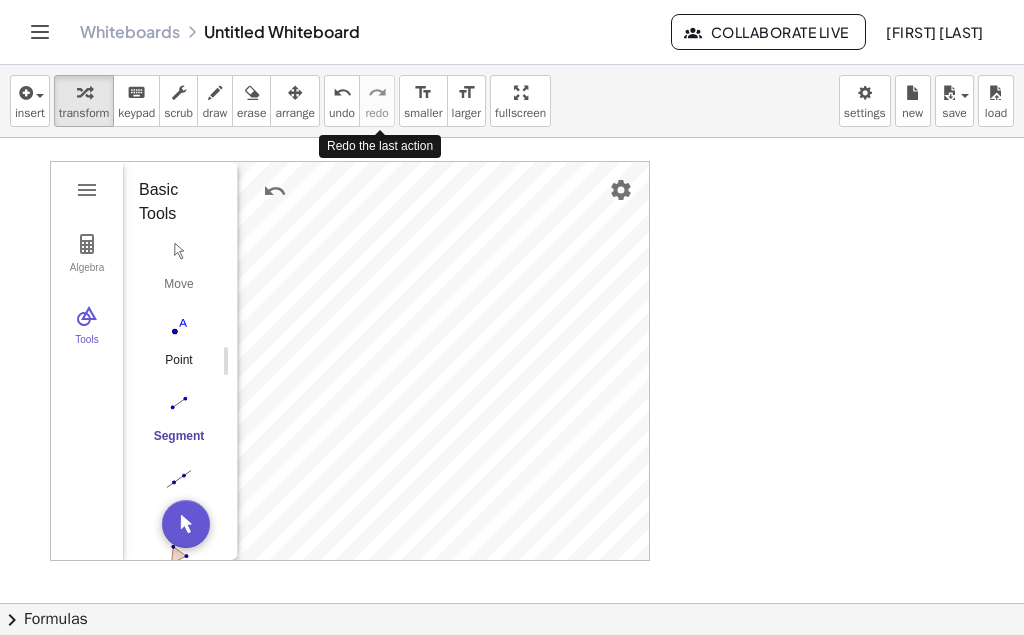 click at bounding box center [179, 327] 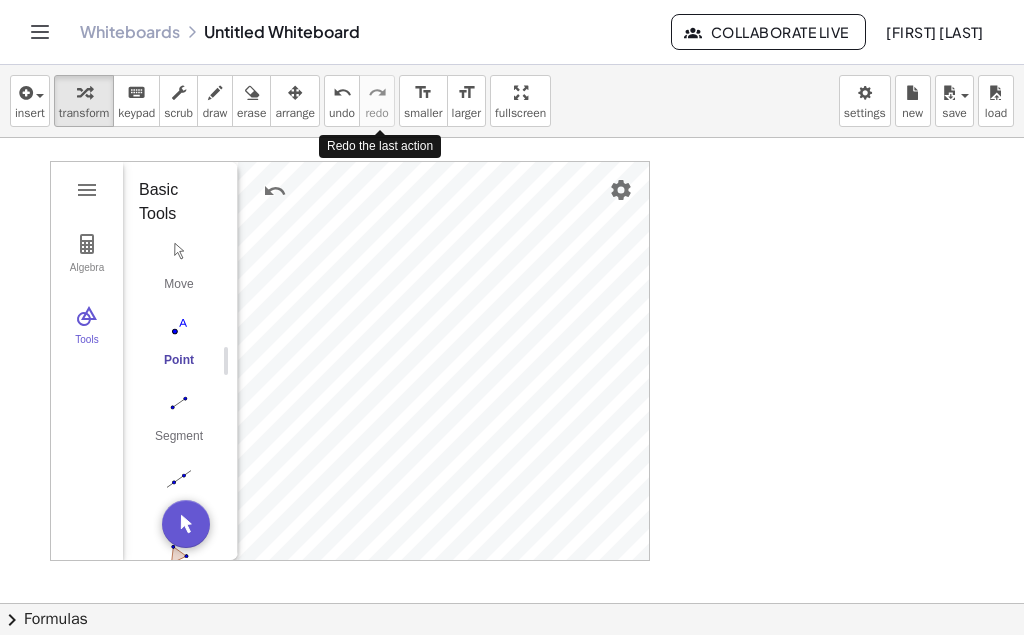 click at bounding box center (179, 327) 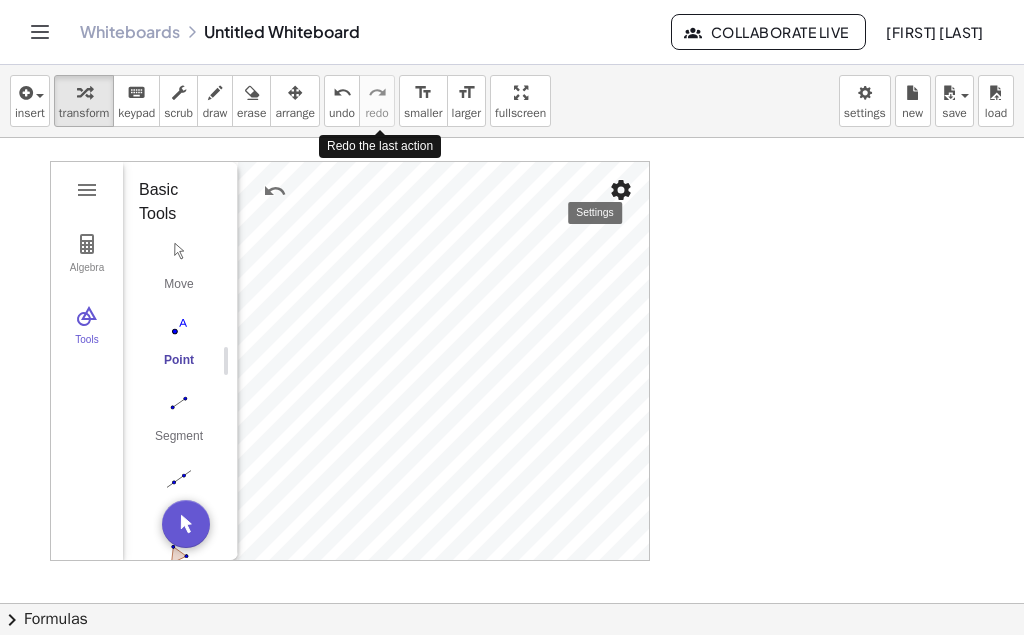 click at bounding box center (621, 190) 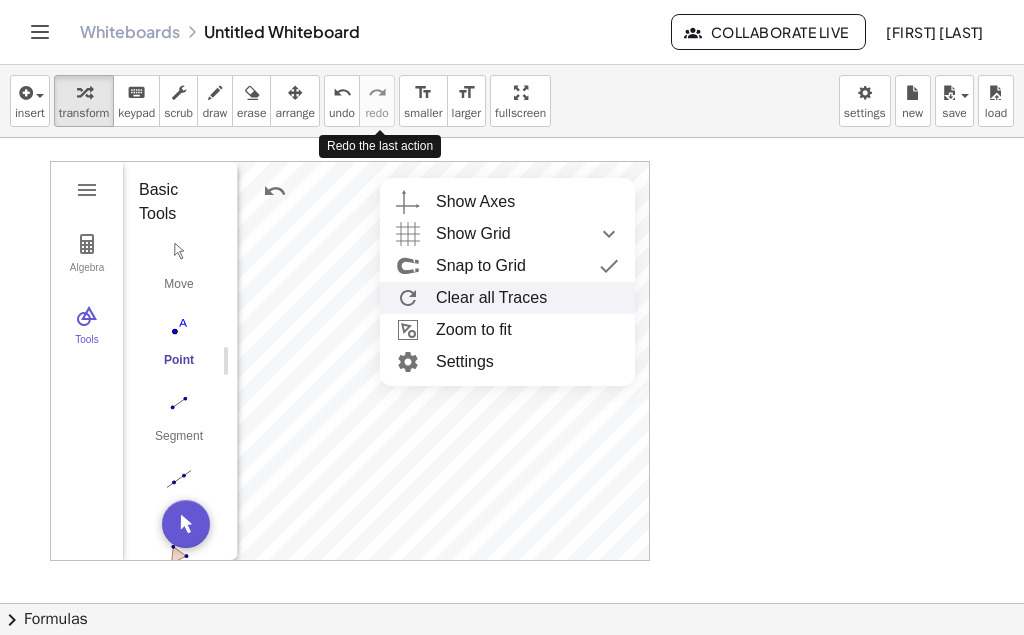 click on "Clear all Traces" at bounding box center (507, 298) 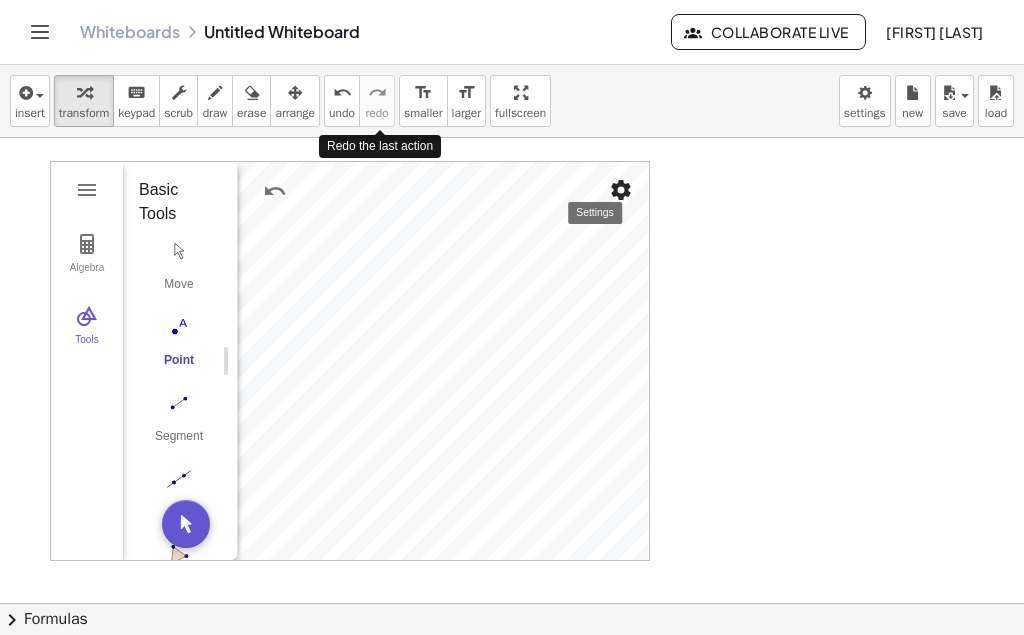 click at bounding box center [621, 190] 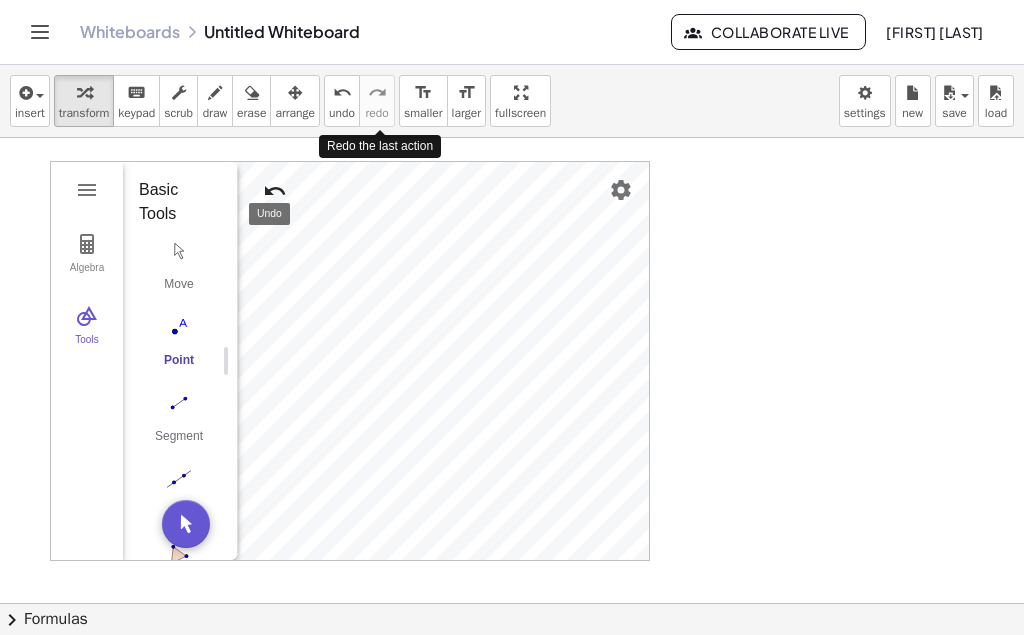 click at bounding box center (275, 191) 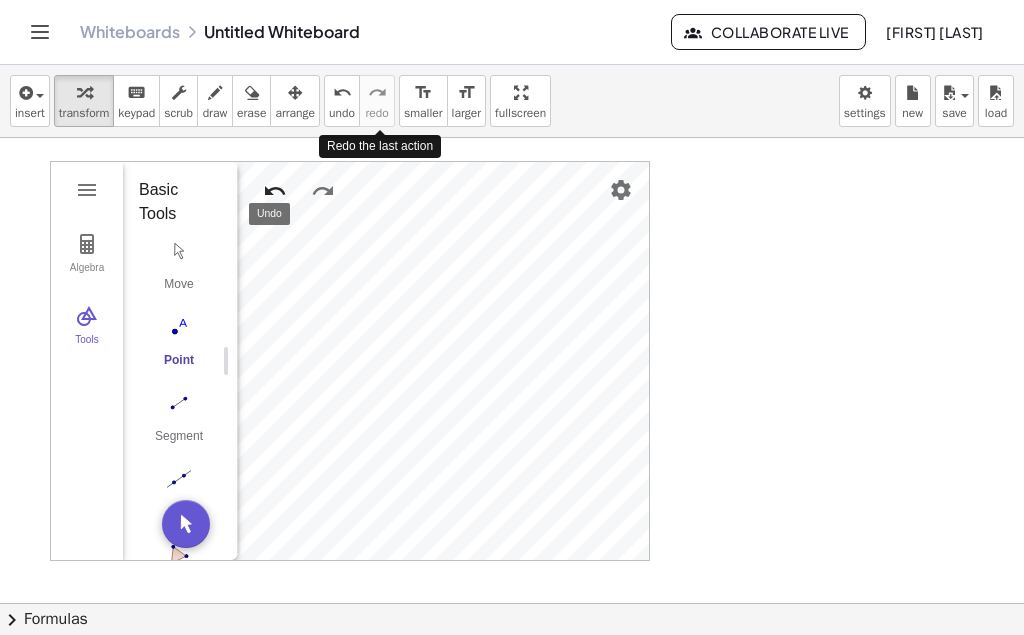 click at bounding box center [275, 191] 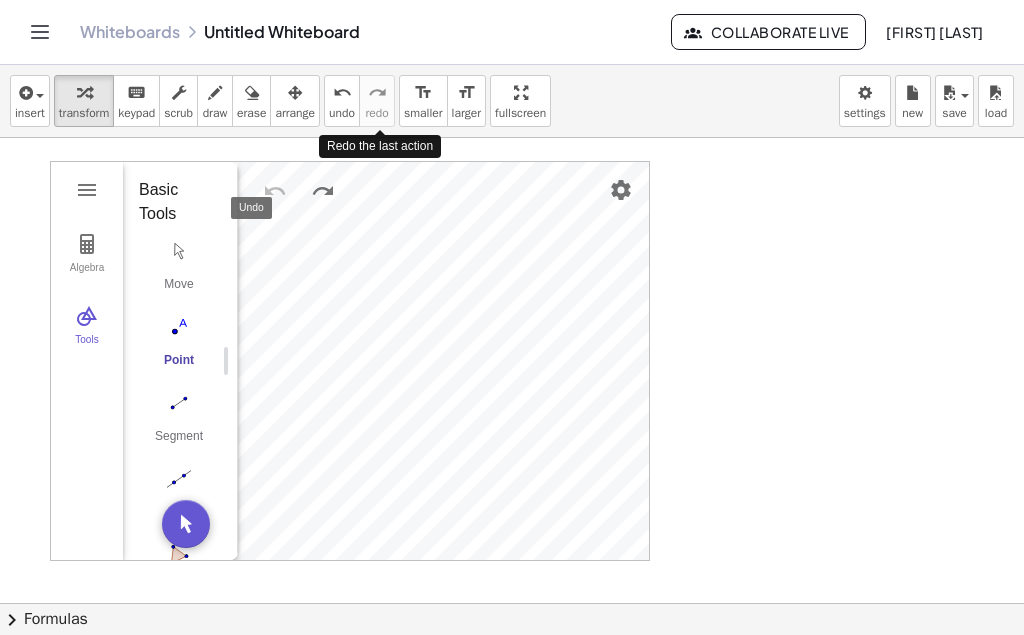 click at bounding box center [275, 191] 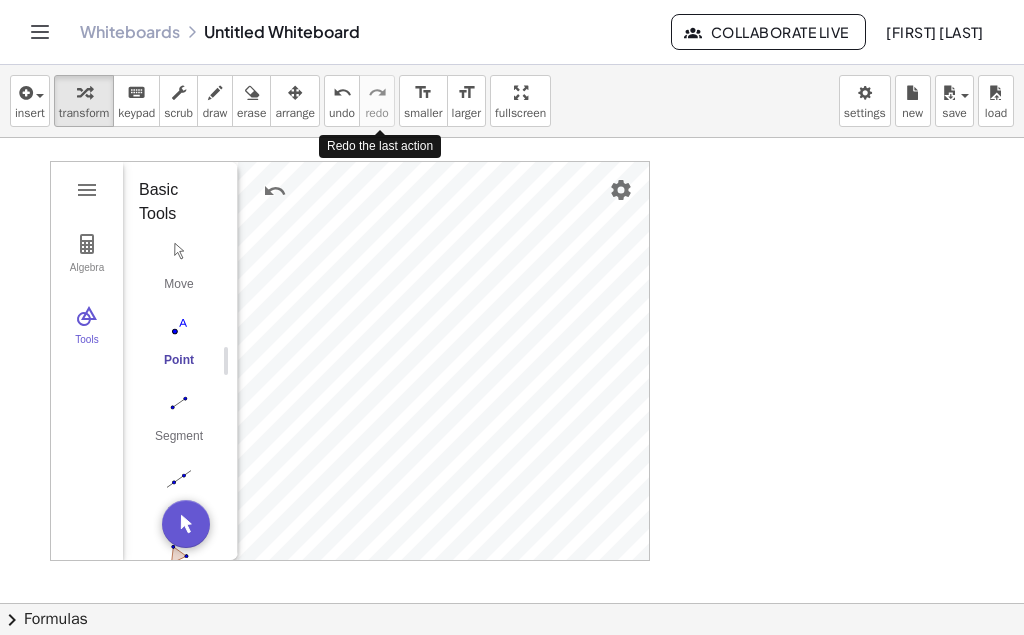 click at bounding box center (179, 479) 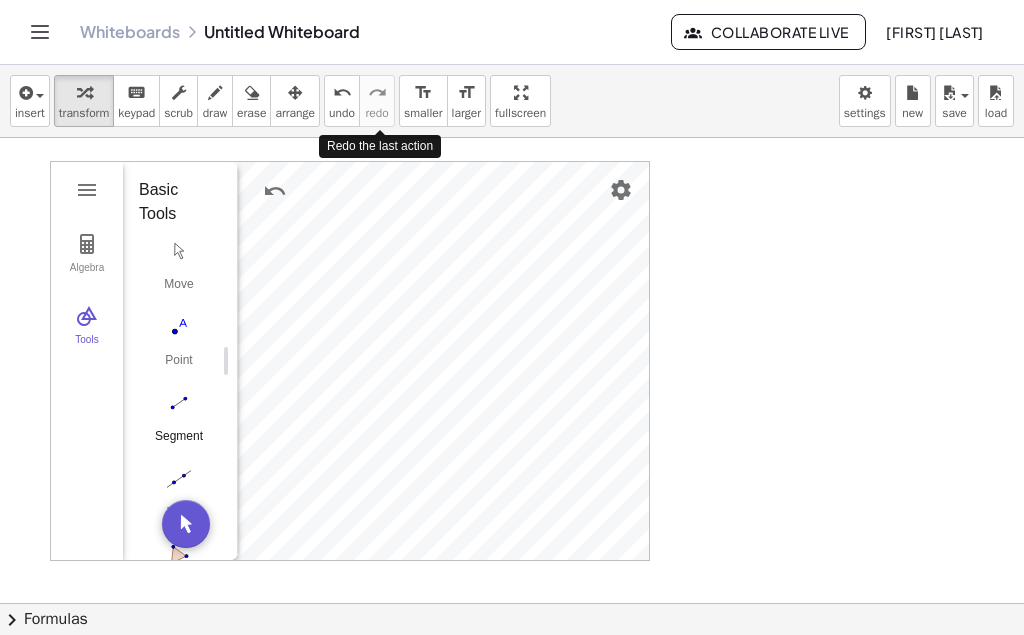 drag, startPoint x: 215, startPoint y: 392, endPoint x: 184, endPoint y: 397, distance: 31.400637 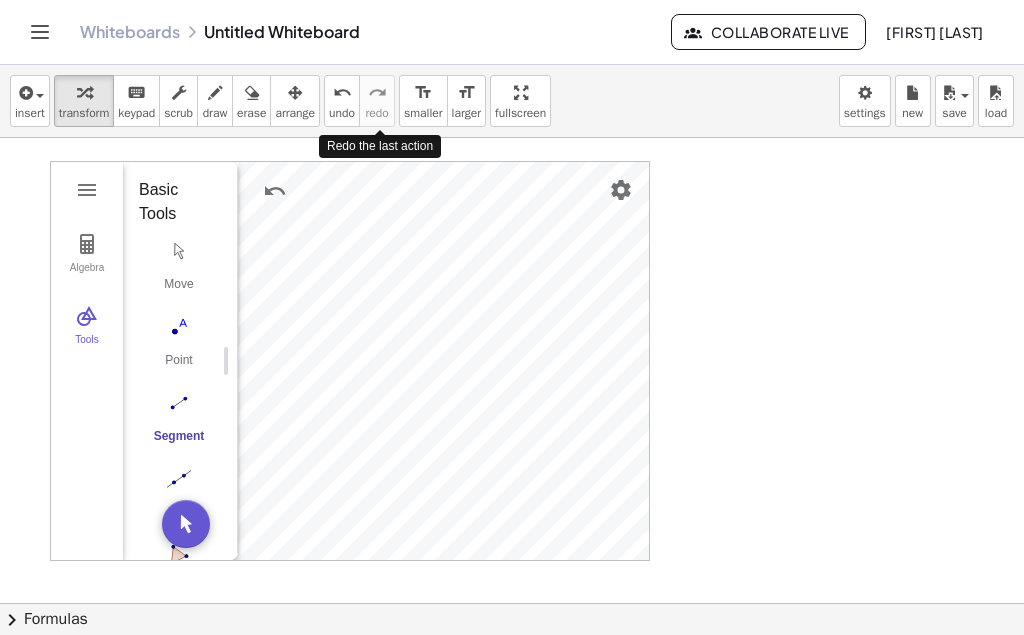click at bounding box center (179, 403) 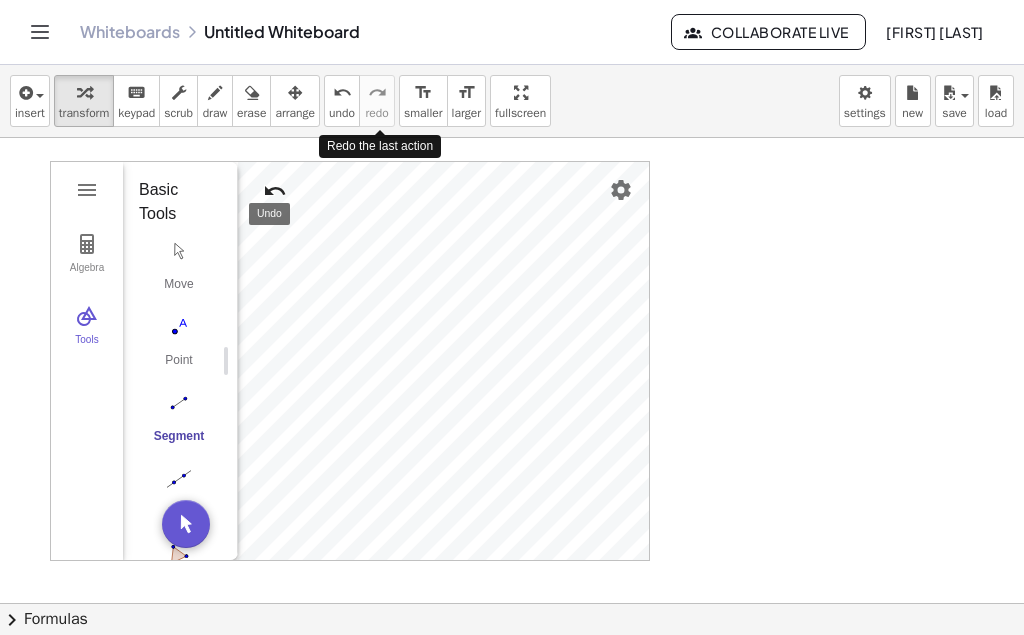 click at bounding box center (275, 191) 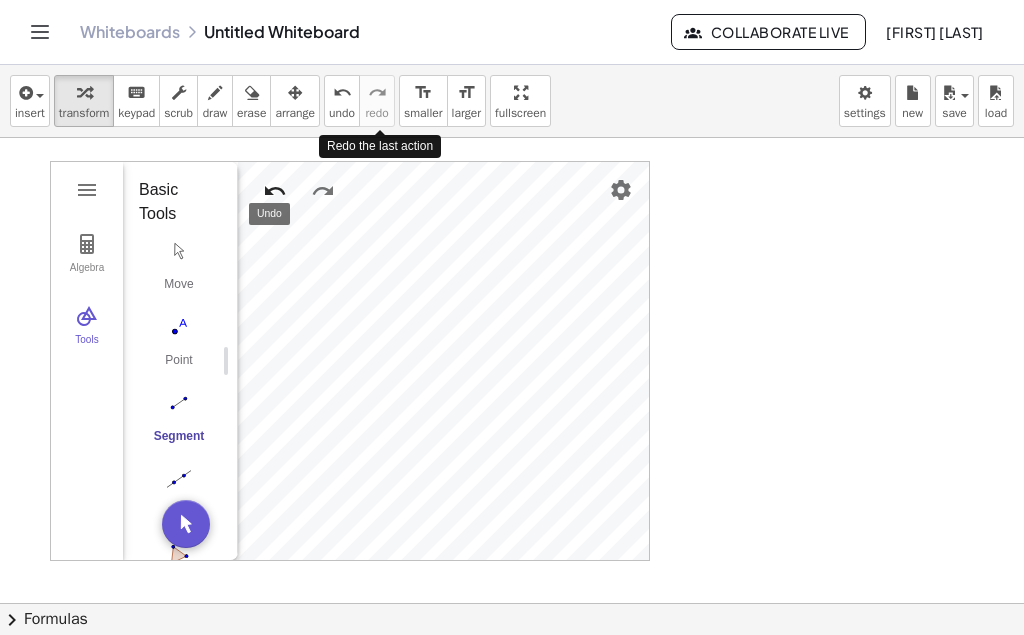 click at bounding box center [275, 191] 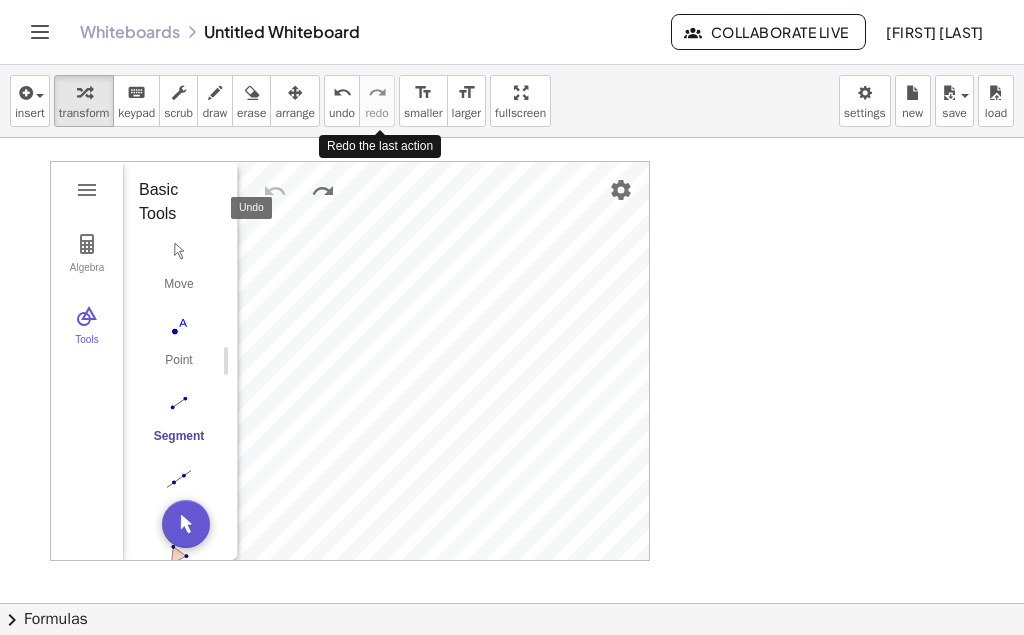 click at bounding box center [275, 191] 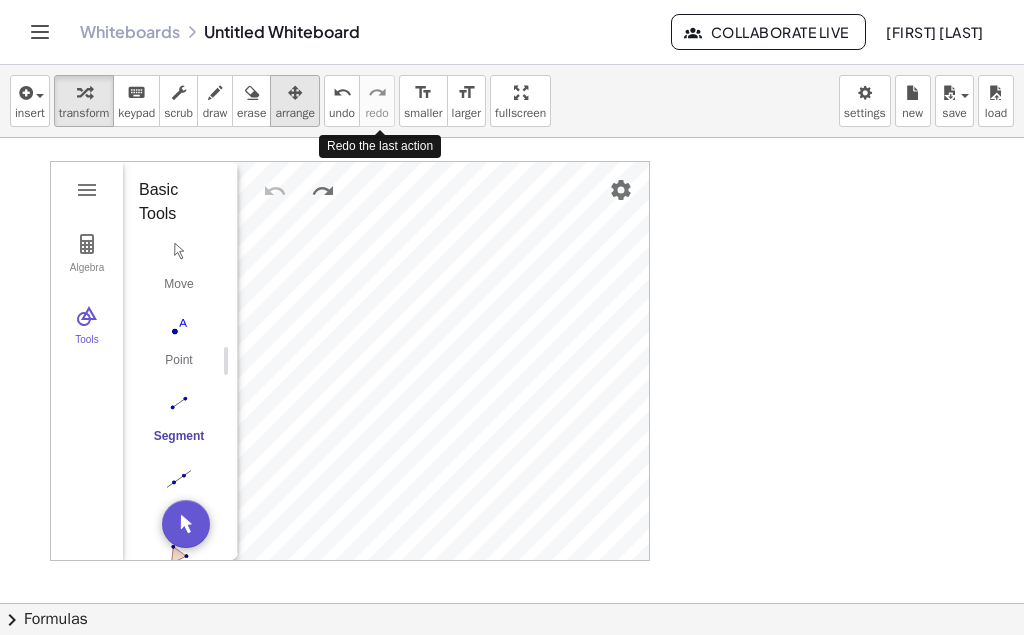 click on "insert select one: Math Expression Function Text Youtube Video Graphing Geometry Geometry 3D transform keyboard keypad scrub draw erase arrange undo undo redo redo format_size smaller format_size larger fullscreen load   save new settings Redo the last action" at bounding box center (512, 101) 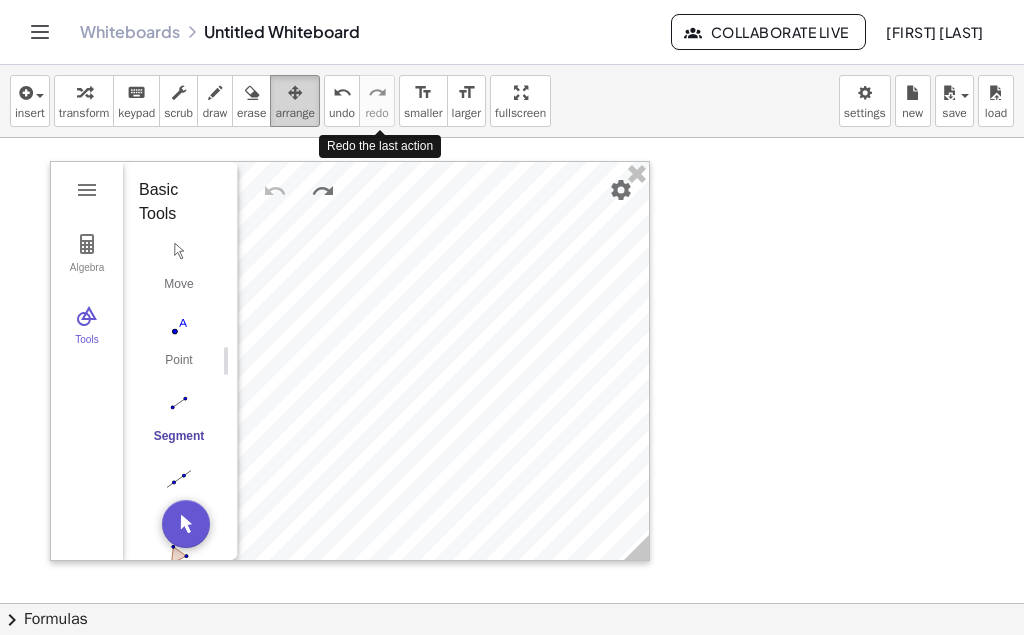 click at bounding box center (295, 92) 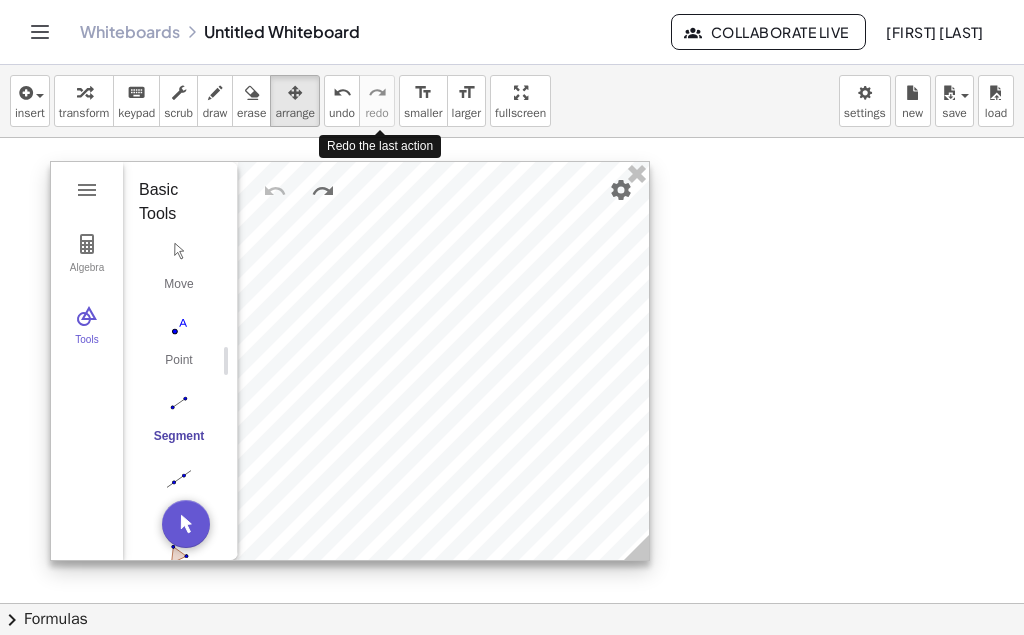drag, startPoint x: 633, startPoint y: 174, endPoint x: 616, endPoint y: 170, distance: 17.464249 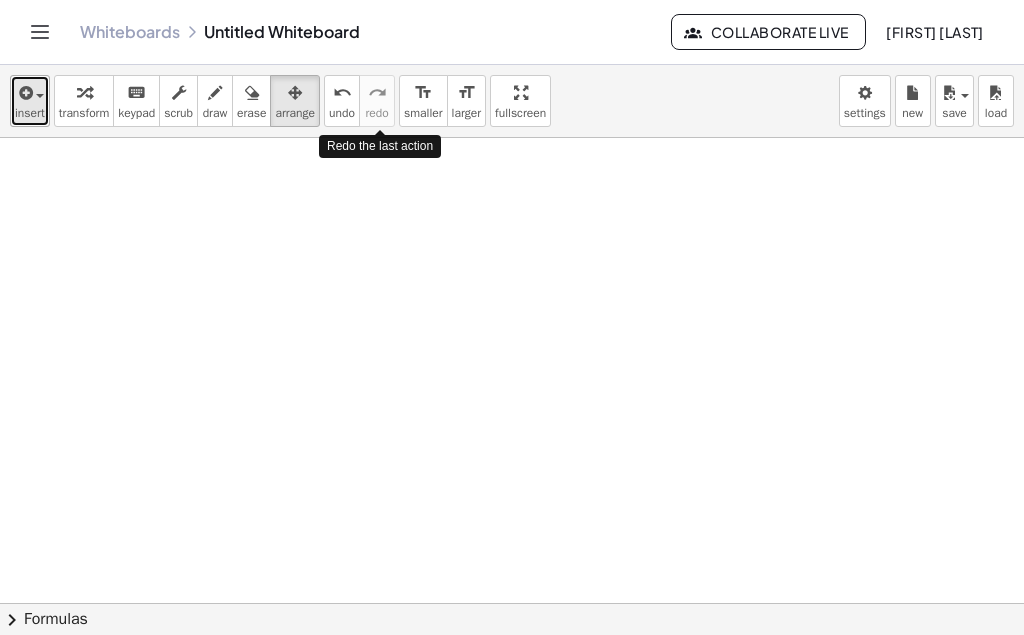 click on "insert" at bounding box center (30, 113) 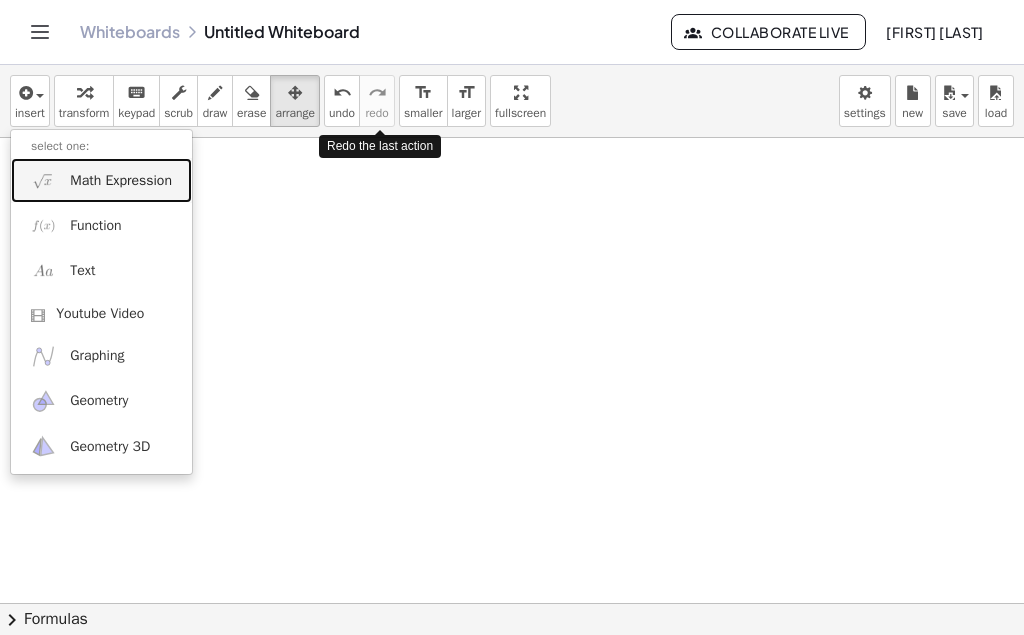 click on "Math Expression" at bounding box center [121, 181] 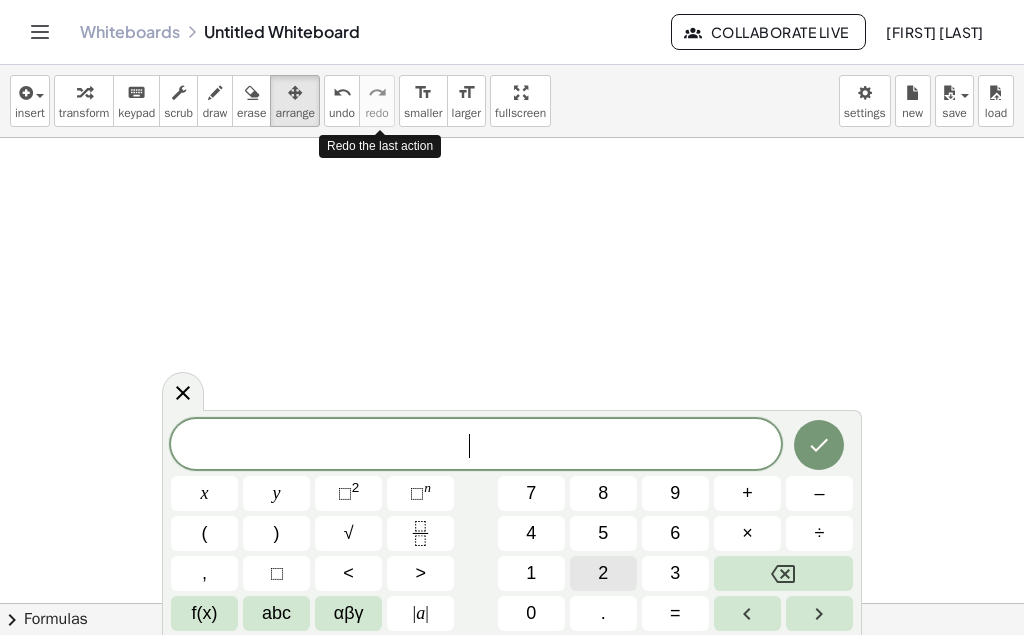 click on "2" at bounding box center (603, 573) 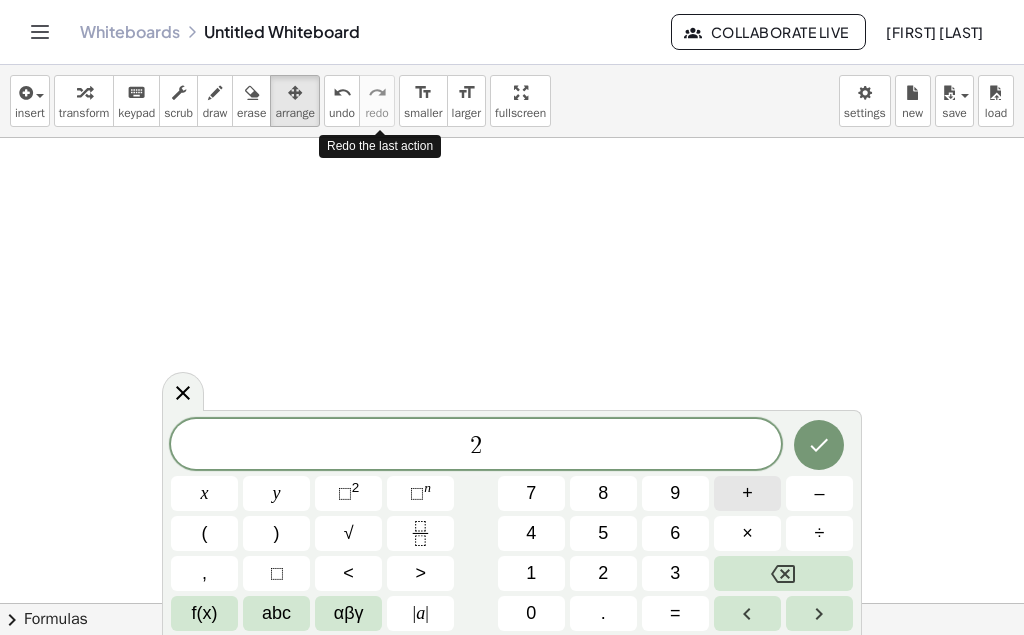 click on "+" at bounding box center (747, 493) 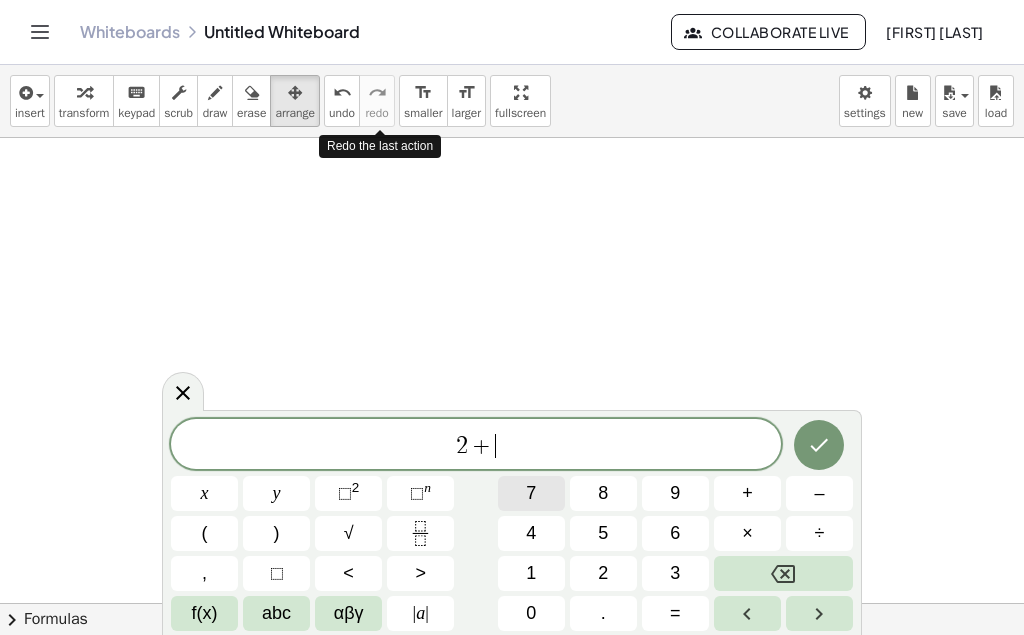 click on "7" at bounding box center (531, 493) 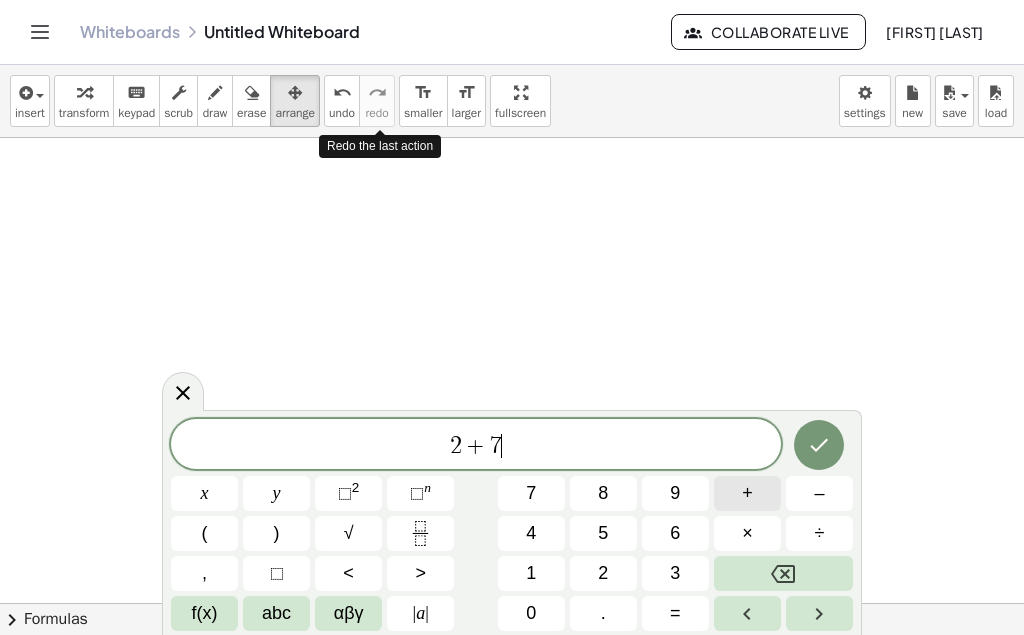 click on "+" at bounding box center [747, 493] 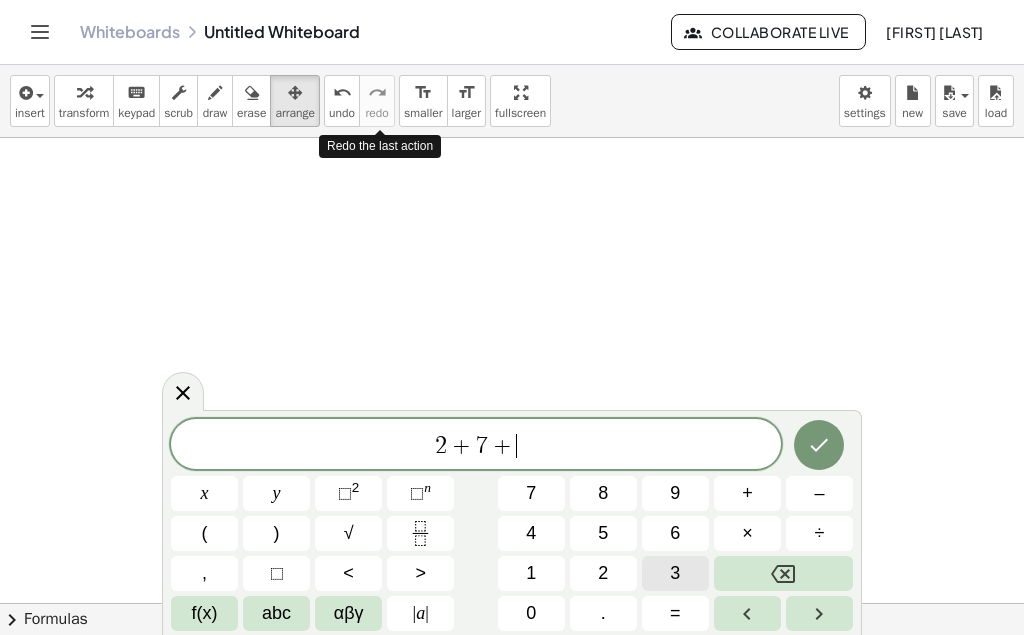 click on "3" at bounding box center [675, 573] 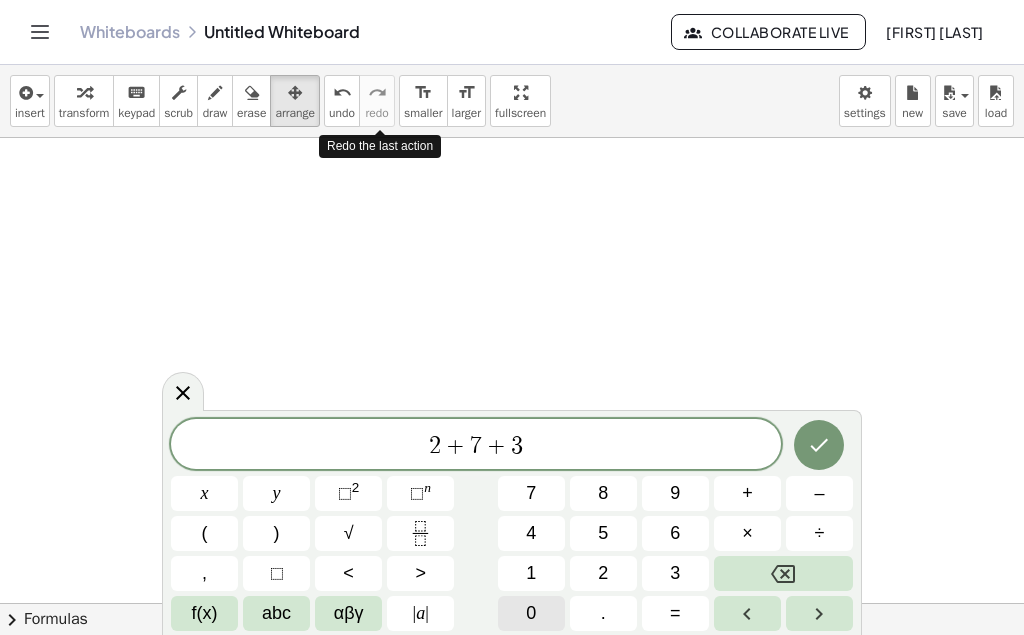 click on "0" at bounding box center [531, 613] 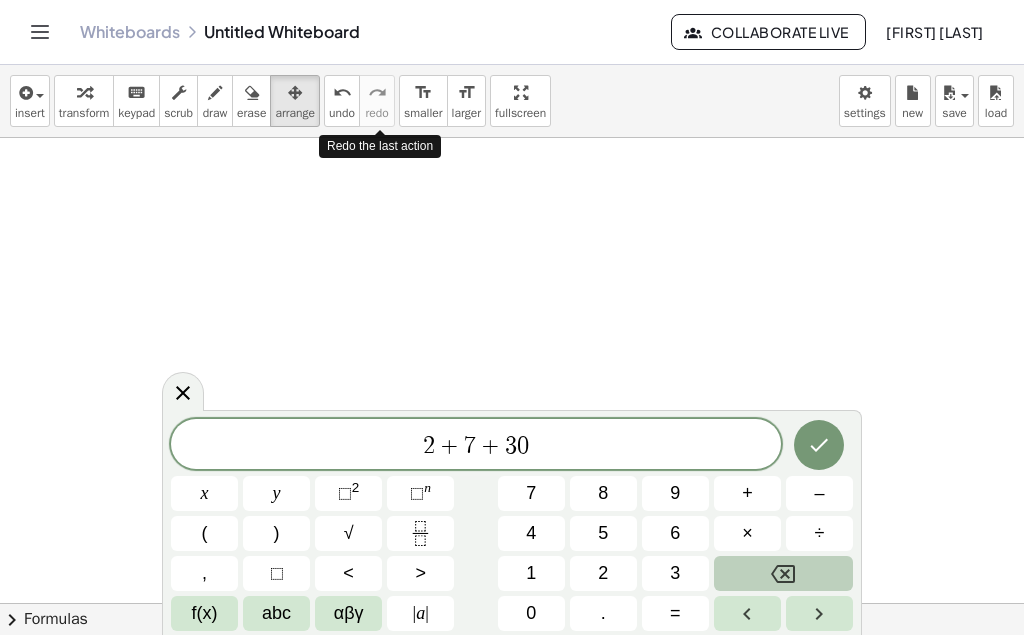 click at bounding box center (783, 573) 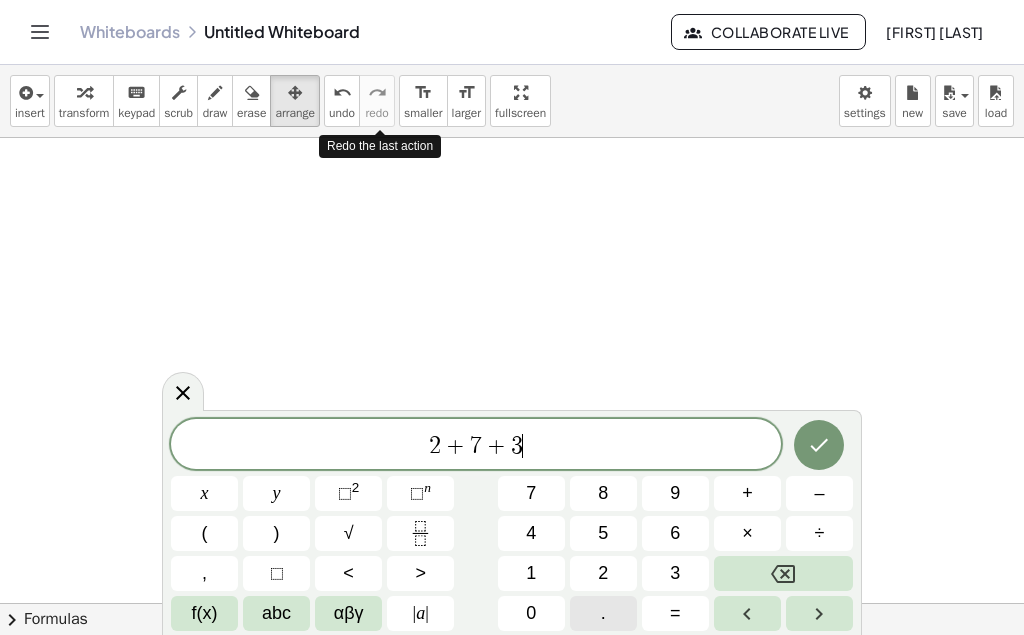 click on "." at bounding box center [603, 613] 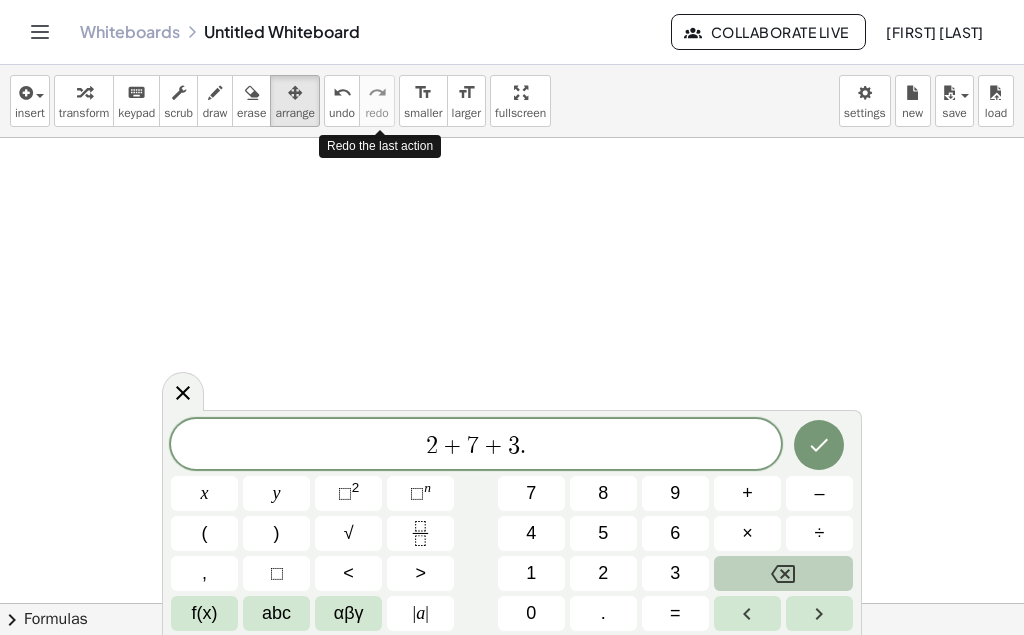click at bounding box center (783, 573) 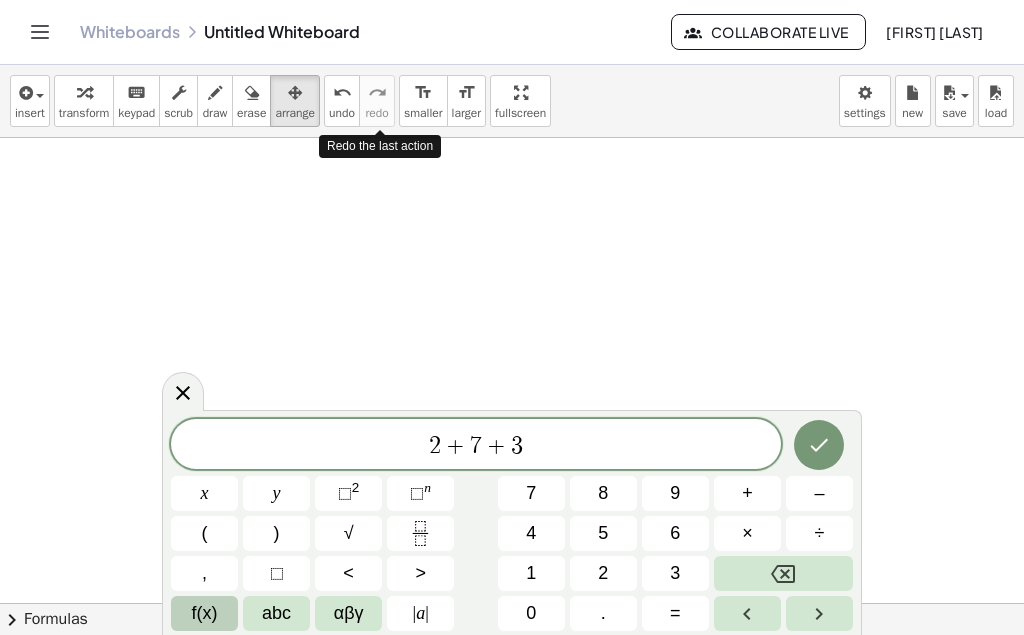 click on "f(x)" at bounding box center [204, 613] 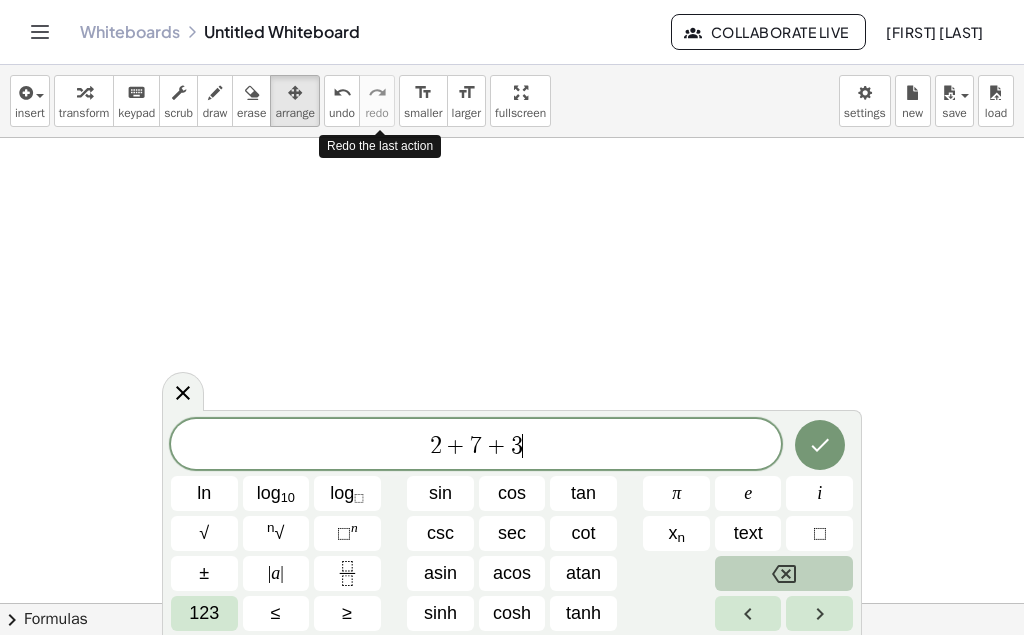 click at bounding box center [784, 573] 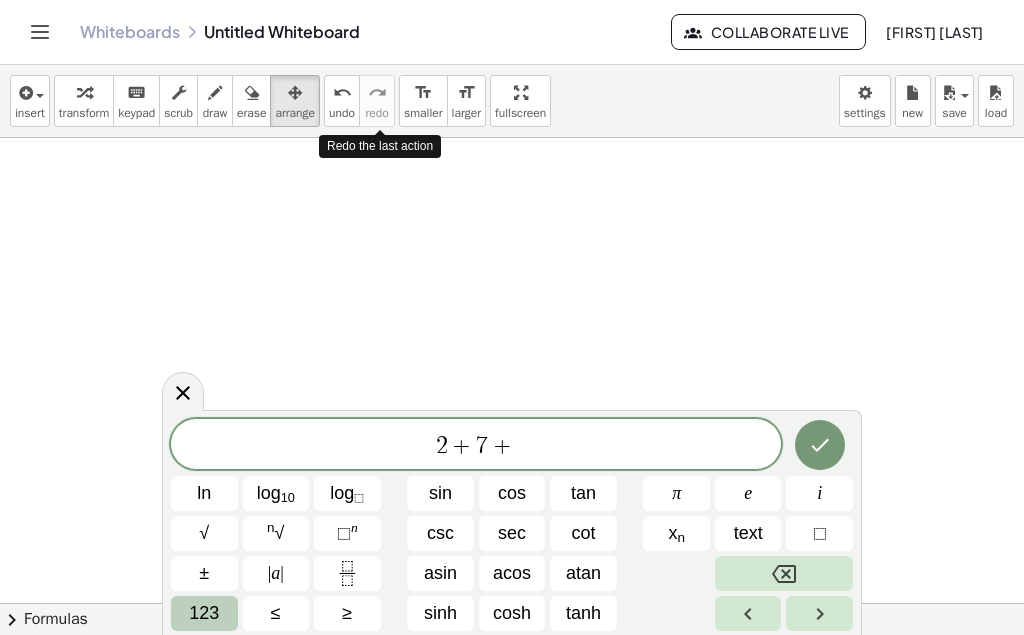 click on "123" at bounding box center (204, 613) 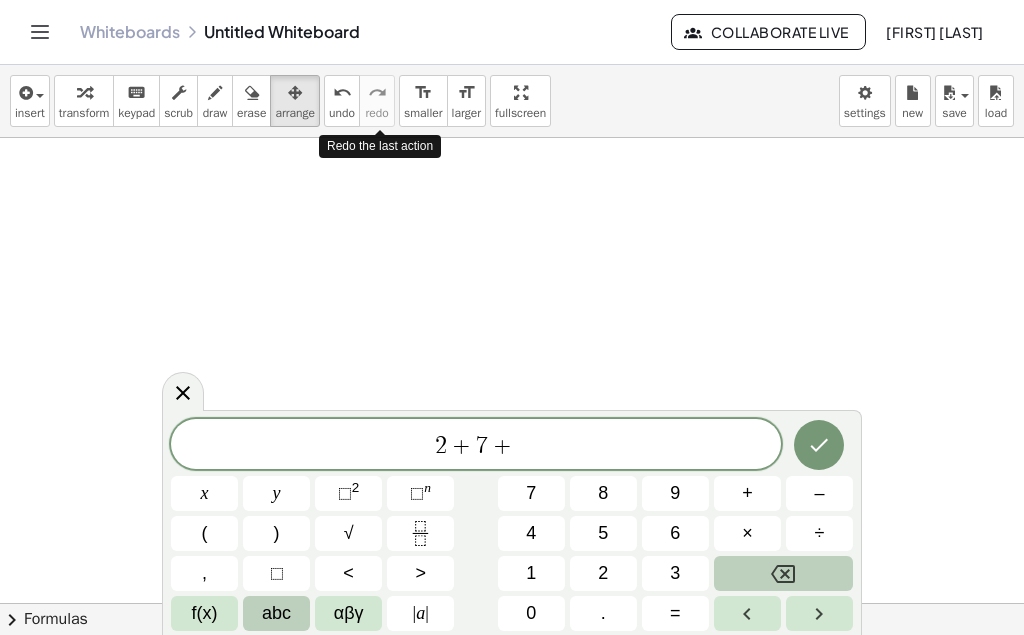 click on "abc" at bounding box center (276, 613) 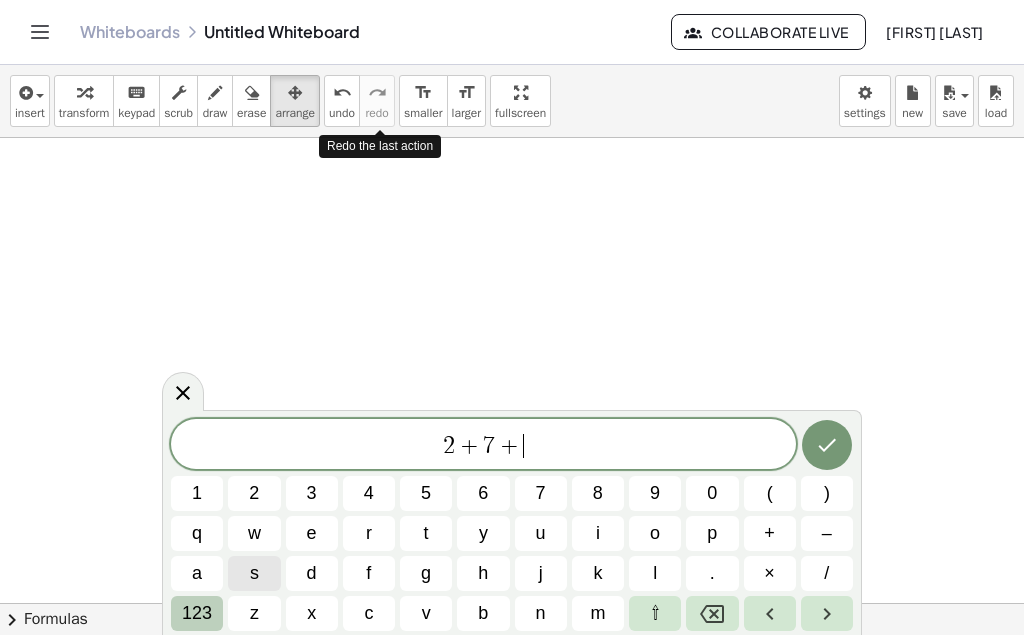 click on "123" at bounding box center [197, 613] 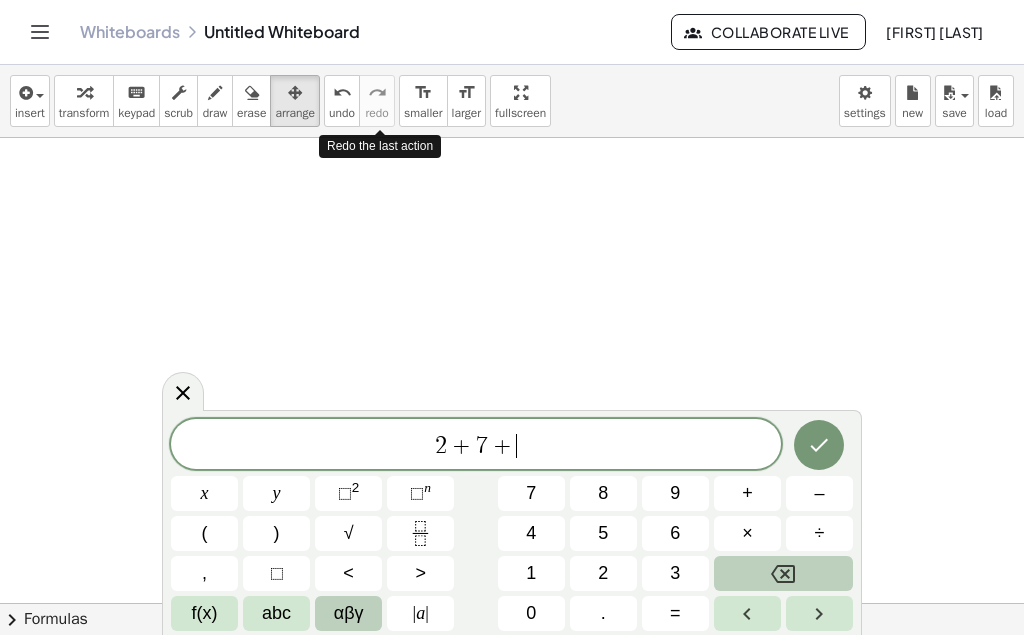 click on "αβγ" at bounding box center (348, 613) 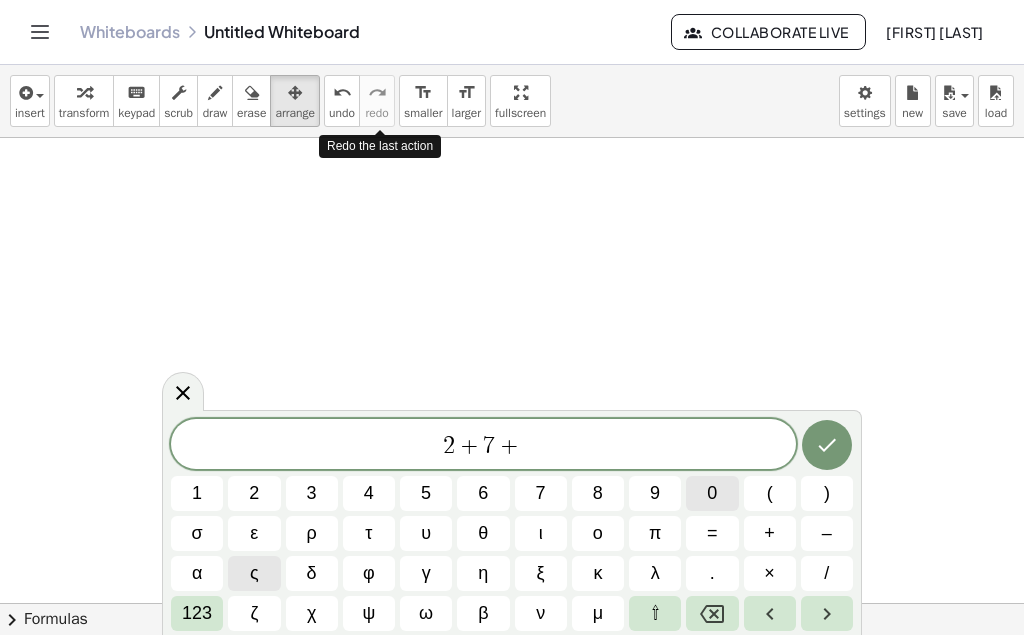 click on "0" at bounding box center [712, 493] 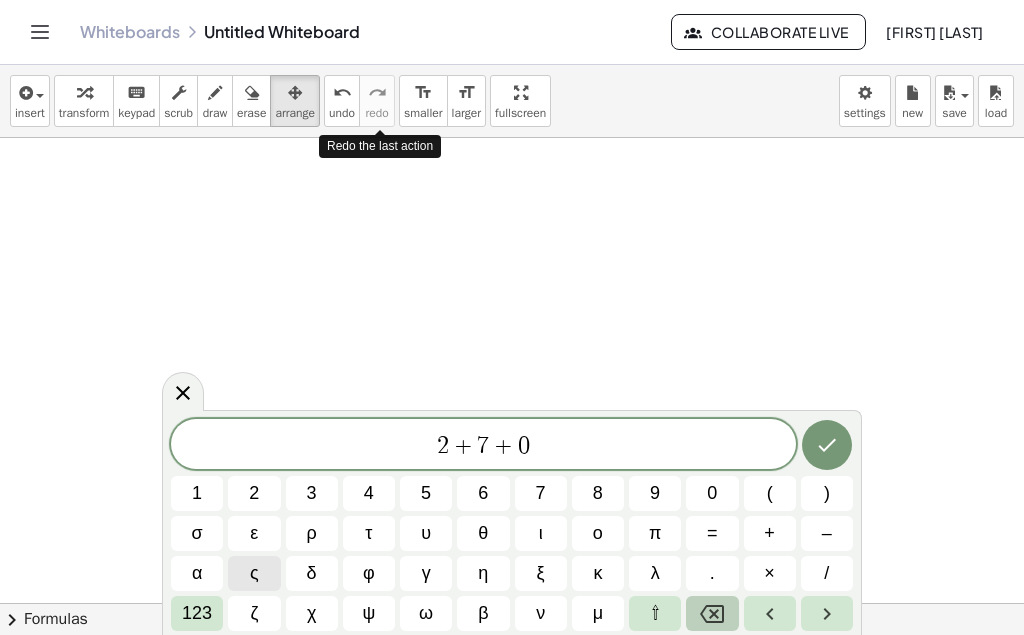 click 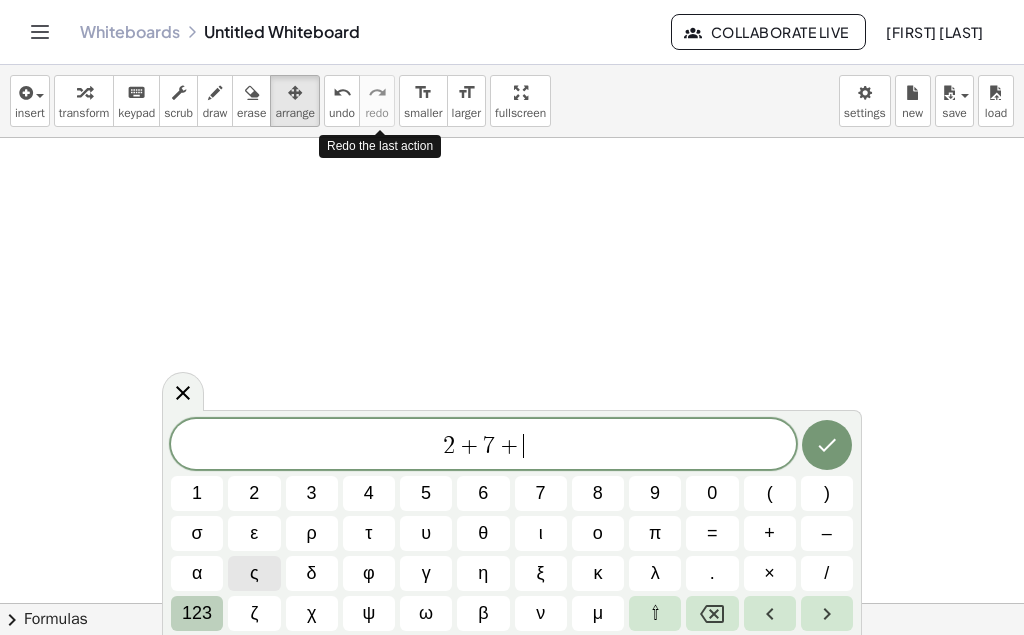 click on "123" at bounding box center [197, 613] 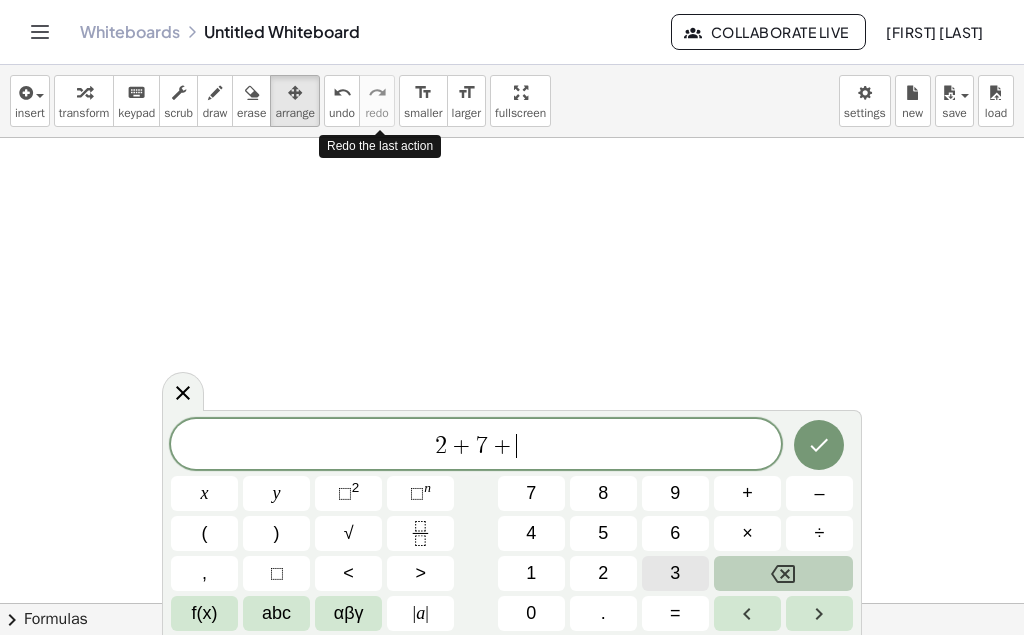 click on "3" at bounding box center (675, 573) 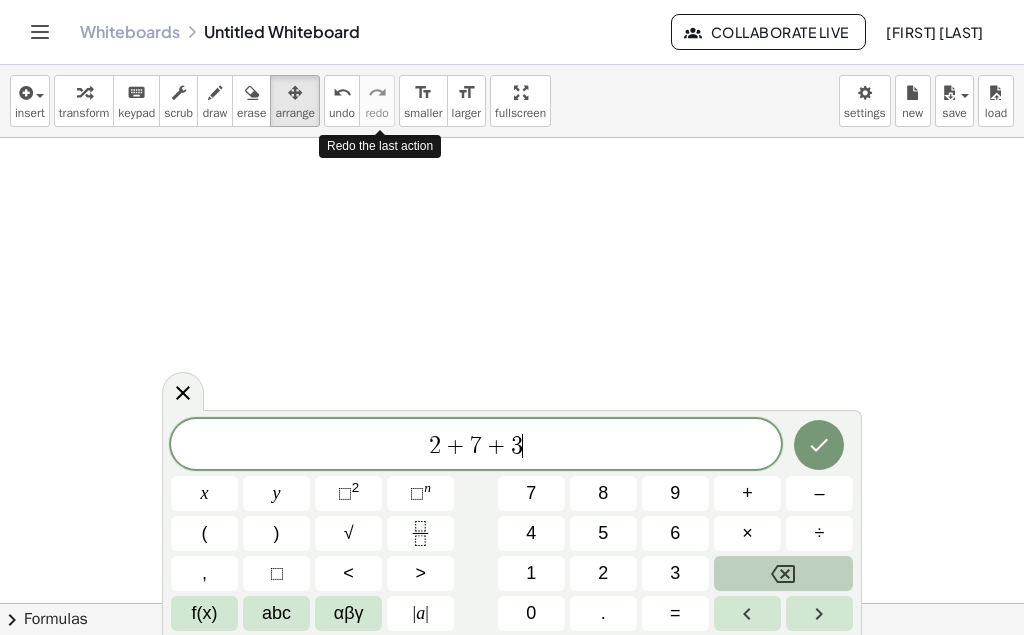 click on "2 + 7 + 3 ​" at bounding box center [476, 446] 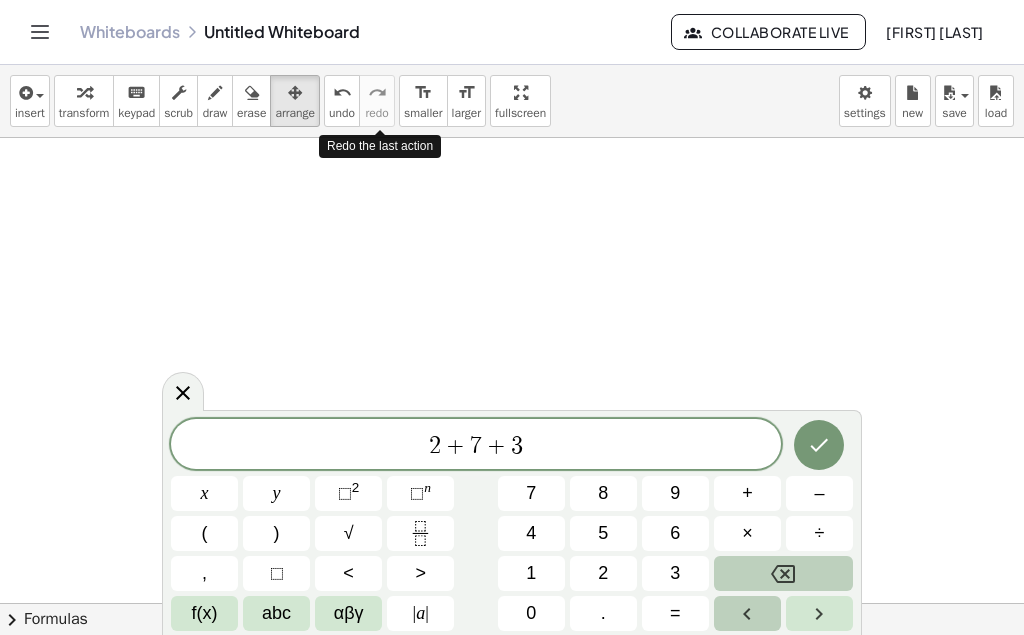 click 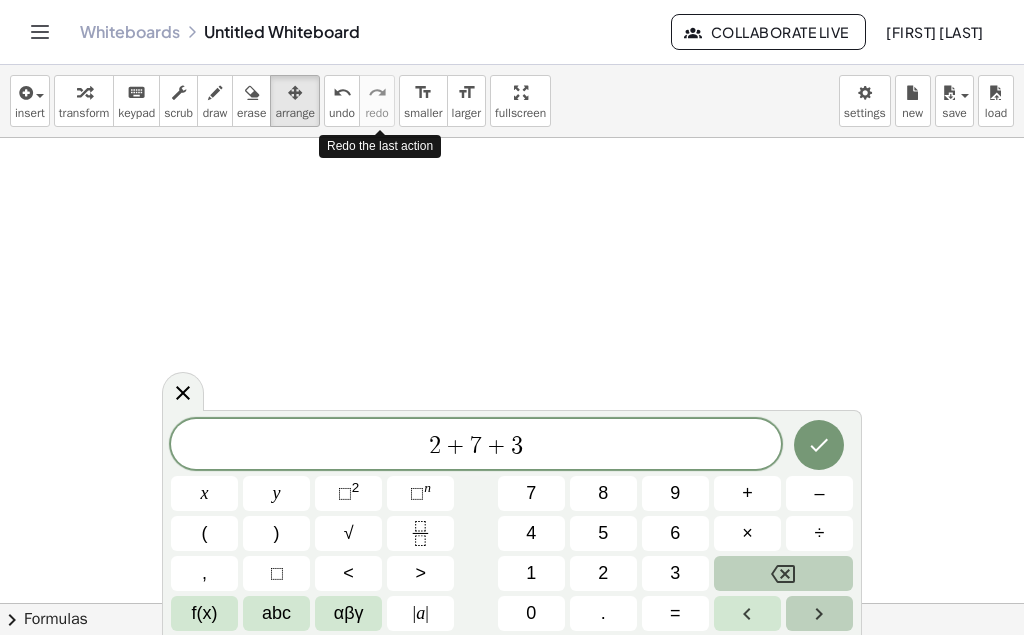 click at bounding box center [819, 613] 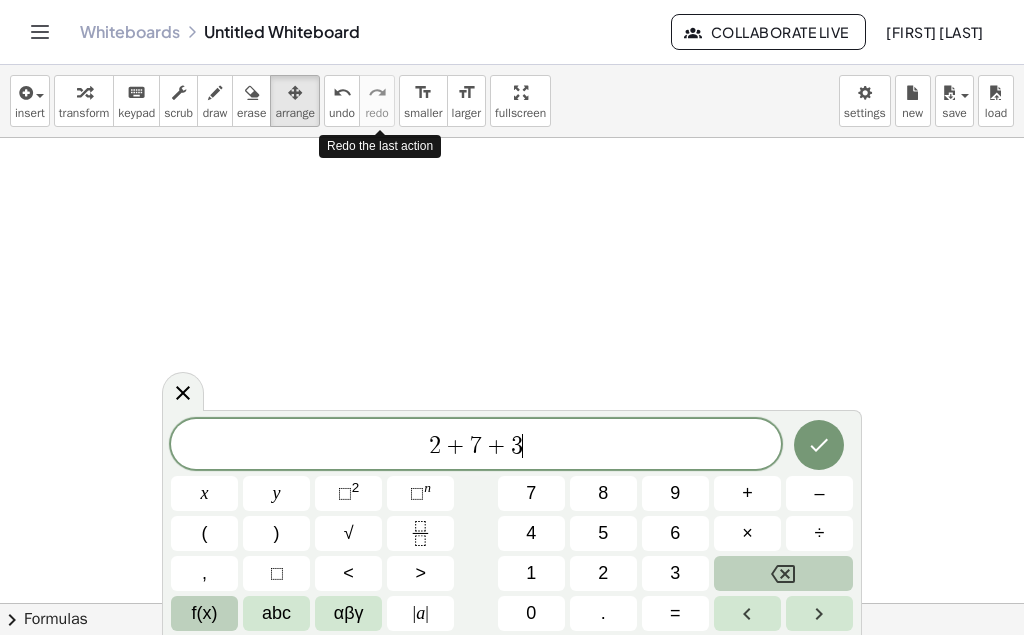 click on "f(x)" at bounding box center (205, 613) 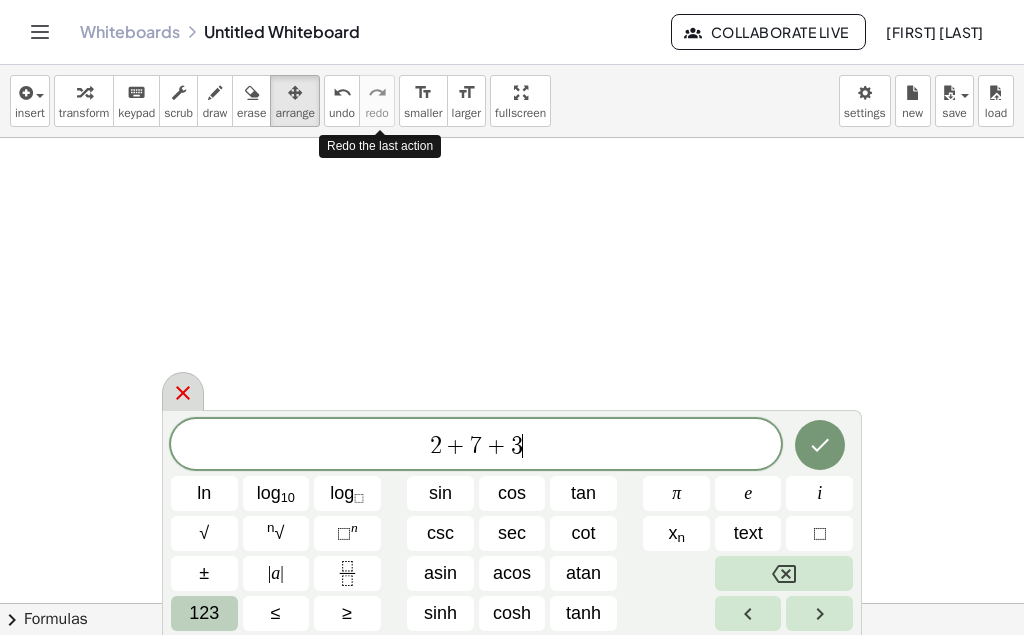 click 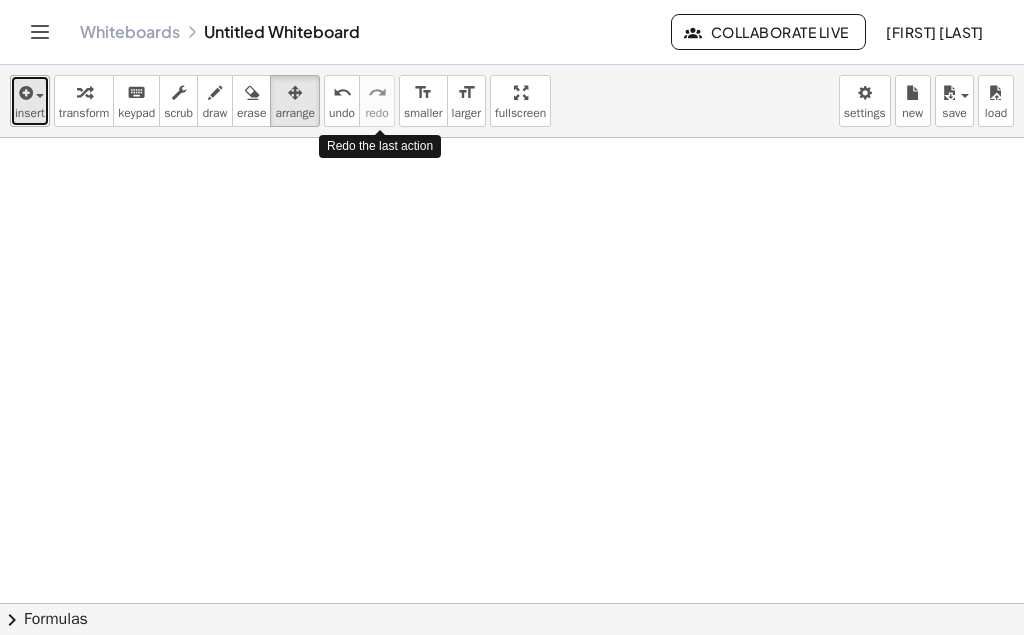 click on "insert" at bounding box center (30, 113) 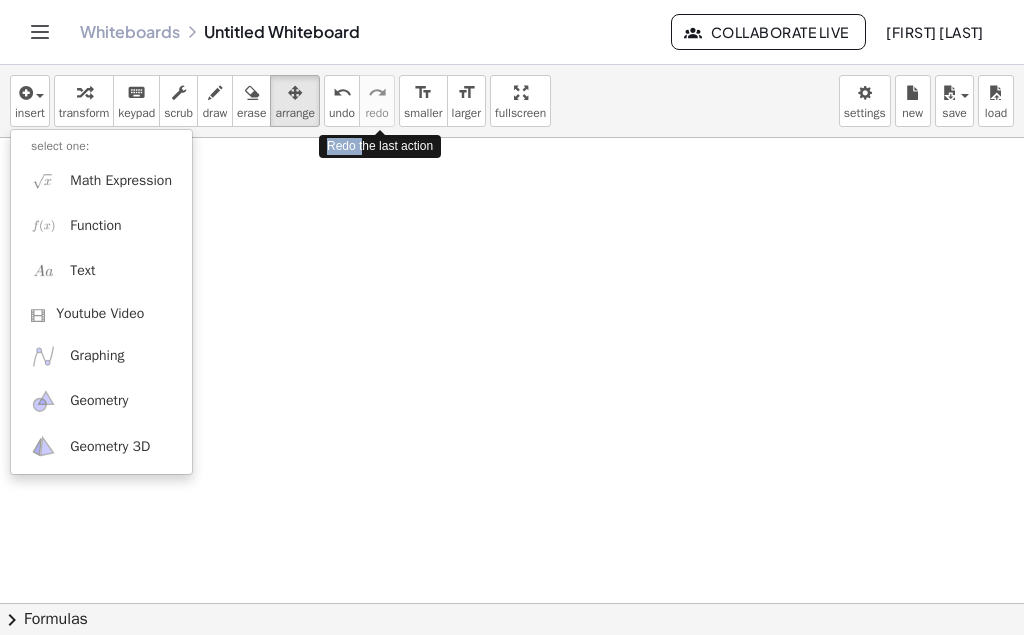 click on "insert select one: Math Expression Function Text Youtube Video Graphing Geometry Geometry 3D transform keyboard keypad scrub draw erase arrange undo undo redo redo format_size smaller format_size larger fullscreen load   save new settings Redo the last action" at bounding box center (512, 101) 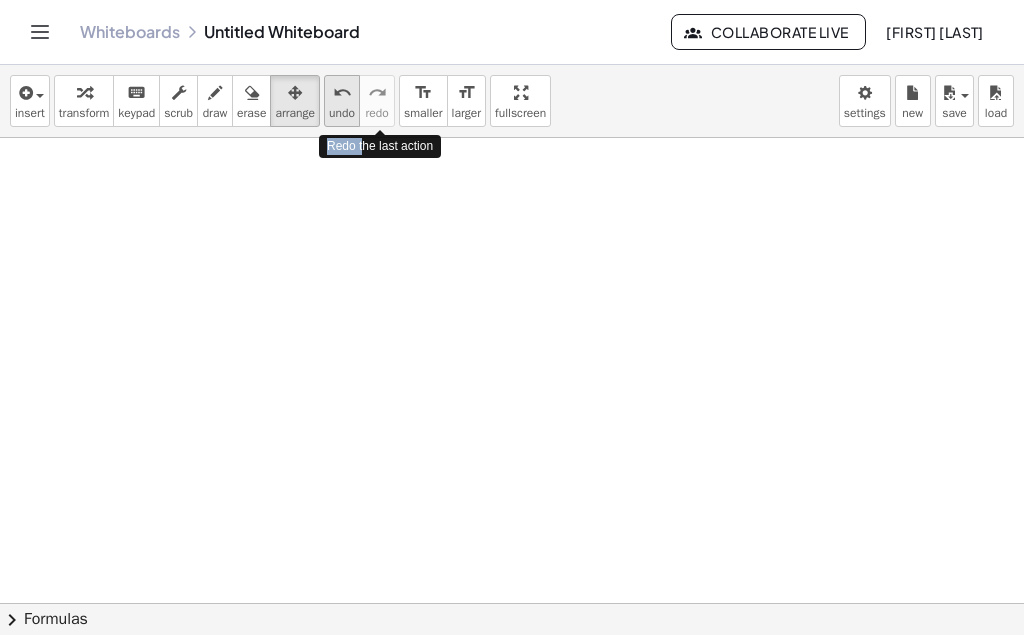 click on "undo" at bounding box center (342, 113) 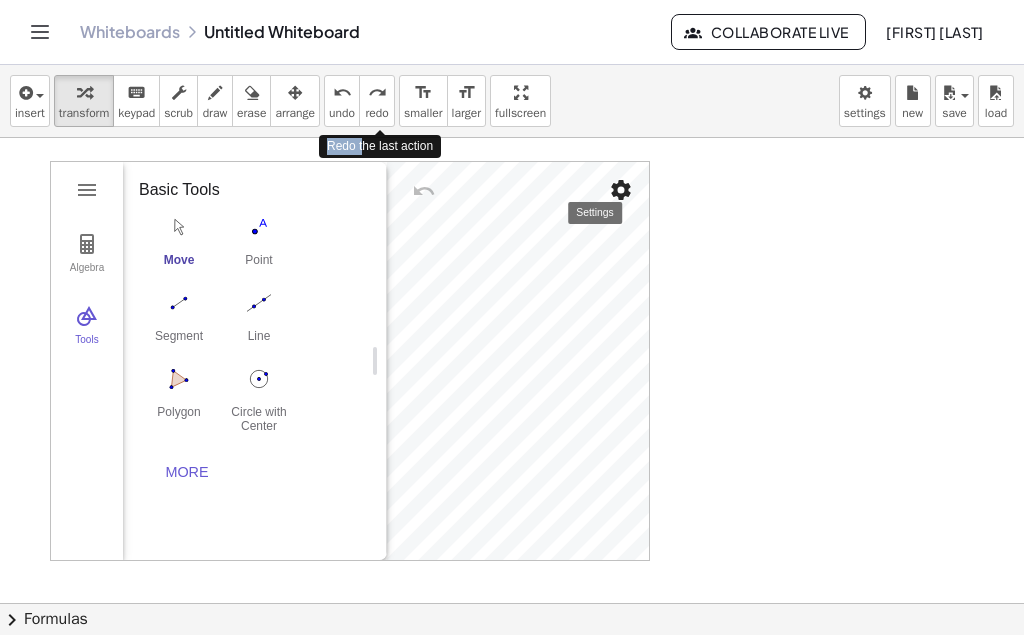 click at bounding box center [621, 190] 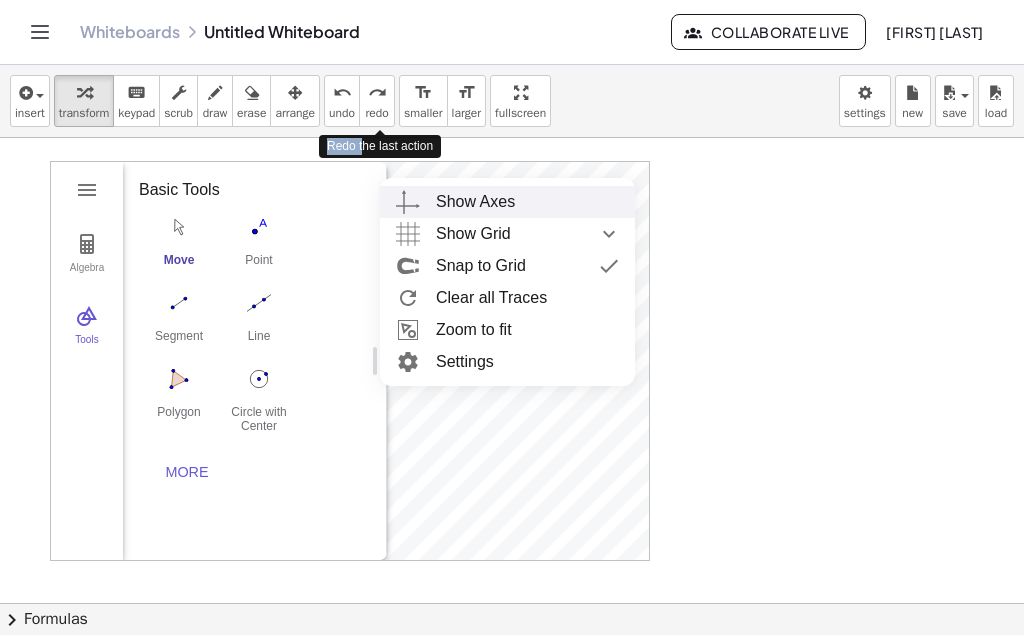 click on "Show Axes" at bounding box center (507, 202) 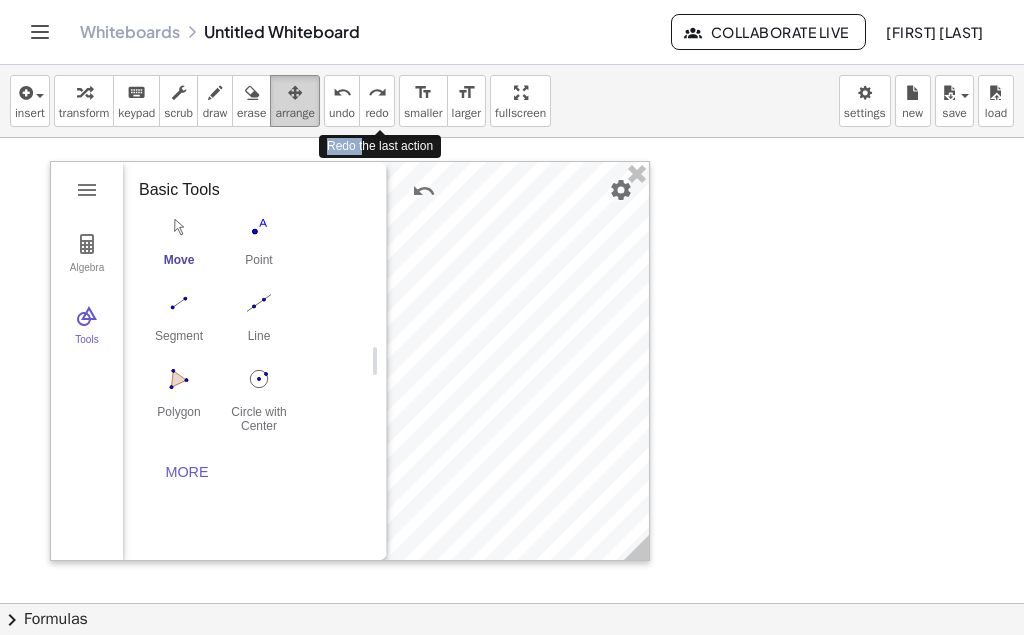 click at bounding box center [295, 93] 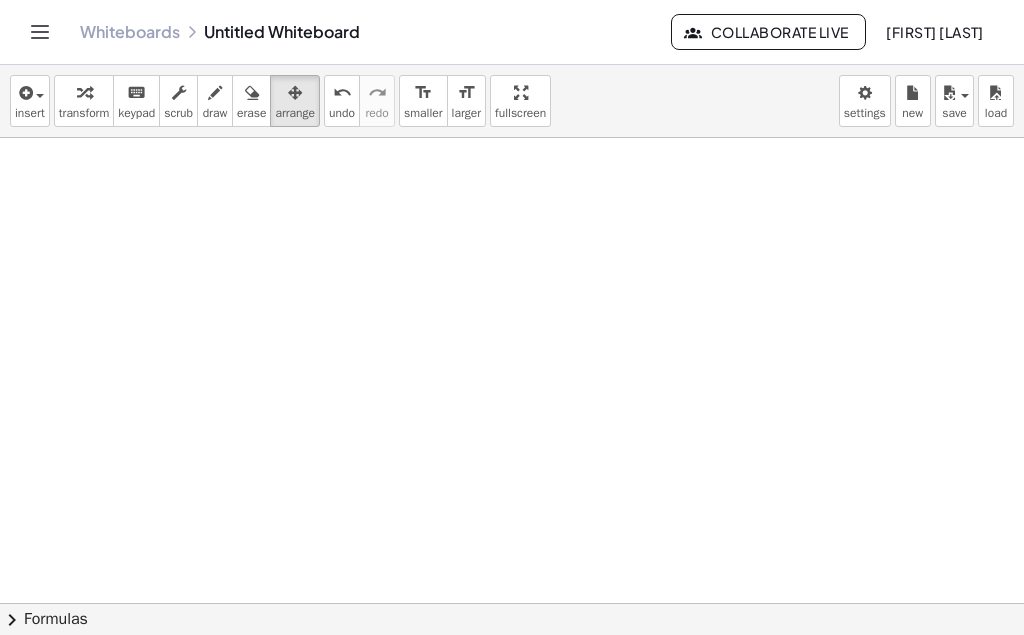 click at bounding box center (512, 612) 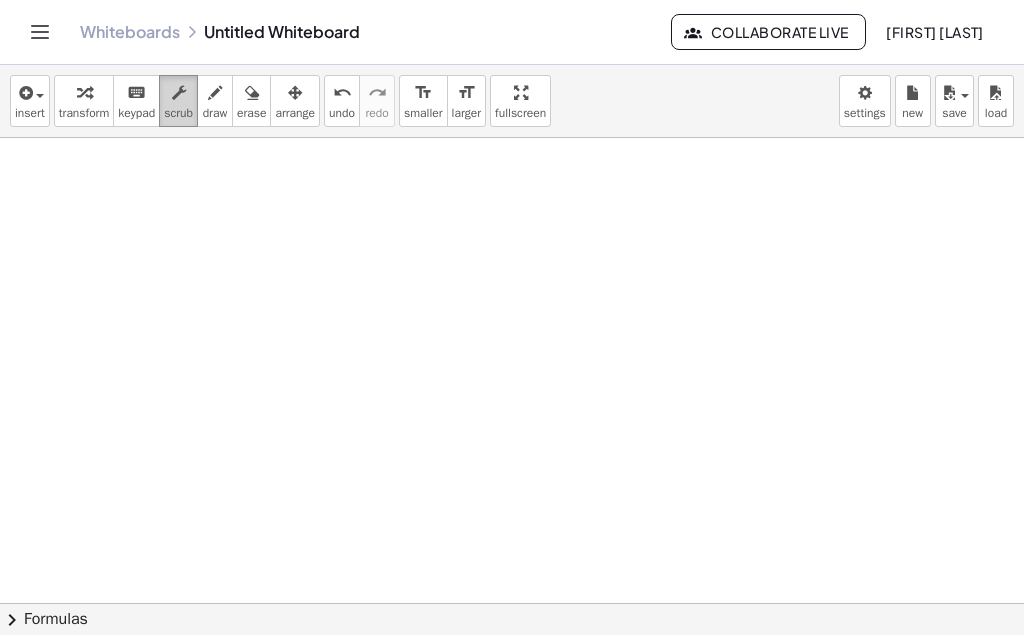 click on "scrub" at bounding box center [178, 101] 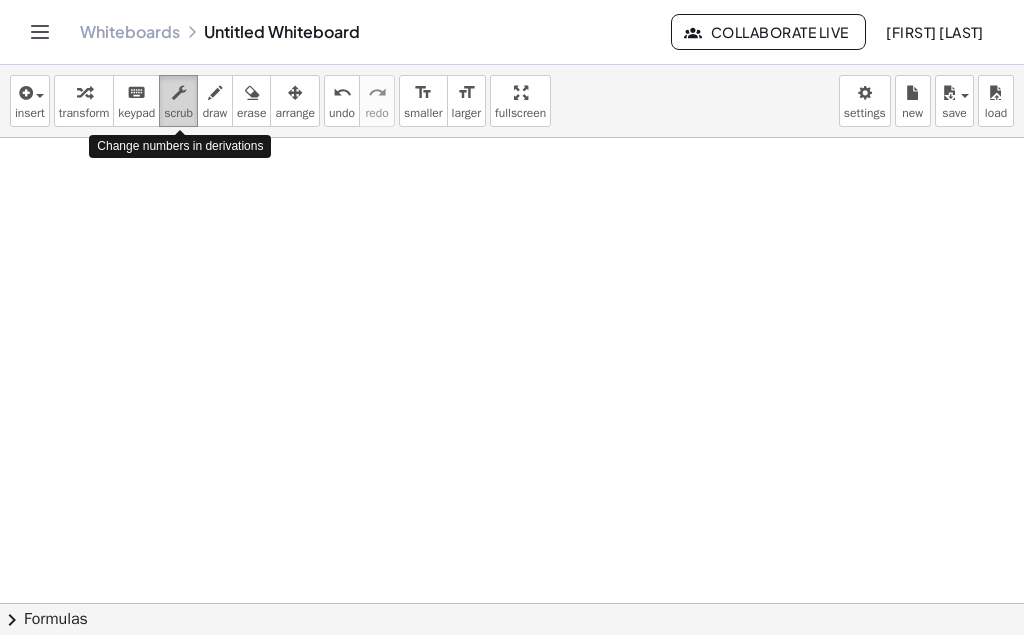 click at bounding box center [179, 93] 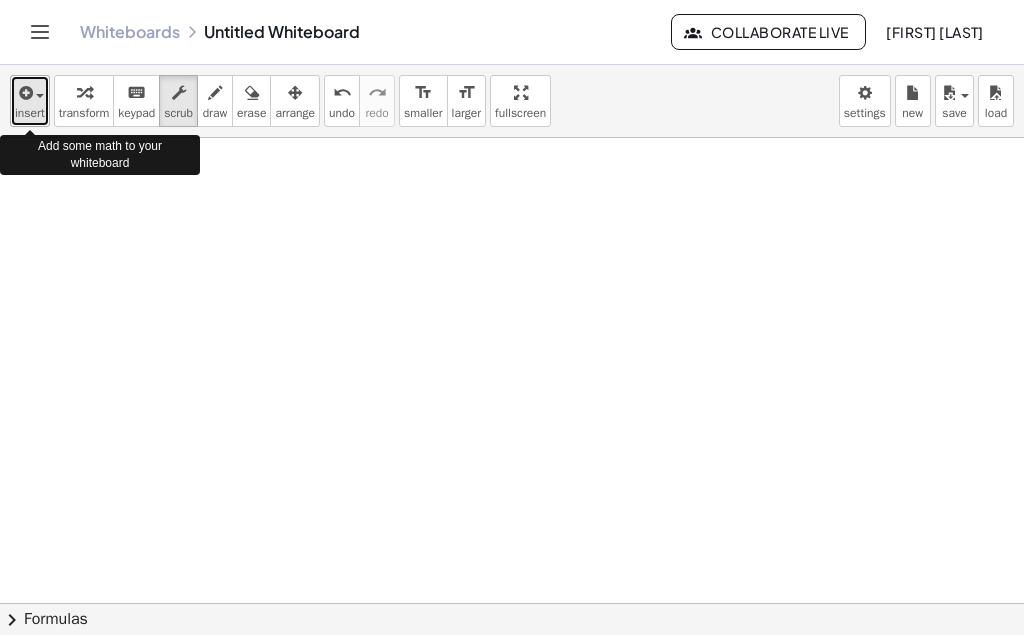 click at bounding box center [30, 92] 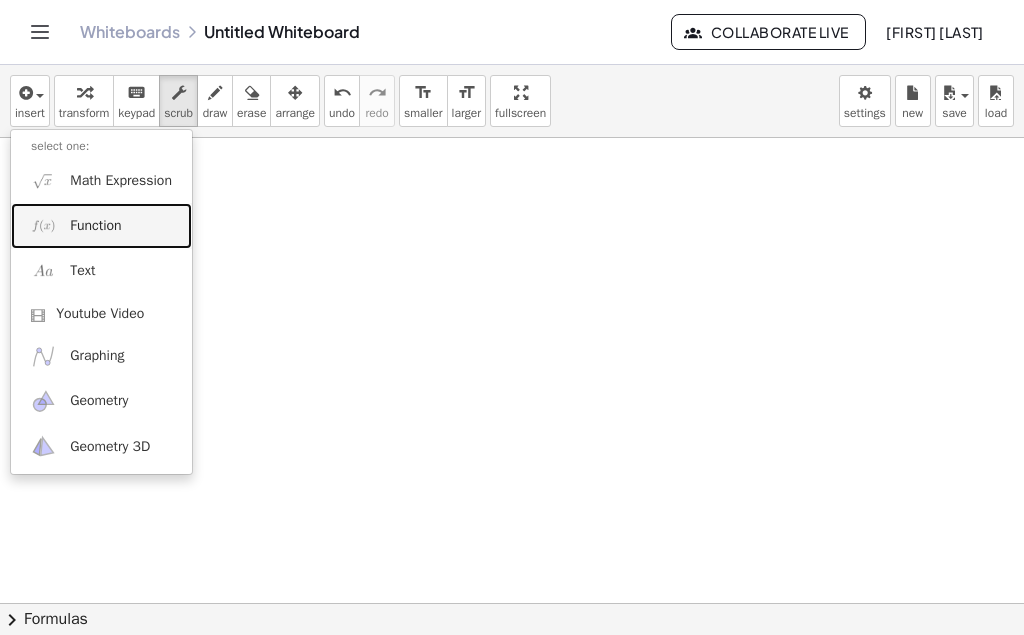 click on "Function" at bounding box center [101, 225] 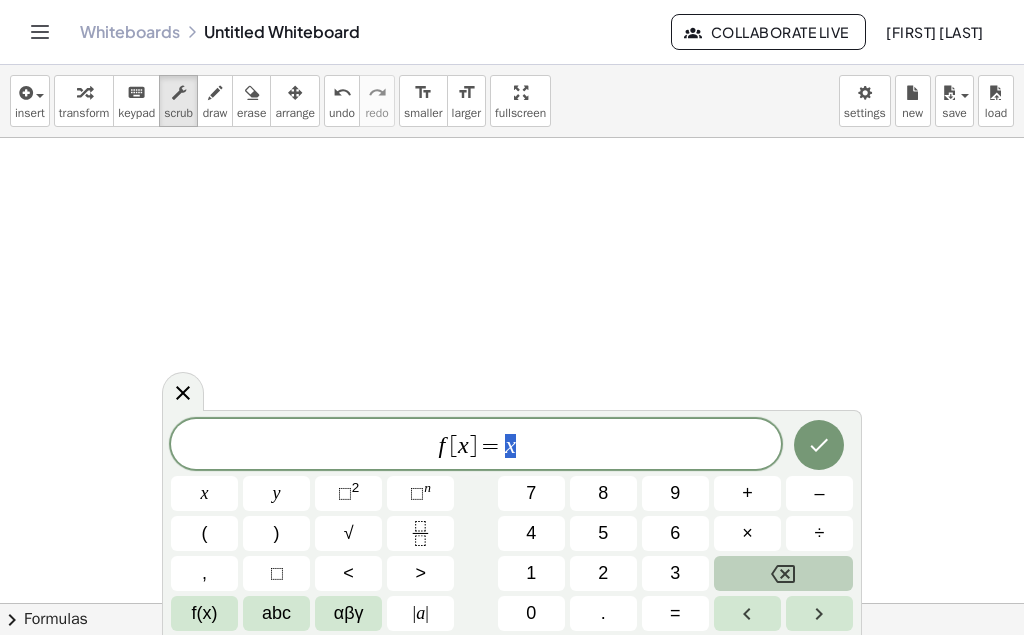 click 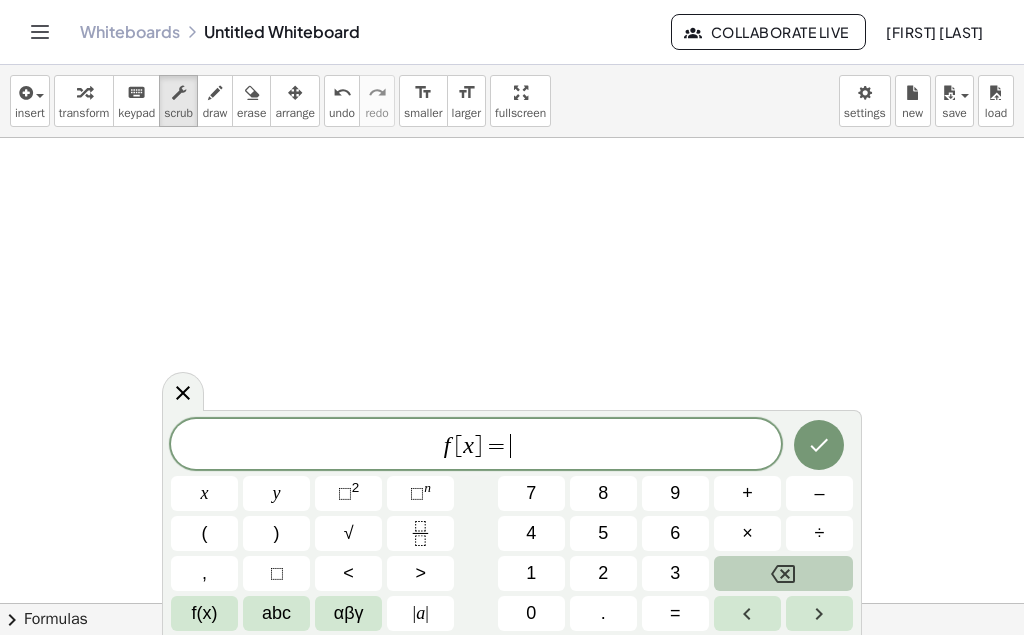 click 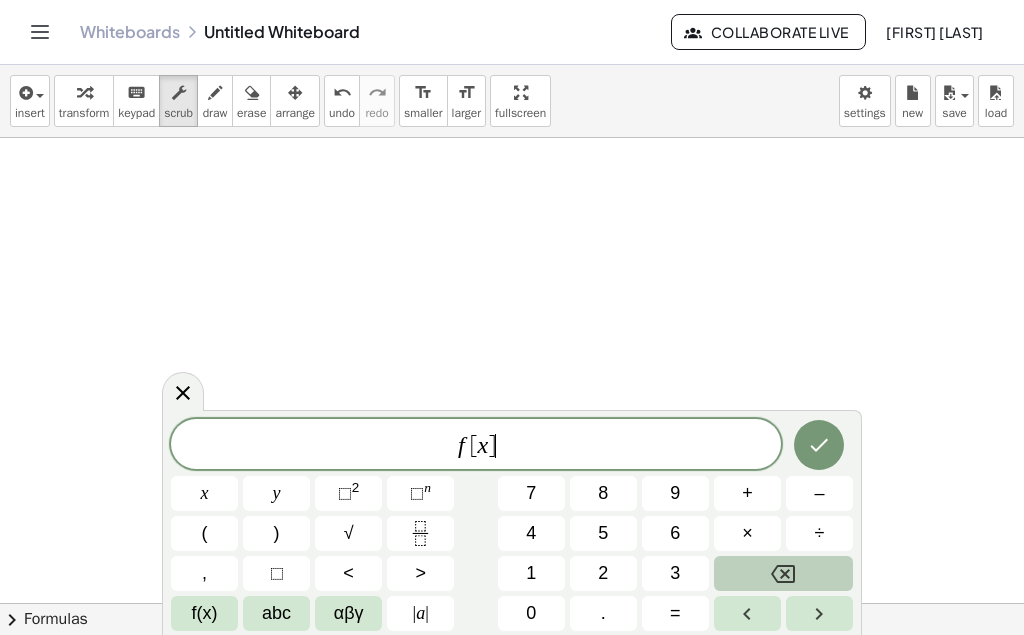 click 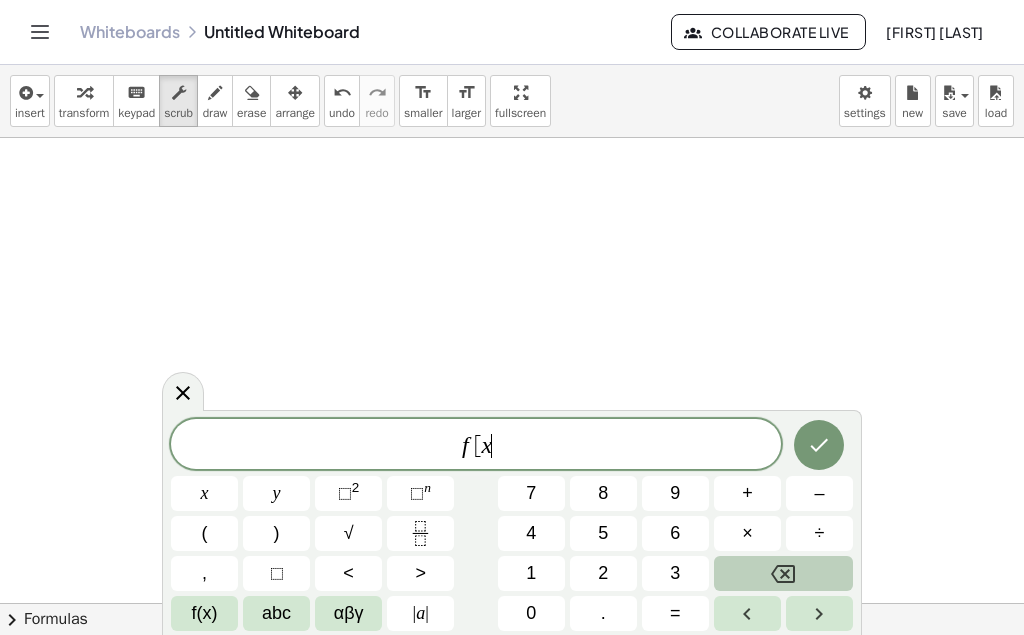 click 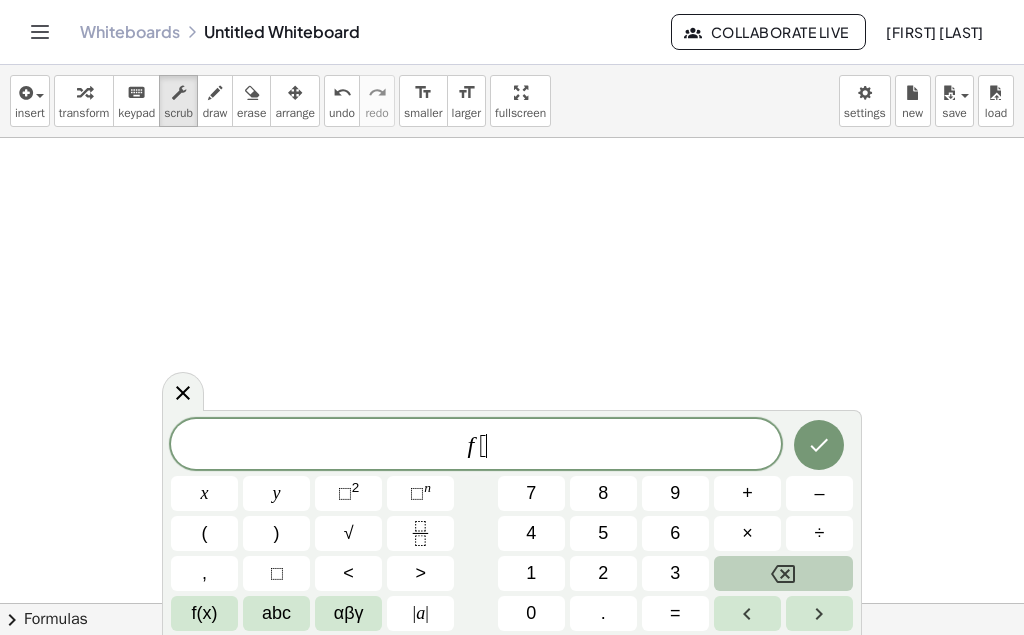 click 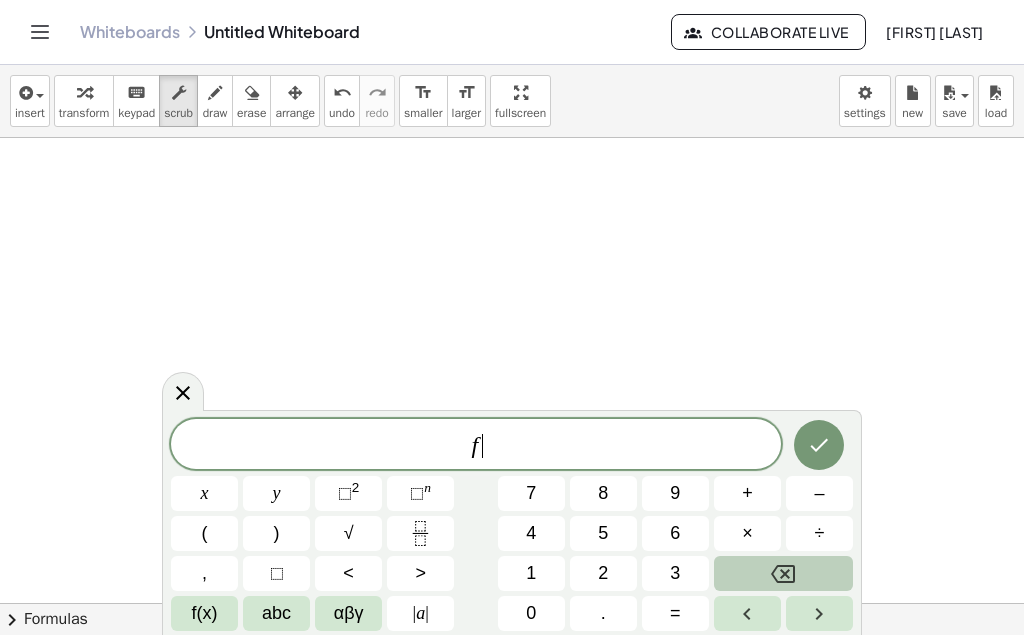 click 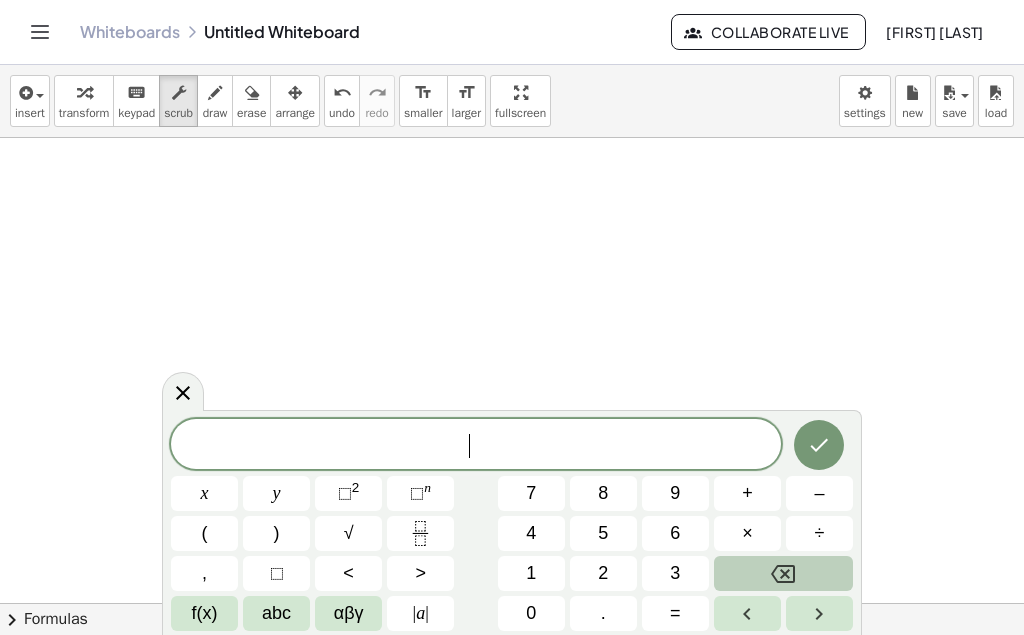 click 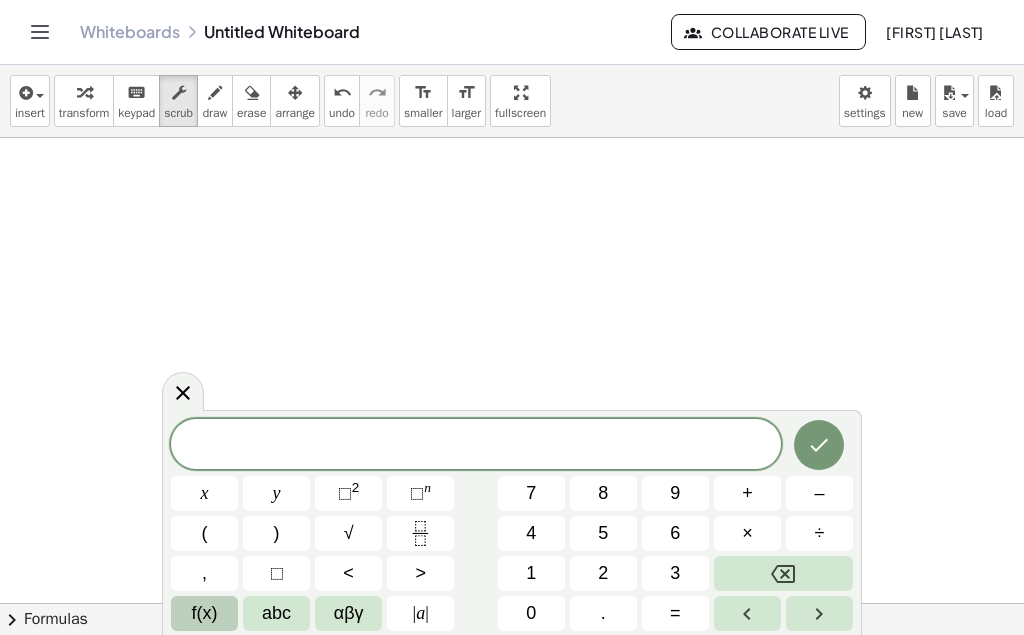 click on "f(x)" at bounding box center (204, 613) 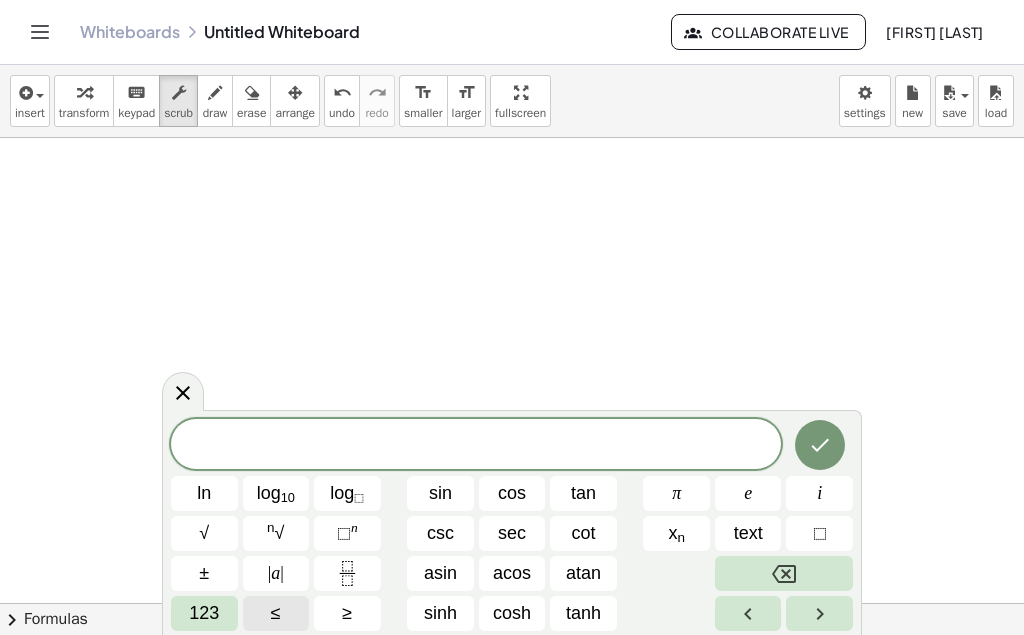 click on "123" at bounding box center [204, 613] 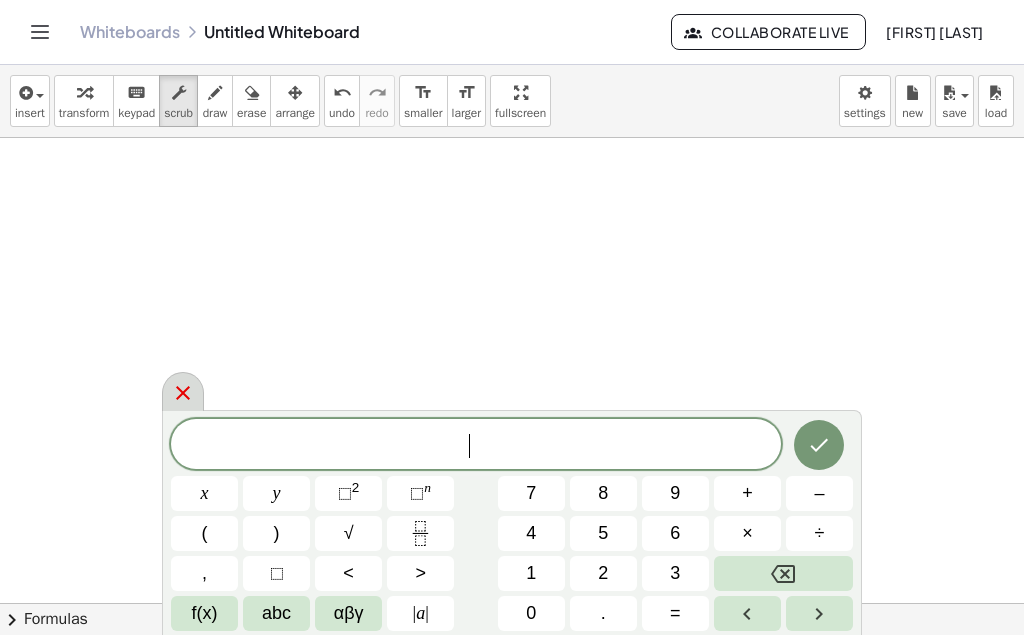 click at bounding box center (183, 391) 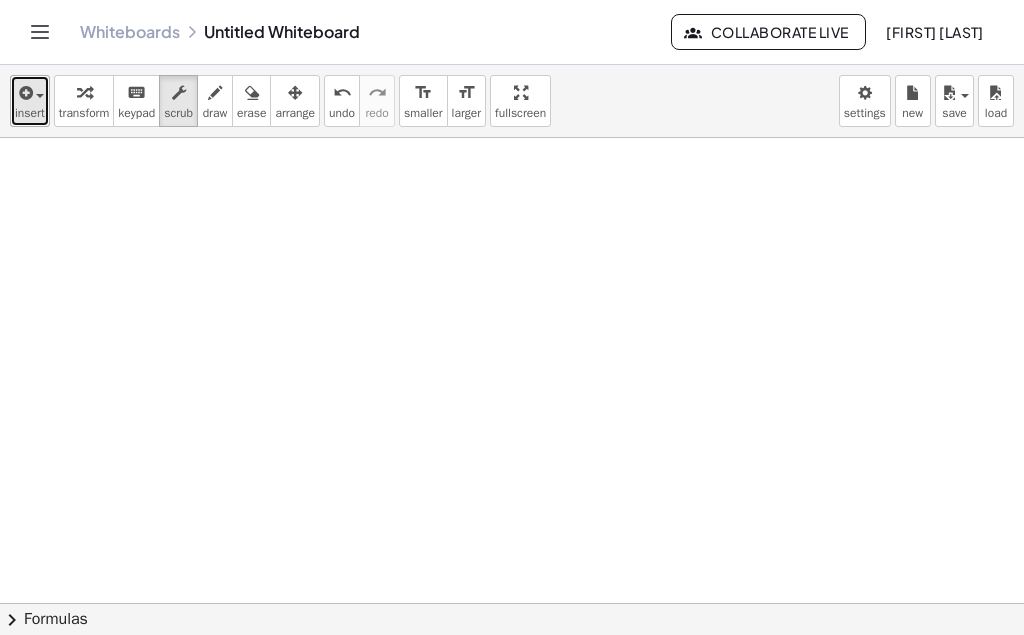click on "insert" at bounding box center [30, 113] 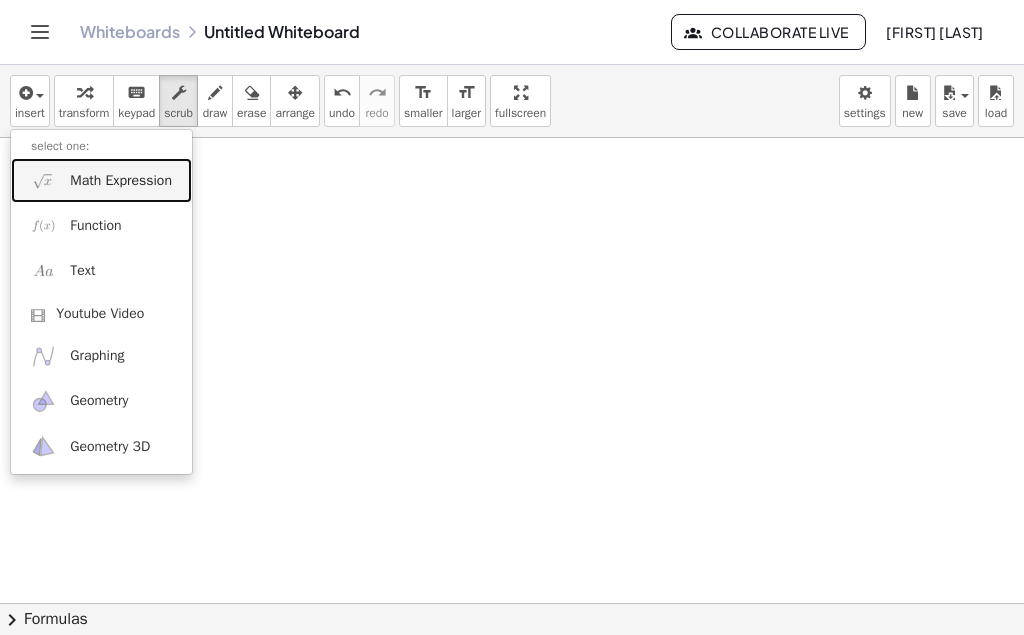 click on "Math Expression" at bounding box center (121, 181) 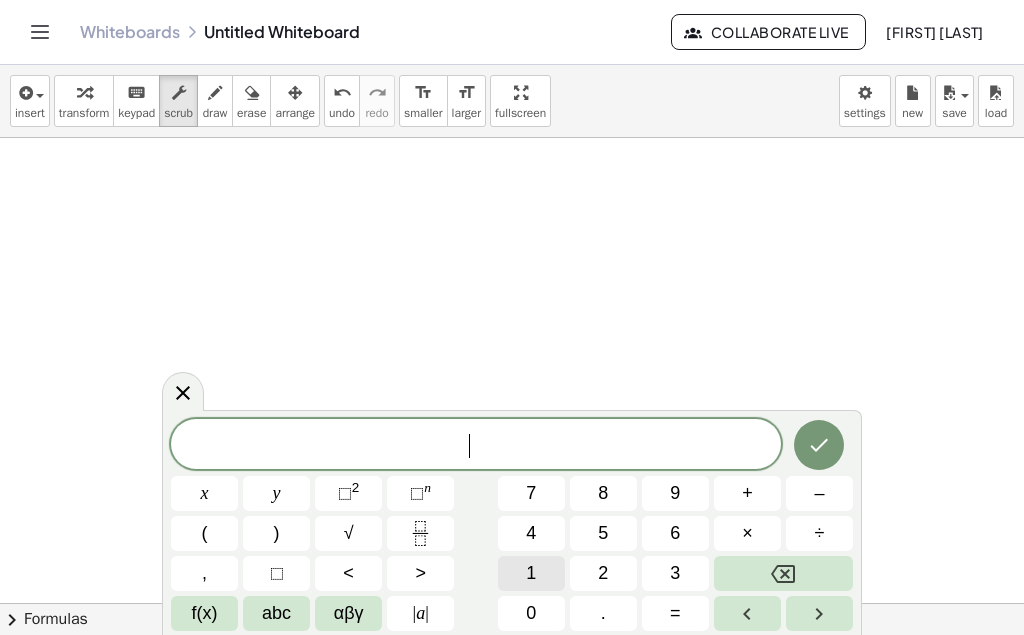 click on "1" at bounding box center [531, 573] 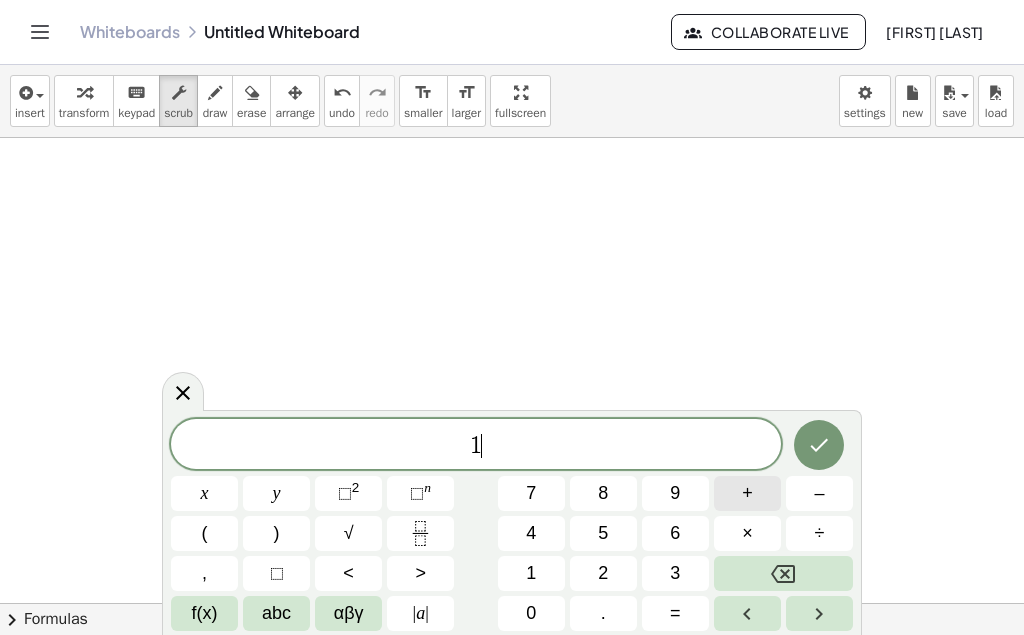 click on "+" at bounding box center (747, 493) 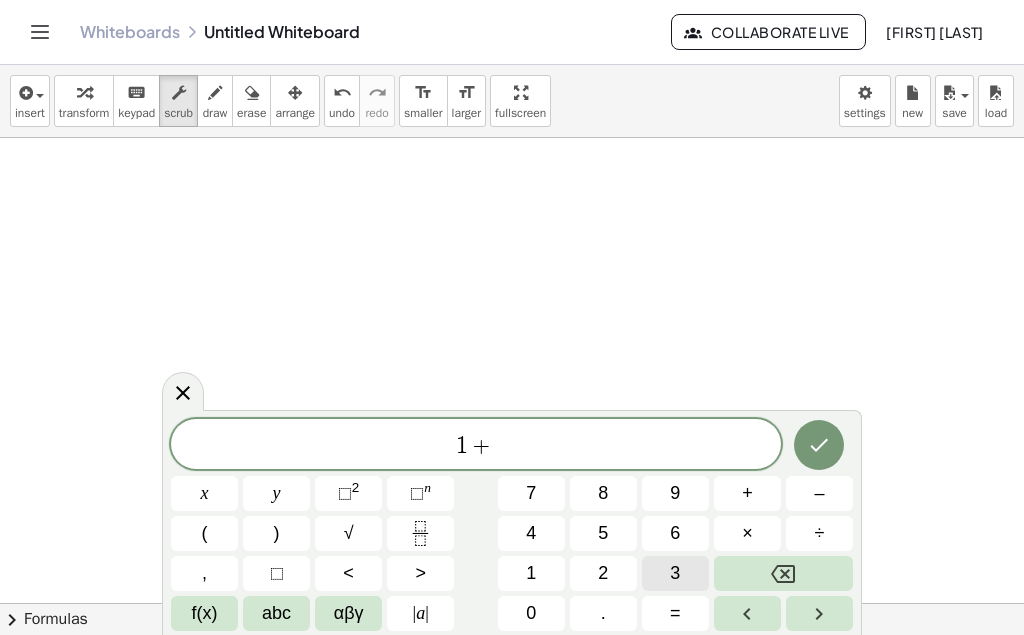 click on "3" at bounding box center (675, 573) 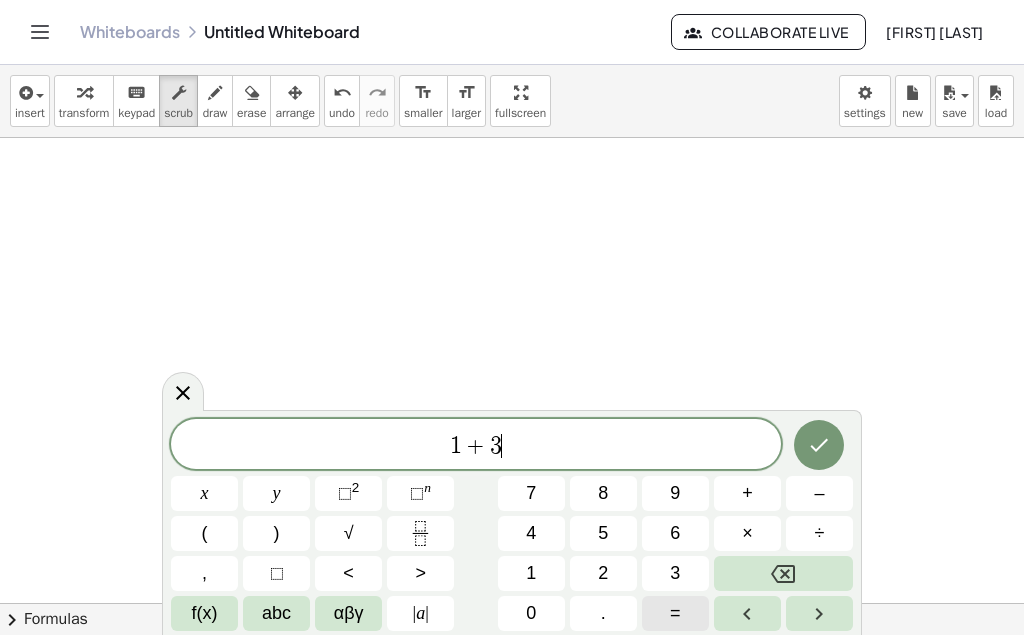 click on "=" at bounding box center [675, 613] 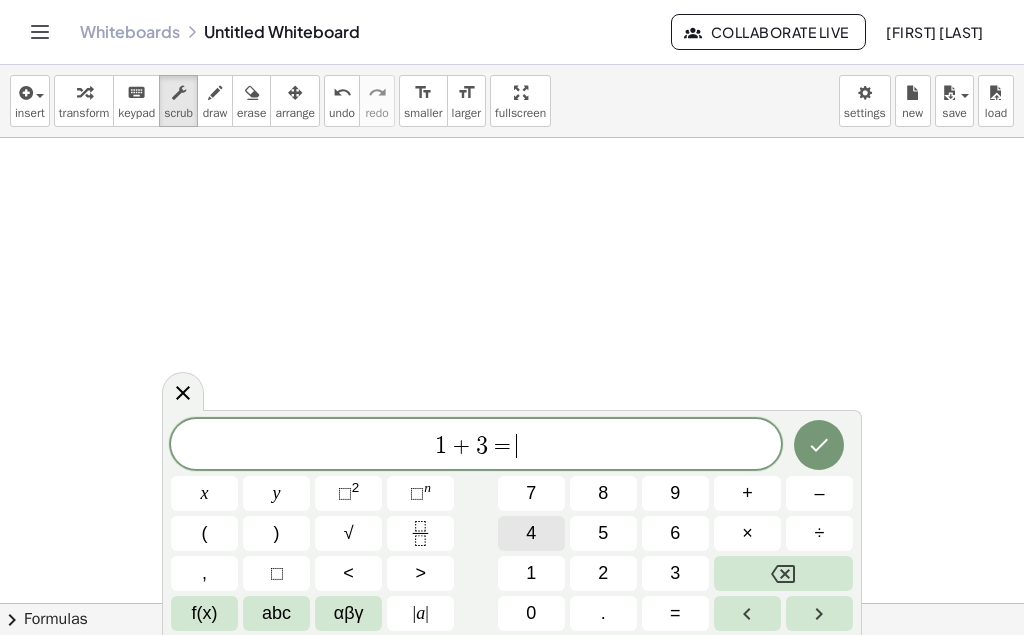 click on "4" at bounding box center (531, 533) 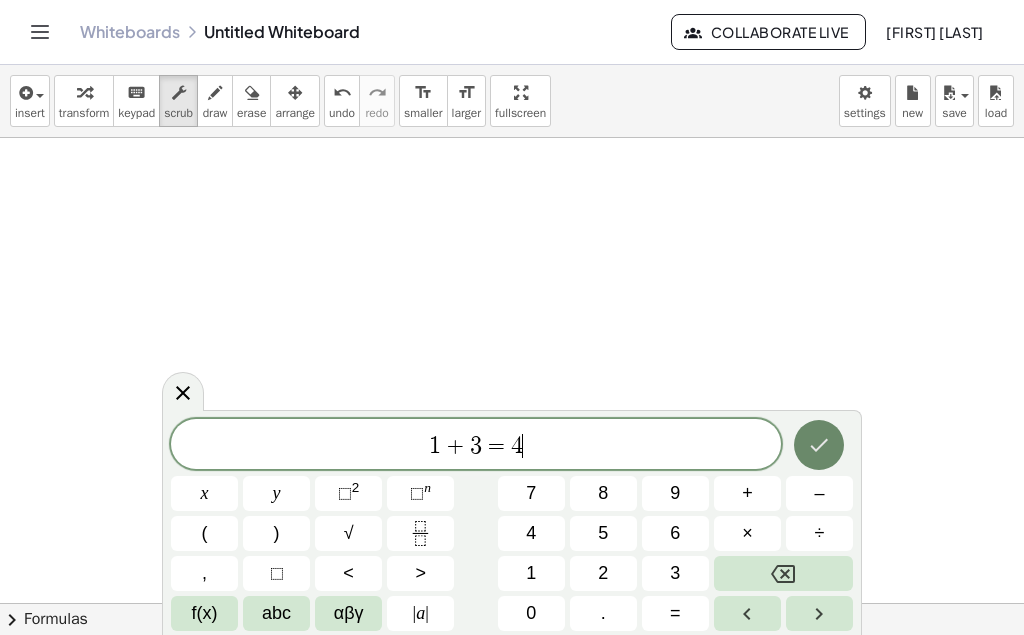 click 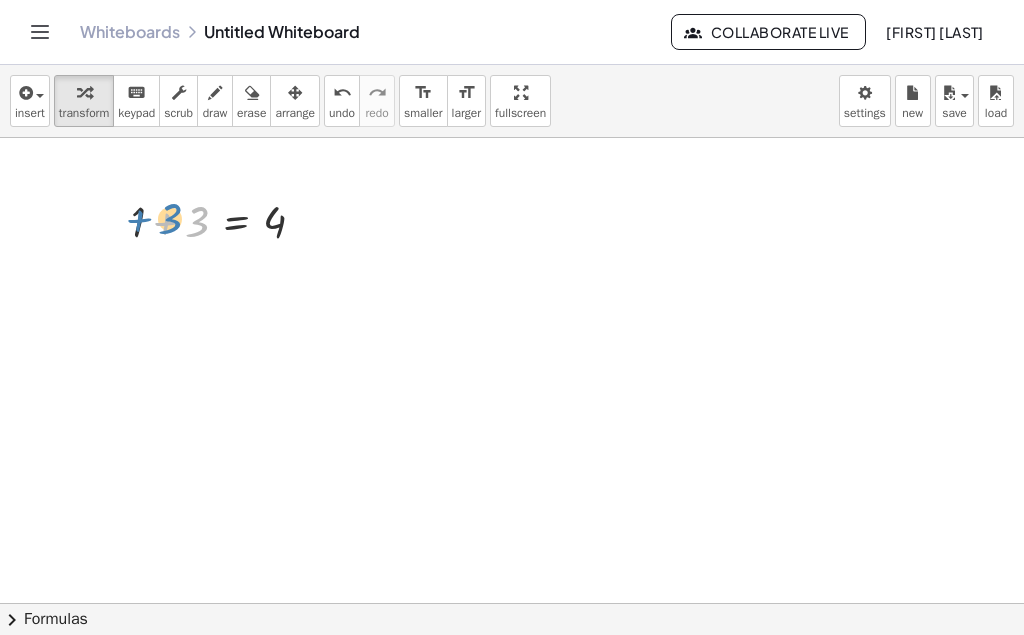 drag, startPoint x: 204, startPoint y: 221, endPoint x: 177, endPoint y: 218, distance: 27.166155 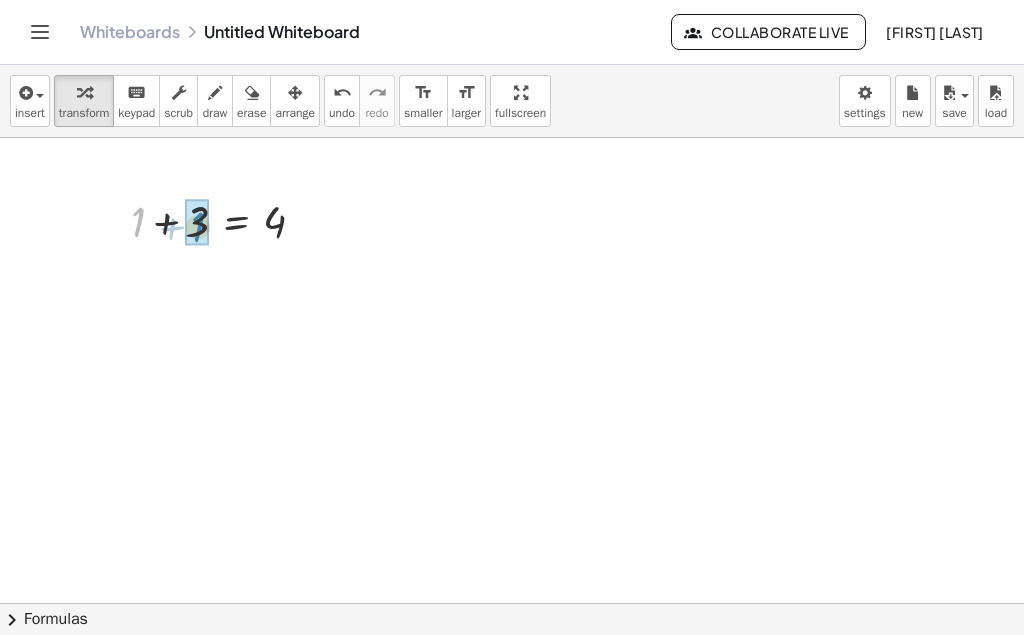 drag, startPoint x: 144, startPoint y: 224, endPoint x: 204, endPoint y: 229, distance: 60.207973 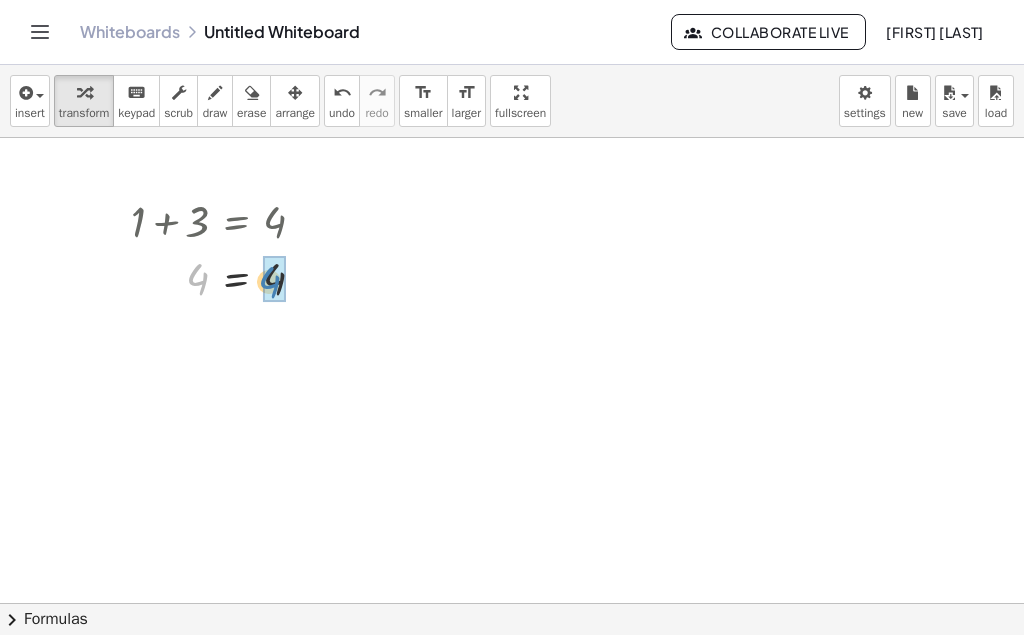 drag, startPoint x: 198, startPoint y: 286, endPoint x: 270, endPoint y: 289, distance: 72.06247 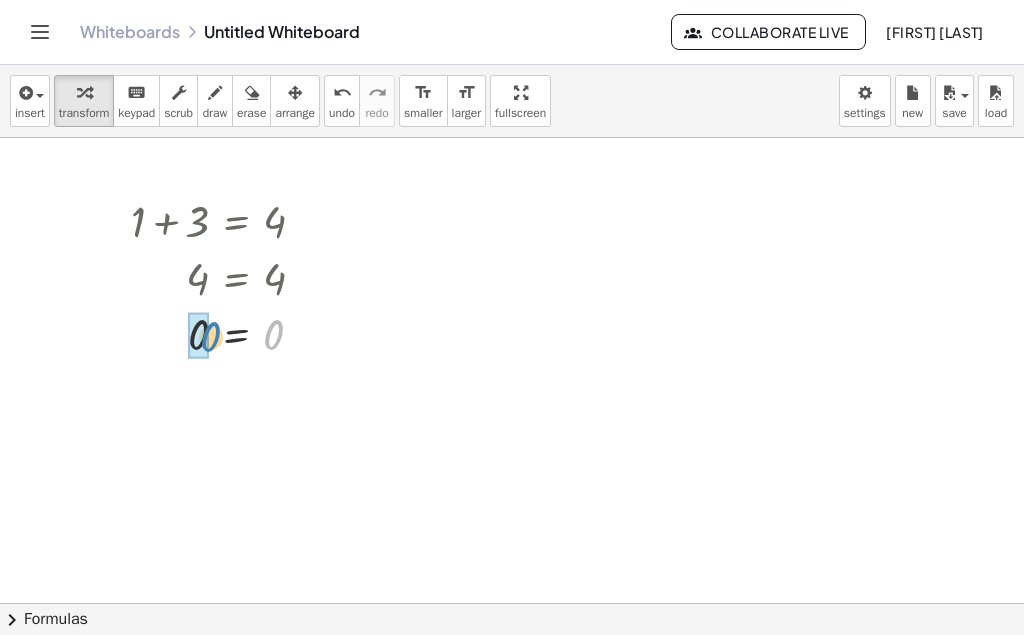 drag, startPoint x: 269, startPoint y: 332, endPoint x: 206, endPoint y: 334, distance: 63.03174 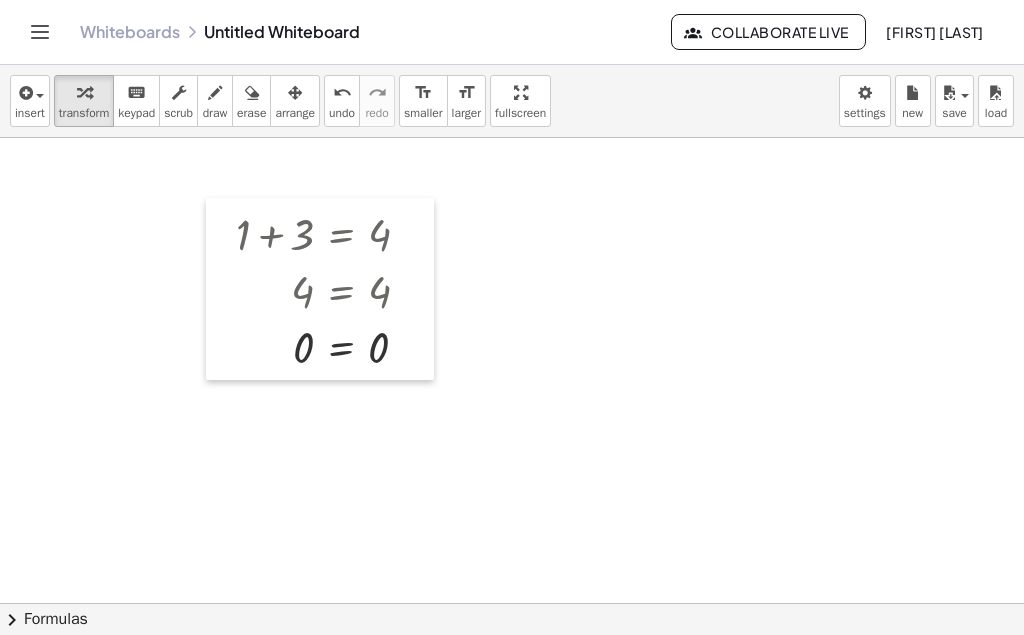 drag, startPoint x: 126, startPoint y: 214, endPoint x: 231, endPoint y: 227, distance: 105.801704 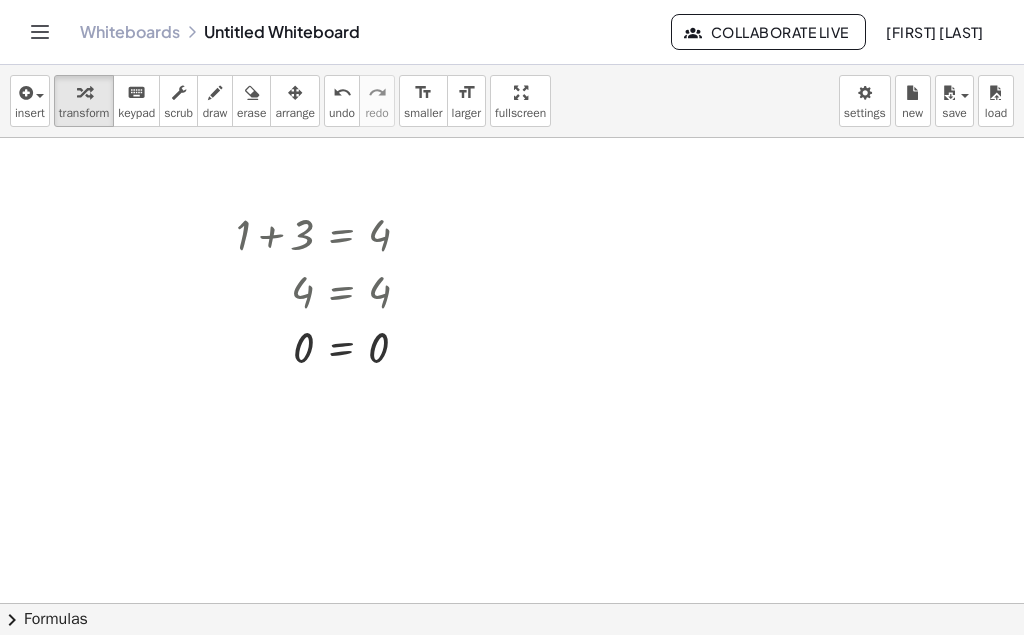drag, startPoint x: 284, startPoint y: 248, endPoint x: 367, endPoint y: 309, distance: 103.00485 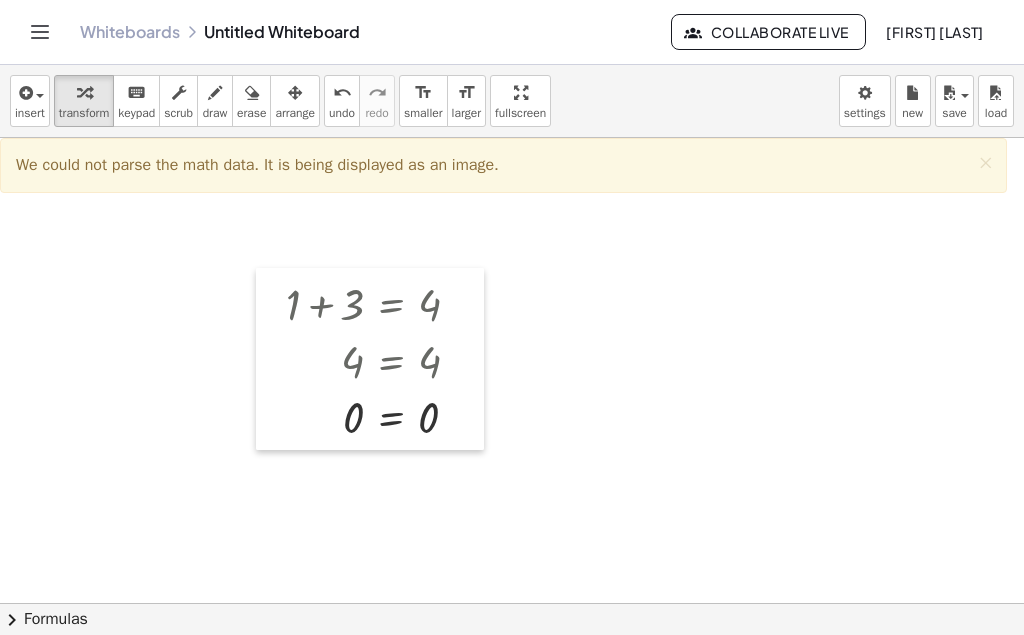drag, startPoint x: 228, startPoint y: 206, endPoint x: 278, endPoint y: 276, distance: 86.023254 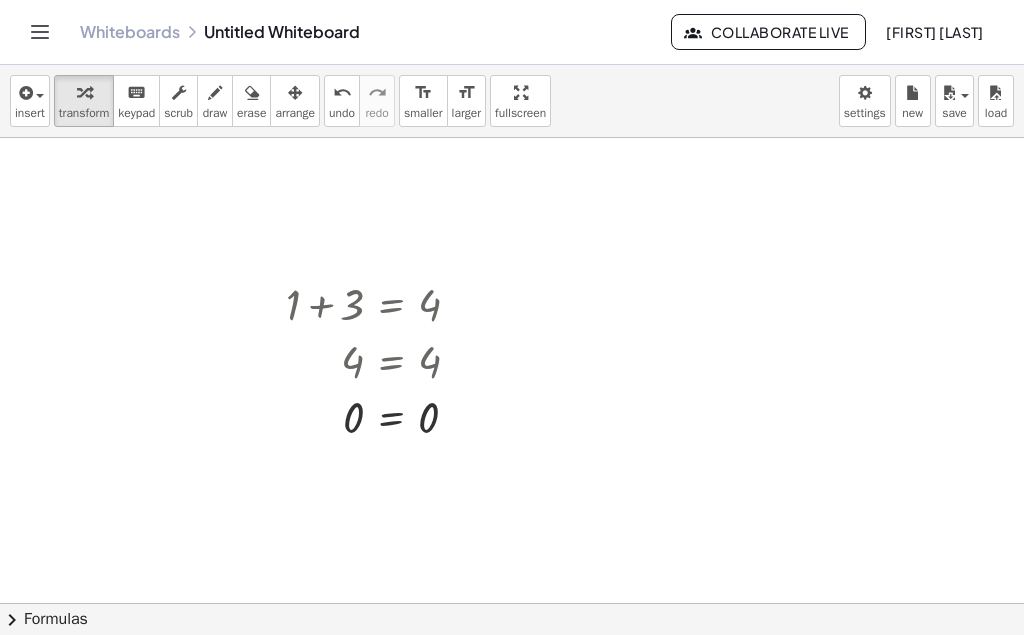 drag, startPoint x: 416, startPoint y: 339, endPoint x: 499, endPoint y: 247, distance: 123.90723 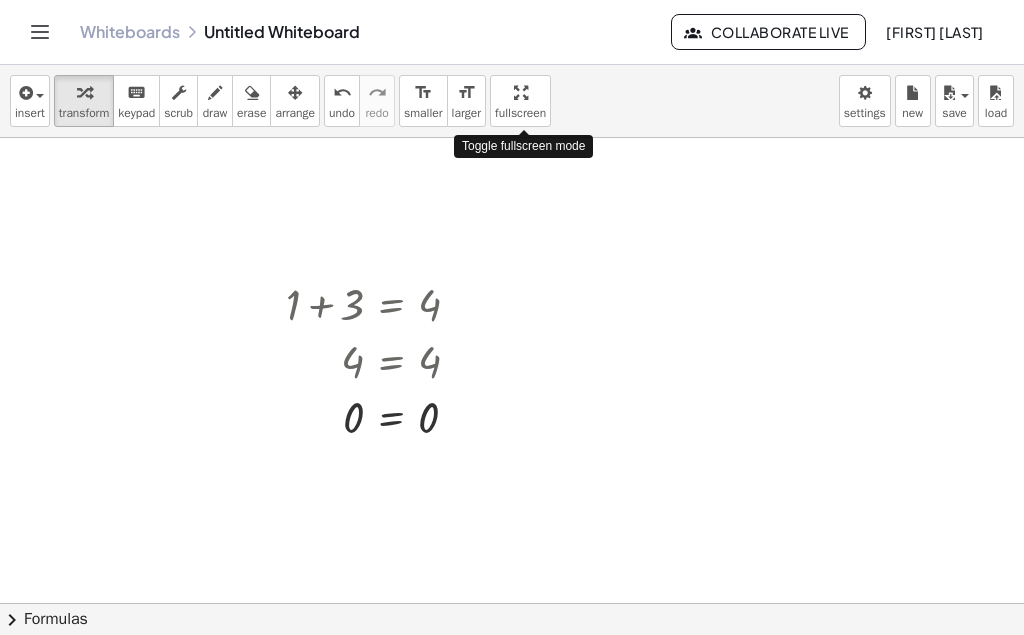 drag, startPoint x: 525, startPoint y: 109, endPoint x: 525, endPoint y: 212, distance: 103 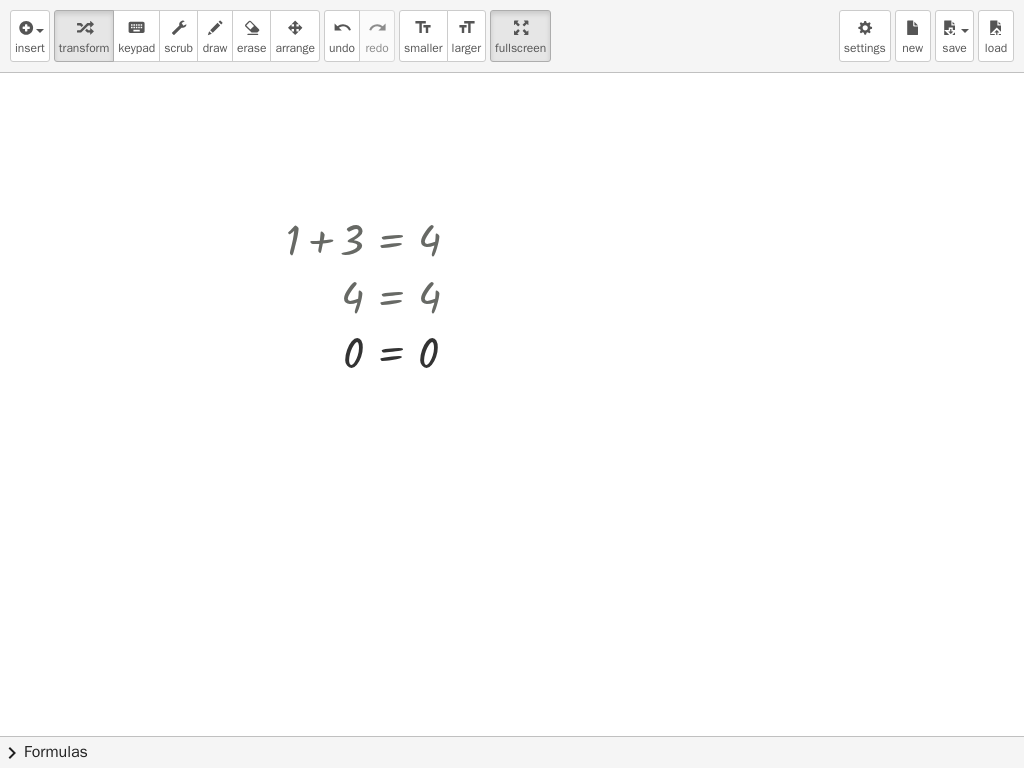 drag, startPoint x: 512, startPoint y: 36, endPoint x: 512, endPoint y: -67, distance: 103 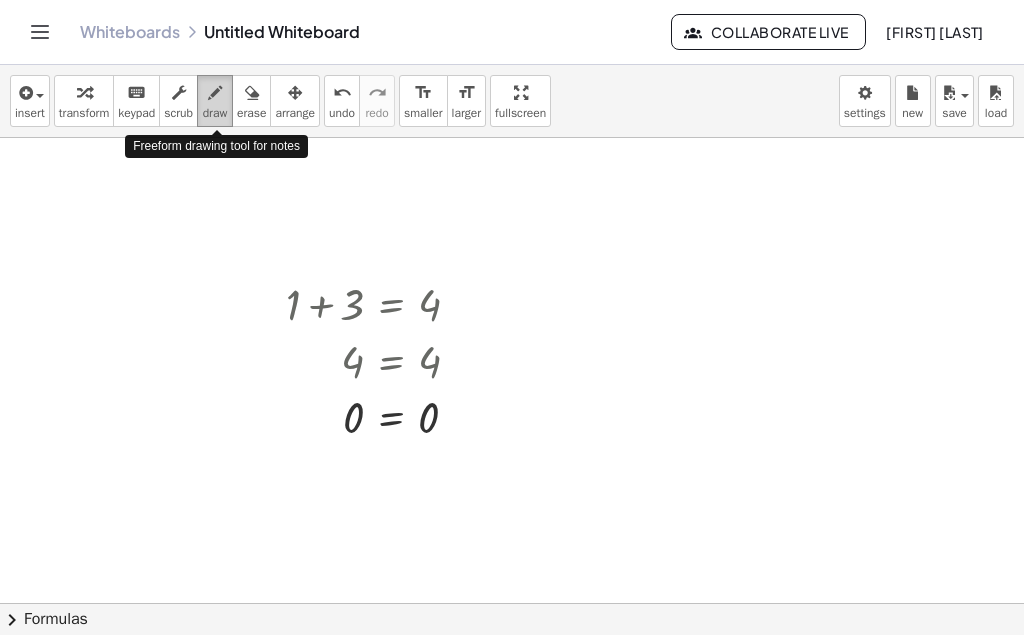 click at bounding box center (215, 92) 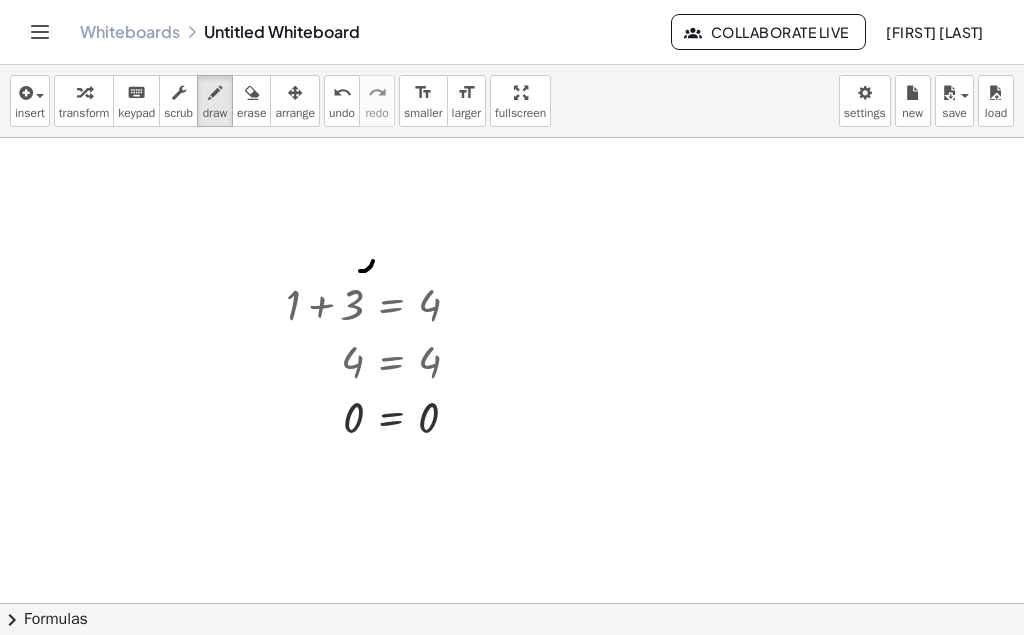 drag, startPoint x: 360, startPoint y: 271, endPoint x: 369, endPoint y: 252, distance: 21.023796 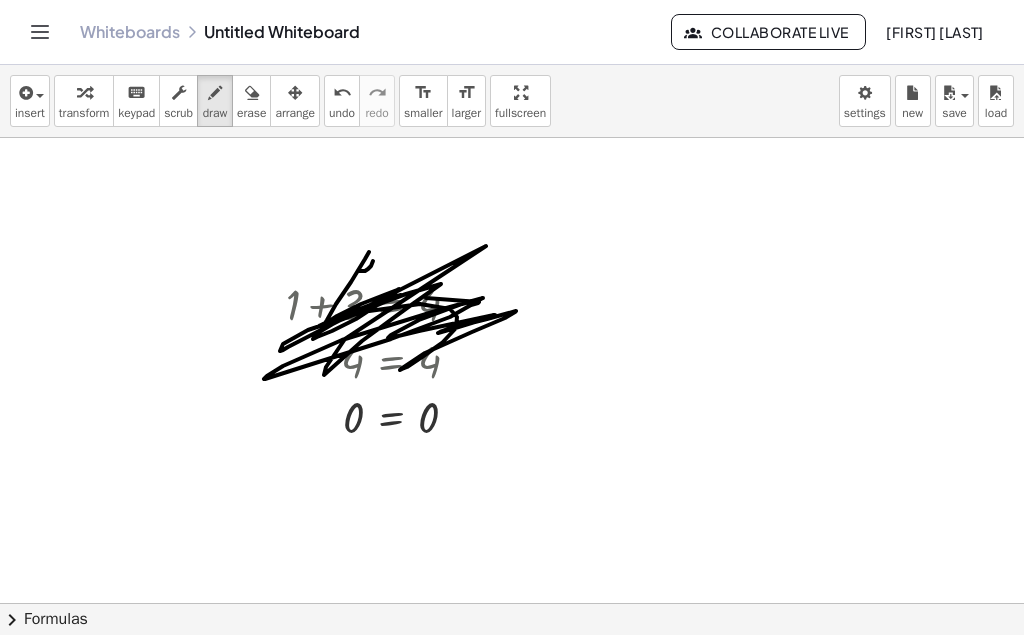 drag, startPoint x: 369, startPoint y: 252, endPoint x: 279, endPoint y: 321, distance: 113.40635 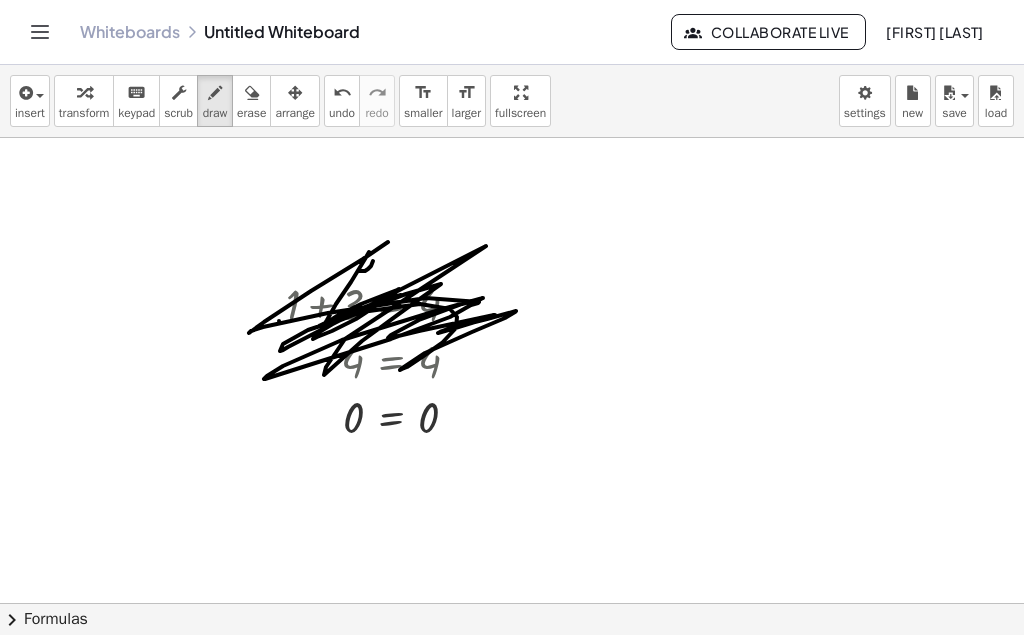 drag, startPoint x: 279, startPoint y: 321, endPoint x: 368, endPoint y: 314, distance: 89.27486 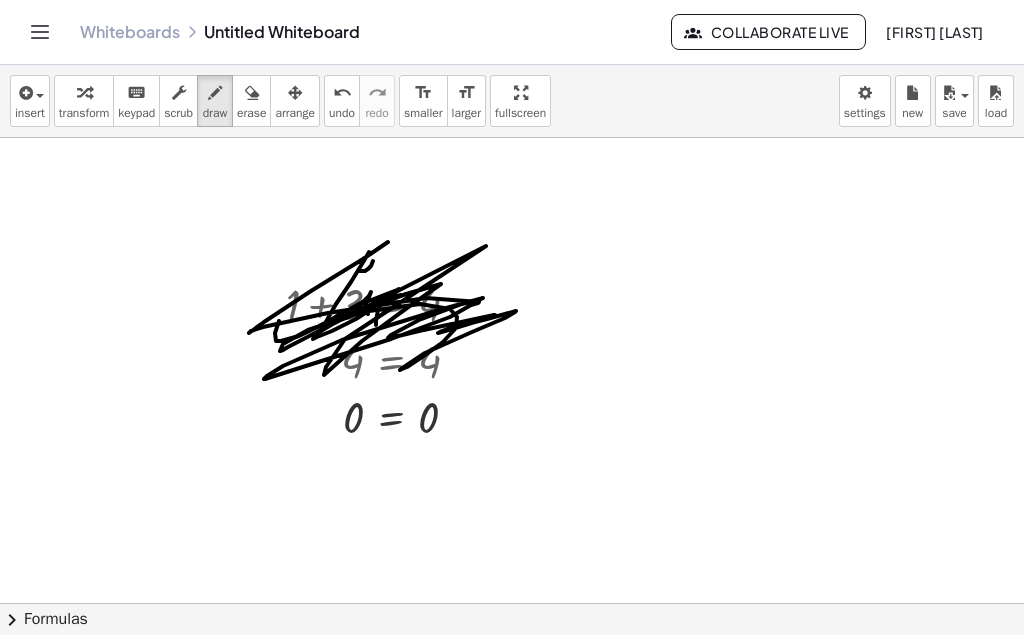 drag, startPoint x: 376, startPoint y: 325, endPoint x: 247, endPoint y: 269, distance: 140.63072 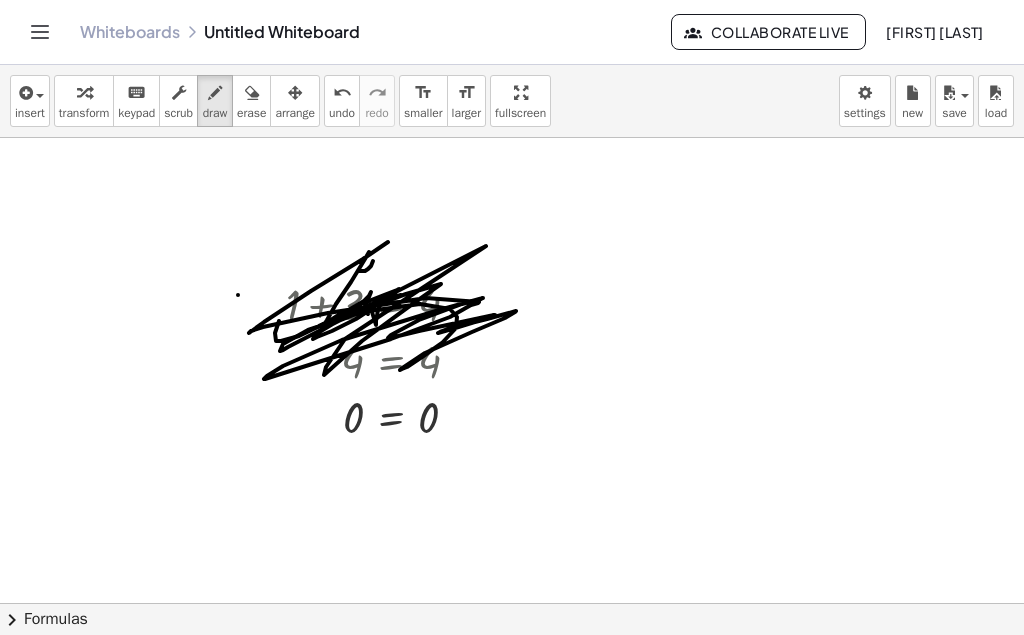 drag, startPoint x: 238, startPoint y: 295, endPoint x: 407, endPoint y: 289, distance: 169.10648 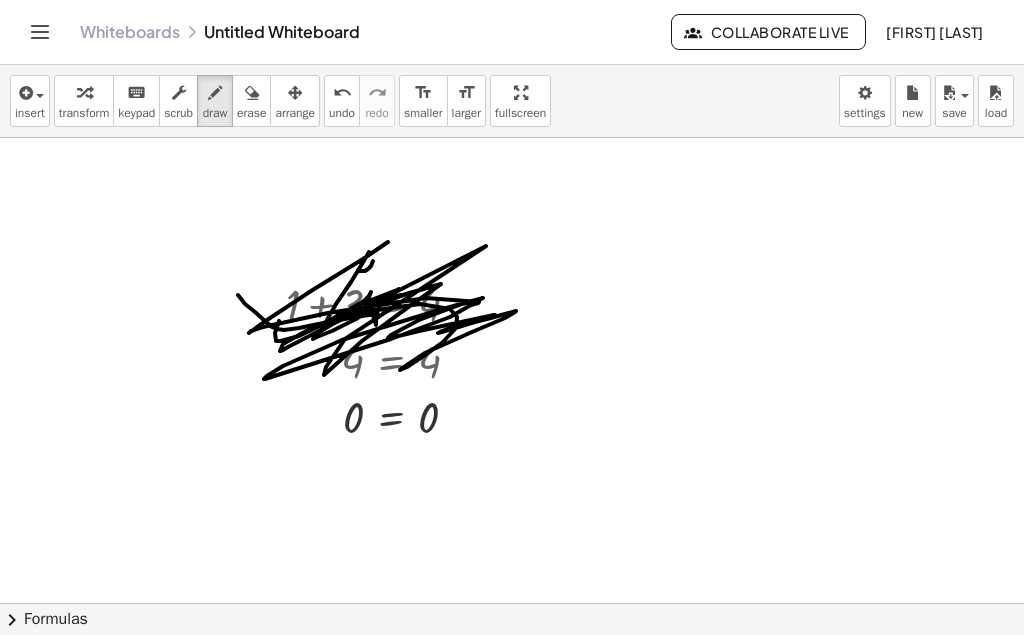 drag, startPoint x: 365, startPoint y: 378, endPoint x: 510, endPoint y: 361, distance: 145.99315 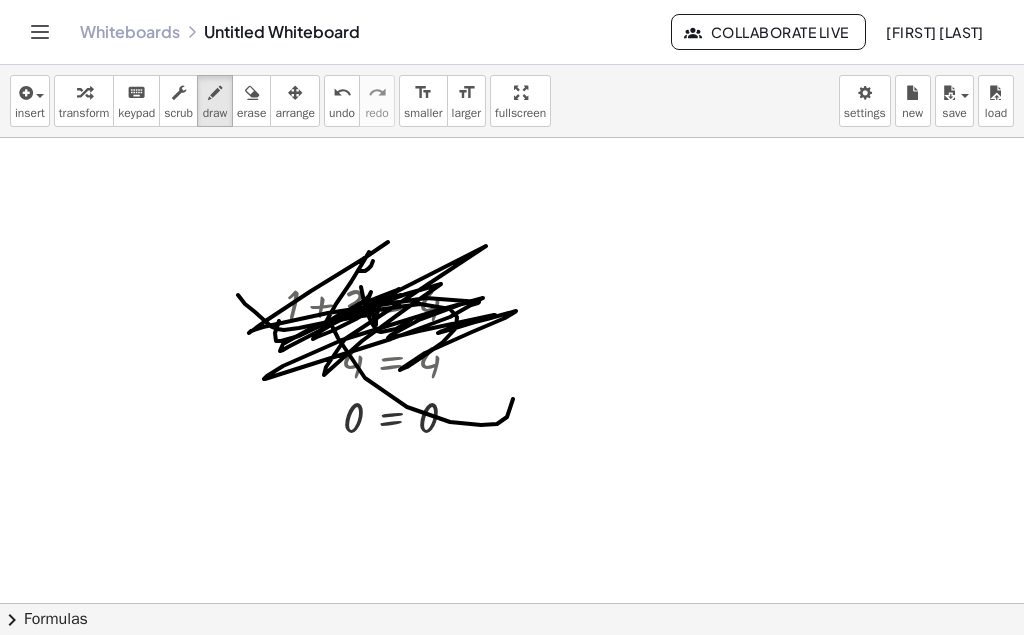 drag, startPoint x: 373, startPoint y: 325, endPoint x: 462, endPoint y: 260, distance: 110.20889 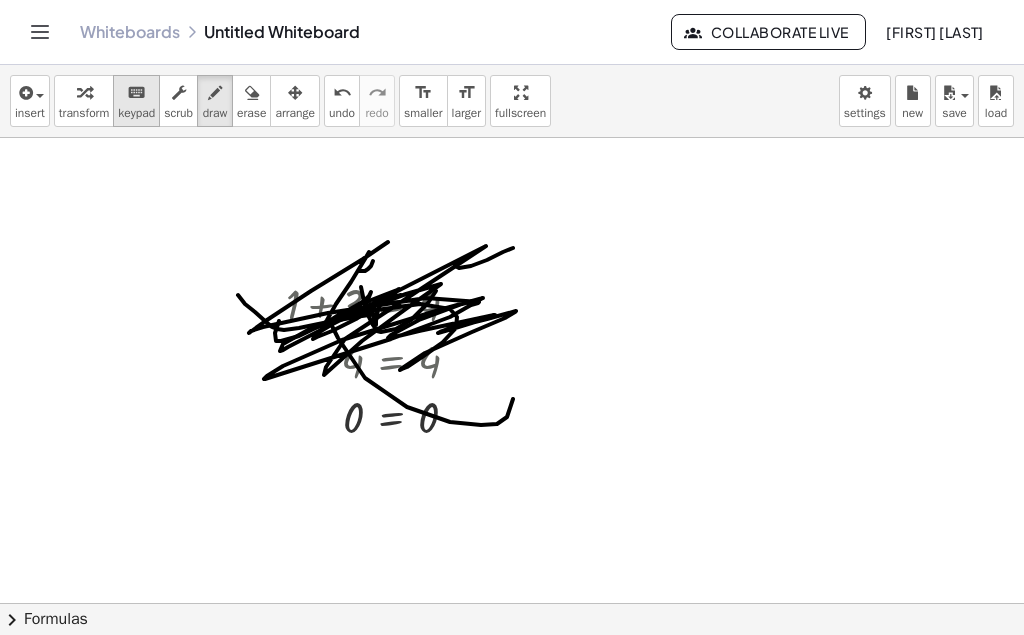 click on "keyboard" at bounding box center [136, 92] 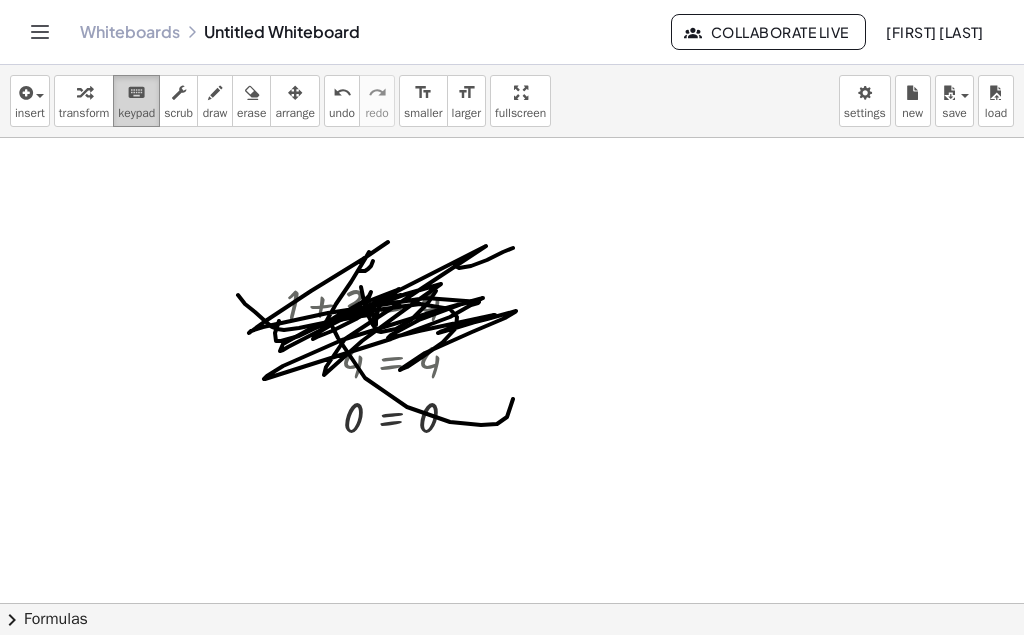 click on "keyboard" at bounding box center [136, 92] 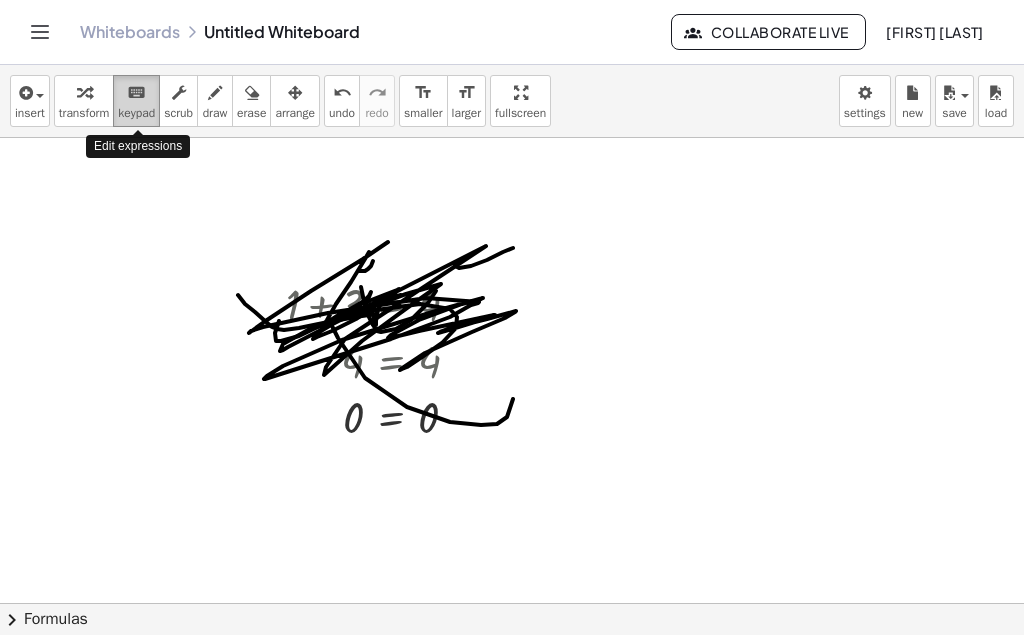 click on "keyboard" at bounding box center (136, 92) 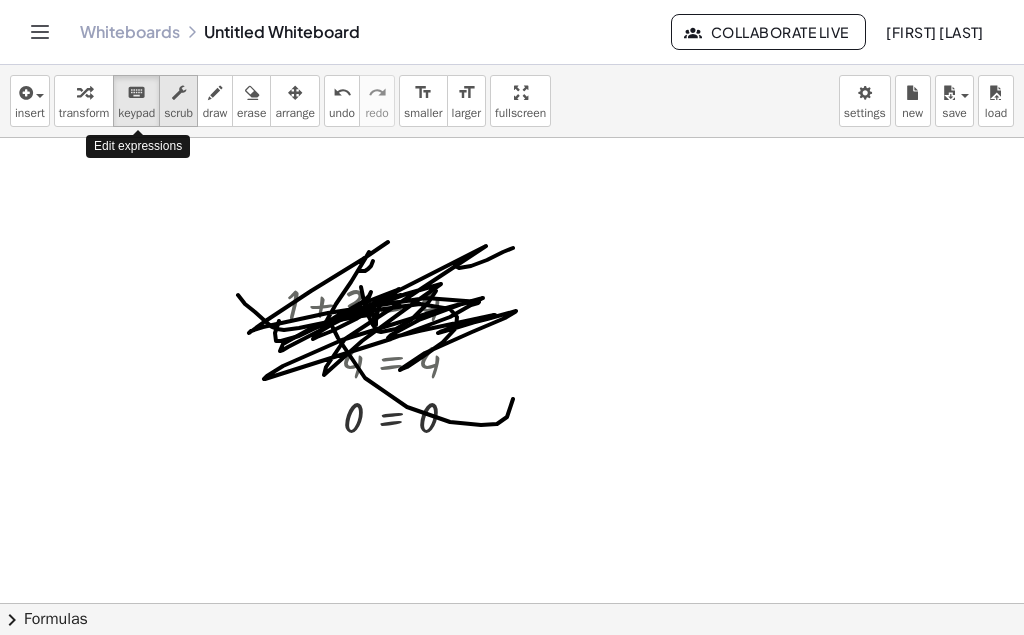 drag, startPoint x: 148, startPoint y: 96, endPoint x: 164, endPoint y: 107, distance: 19.416489 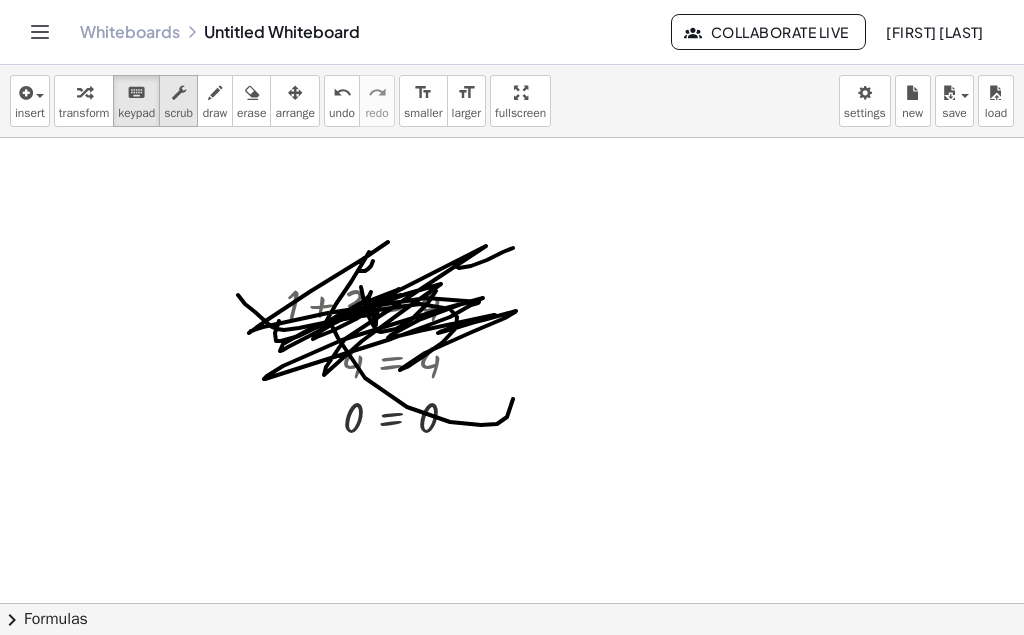 click on "scrub" at bounding box center (178, 113) 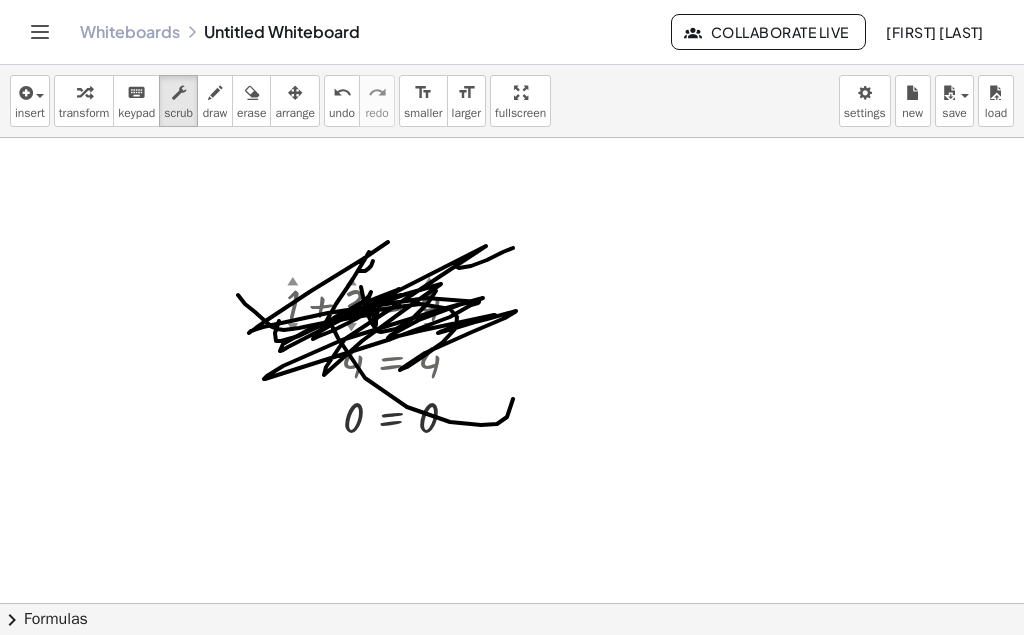 click at bounding box center (512, 612) 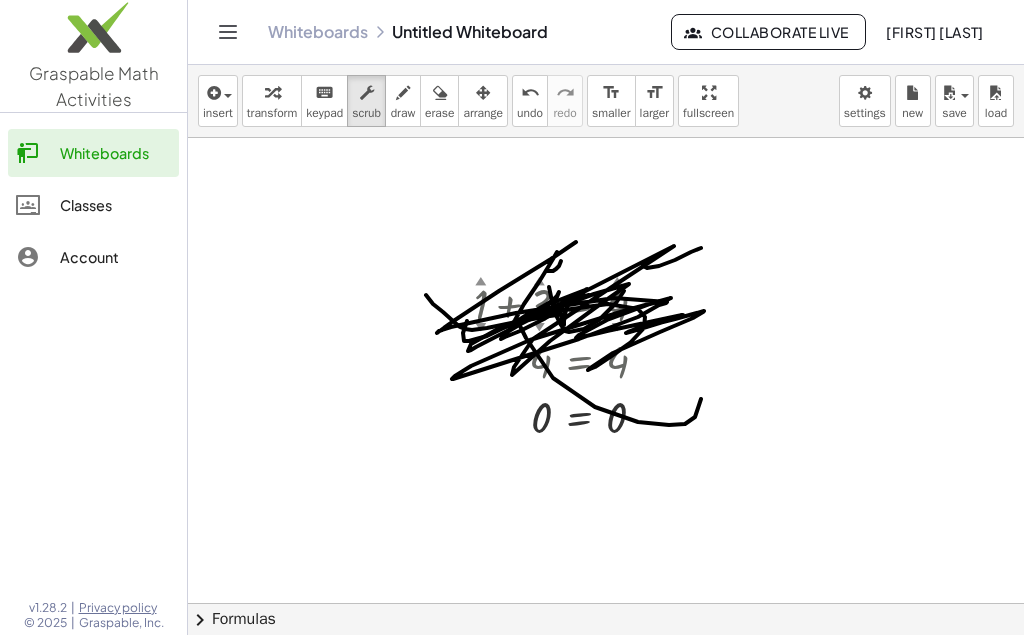 click at bounding box center [606, 612] 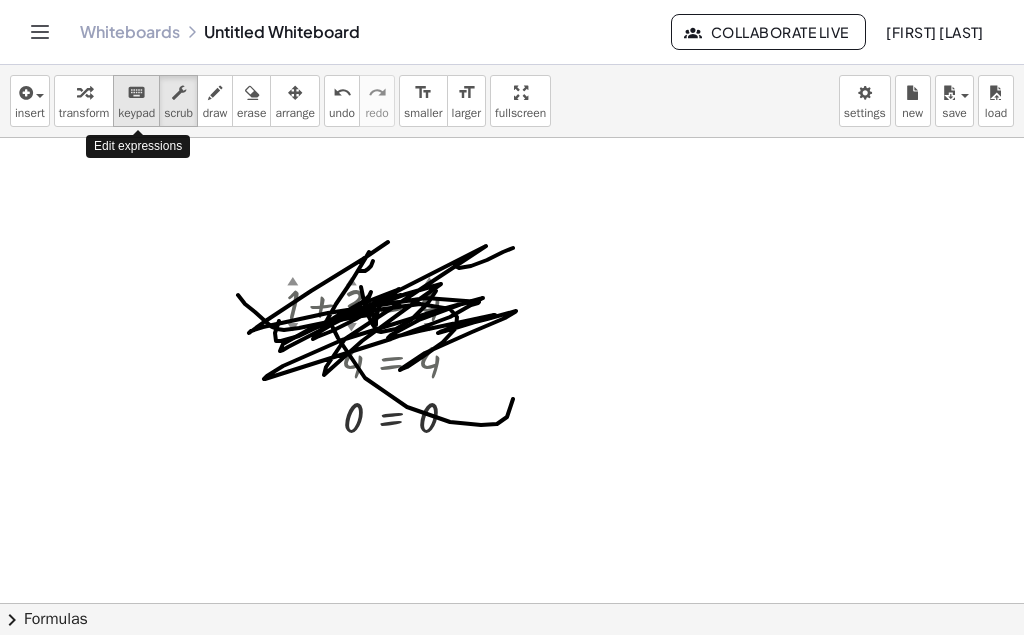 click on "keypad" at bounding box center (136, 113) 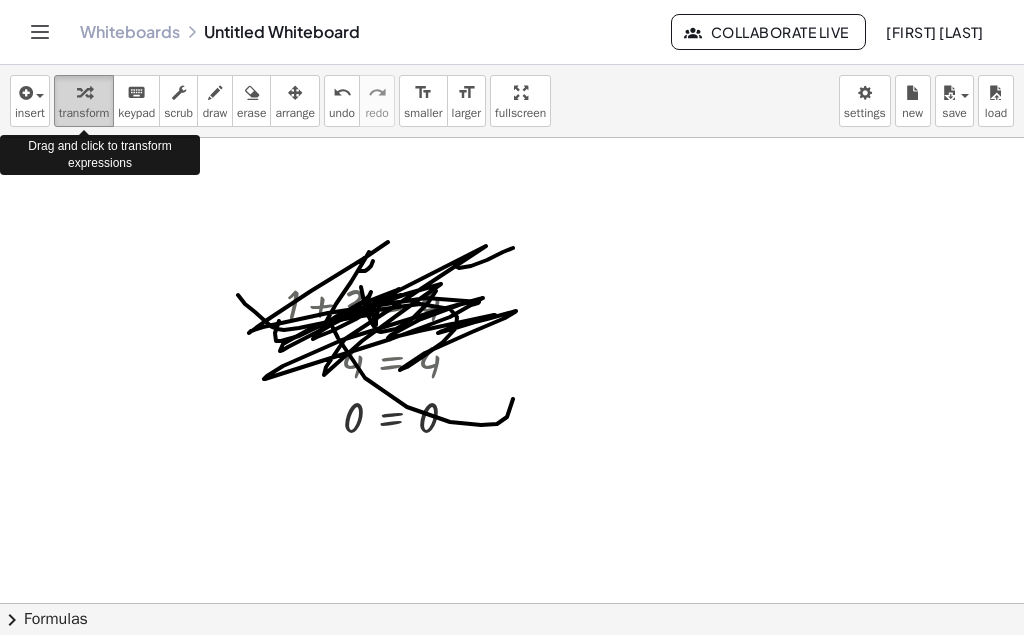 click at bounding box center [84, 93] 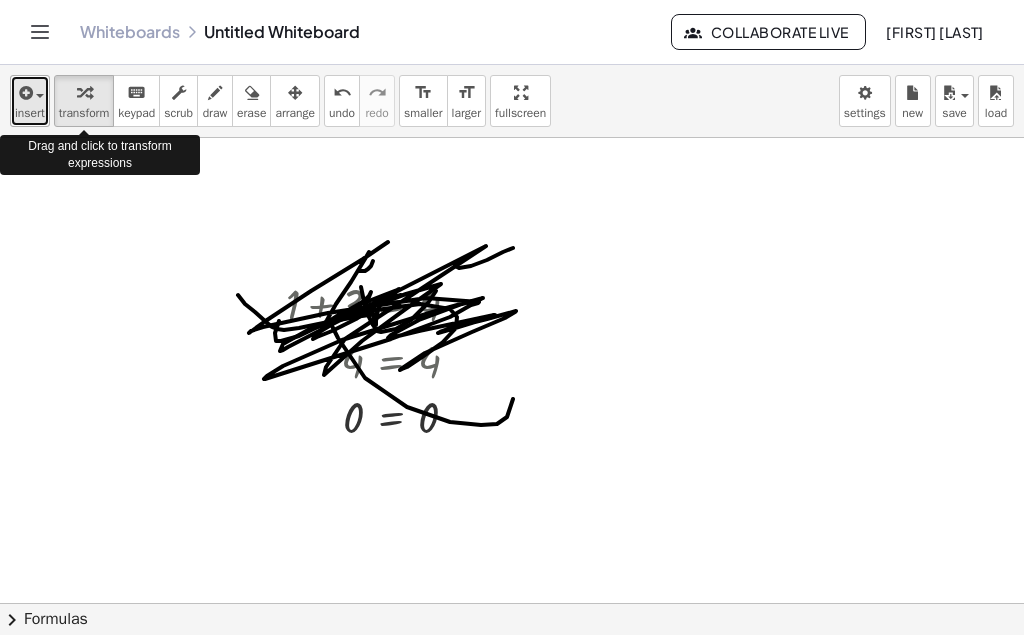 click at bounding box center (24, 93) 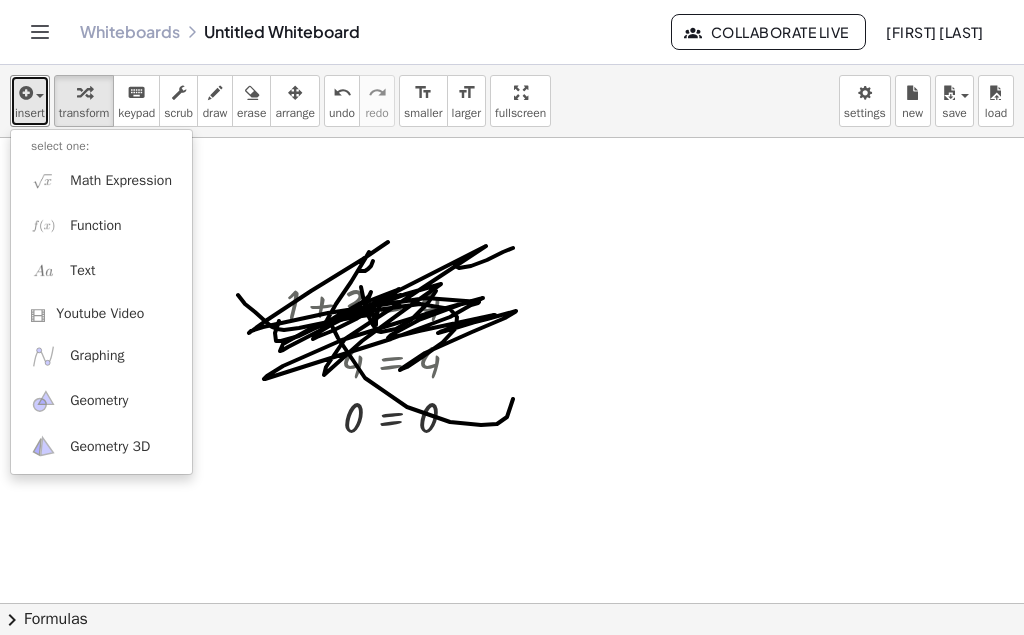 click at bounding box center (512, 612) 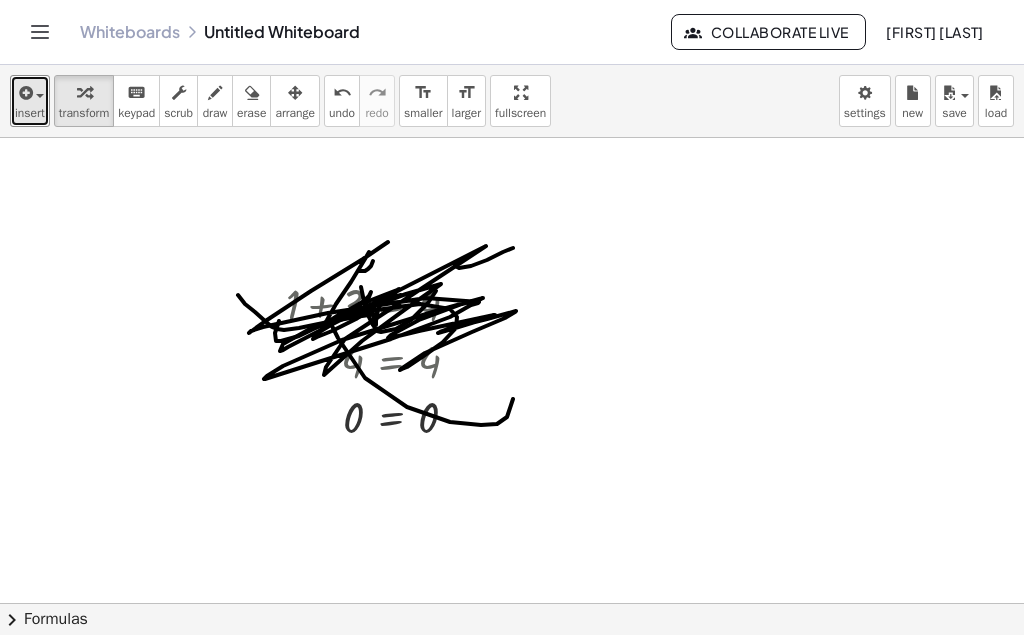click at bounding box center [512, 612] 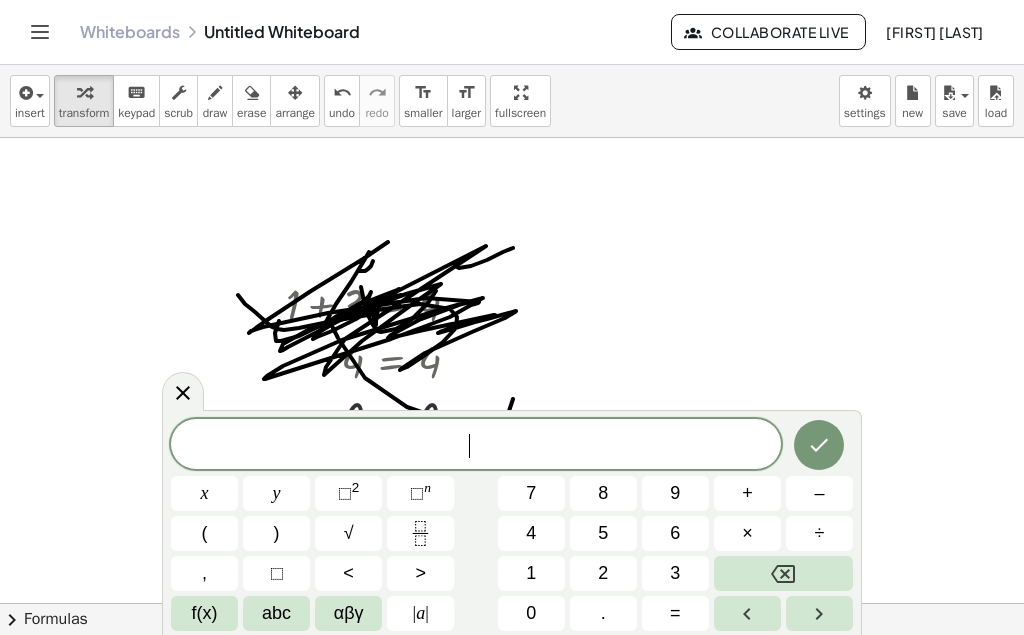 drag, startPoint x: 203, startPoint y: 217, endPoint x: 325, endPoint y: 237, distance: 123.62848 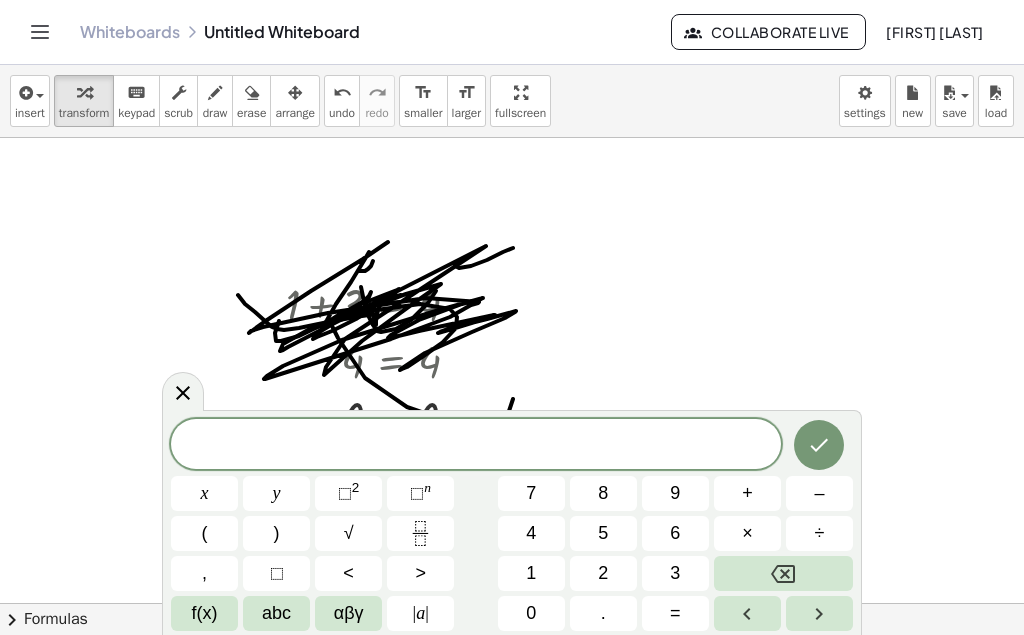 click at bounding box center [512, 612] 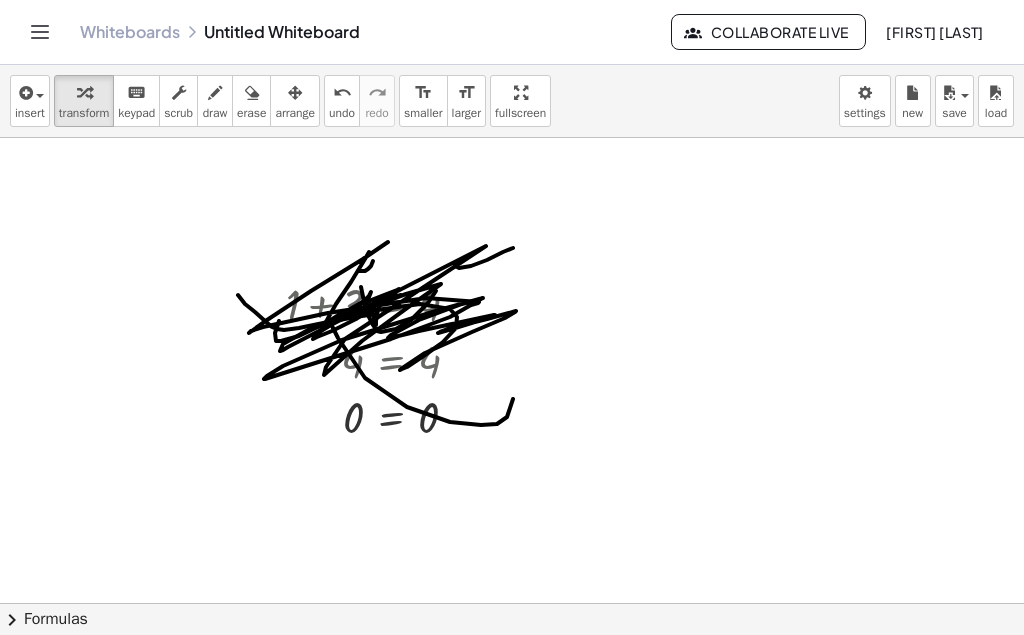 drag, startPoint x: 251, startPoint y: 241, endPoint x: 365, endPoint y: 293, distance: 125.299644 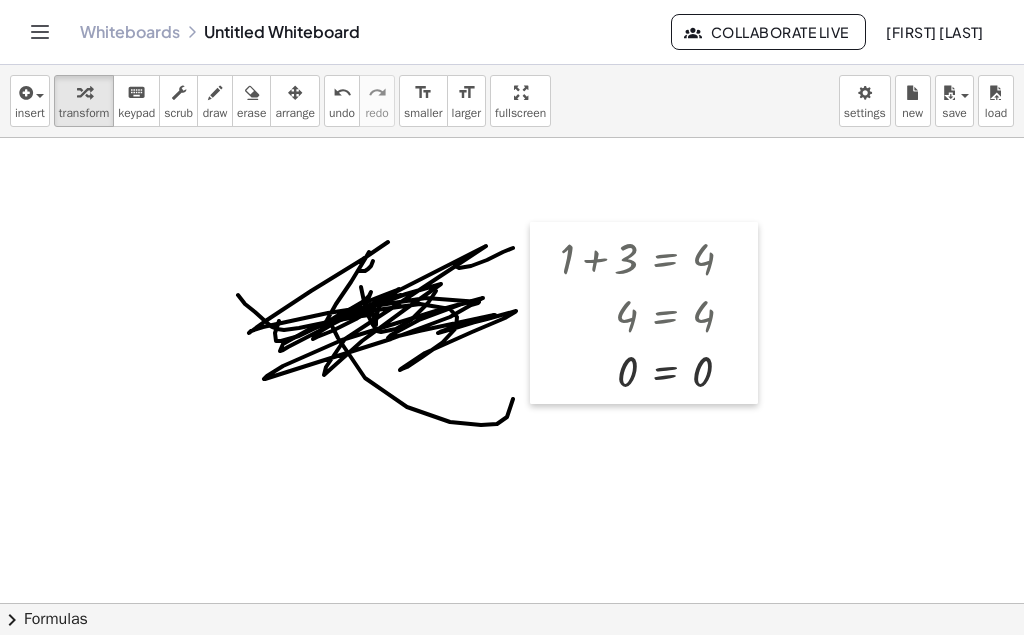 drag, startPoint x: 267, startPoint y: 273, endPoint x: 541, endPoint y: 227, distance: 277.83447 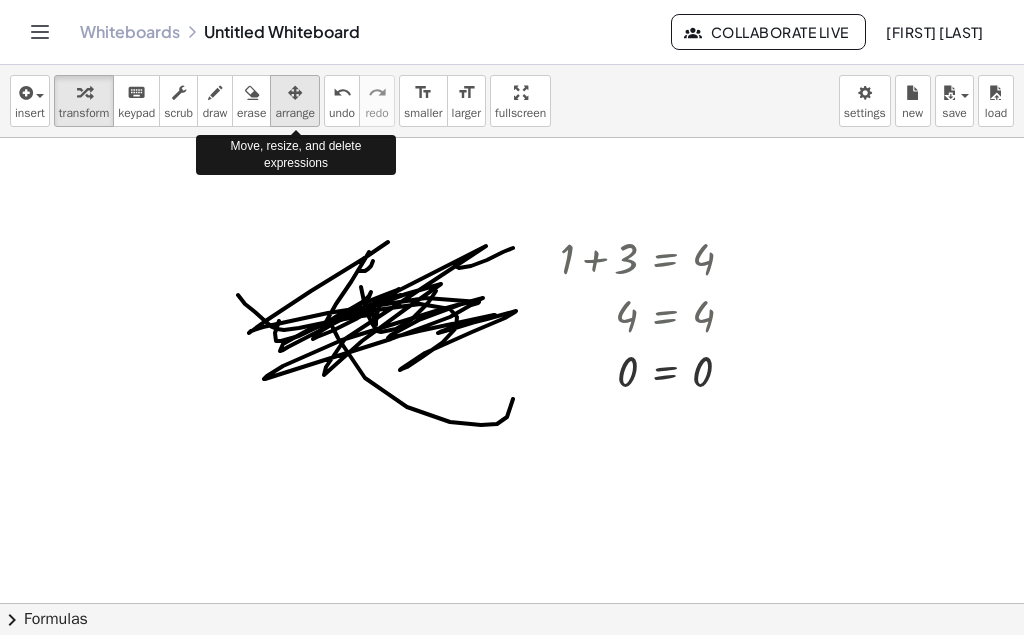 click at bounding box center (295, 92) 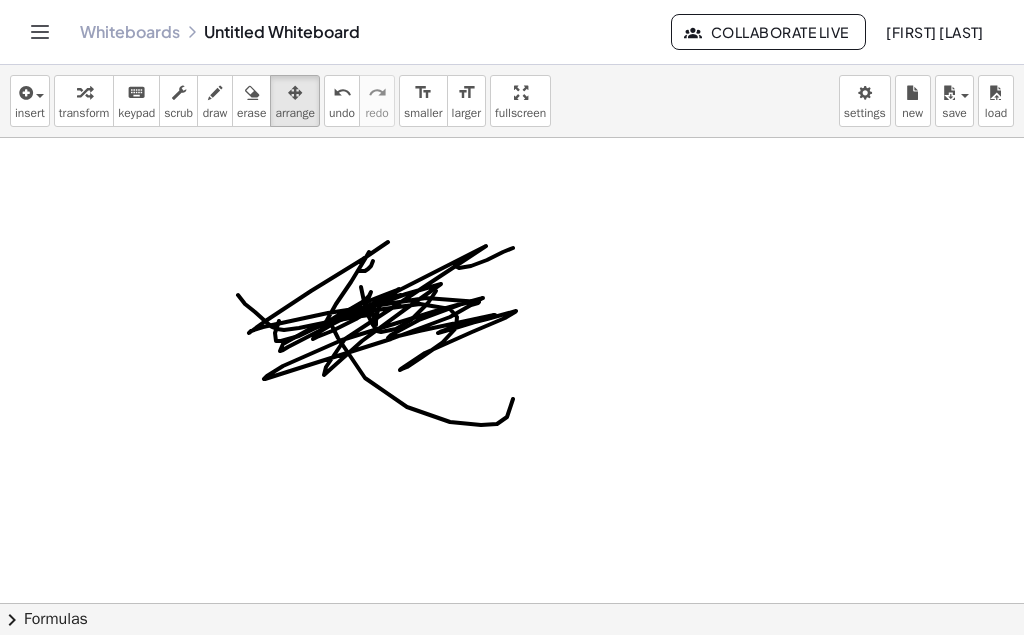 click at bounding box center (512, 612) 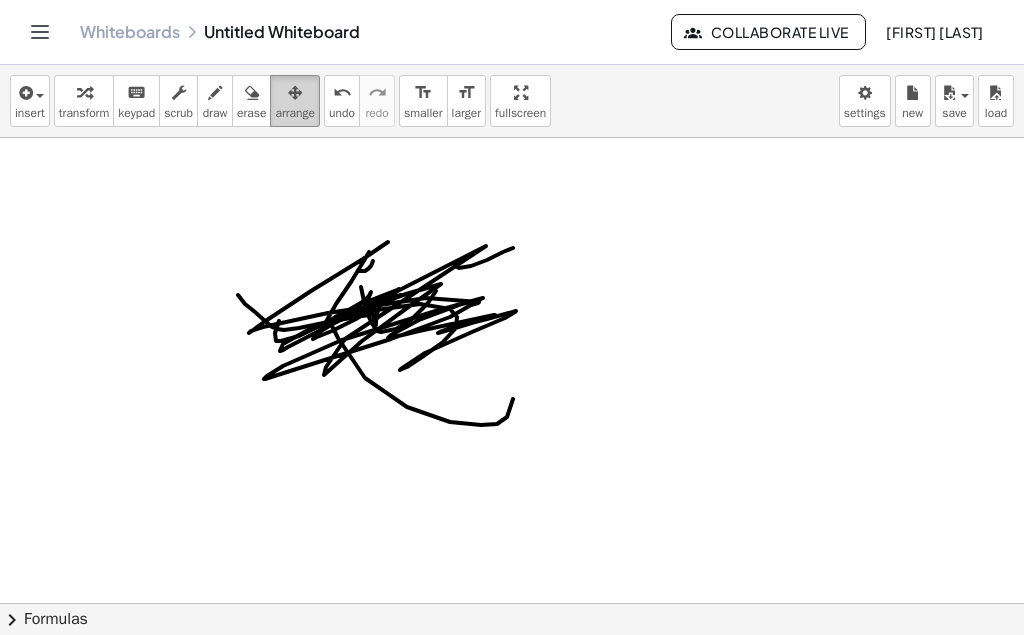 click at bounding box center (295, 92) 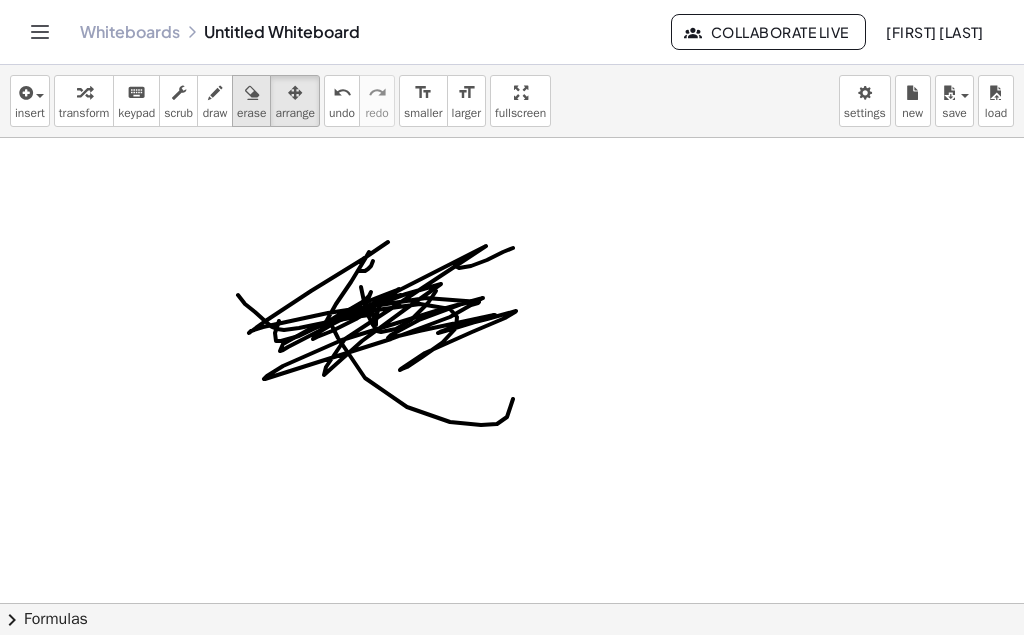 click on "erase" at bounding box center (251, 113) 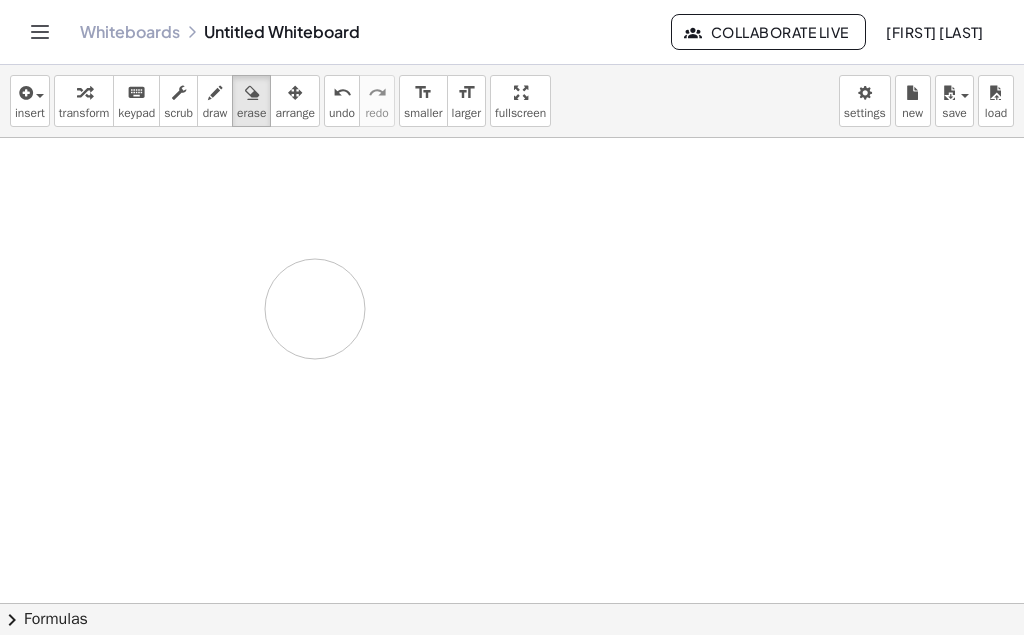 drag, startPoint x: 296, startPoint y: 243, endPoint x: 176, endPoint y: 206, distance: 125.57468 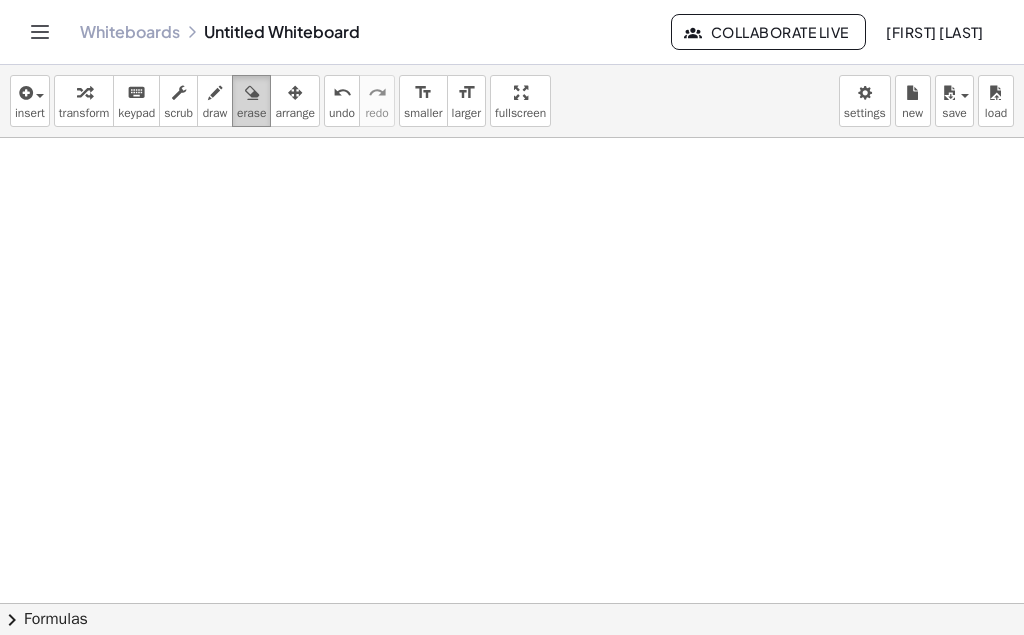 click at bounding box center [252, 93] 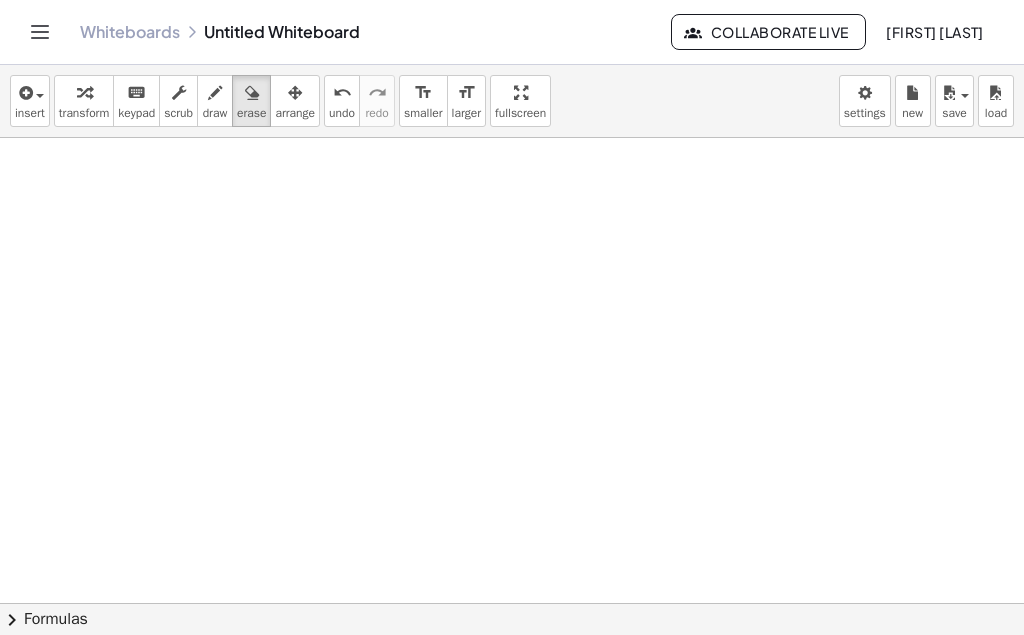 click at bounding box center (40, 32) 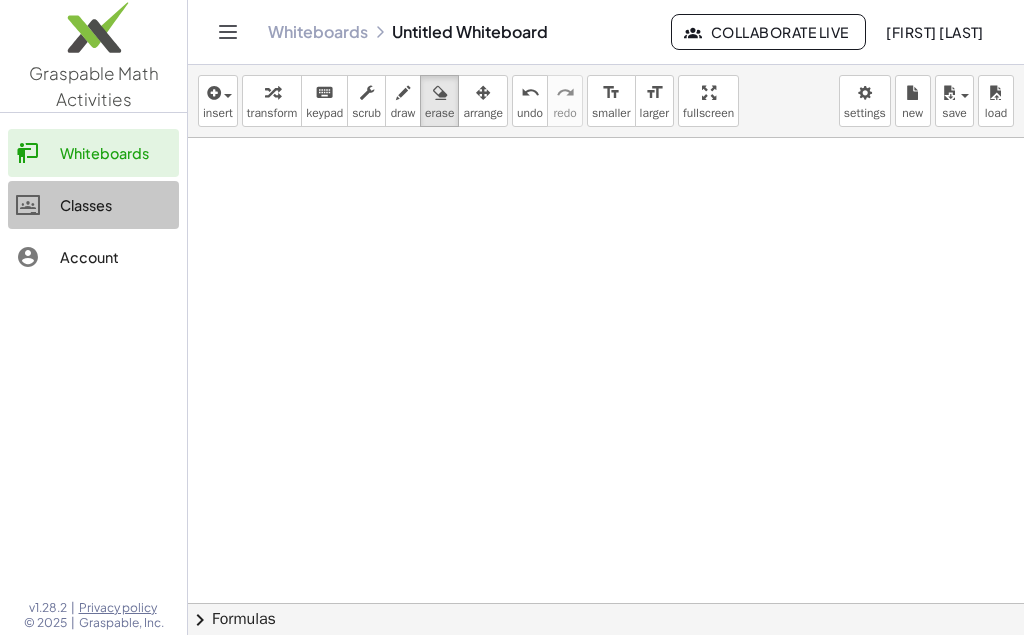 click on "Classes" 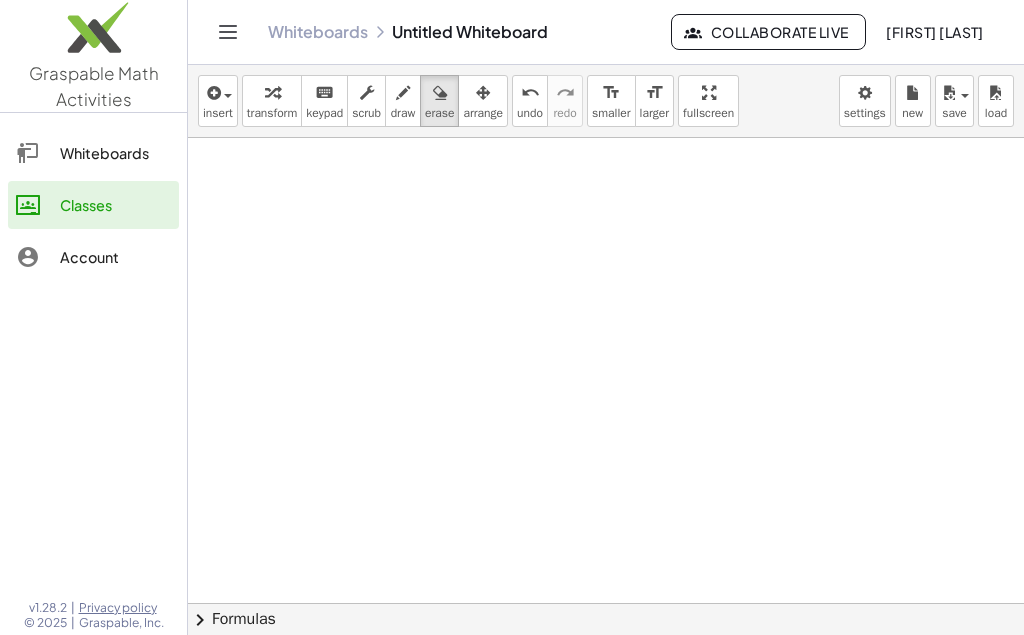 click on "Whiteboards" 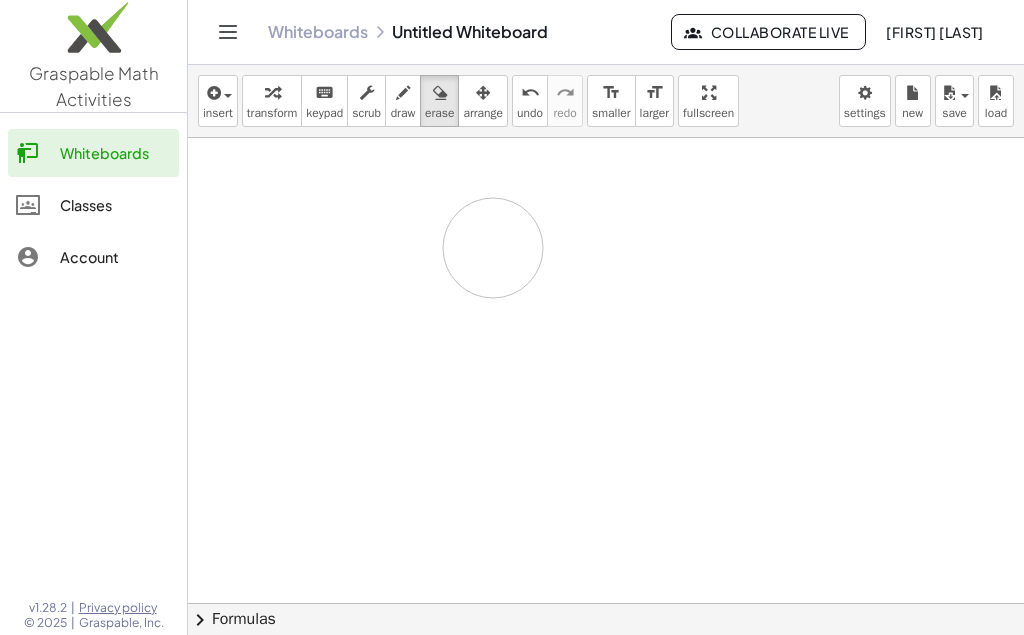 drag, startPoint x: 493, startPoint y: 248, endPoint x: 494, endPoint y: 273, distance: 25.019993 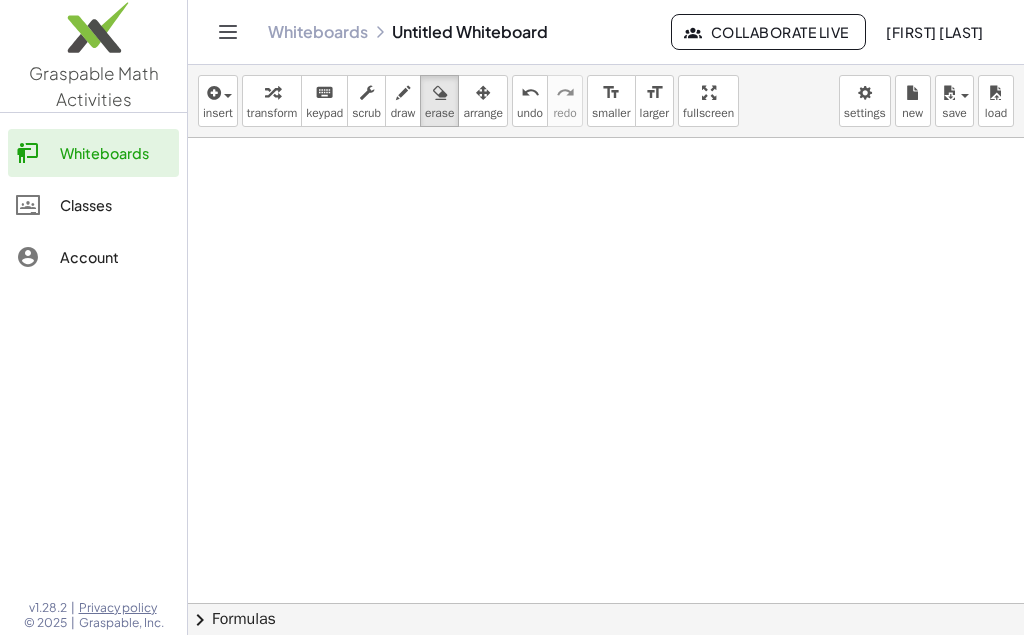 click at bounding box center [606, 612] 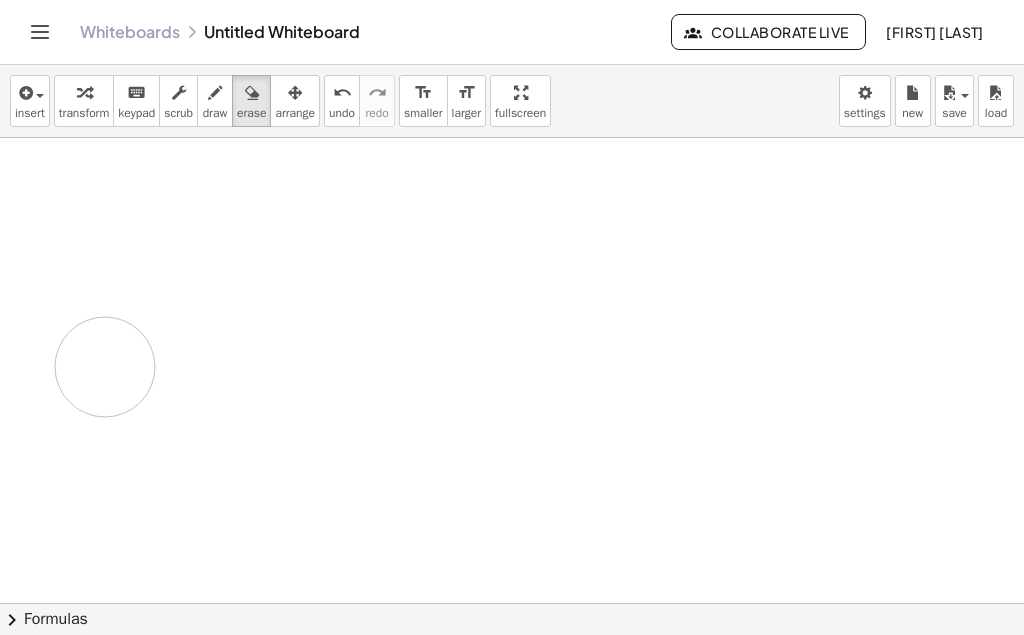 drag, startPoint x: 709, startPoint y: 398, endPoint x: 34, endPoint y: 230, distance: 695.5925 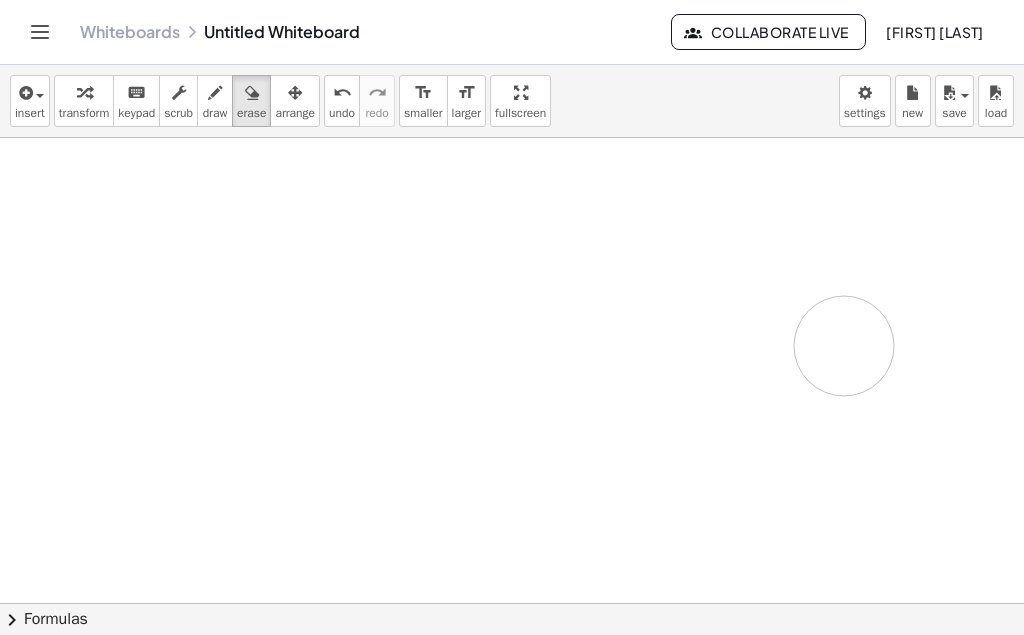 drag, startPoint x: 124, startPoint y: 214, endPoint x: 987, endPoint y: 356, distance: 874.6045 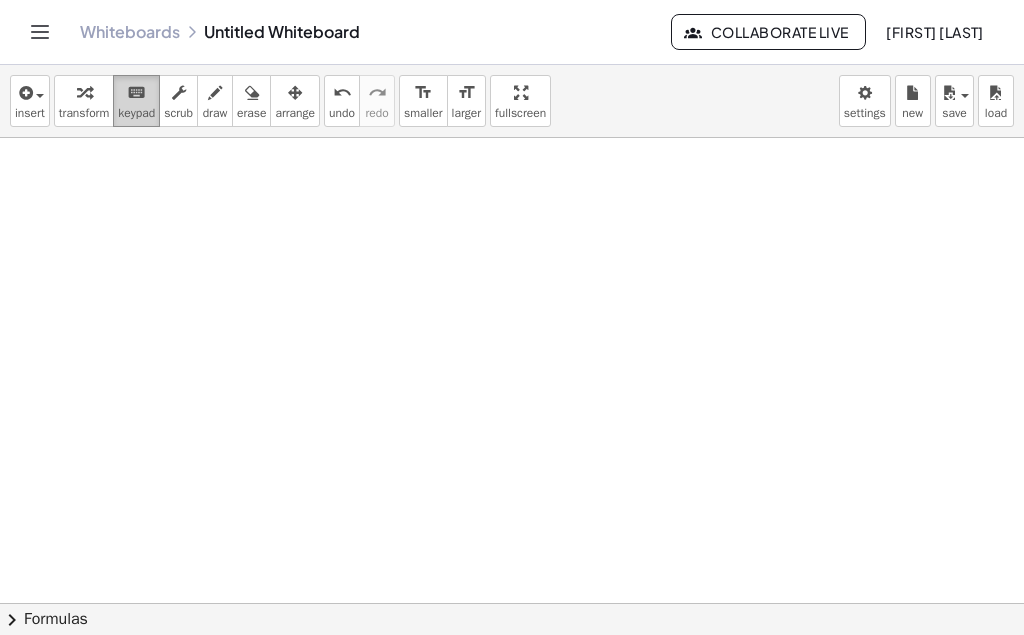 click on "keyboard" at bounding box center [136, 92] 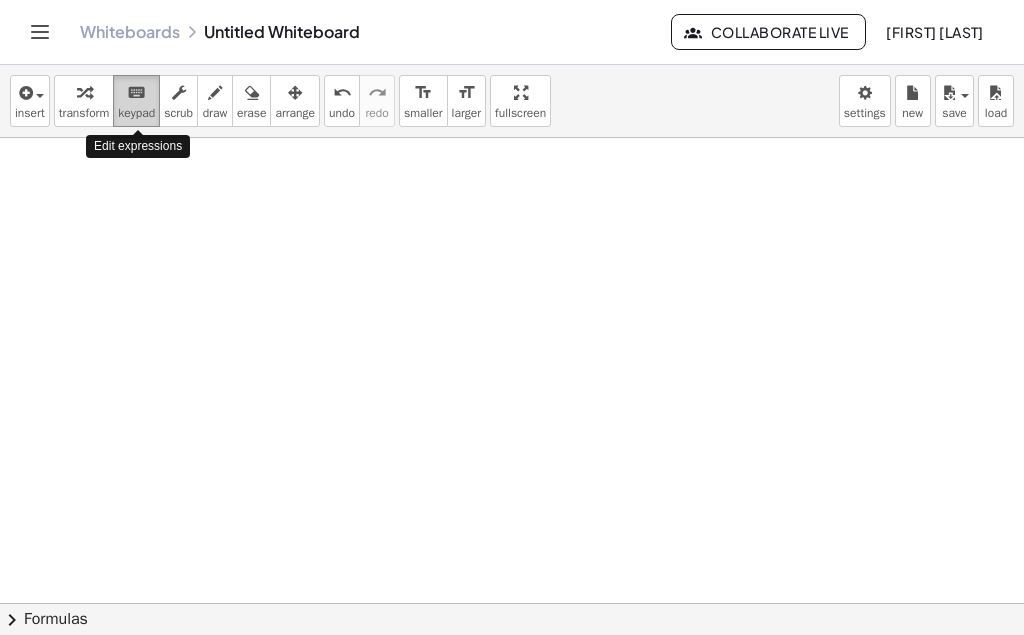 click on "keyboard" at bounding box center (136, 93) 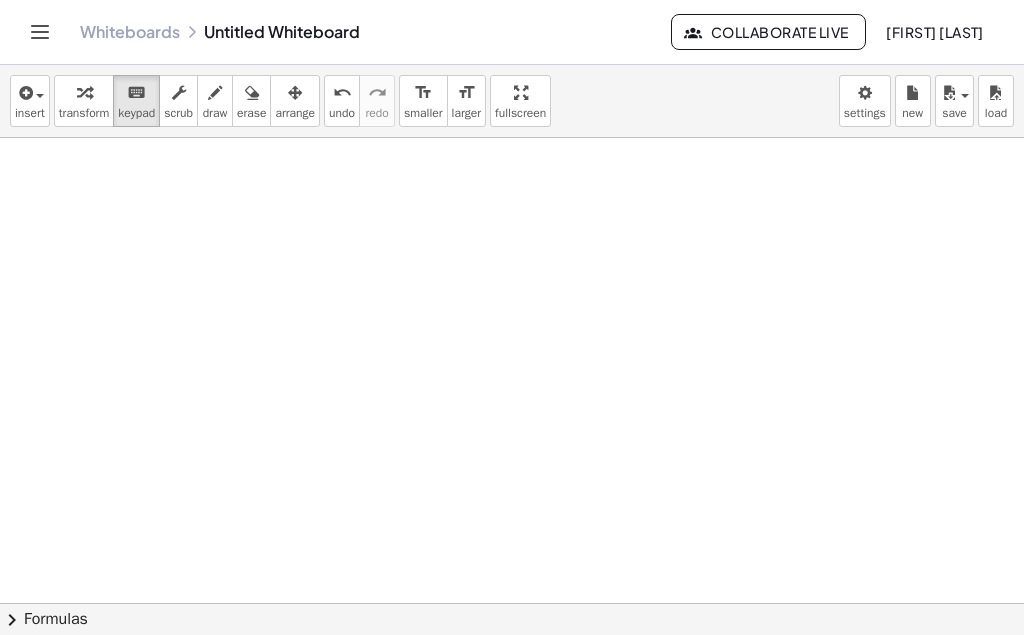 drag, startPoint x: 499, startPoint y: 112, endPoint x: 499, endPoint y: 215, distance: 103 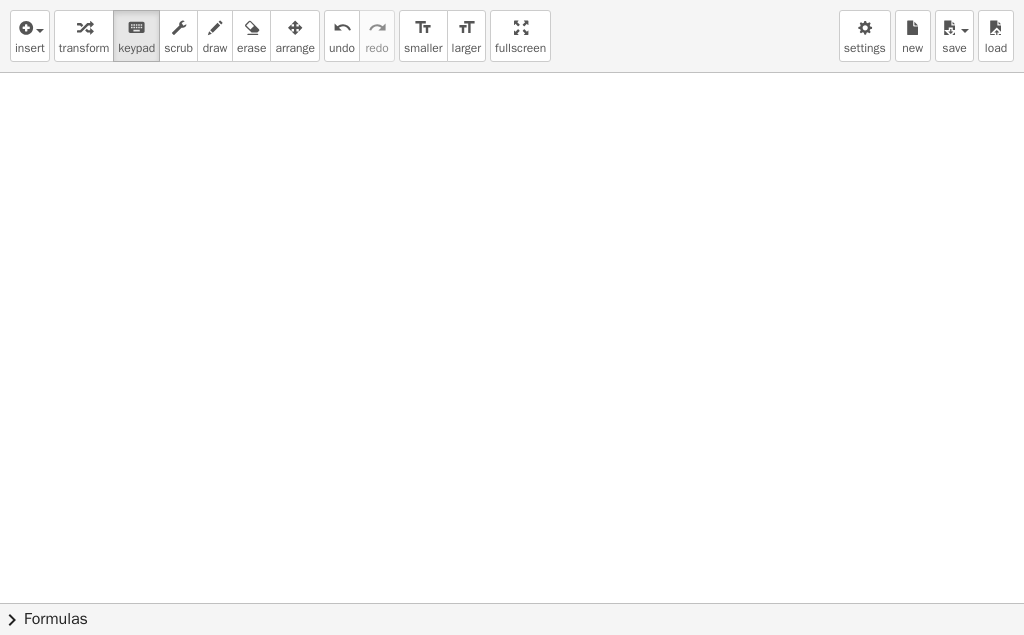 click on "insert select one: Math Expression Function Text Youtube Video Graphing Geometry Geometry 3D transform keyboard keypad scrub draw erase arrange undo undo redo redo format_size smaller format_size larger fullscreen load   save new settings We could not parse the math data. It is being displayed as an image. × chevron_right  Formulas
Drag one side of a formula onto a highlighted expression on the canvas to apply it.
Quadratic Formula
+ · a · x 2 + · b · x + c = 0
⇔
x = · ( − b ± 2 √ ( + b 2 − · 4 · a · c ) ) · 2 · a
+ x 2 + · p · x + q = 0
⇔
x = − · p · 2 ± 2 √ ( + ( · p · 2 ) 2 − q )
Manually Factoring a Quadratic
+ x 2 + · b · x" at bounding box center (512, 317) 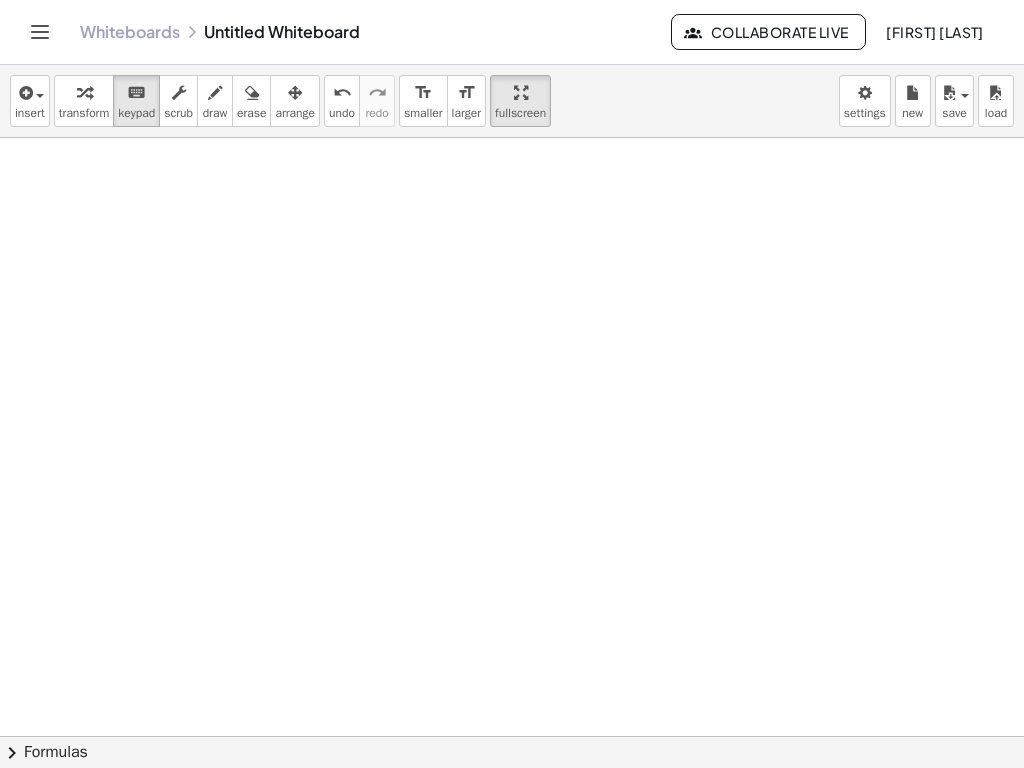 click on "Graspable Math Activities Whiteboards Classes Account v1.28.2 | Privacy policy © 2025 | Graspable, Inc. Whiteboards Untitled Whiteboard Collaborate Live  [FIRST] [LAST]   insert select one: Math Expression Function Text Youtube Video Graphing Geometry Geometry 3D transform keyboard keypad scrub draw erase arrange undo undo redo redo format_size smaller format_size larger fullscreen load   save new settings We could not parse the math data. It is being displayed as an image. × chevron_right  Formulas
Drag one side of a formula onto a highlighted expression on the canvas to apply it.
Quadratic Formula
+ · a · x 2 + · b · x + c = 0
⇔
x = · ( − b ± 2 √ ( + b 2 − · 4 · a · c ) ) · 2 · a
+ x 2 + · p · x + q = 0
⇔
x = − · p" at bounding box center [512, 384] 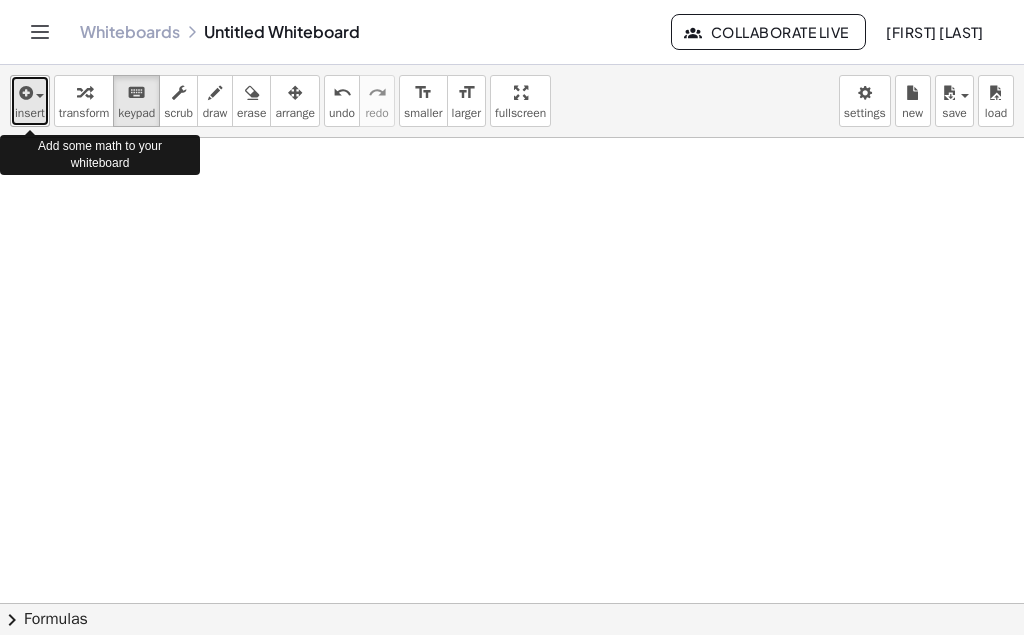 click at bounding box center [24, 93] 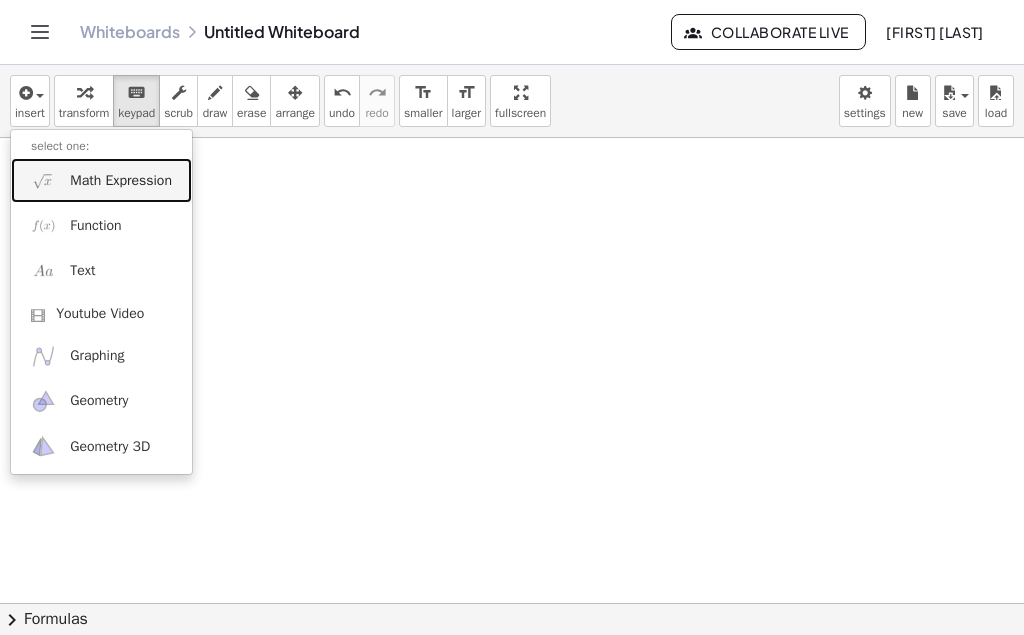 click on "Math Expression" at bounding box center (121, 181) 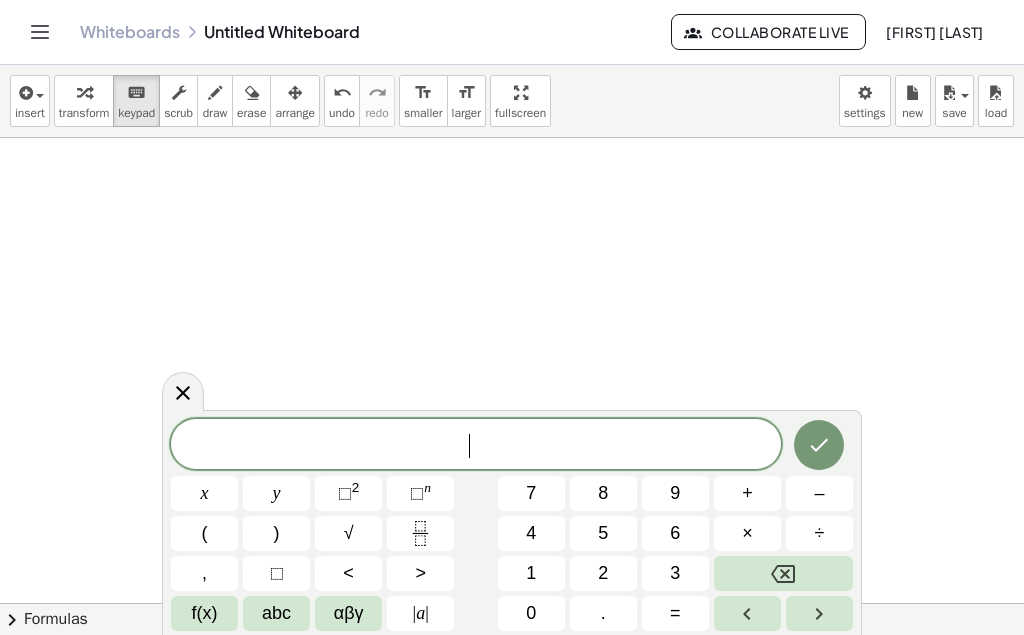scroll, scrollTop: 3255, scrollLeft: 0, axis: vertical 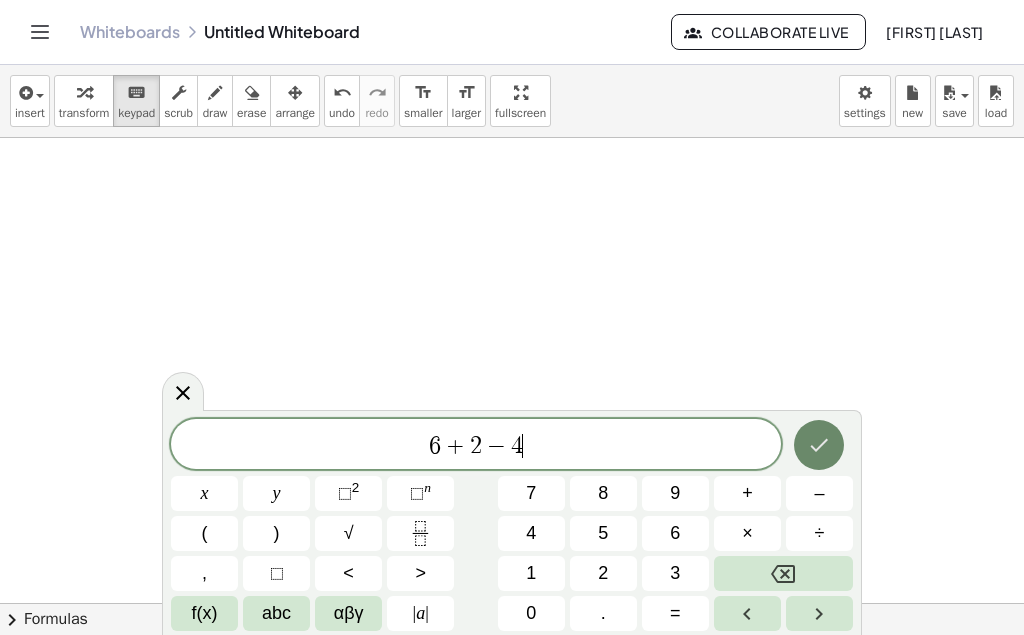 click at bounding box center [819, 445] 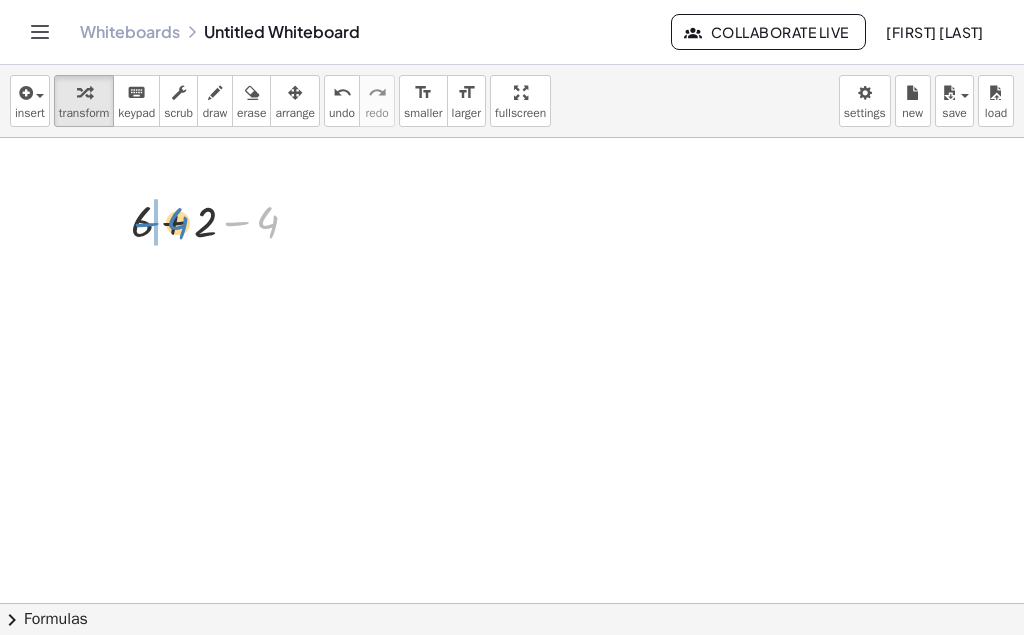 drag, startPoint x: 265, startPoint y: 228, endPoint x: 175, endPoint y: 229, distance: 90.005554 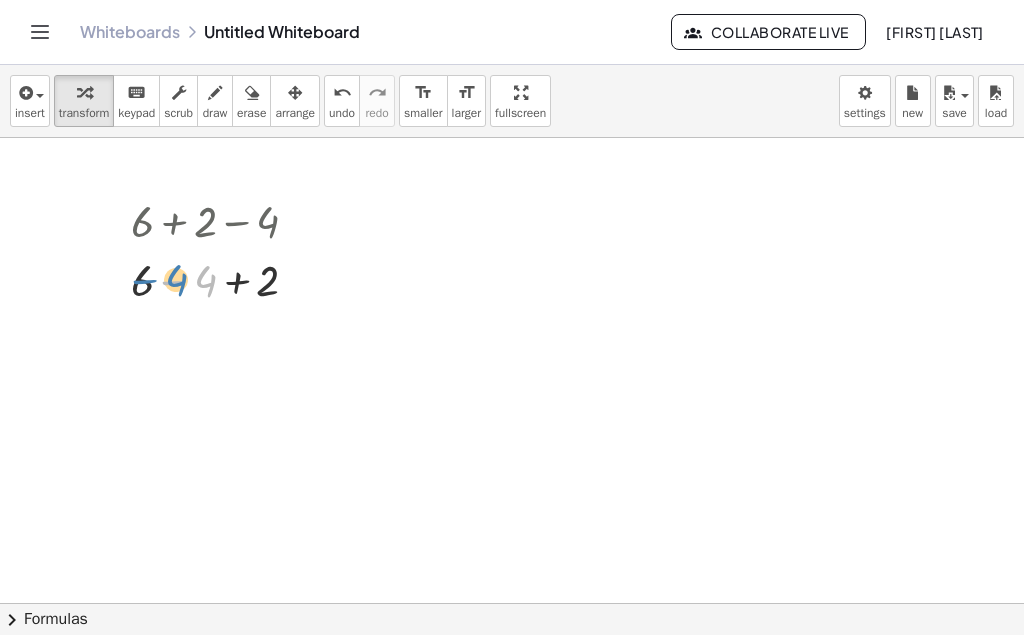 drag, startPoint x: 202, startPoint y: 278, endPoint x: 173, endPoint y: 277, distance: 29.017237 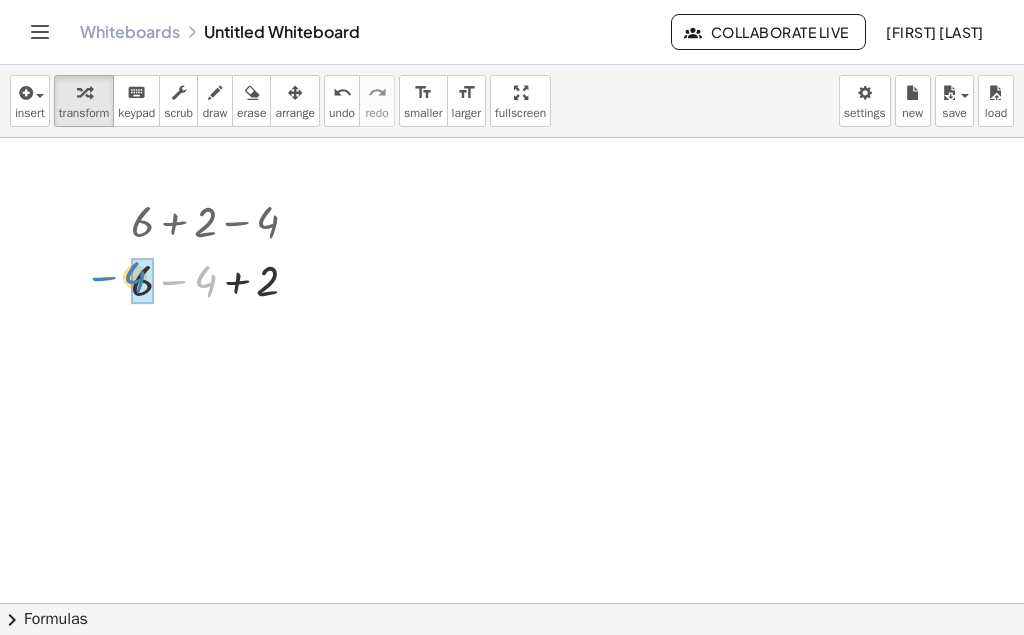 drag, startPoint x: 201, startPoint y: 281, endPoint x: 141, endPoint y: 275, distance: 60.299255 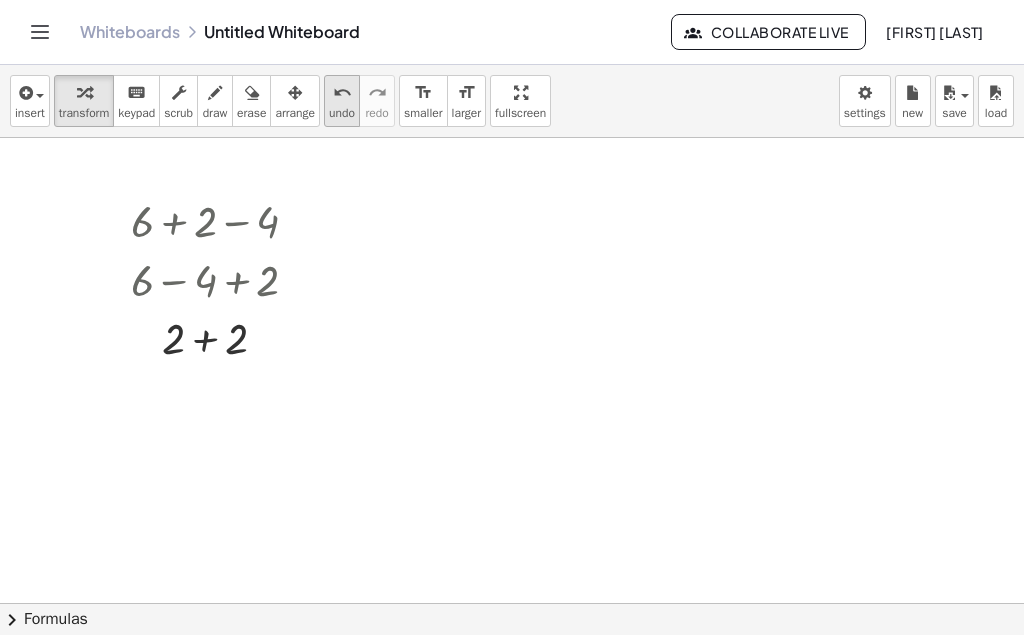 click on "undo undo" at bounding box center (342, 101) 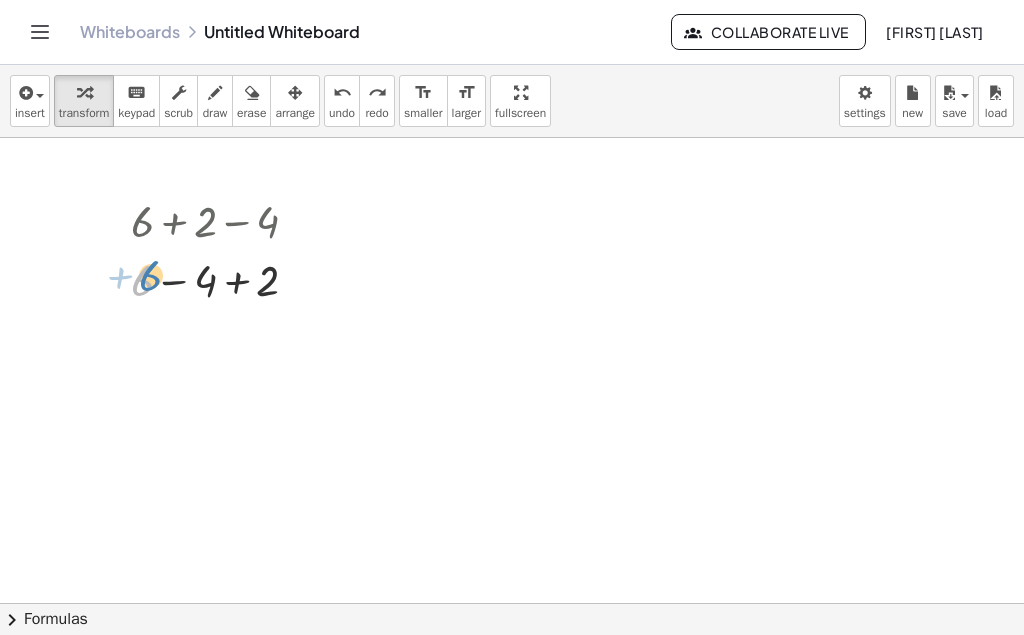 drag, startPoint x: 150, startPoint y: 293, endPoint x: 160, endPoint y: 291, distance: 10.198039 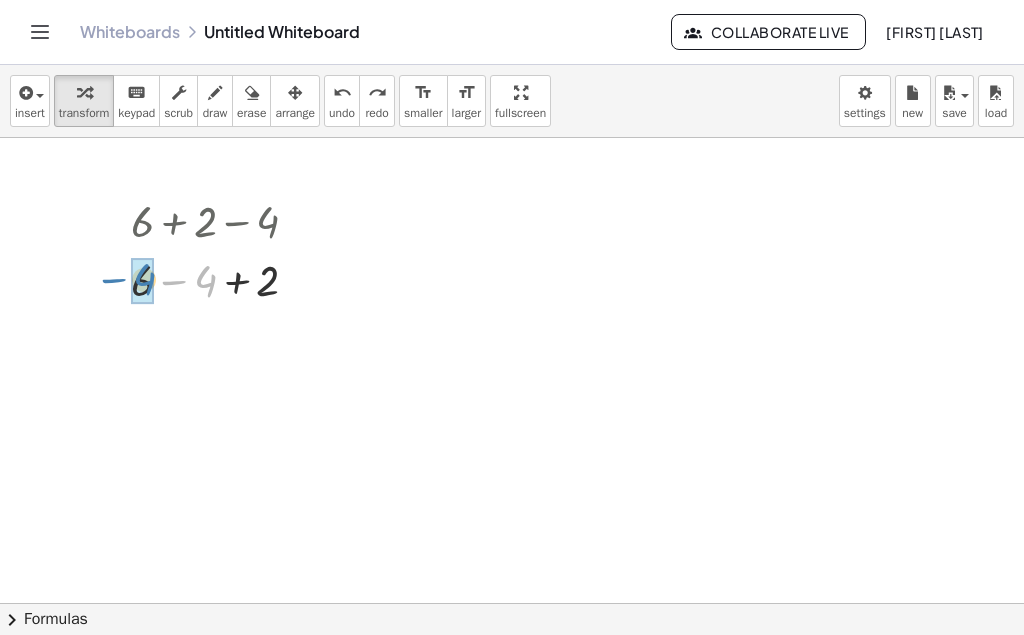 drag, startPoint x: 195, startPoint y: 283, endPoint x: 134, endPoint y: 282, distance: 61.008198 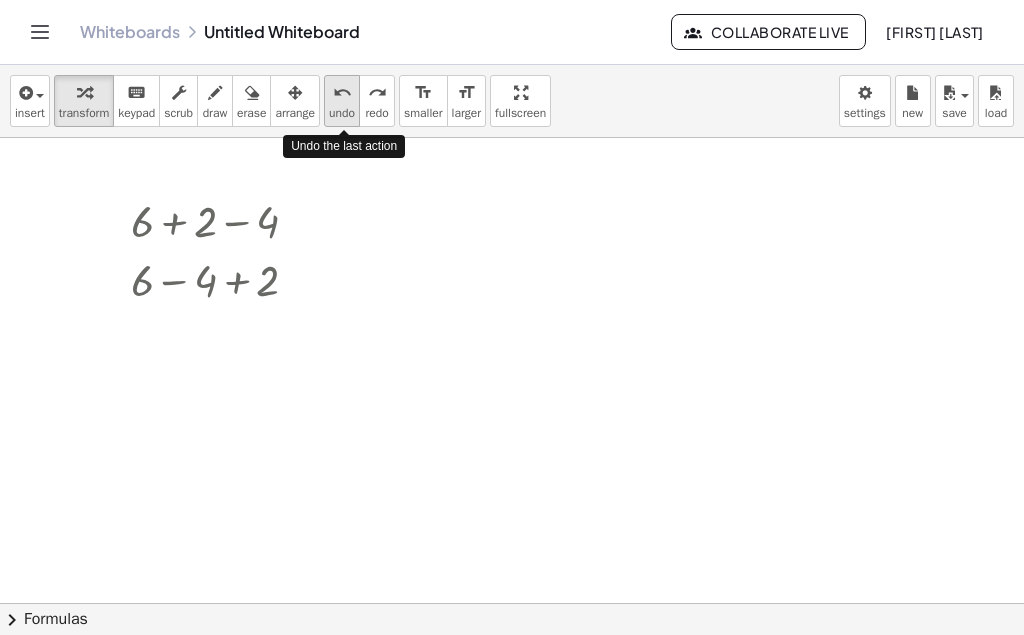 click on "undo" at bounding box center [342, 113] 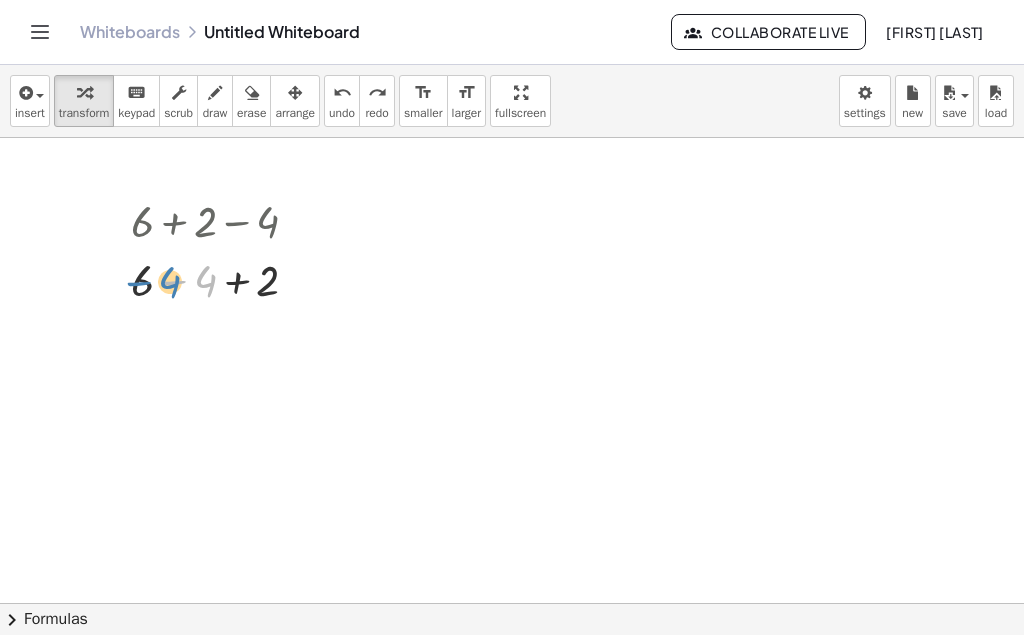 drag, startPoint x: 202, startPoint y: 273, endPoint x: 167, endPoint y: 274, distance: 35.014282 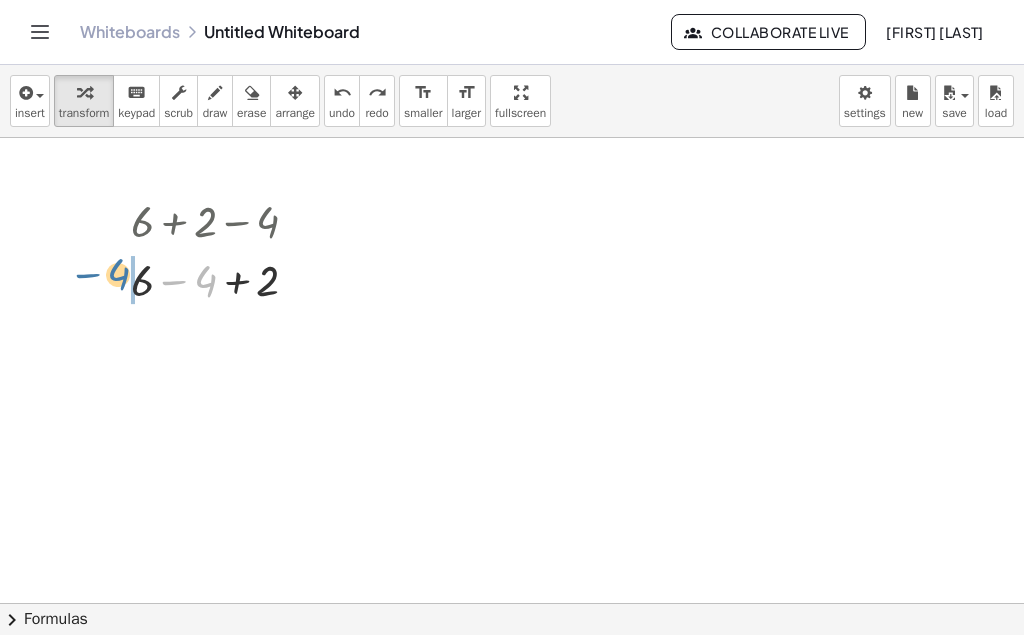 drag, startPoint x: 201, startPoint y: 271, endPoint x: 109, endPoint y: 266, distance: 92.13577 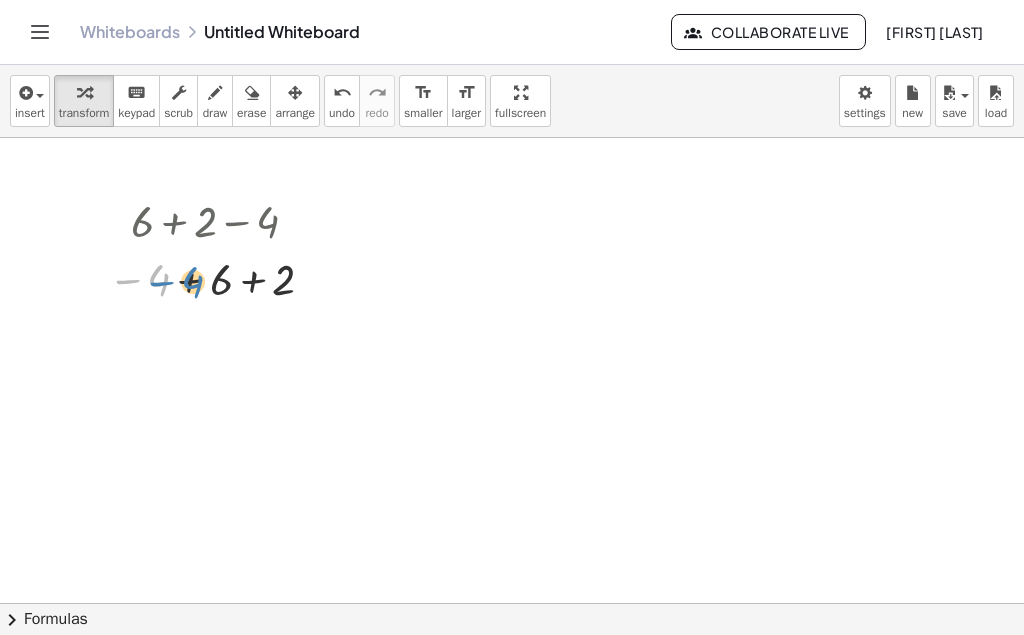 drag, startPoint x: 158, startPoint y: 283, endPoint x: 192, endPoint y: 285, distance: 34.058773 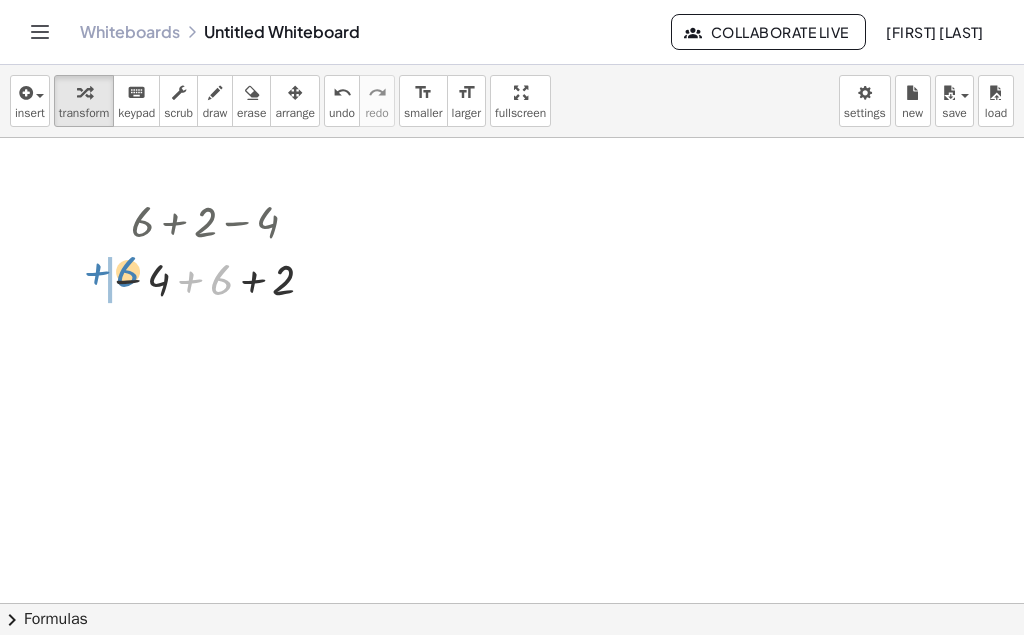 drag, startPoint x: 211, startPoint y: 278, endPoint x: 116, endPoint y: 287, distance: 95.42536 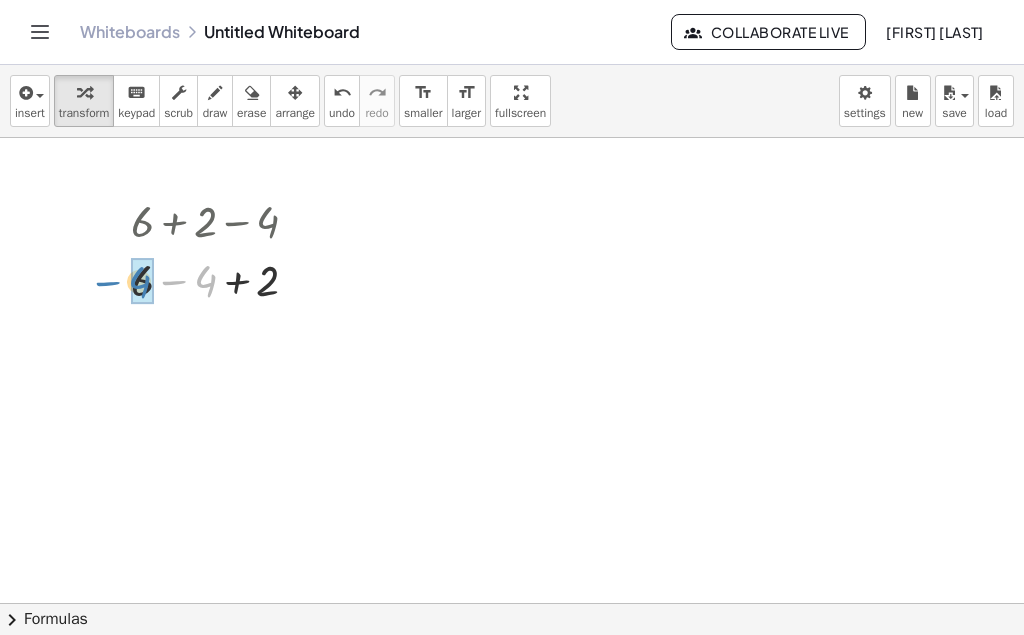 drag, startPoint x: 213, startPoint y: 288, endPoint x: 148, endPoint y: 290, distance: 65.03076 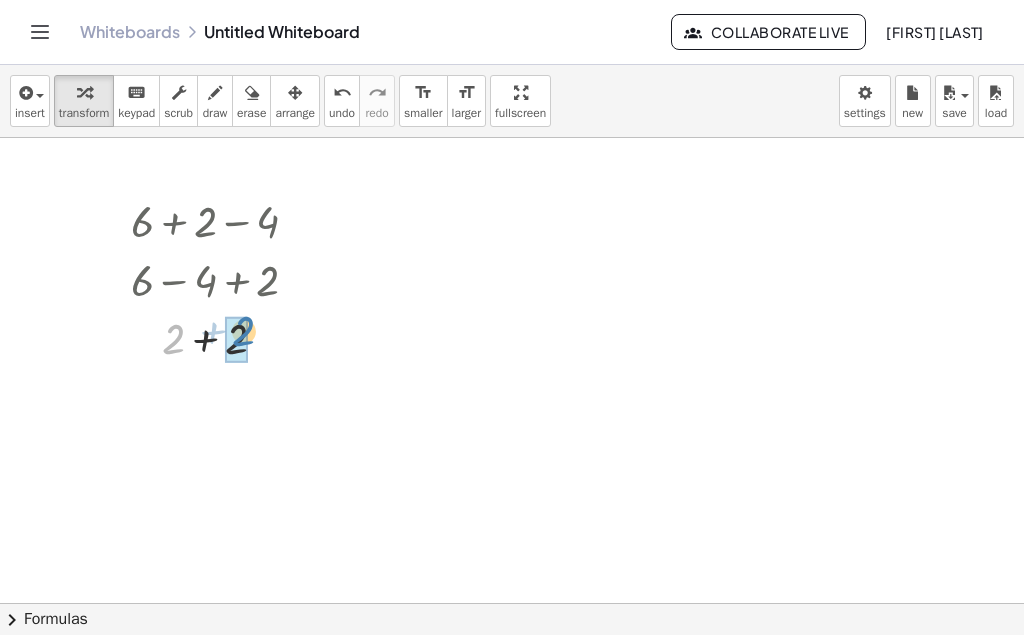 drag, startPoint x: 170, startPoint y: 343, endPoint x: 240, endPoint y: 345, distance: 70.028564 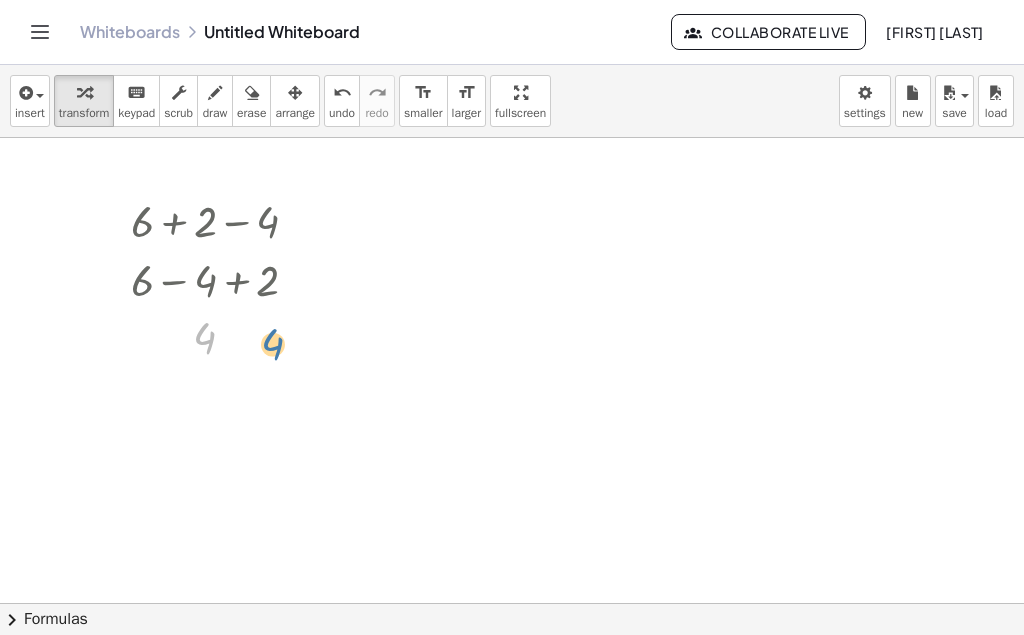 drag, startPoint x: 206, startPoint y: 338, endPoint x: 275, endPoint y: 345, distance: 69.354164 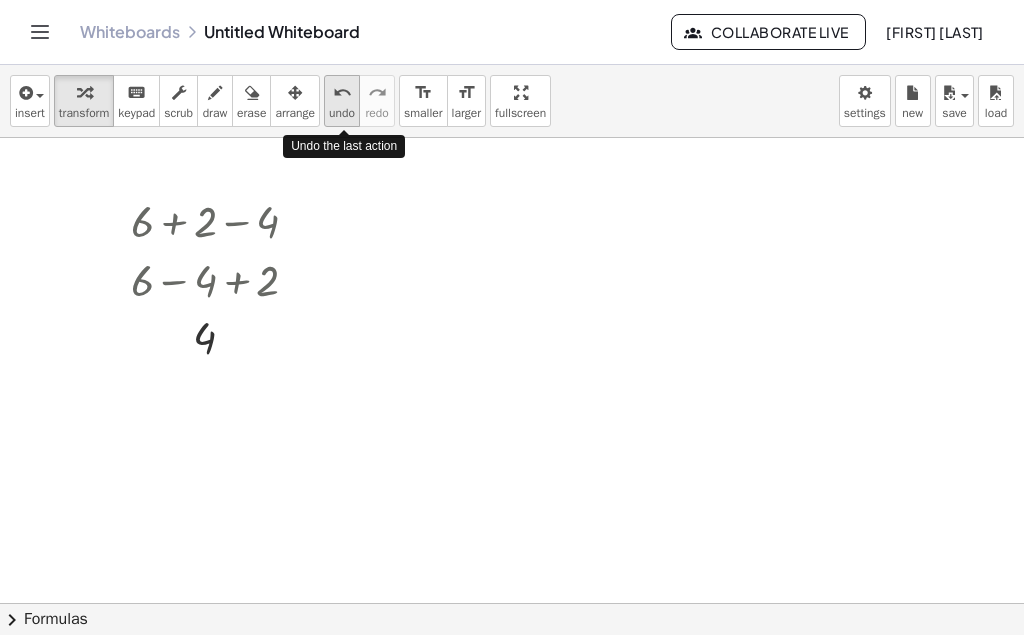 click on "undo" at bounding box center (342, 92) 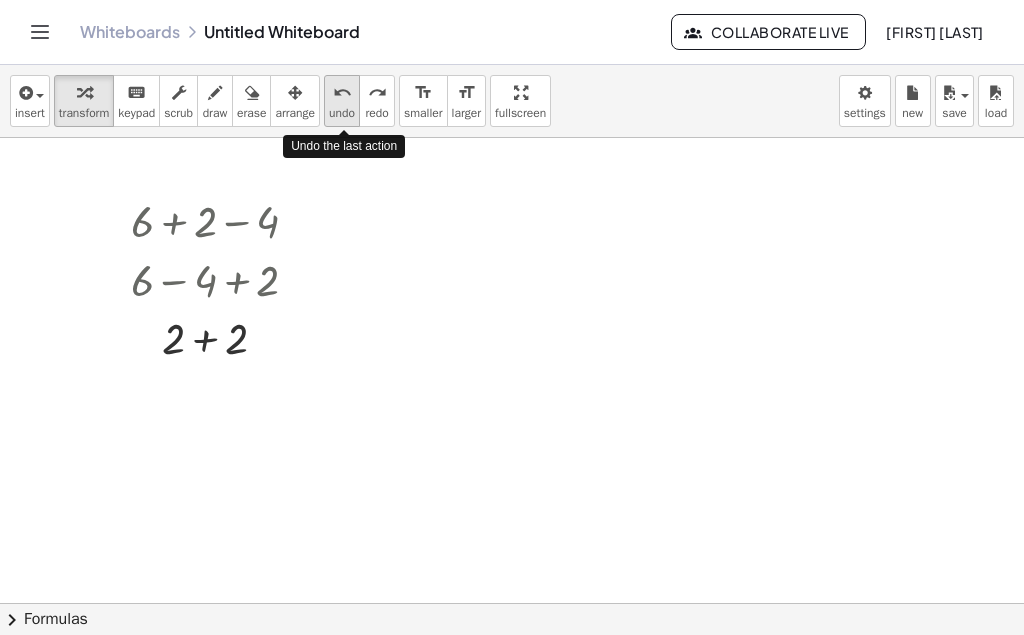 click on "undo" at bounding box center [342, 92] 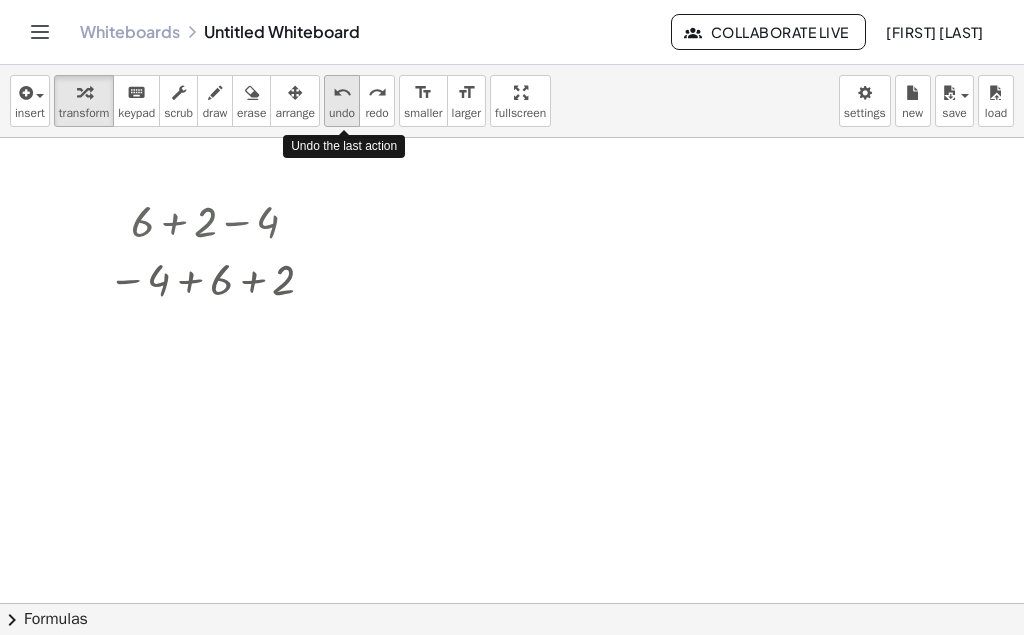click on "undo" at bounding box center [342, 92] 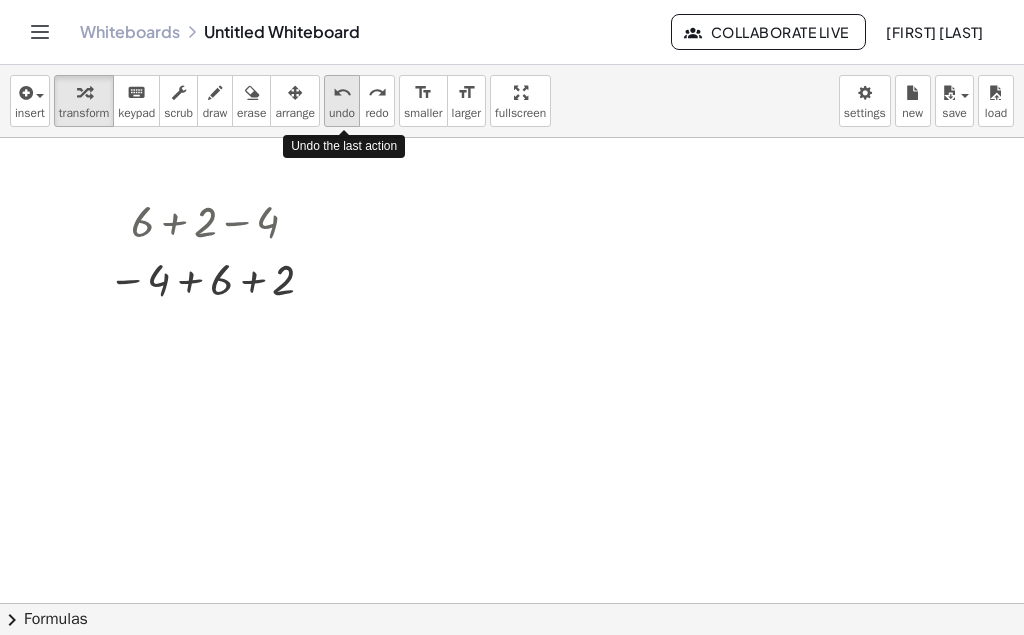 click on "undo" at bounding box center (342, 92) 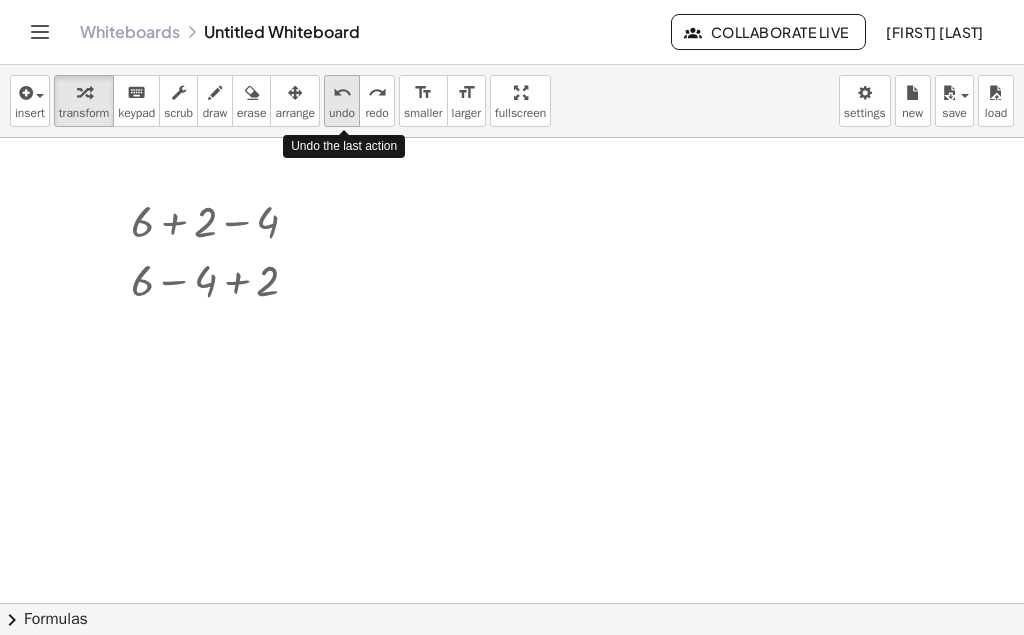 click on "undo" at bounding box center [342, 92] 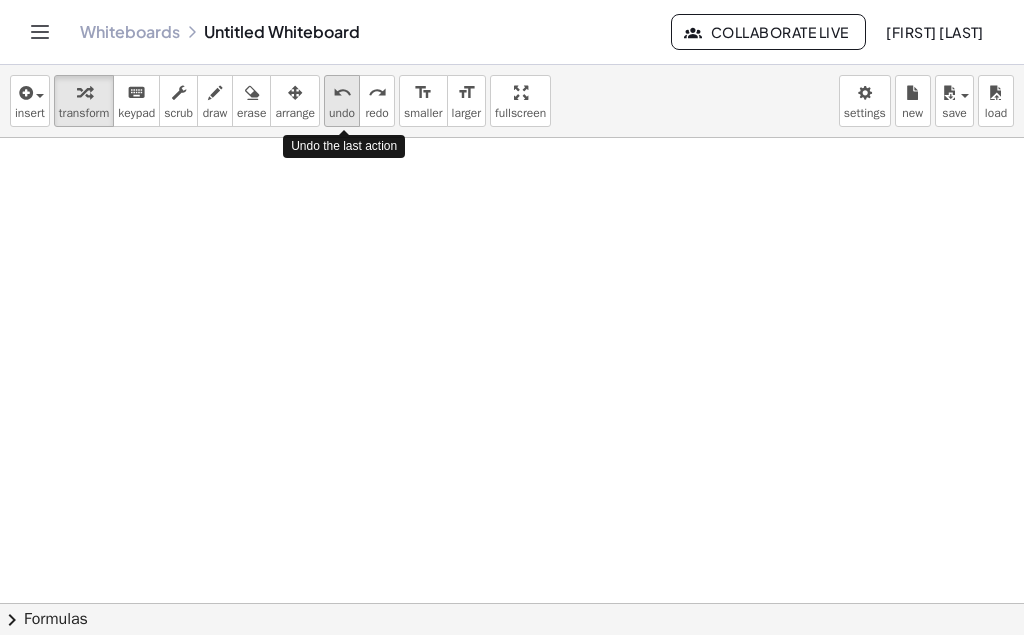 click on "undo" at bounding box center [342, 92] 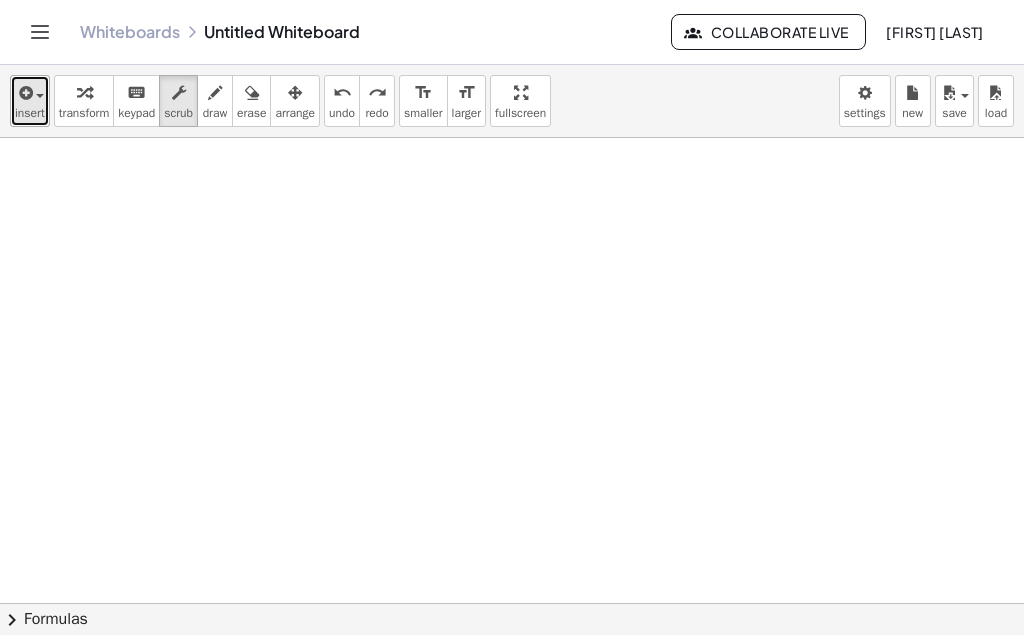 click on "insert" at bounding box center (30, 113) 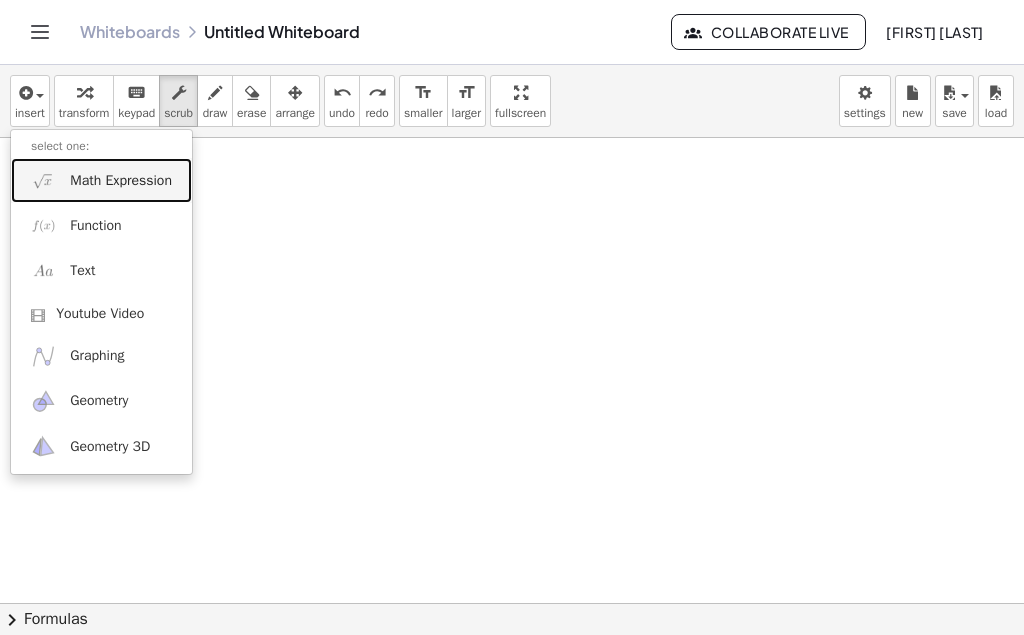 click on "Math Expression" at bounding box center [121, 181] 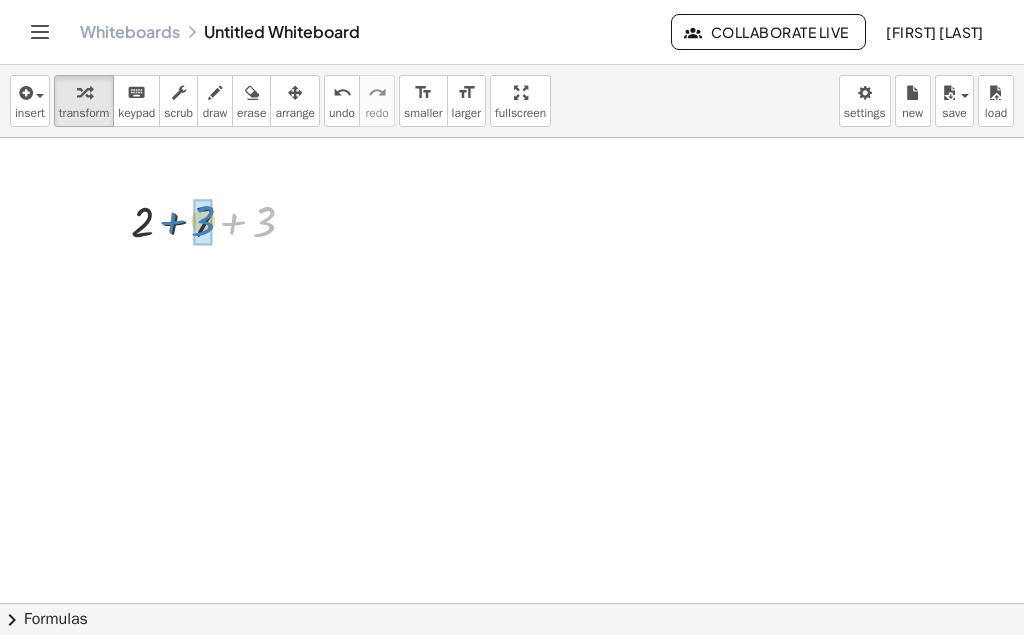 drag, startPoint x: 255, startPoint y: 192, endPoint x: 194, endPoint y: 191, distance: 61.008198 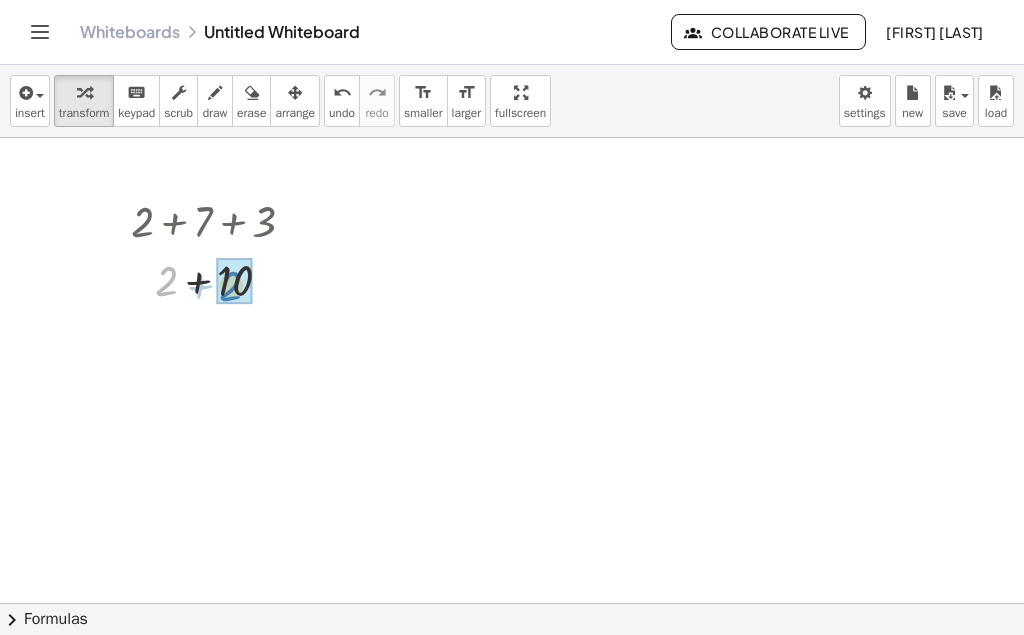 drag, startPoint x: 163, startPoint y: 292, endPoint x: 228, endPoint y: 297, distance: 65.192024 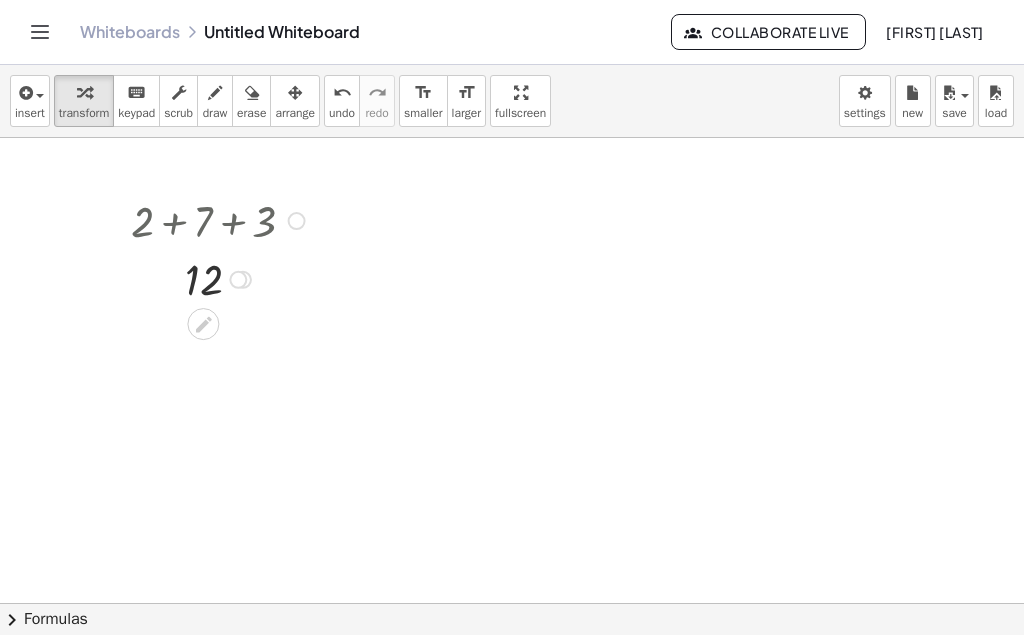 click at bounding box center (116, 248) 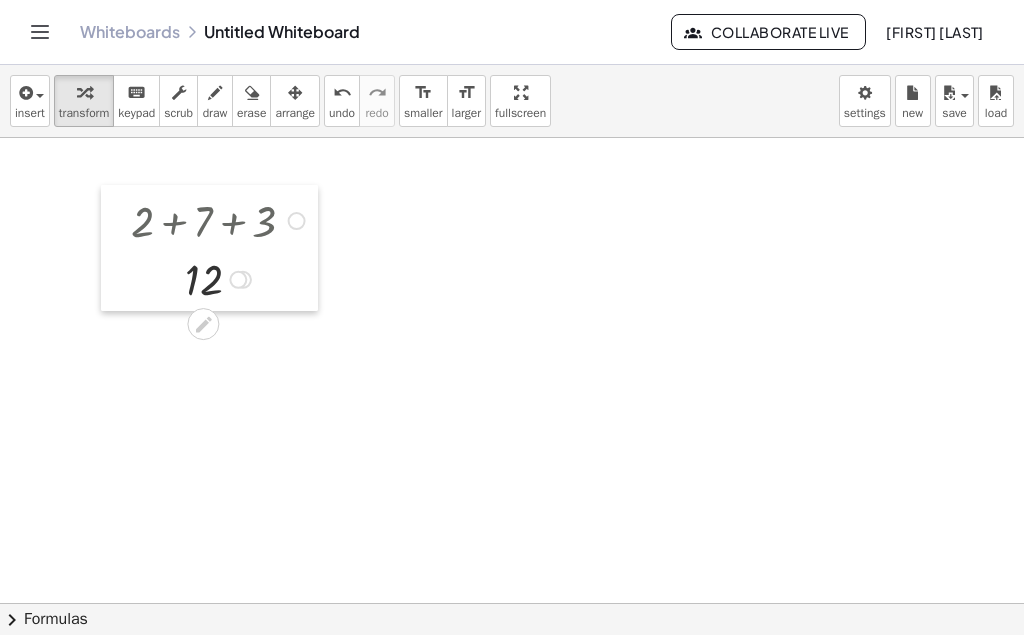 click at bounding box center (116, 248) 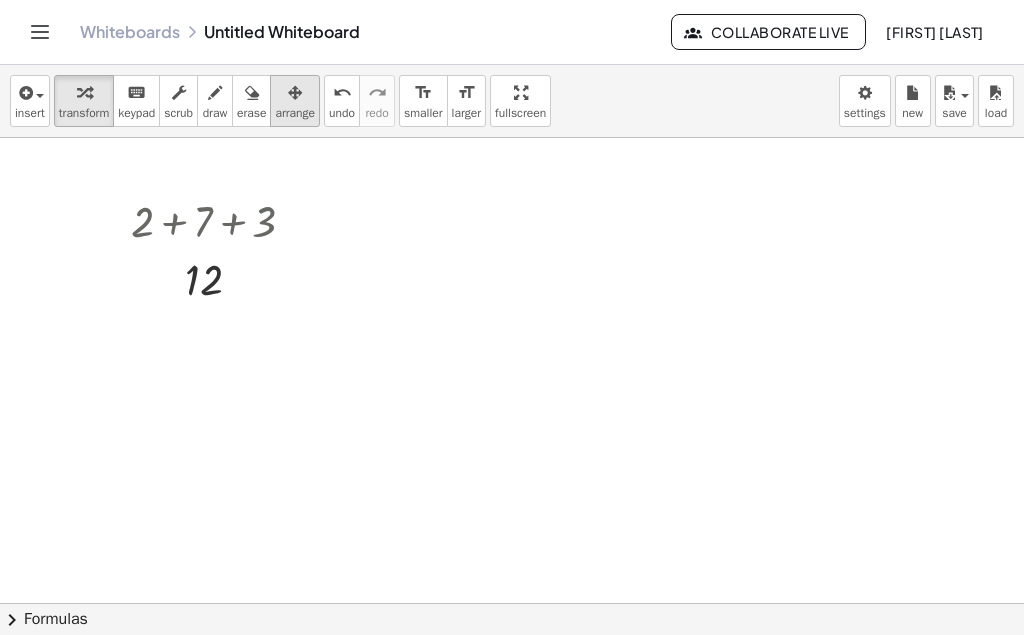 click on "arrange" at bounding box center (295, 113) 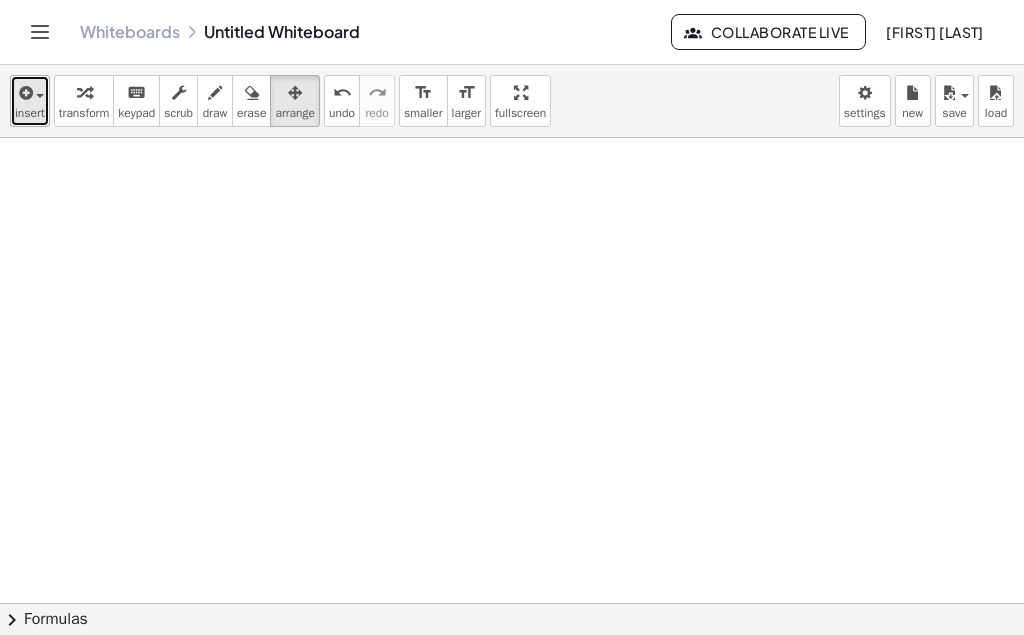 click at bounding box center [40, 96] 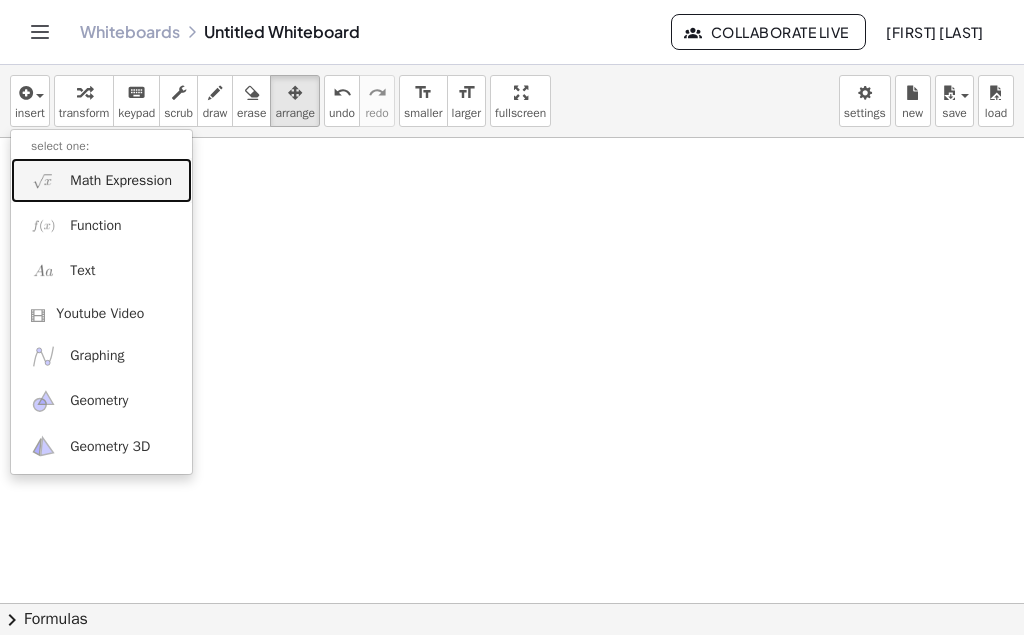 click on "Math Expression" at bounding box center (101, 180) 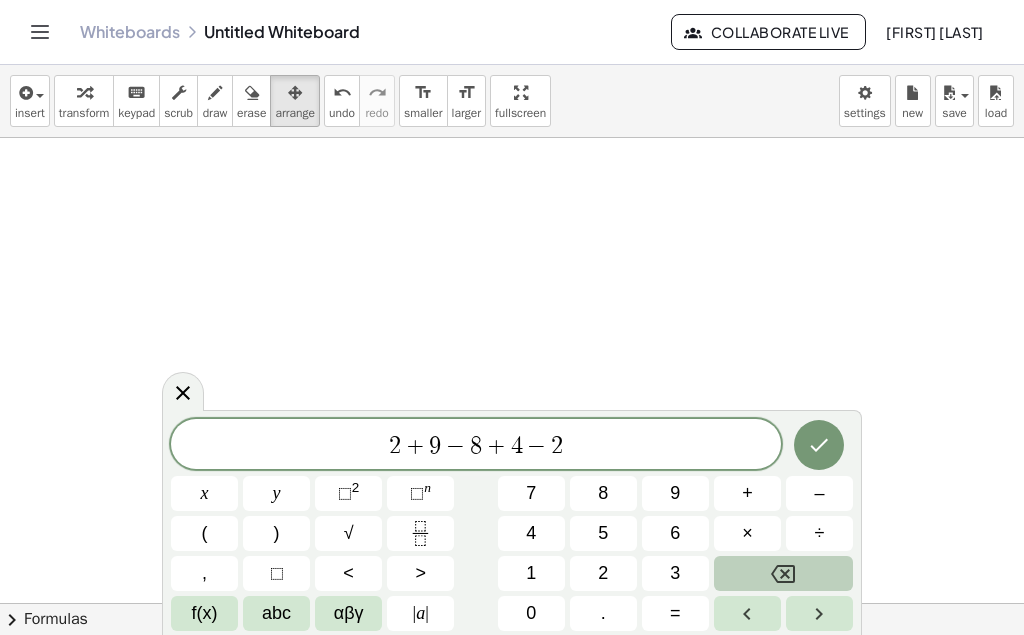 click 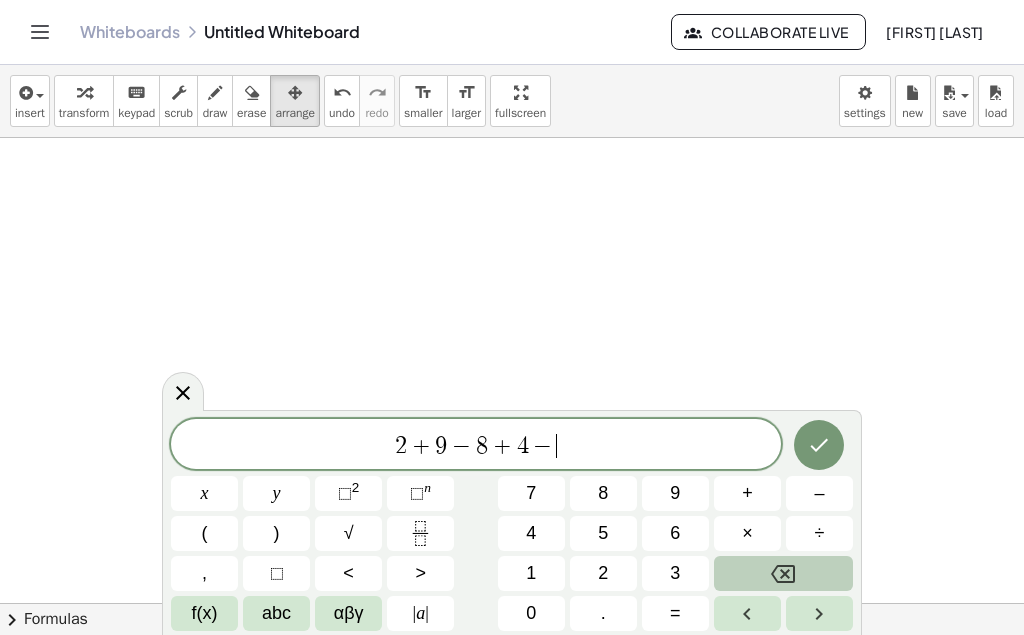 click 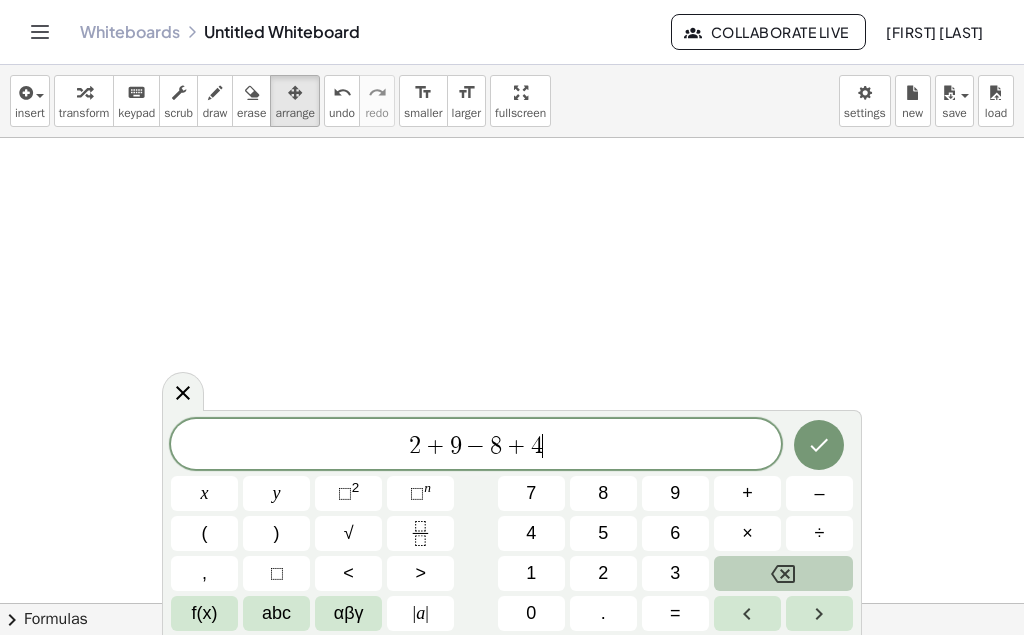 click 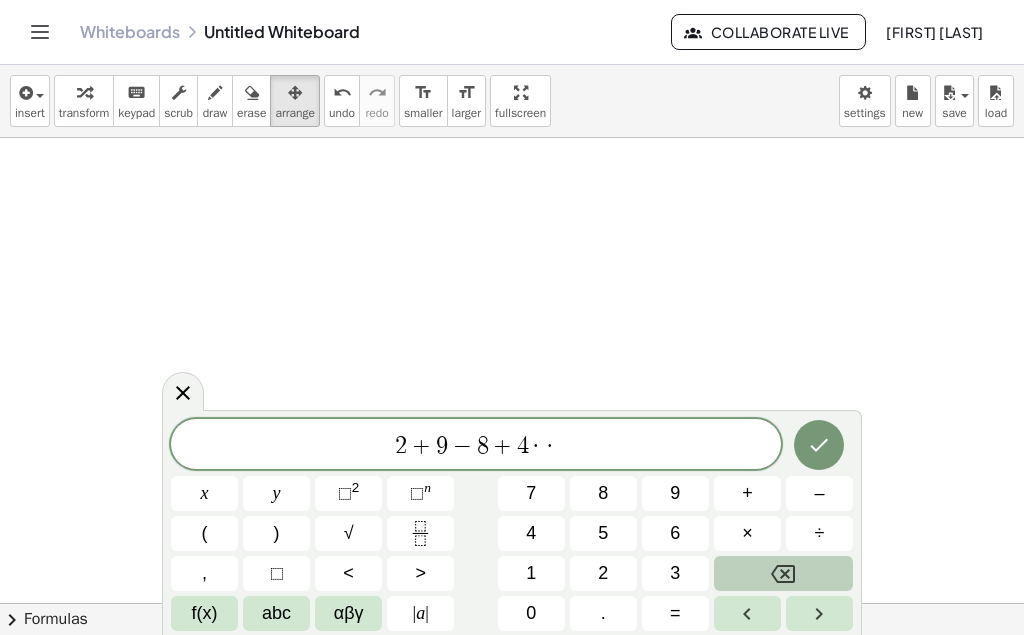 click at bounding box center [783, 573] 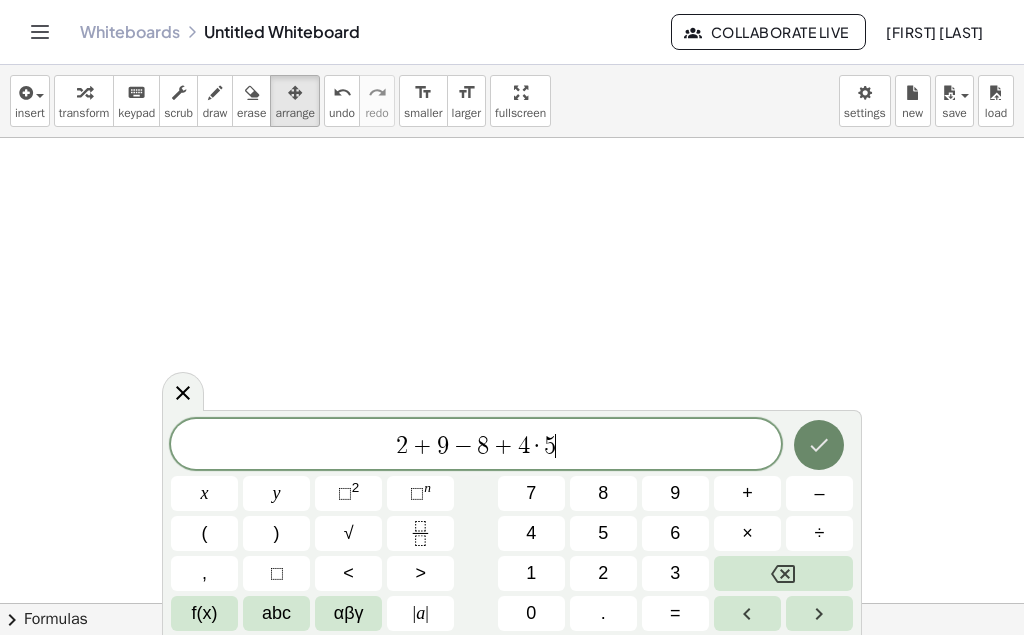 click 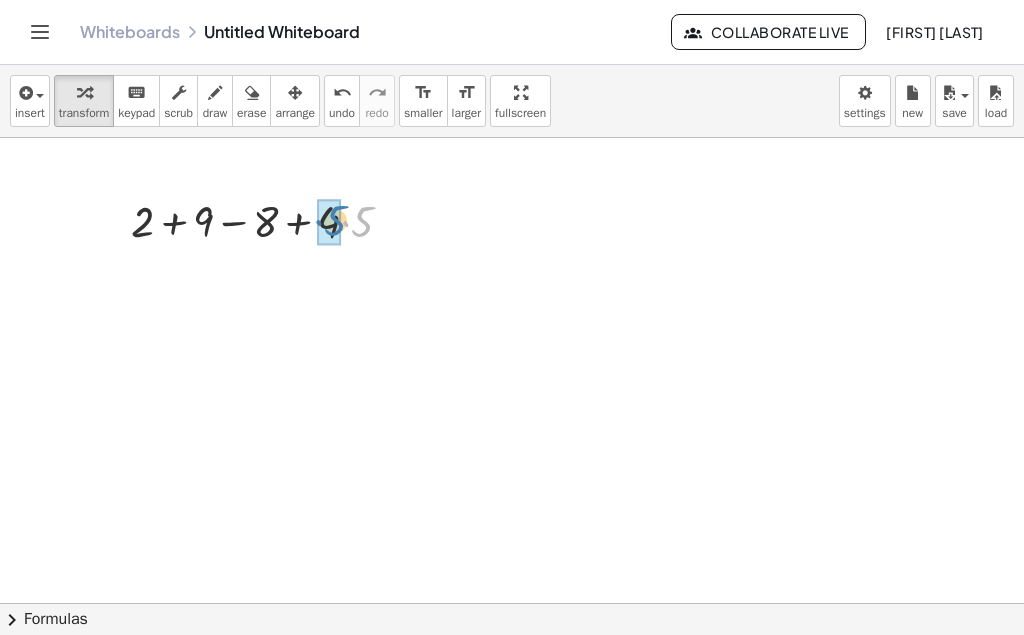 drag, startPoint x: 355, startPoint y: 226, endPoint x: 328, endPoint y: 225, distance: 27.018513 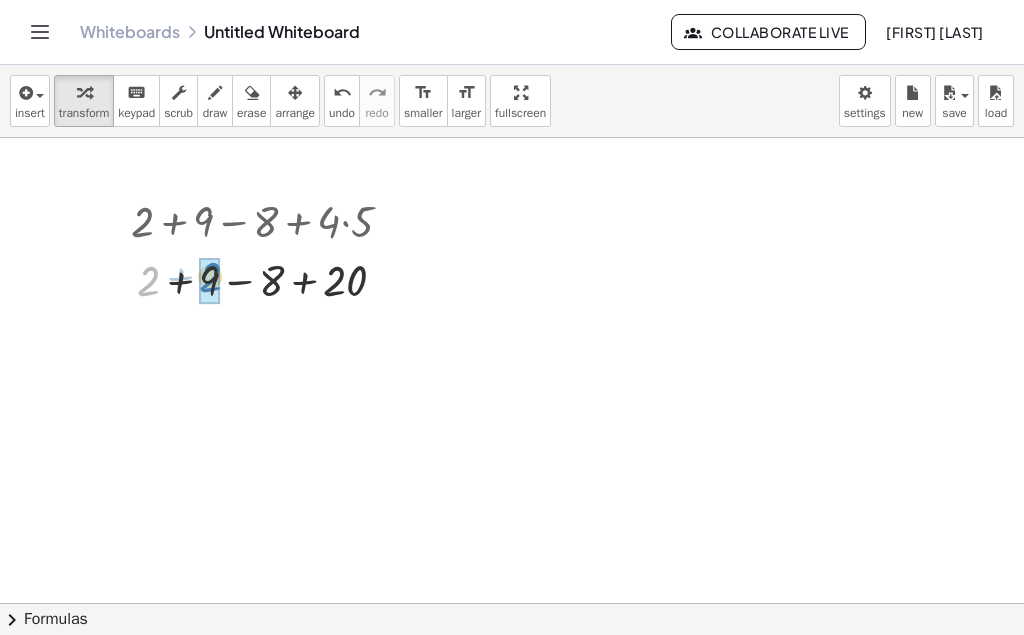 drag, startPoint x: 147, startPoint y: 286, endPoint x: 209, endPoint y: 282, distance: 62.1289 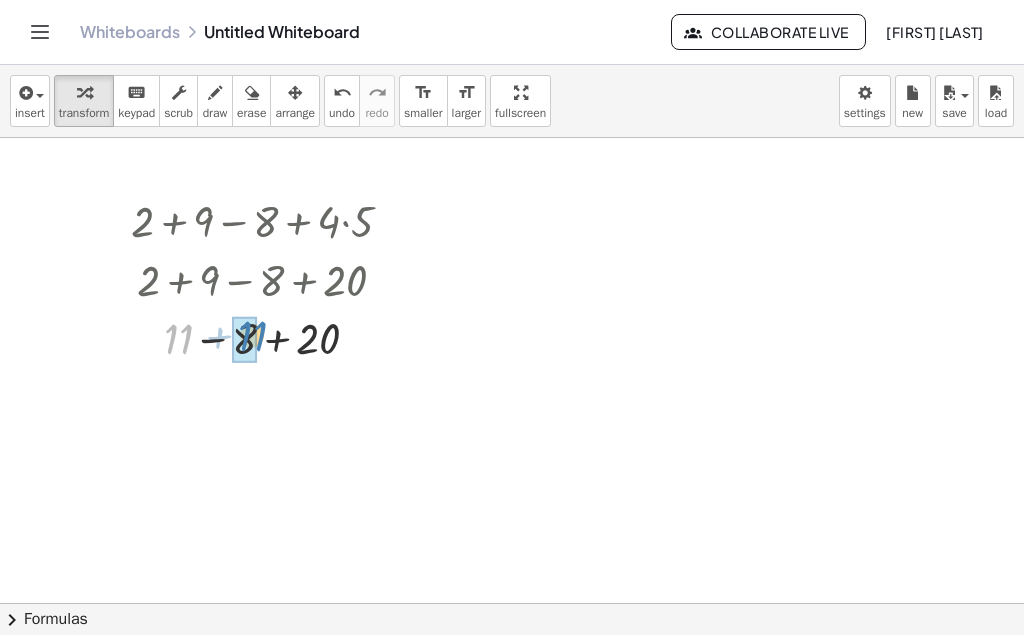 drag, startPoint x: 175, startPoint y: 344, endPoint x: 250, endPoint y: 340, distance: 75.10659 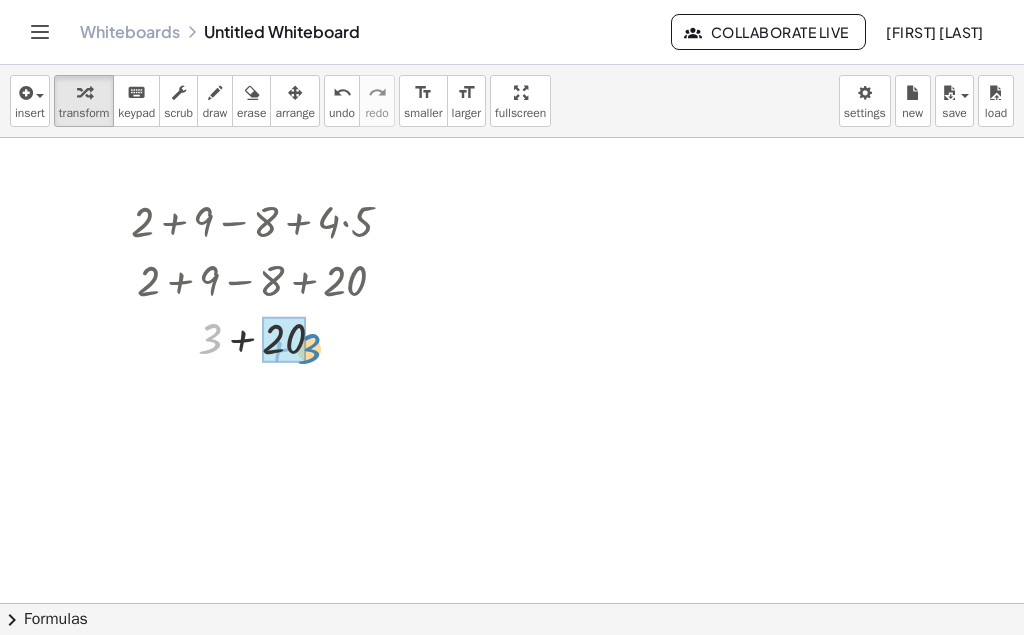 drag, startPoint x: 211, startPoint y: 340, endPoint x: 298, endPoint y: 344, distance: 87.0919 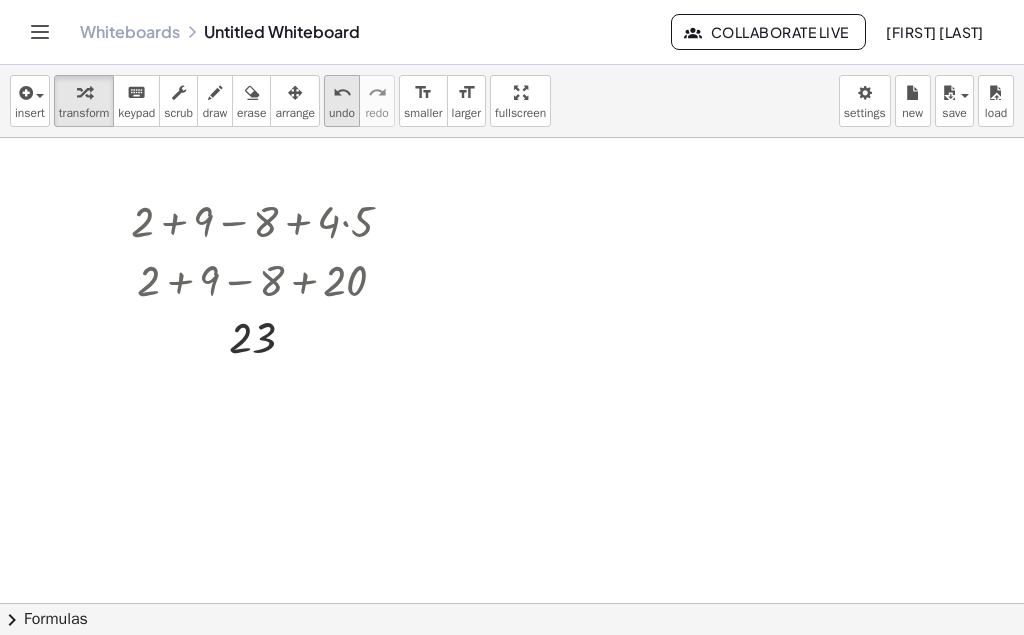 click on "undo" at bounding box center [342, 92] 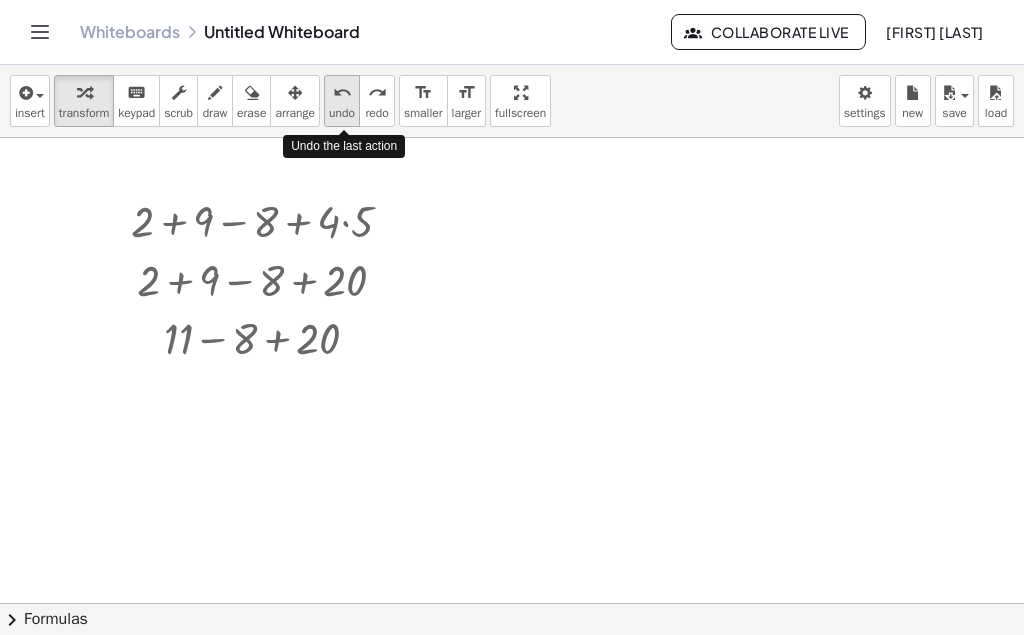 click on "undo" at bounding box center [342, 113] 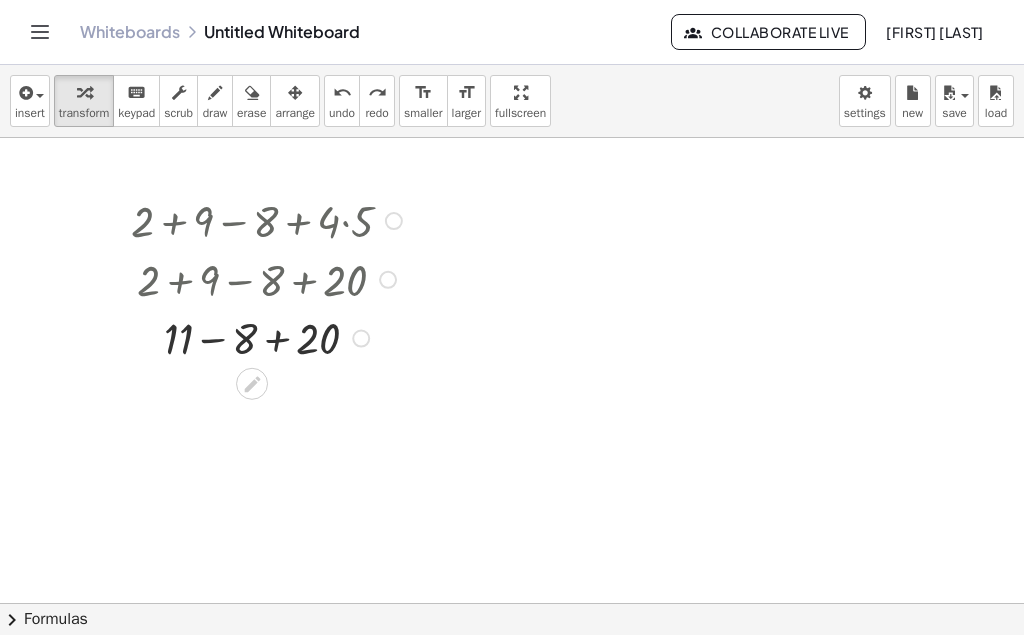 click at bounding box center (269, 219) 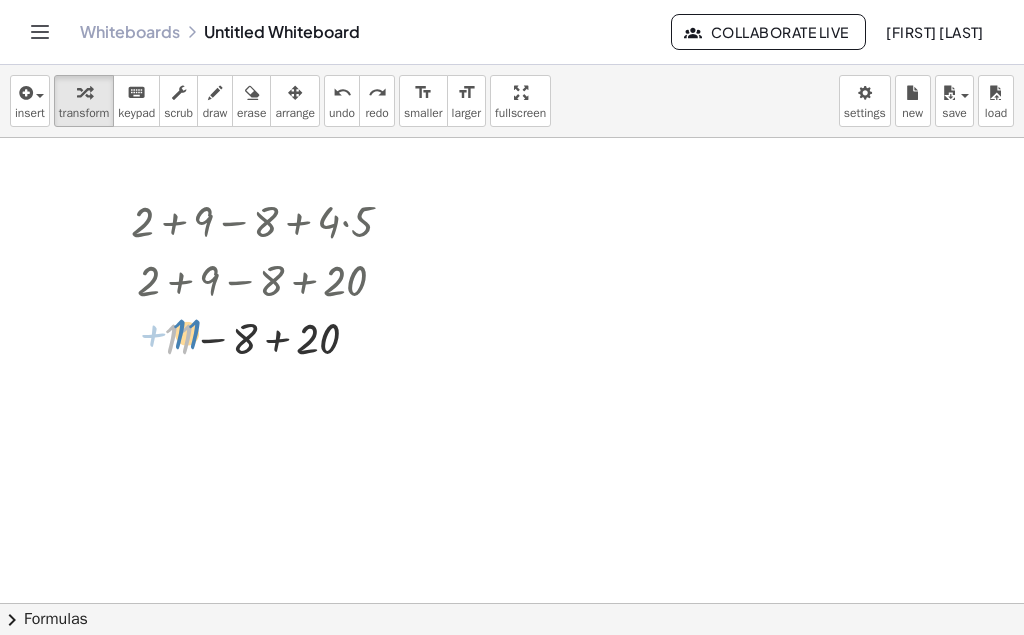drag, startPoint x: 178, startPoint y: 330, endPoint x: 166, endPoint y: 320, distance: 15.6205 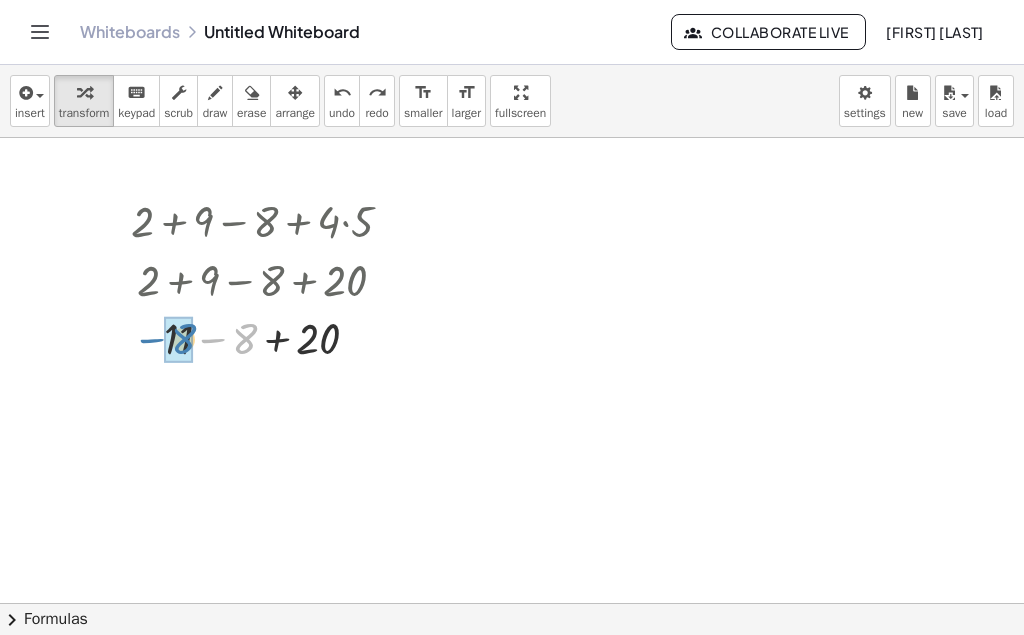 drag, startPoint x: 246, startPoint y: 339, endPoint x: 184, endPoint y: 339, distance: 62 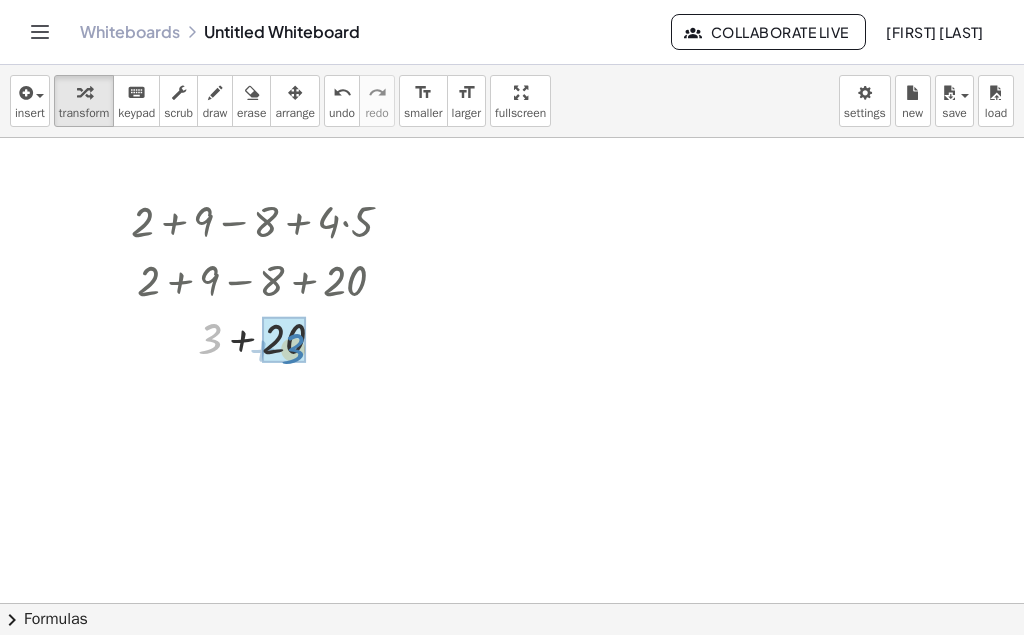drag, startPoint x: 207, startPoint y: 336, endPoint x: 290, endPoint y: 346, distance: 83.60024 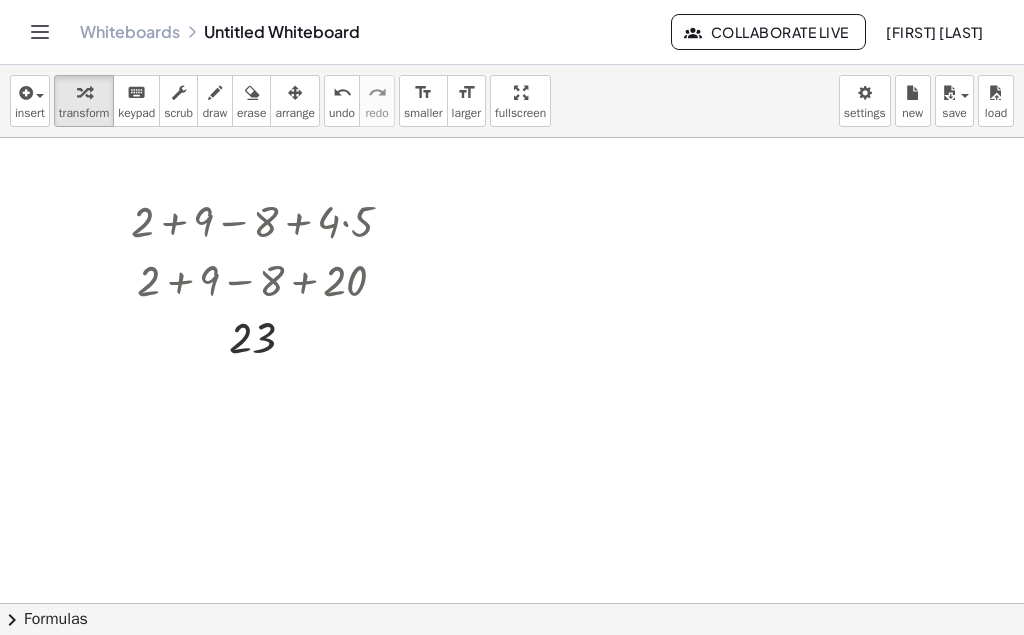 click at bounding box center [512, -1025] 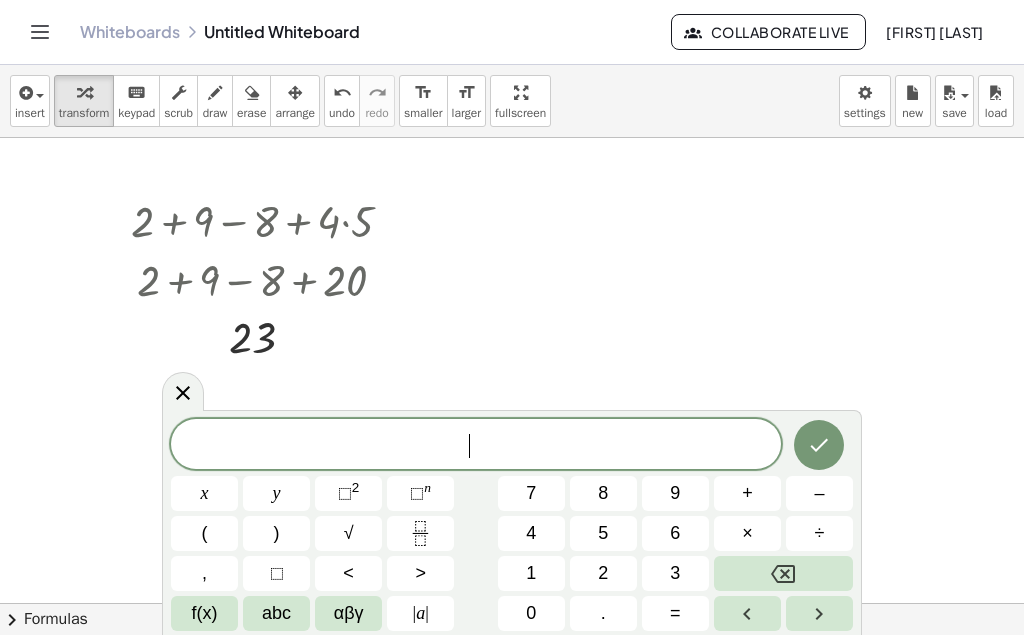 click at bounding box center (512, -1025) 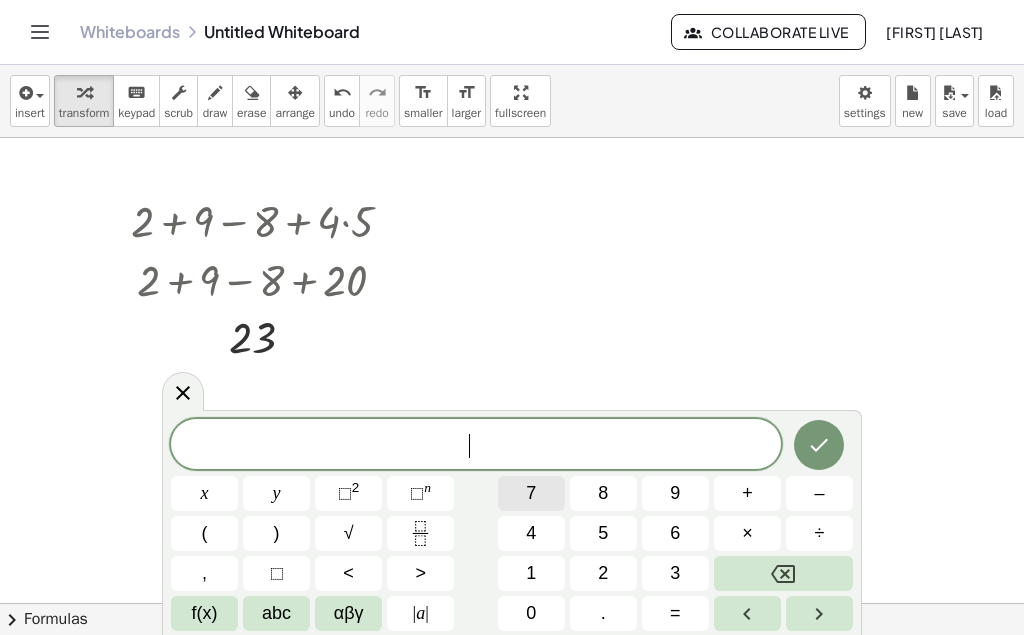 click on "7" at bounding box center [531, 493] 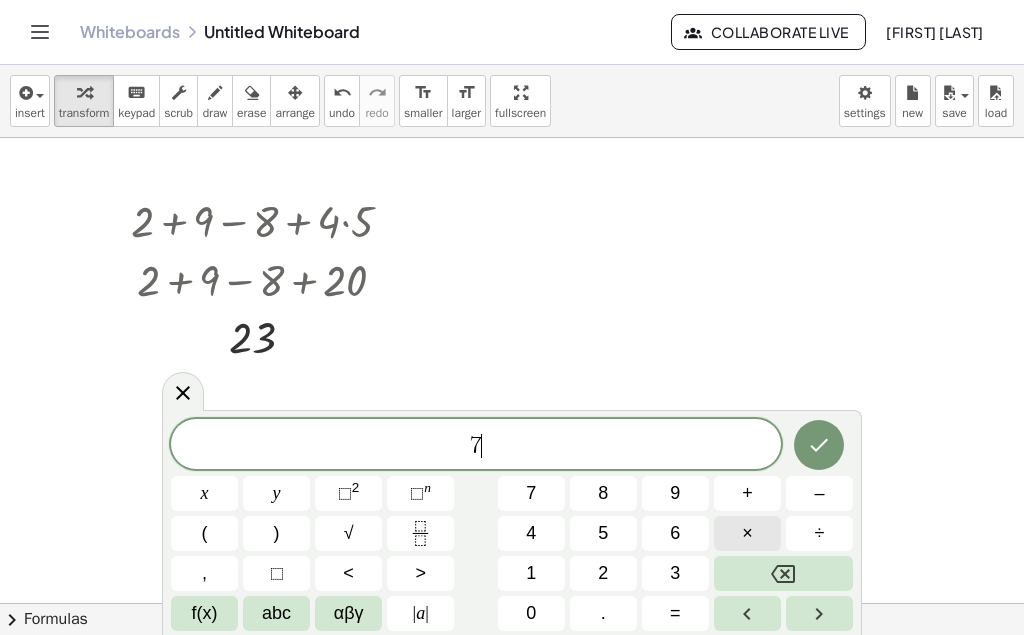 click on "×" at bounding box center (747, 533) 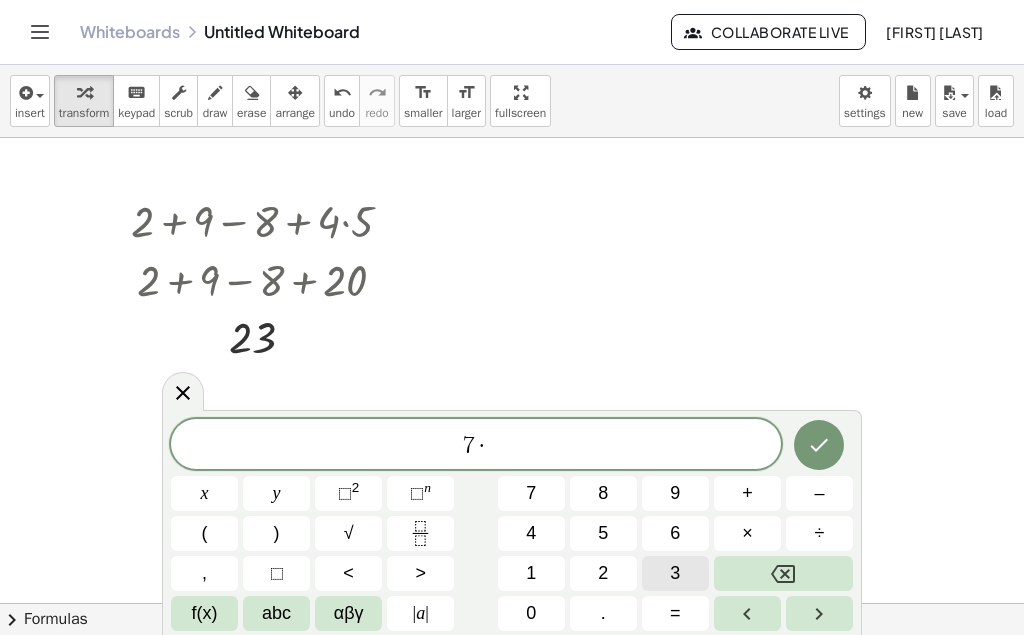 click on "3" at bounding box center [675, 573] 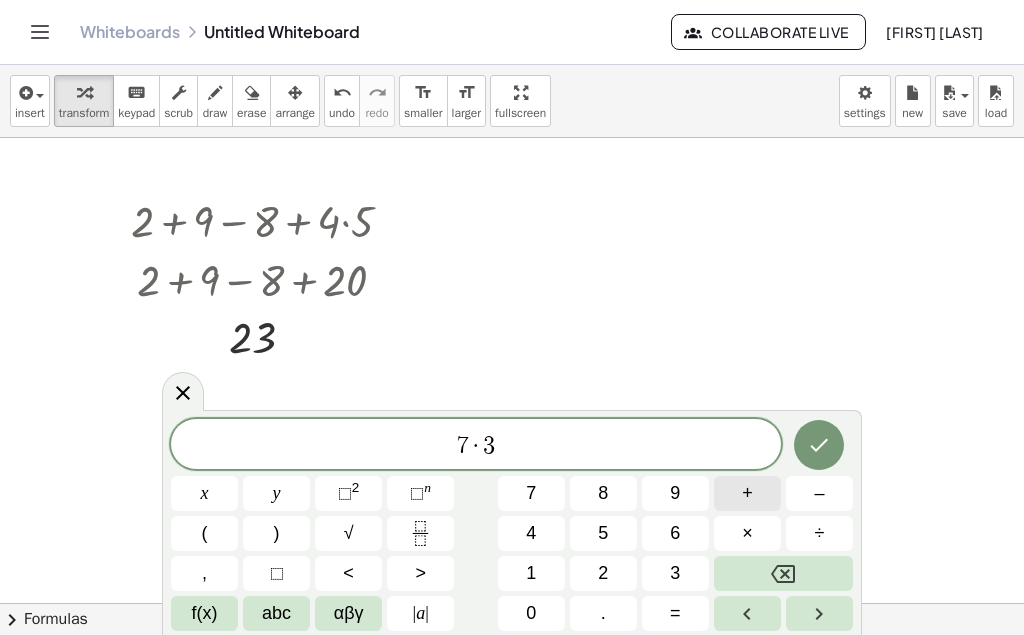 click on "+" at bounding box center [747, 493] 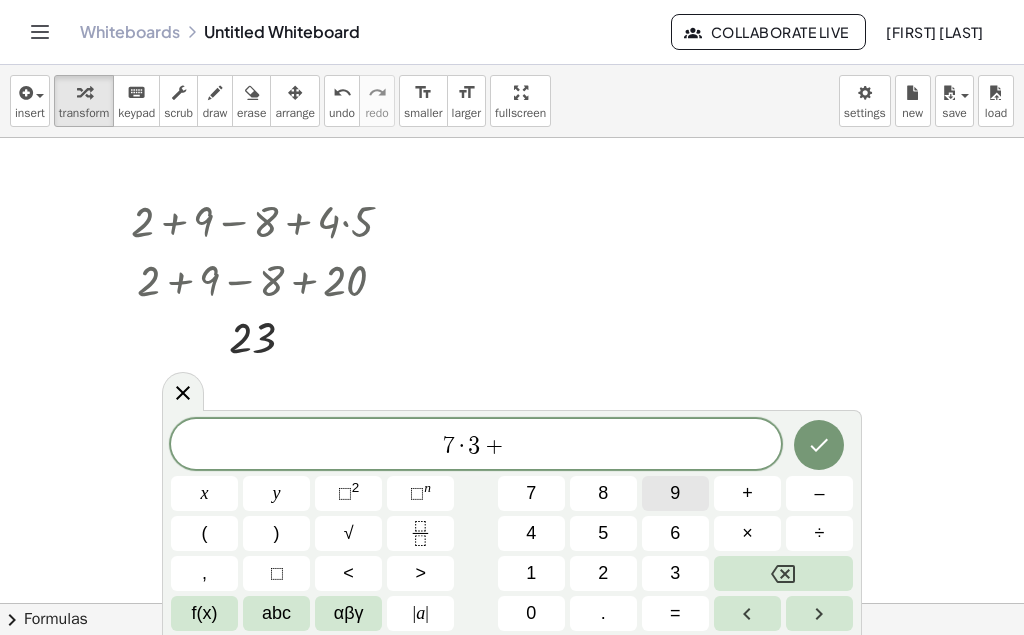 click on "9" at bounding box center (675, 493) 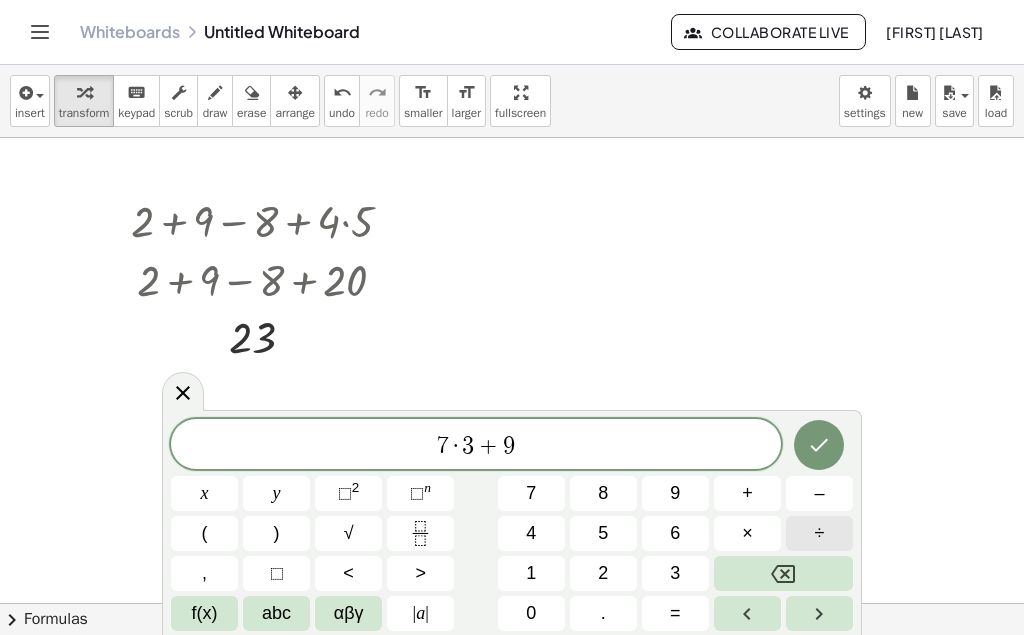 click on "÷" at bounding box center [820, 533] 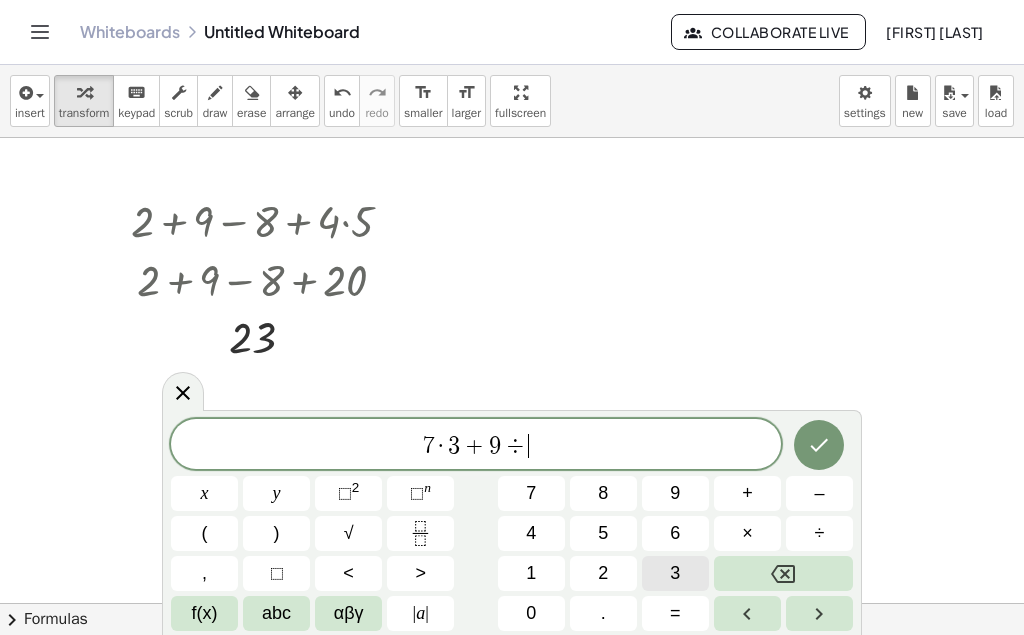 click on "3" at bounding box center [675, 573] 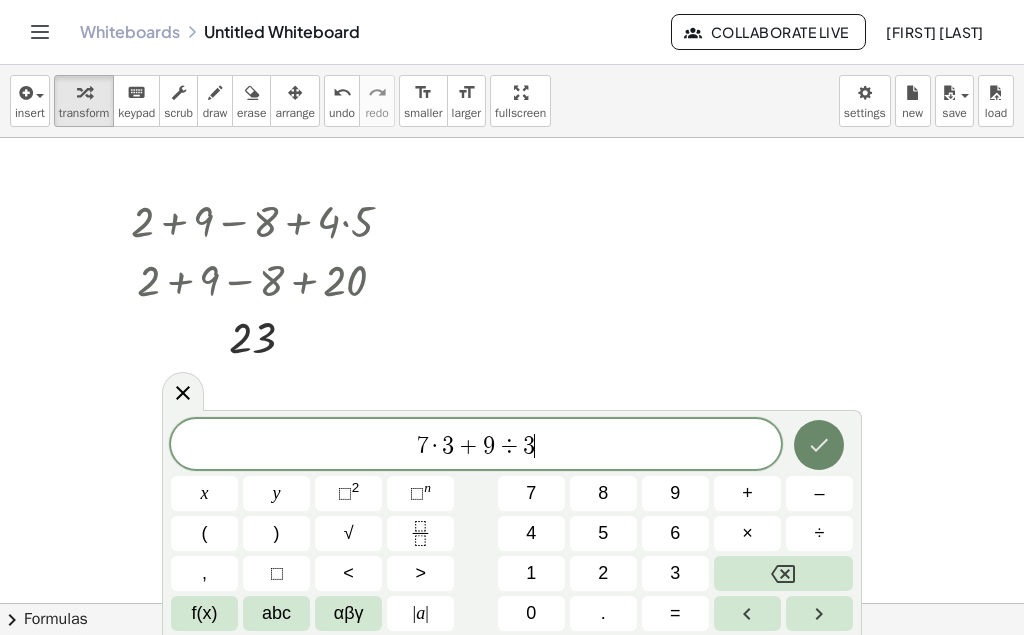click at bounding box center [819, 445] 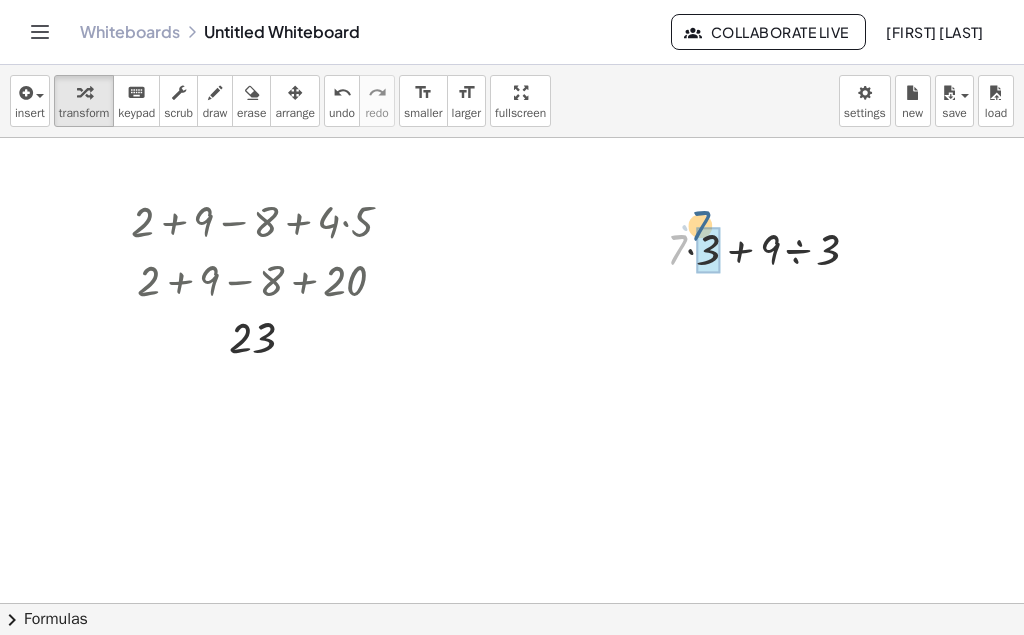 drag, startPoint x: 676, startPoint y: 258, endPoint x: 695, endPoint y: 237, distance: 28.319605 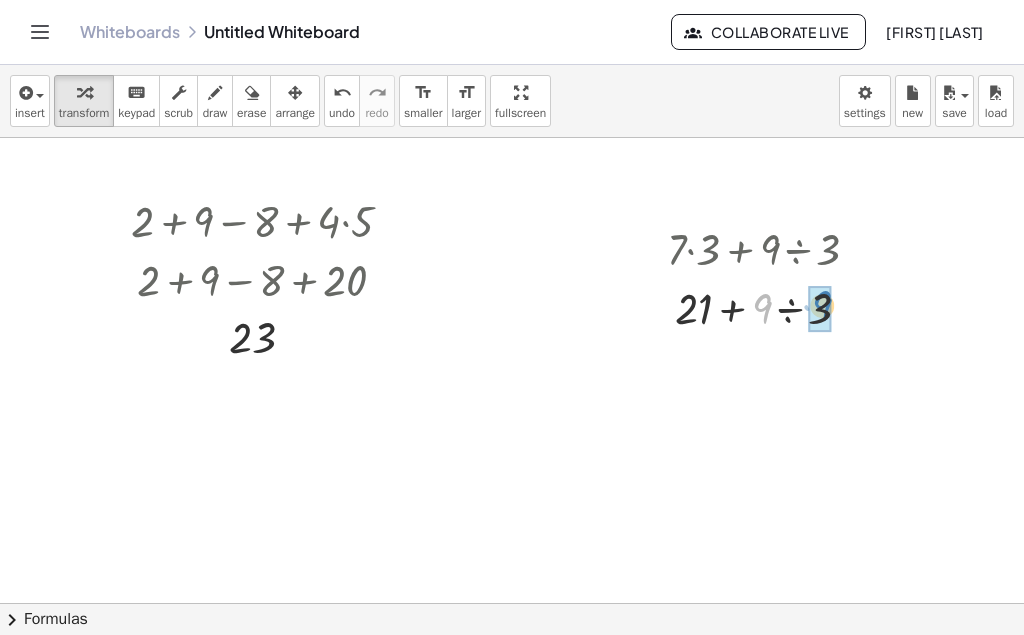 drag, startPoint x: 765, startPoint y: 313, endPoint x: 825, endPoint y: 310, distance: 60.074955 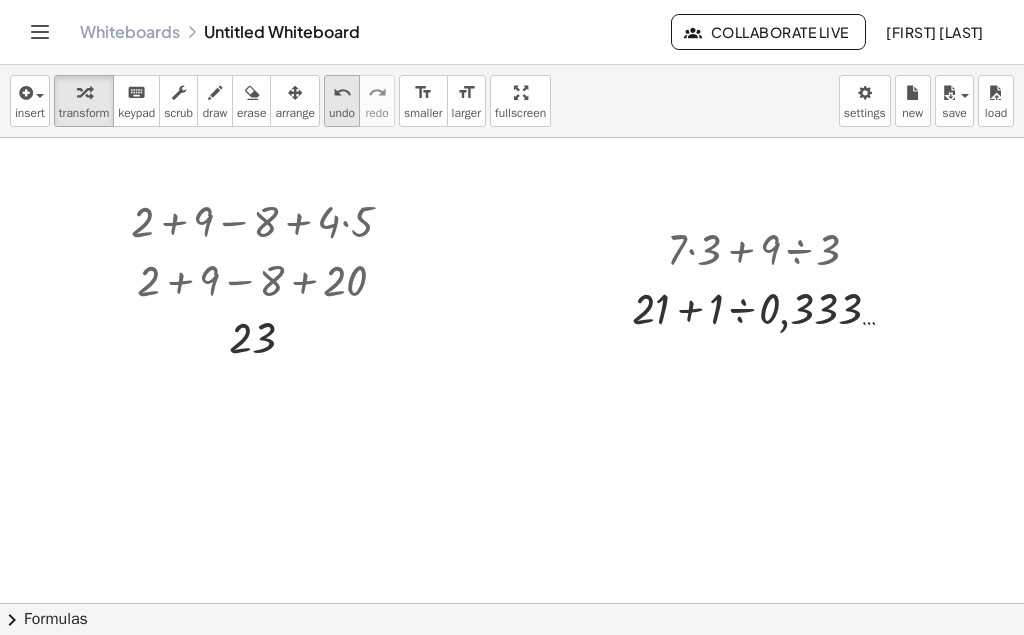 click on "undo" at bounding box center [342, 93] 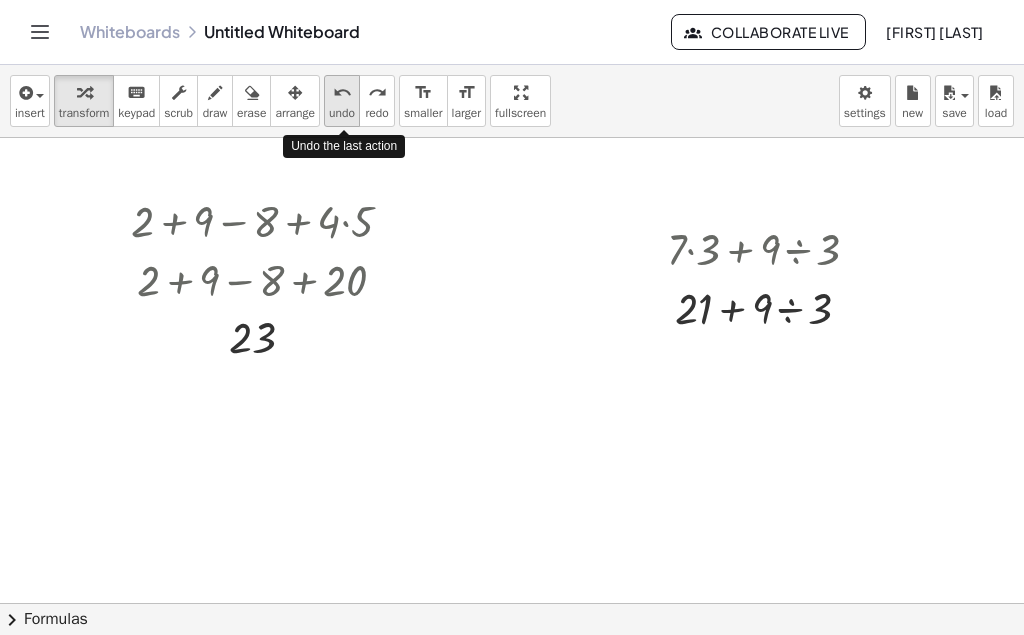click on "undo" at bounding box center (342, 93) 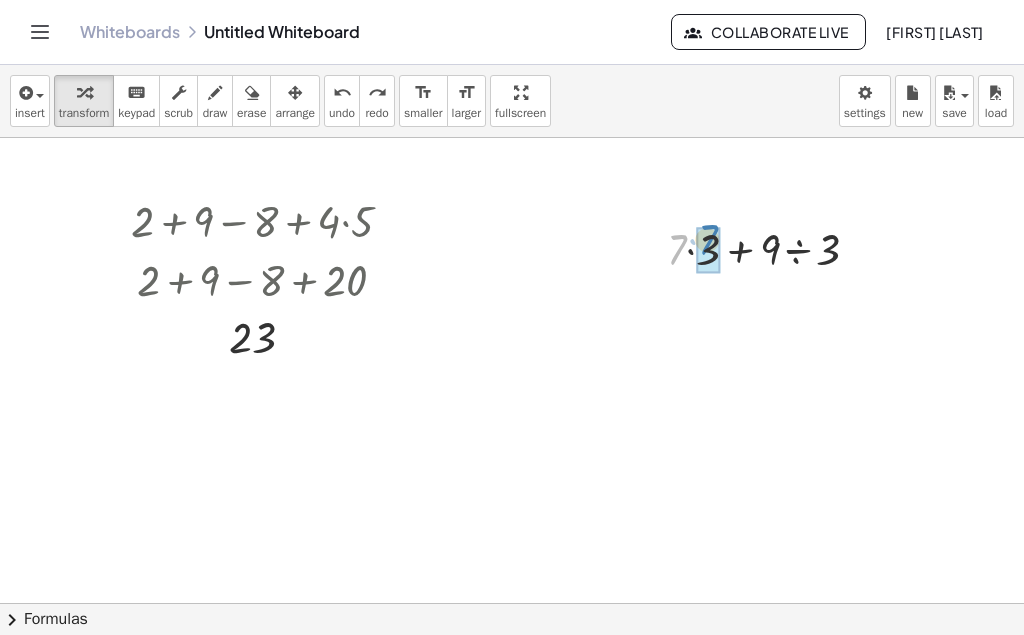 drag, startPoint x: 671, startPoint y: 265, endPoint x: 704, endPoint y: 265, distance: 33 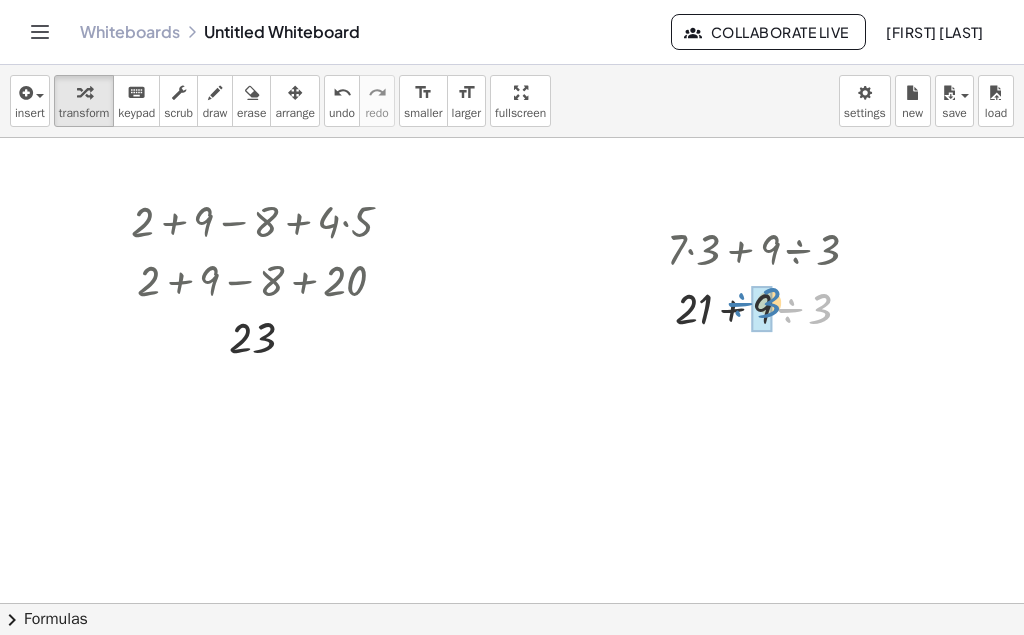 drag, startPoint x: 817, startPoint y: 309, endPoint x: 766, endPoint y: 303, distance: 51.351727 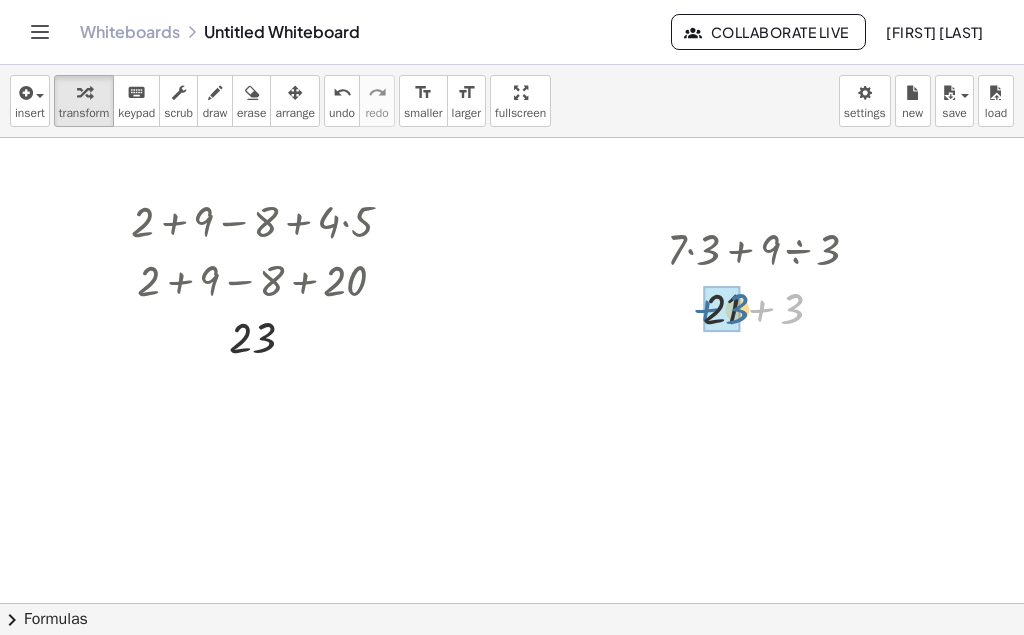 drag, startPoint x: 795, startPoint y: 309, endPoint x: 737, endPoint y: 324, distance: 59.908264 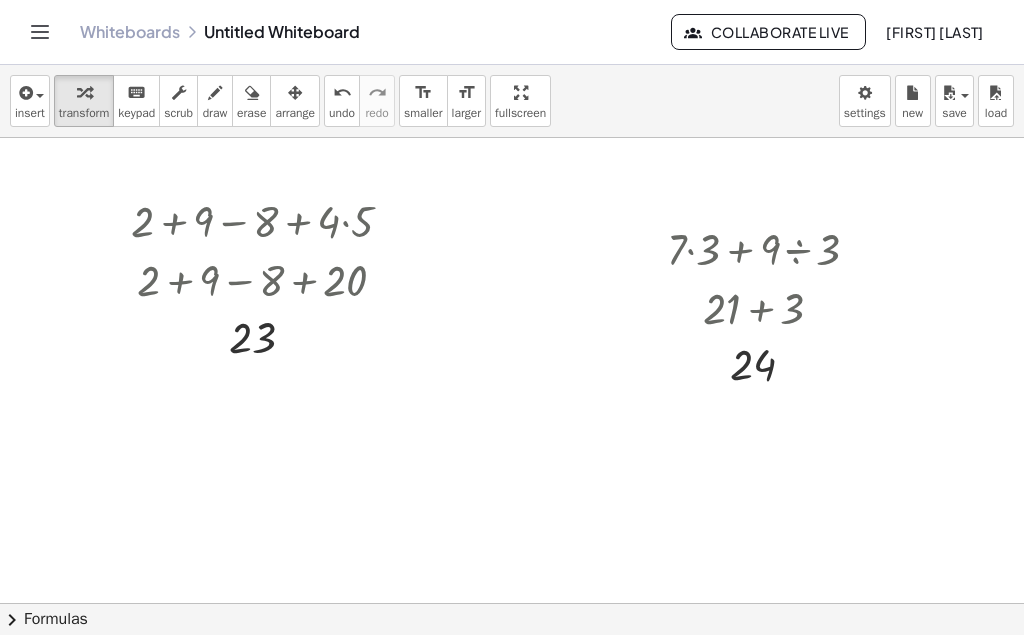 click at bounding box center (512, -1025) 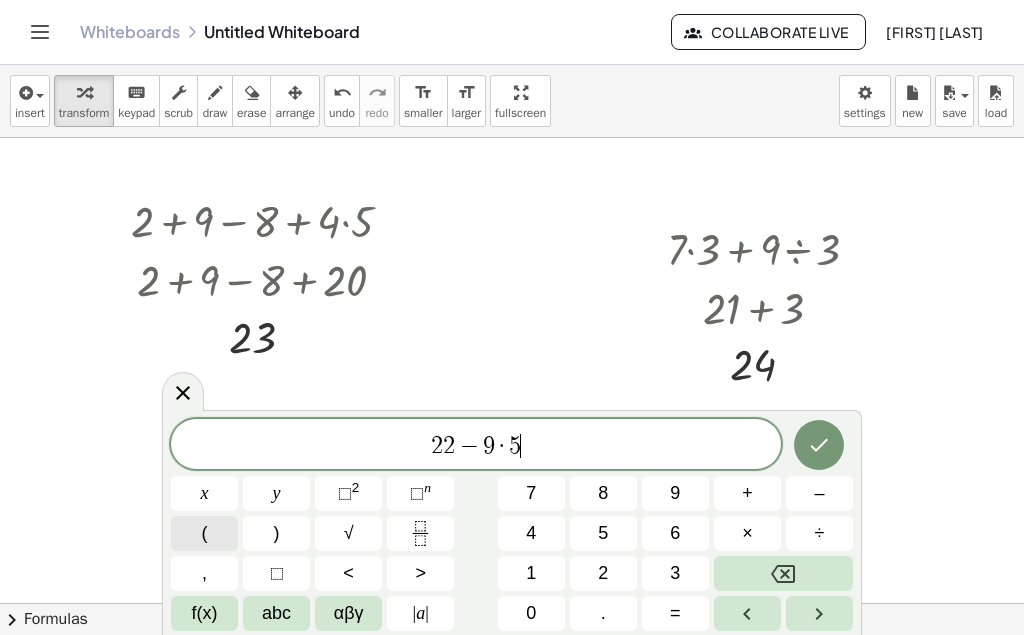 click on "(" at bounding box center [204, 533] 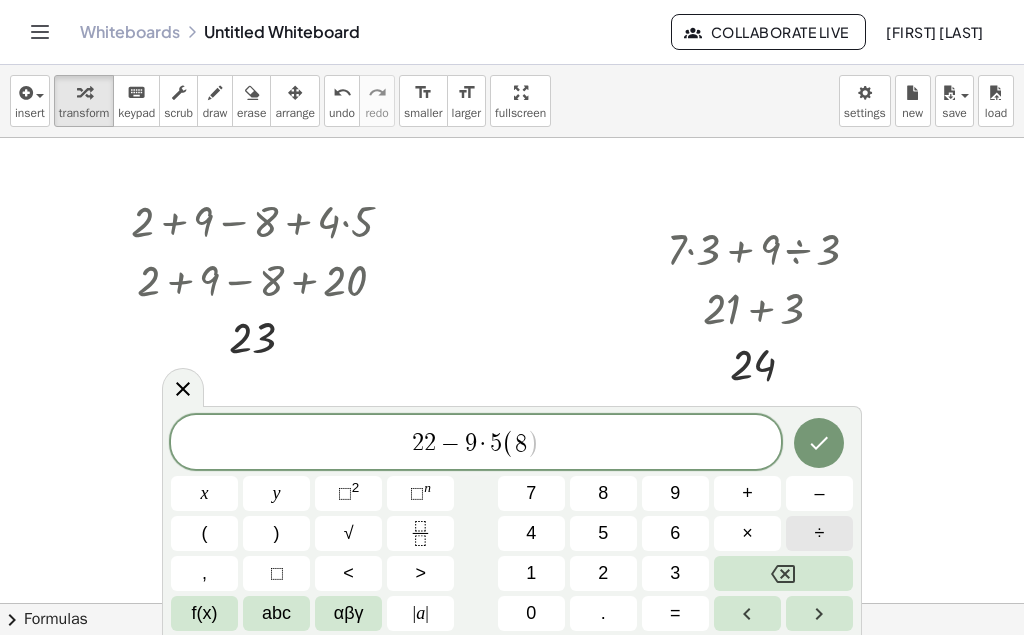 click on "÷" at bounding box center (820, 533) 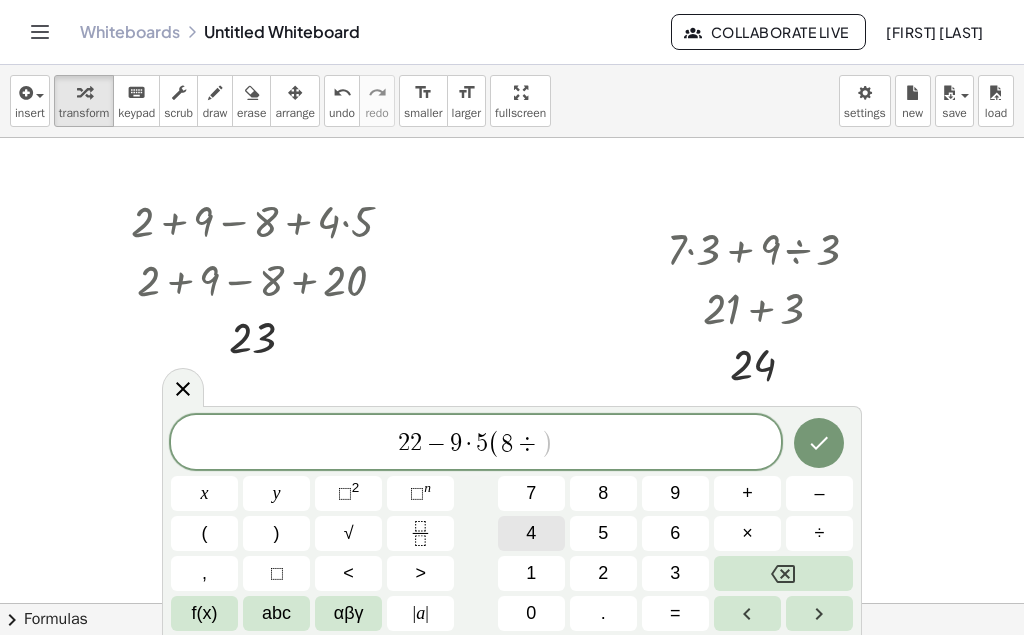click on "4" at bounding box center (531, 533) 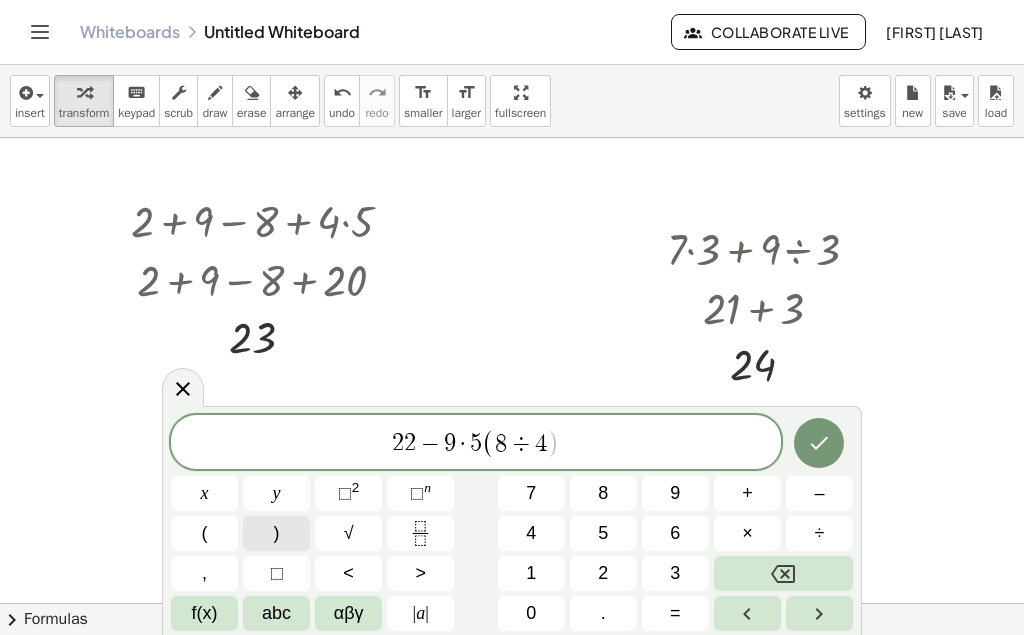 click on ")" at bounding box center (277, 533) 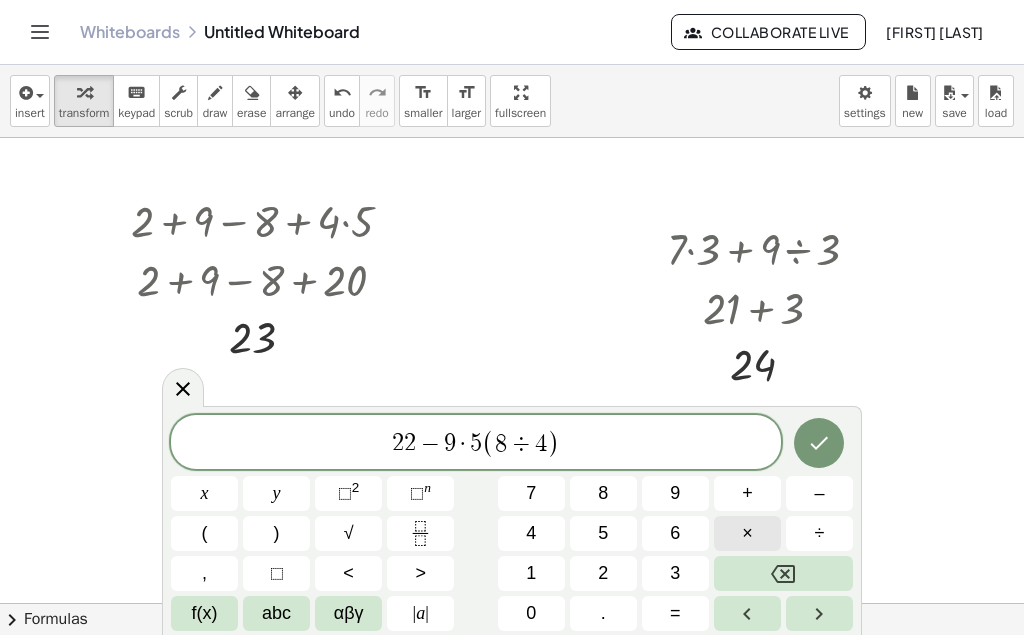 click on "×" at bounding box center (747, 533) 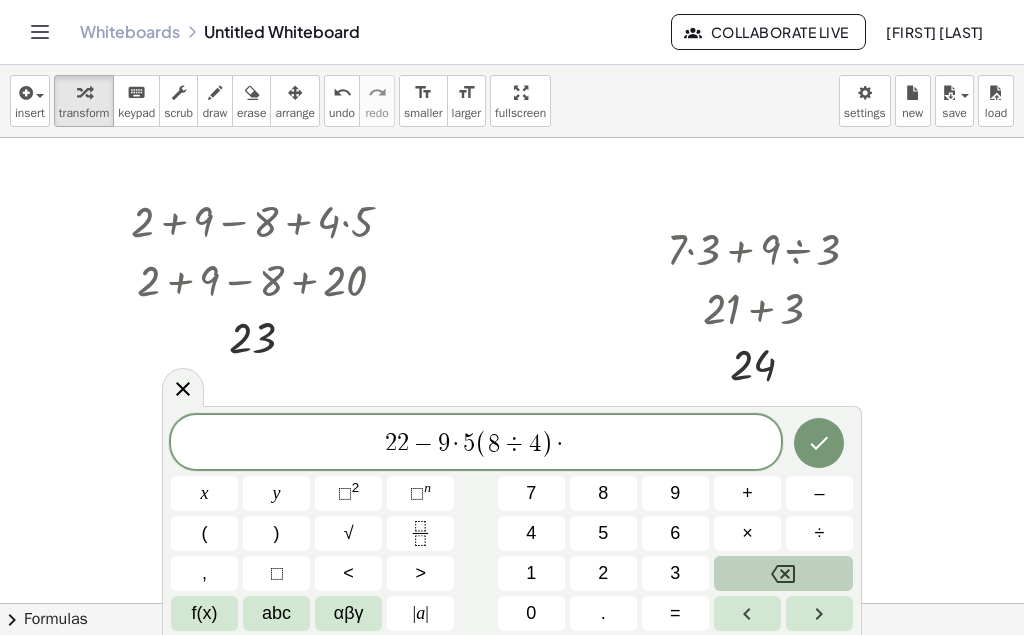 click at bounding box center (783, 573) 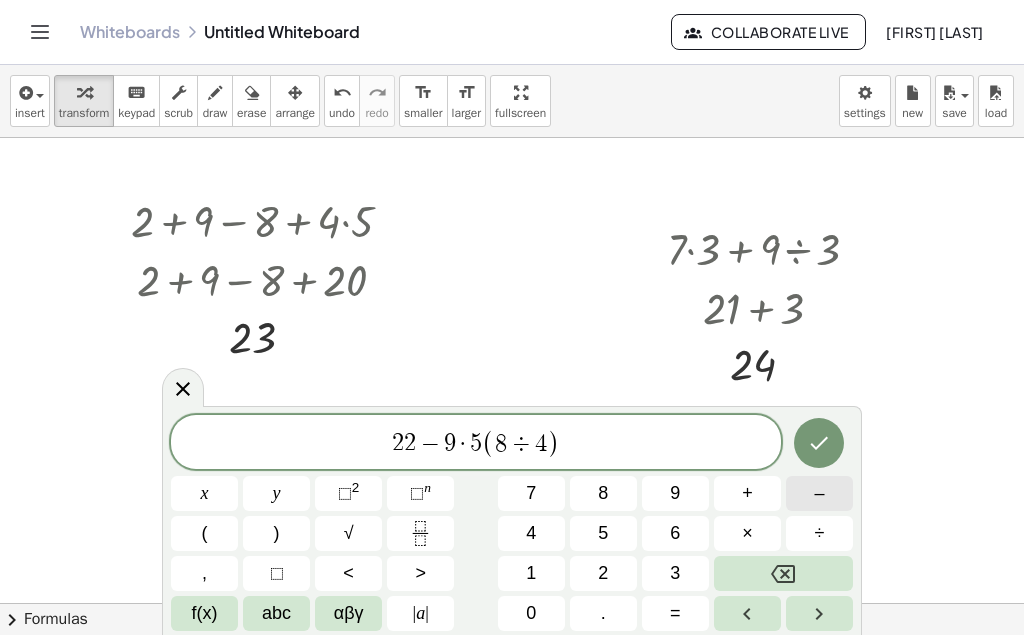 click on "–" at bounding box center [819, 493] 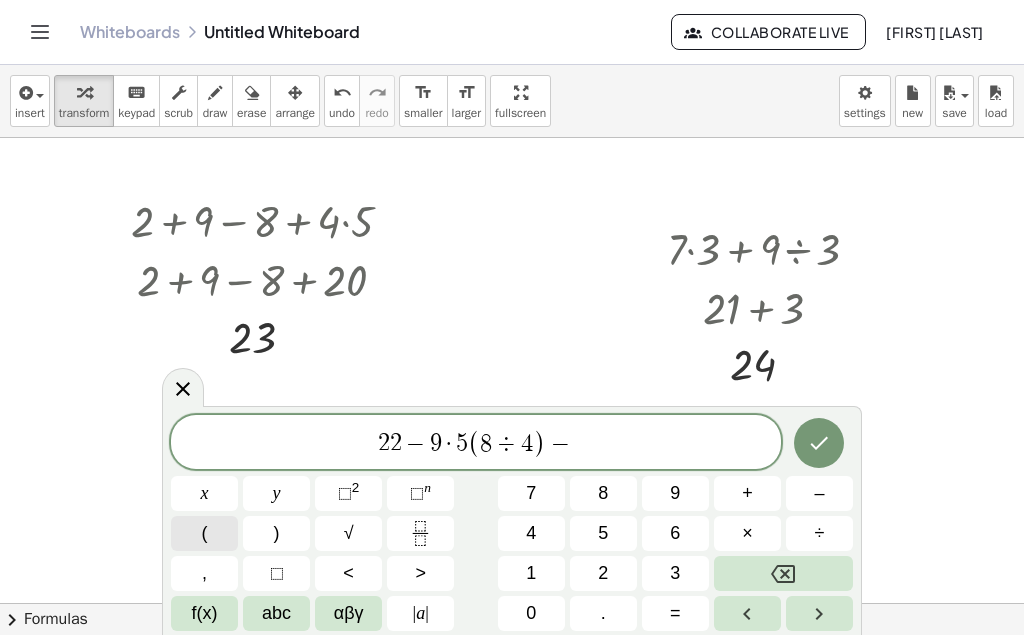click on "(" at bounding box center (204, 533) 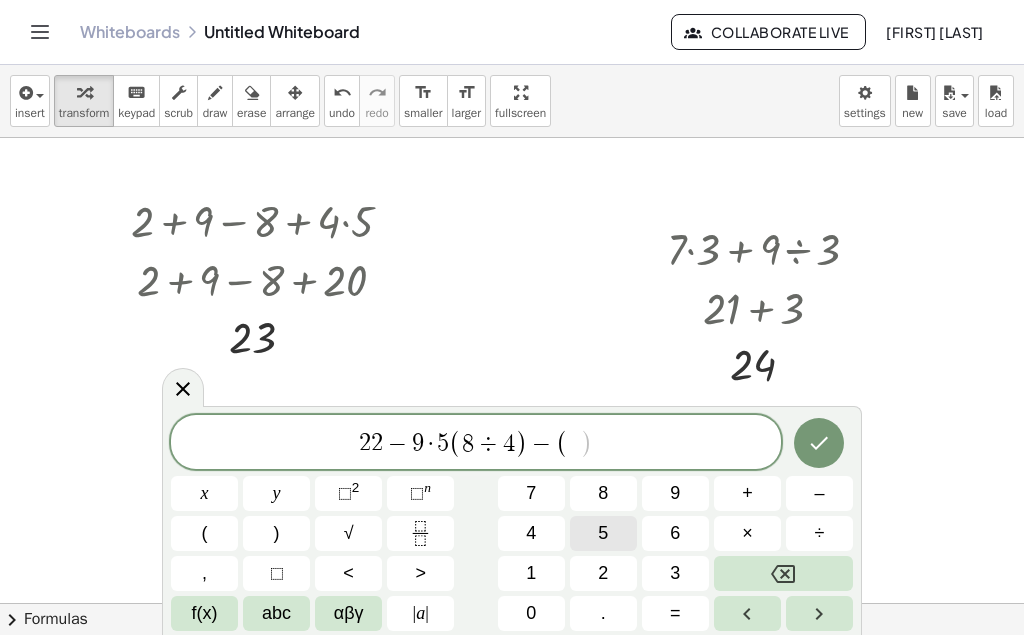 click on "2 2 − 9 · 5 ( 8 ÷ 4 ) − ( ​ ) x y ⬚ 2 ⬚ n 7 8 9 + – ( ) √ 4 5 6 × ÷ , ⬚ < > 1 2 3 f(x) abc αβγ | a | 0 . =" at bounding box center (512, 523) 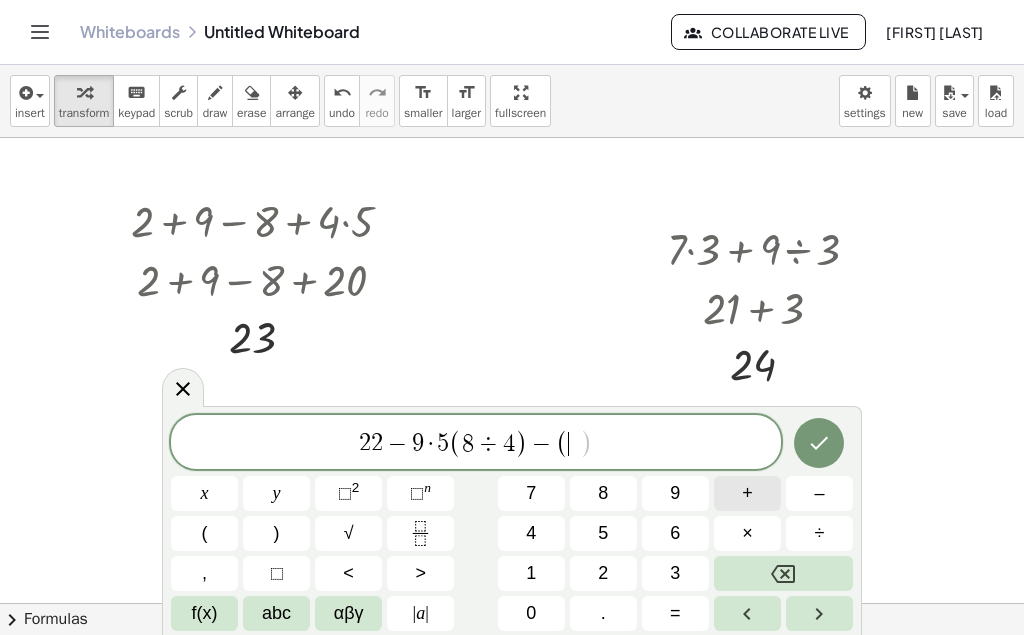 click on "+" at bounding box center [747, 493] 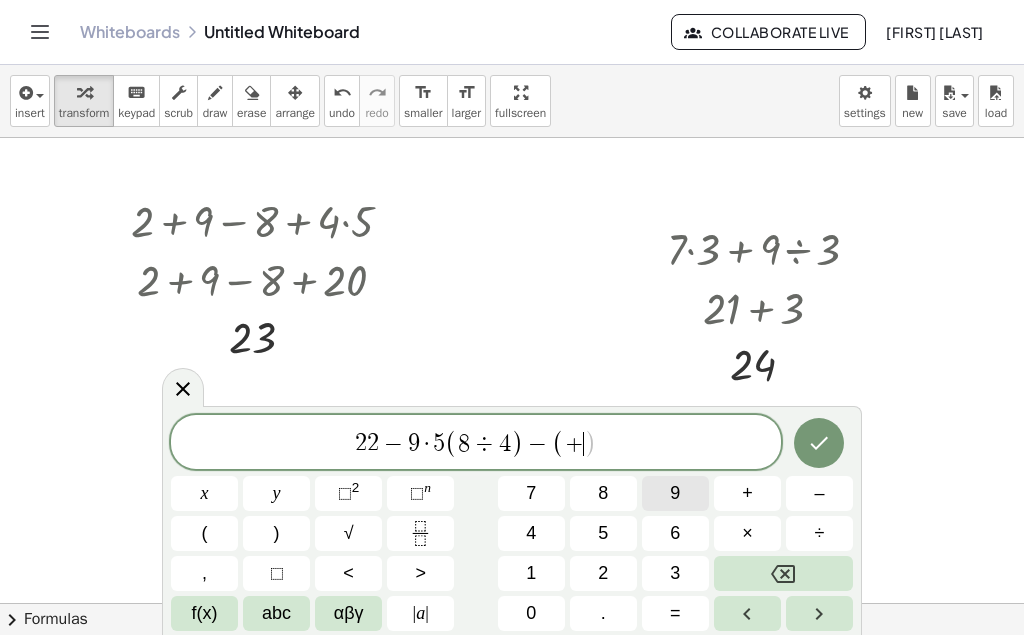 click on "9" at bounding box center [675, 493] 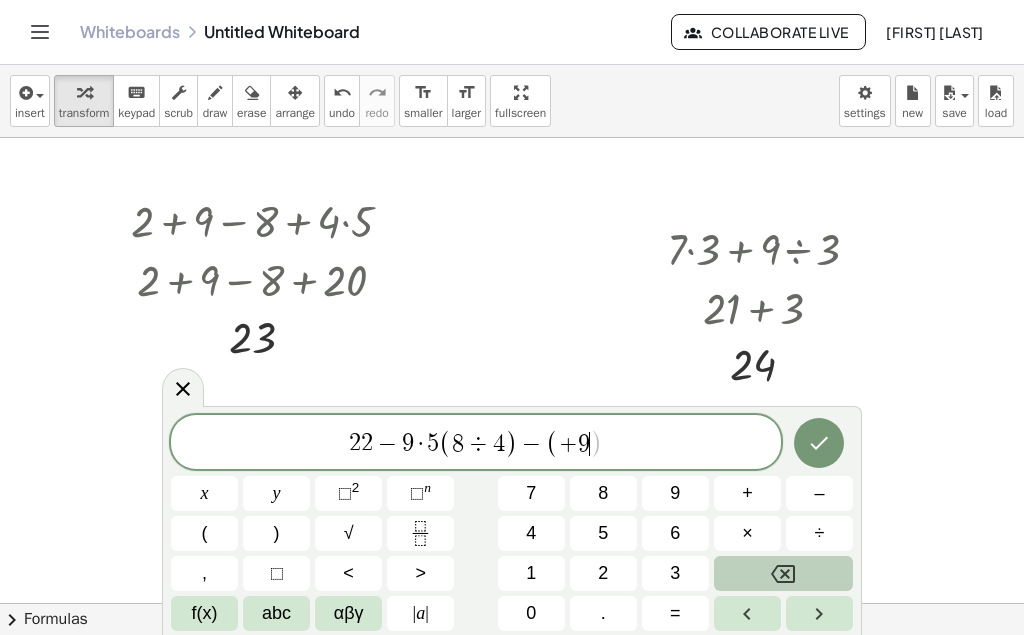 click 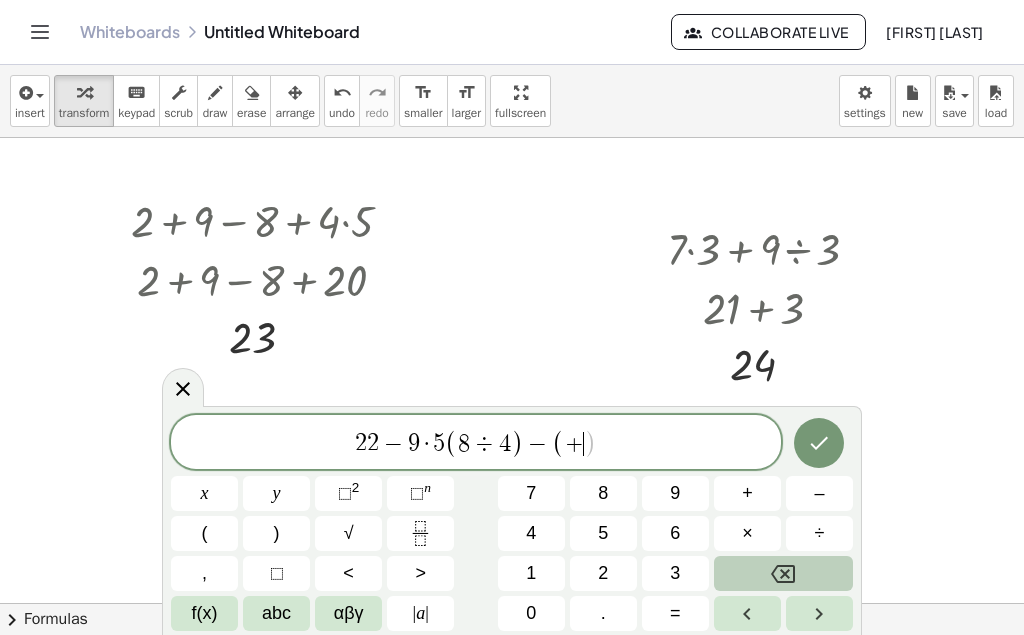 click 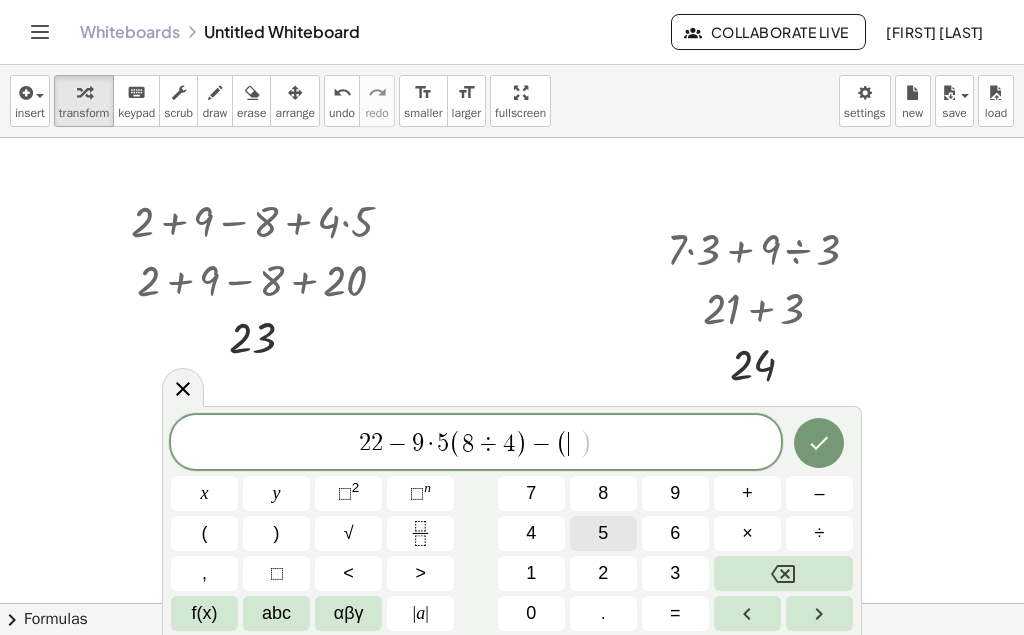 click on "5" at bounding box center (603, 533) 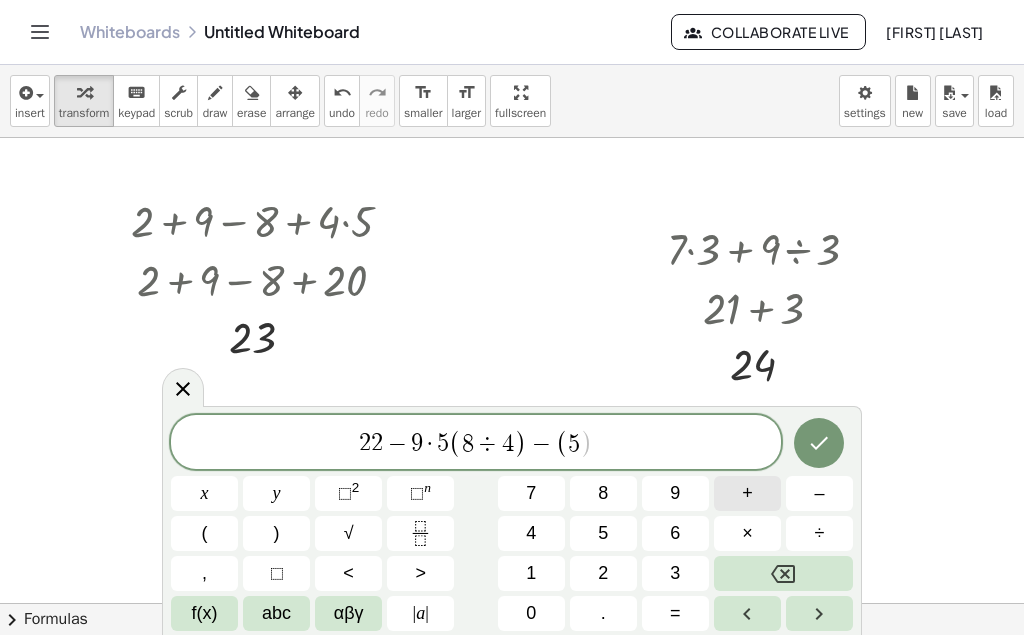 click on "+" at bounding box center [747, 493] 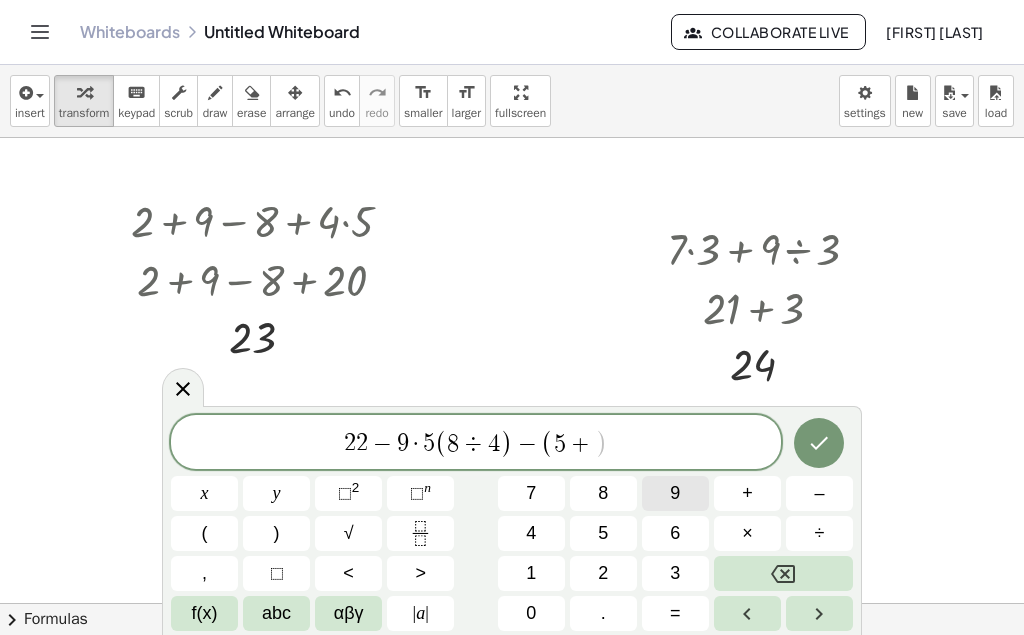 click on "9" at bounding box center (675, 493) 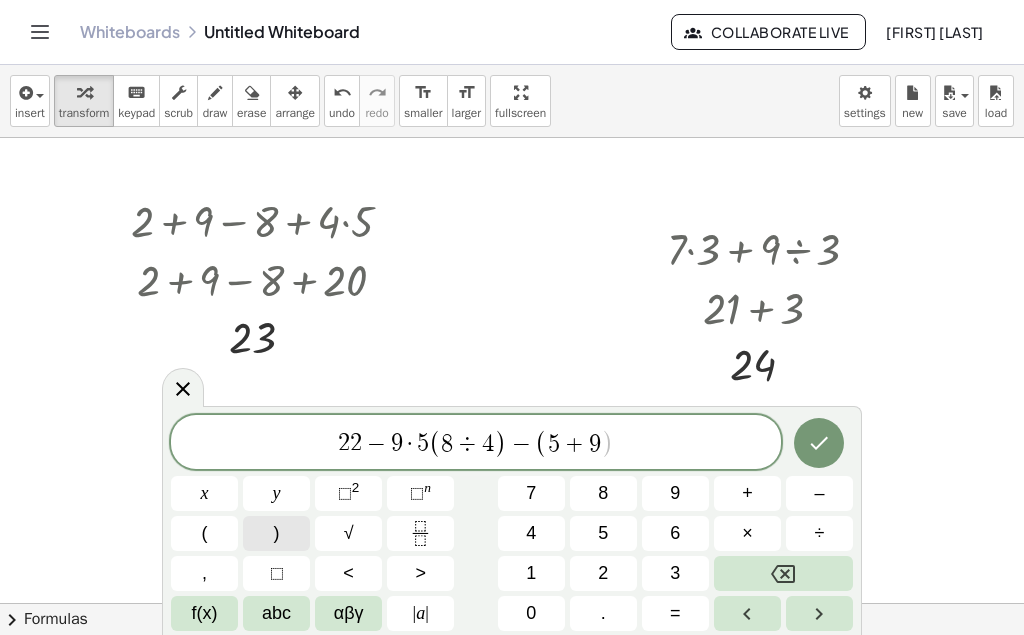click on ")" at bounding box center [276, 533] 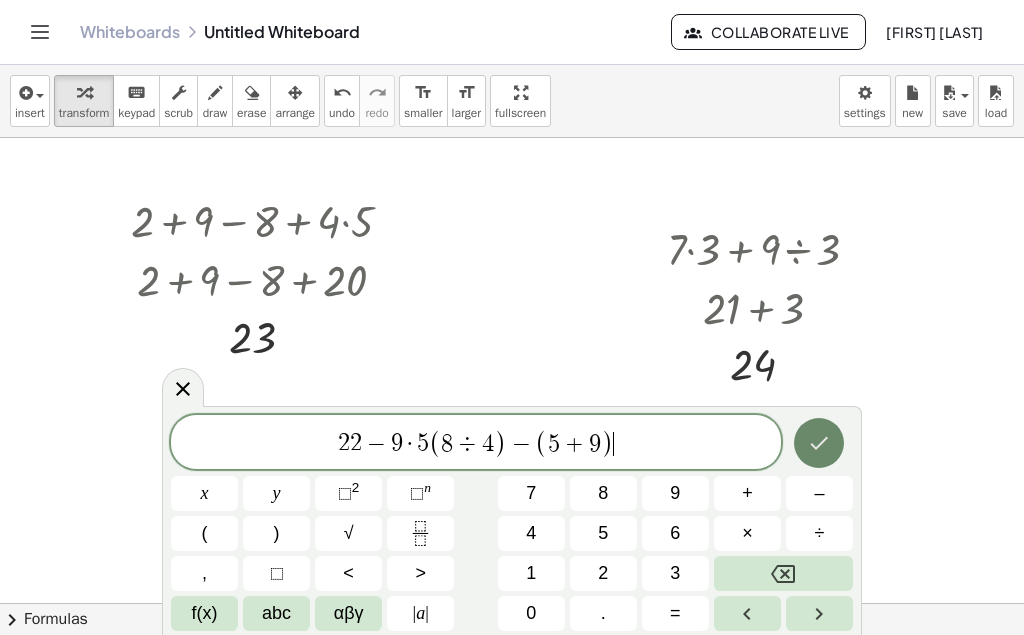 click 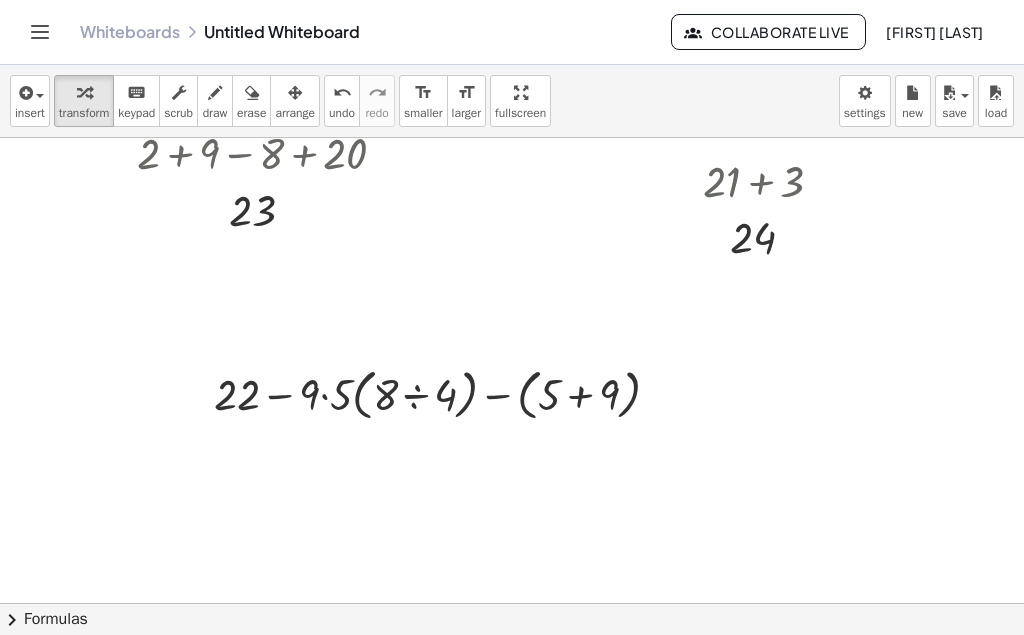 scroll, scrollTop: 3355, scrollLeft: 0, axis: vertical 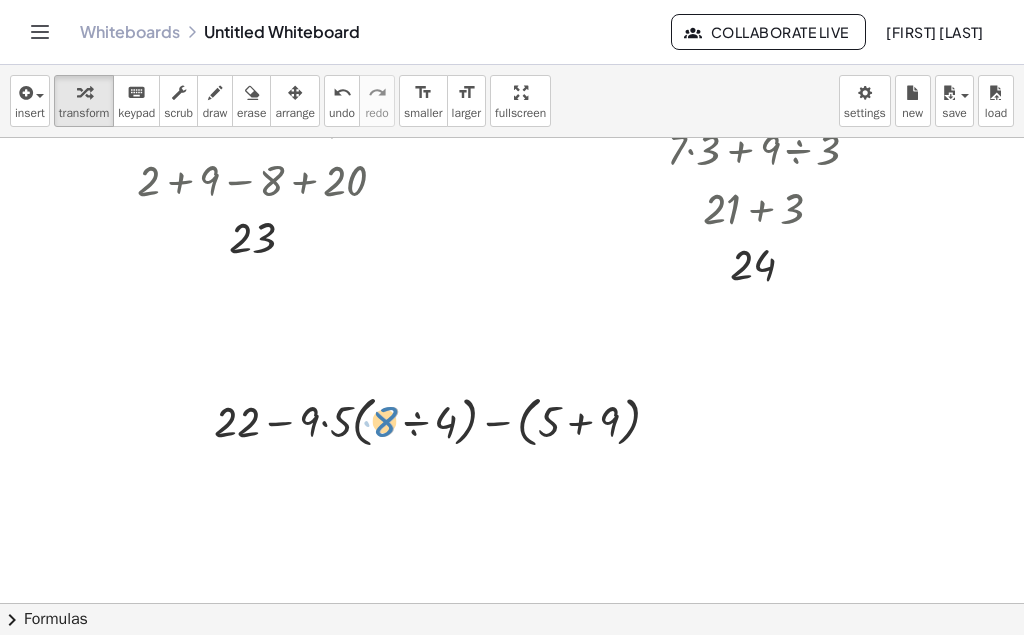 click at bounding box center [445, 419] 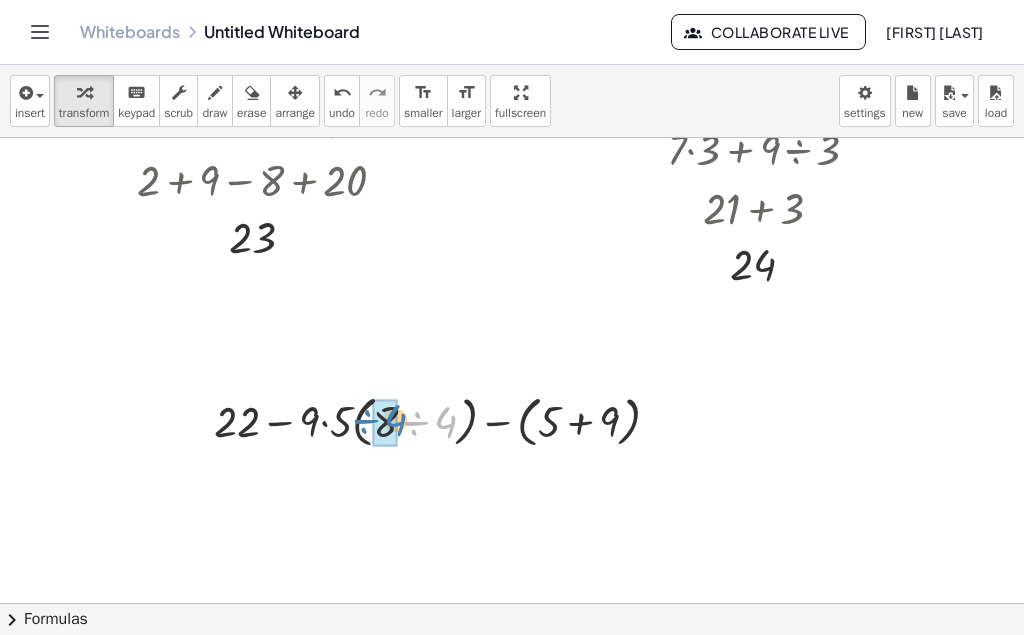 drag, startPoint x: 444, startPoint y: 425, endPoint x: 399, endPoint y: 419, distance: 45.39824 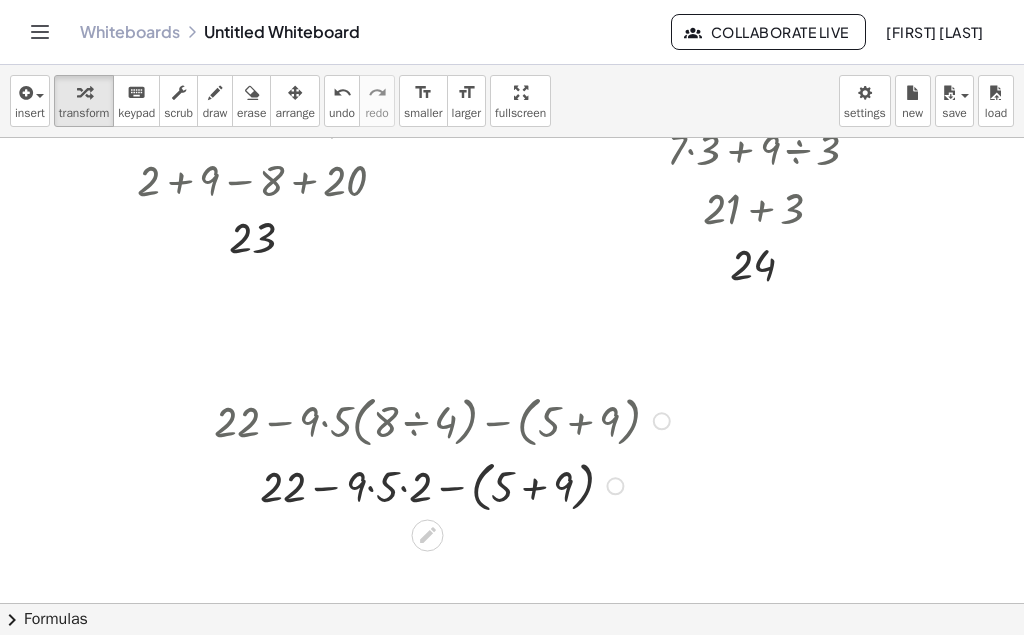 click at bounding box center (445, 484) 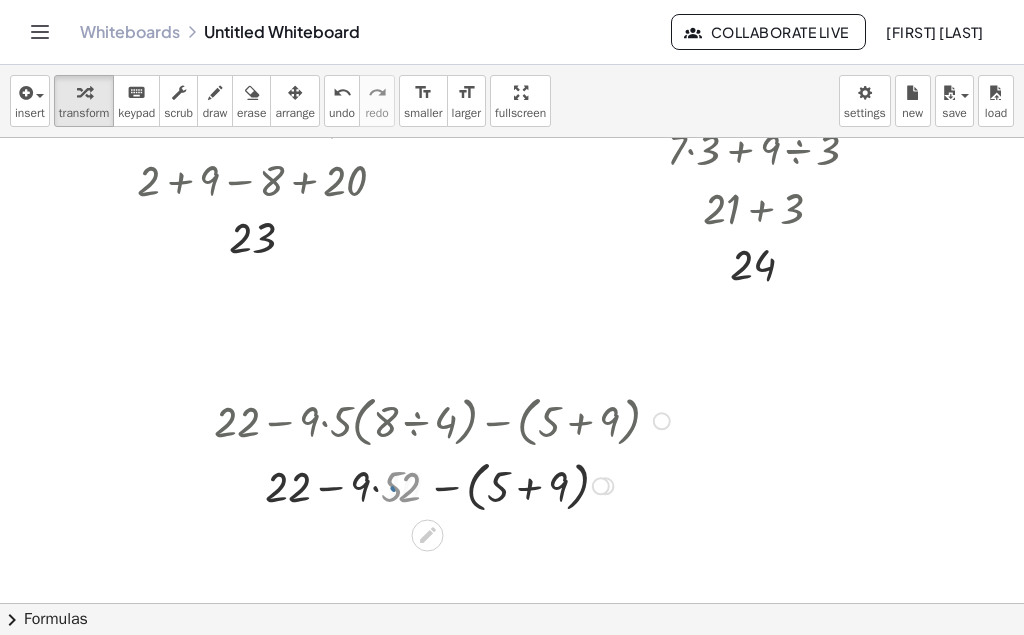 click at bounding box center (445, 484) 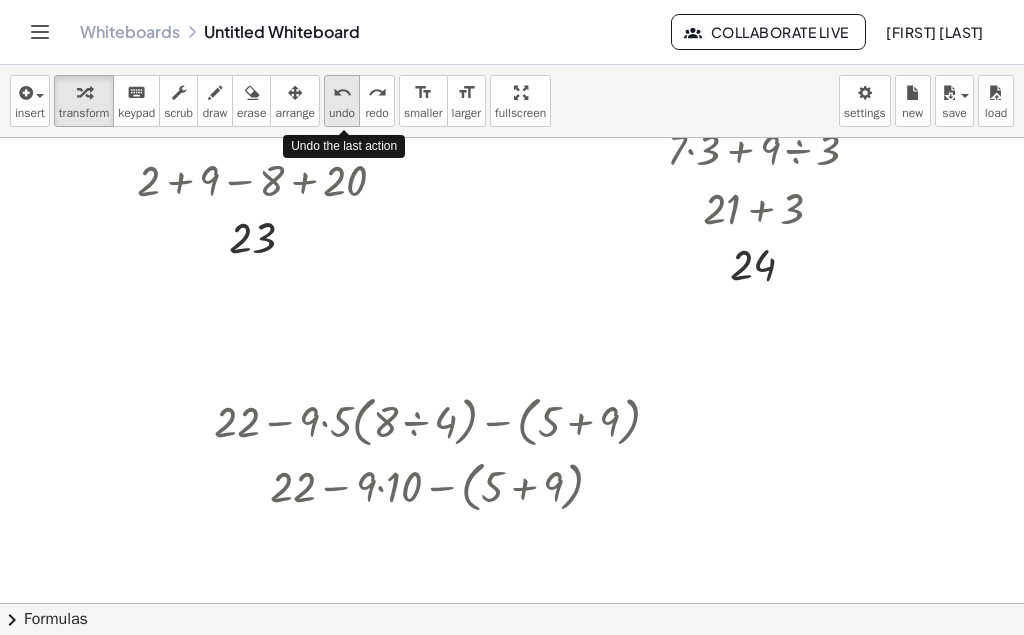 click on "undo undo" at bounding box center [342, 101] 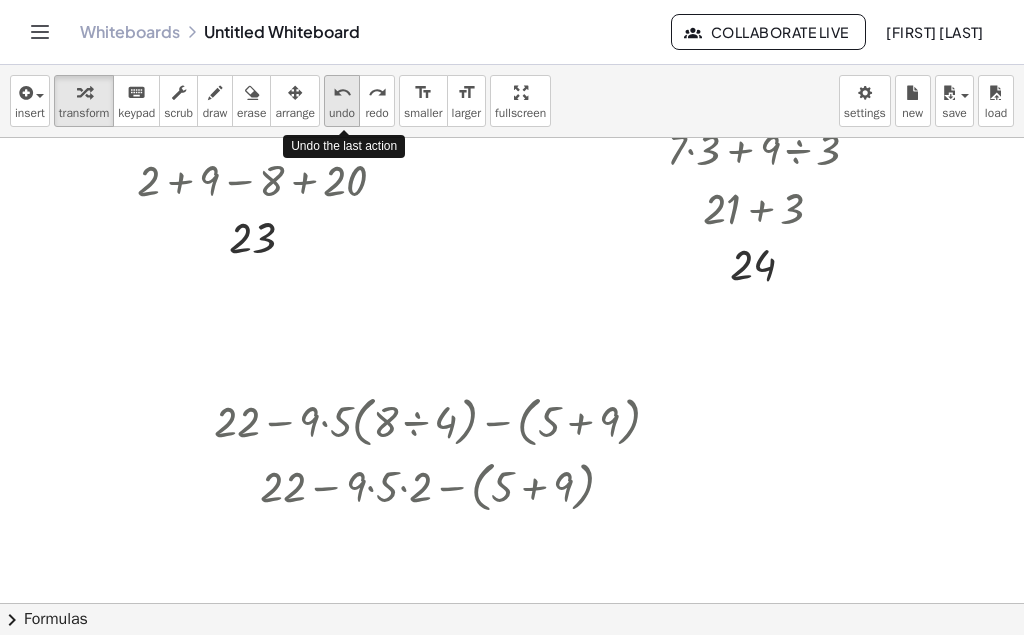 click on "undo undo" at bounding box center [342, 101] 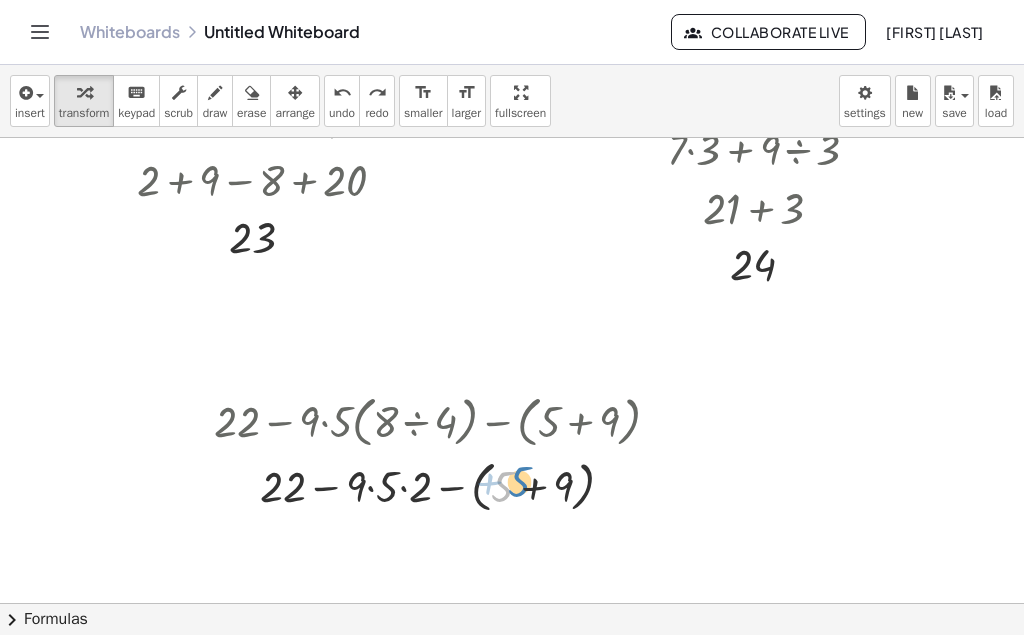 drag, startPoint x: 497, startPoint y: 487, endPoint x: 519, endPoint y: 480, distance: 23.086792 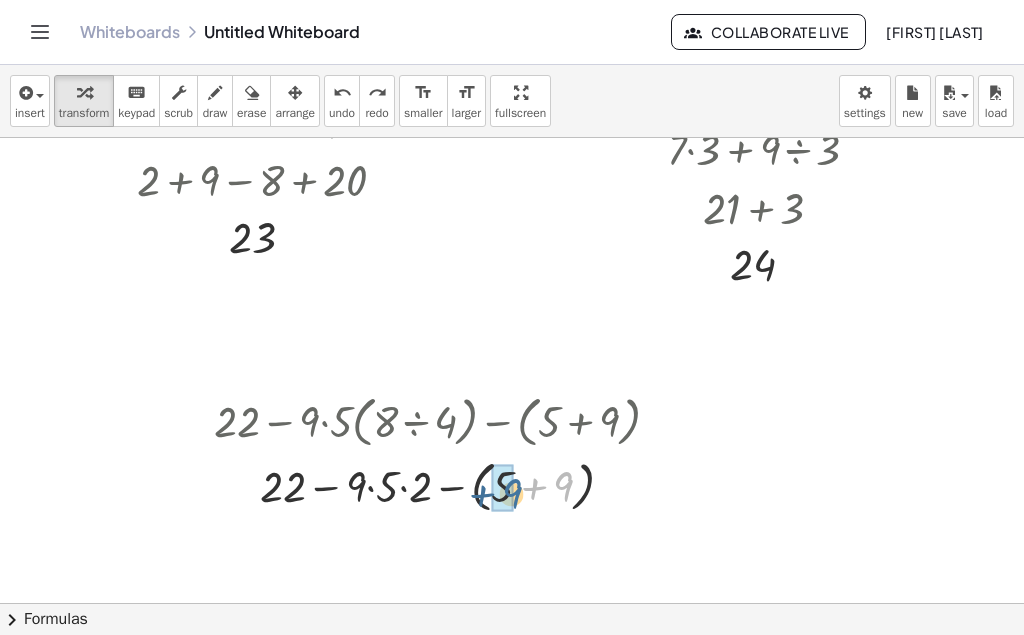 drag, startPoint x: 569, startPoint y: 478, endPoint x: 517, endPoint y: 485, distance: 52.46904 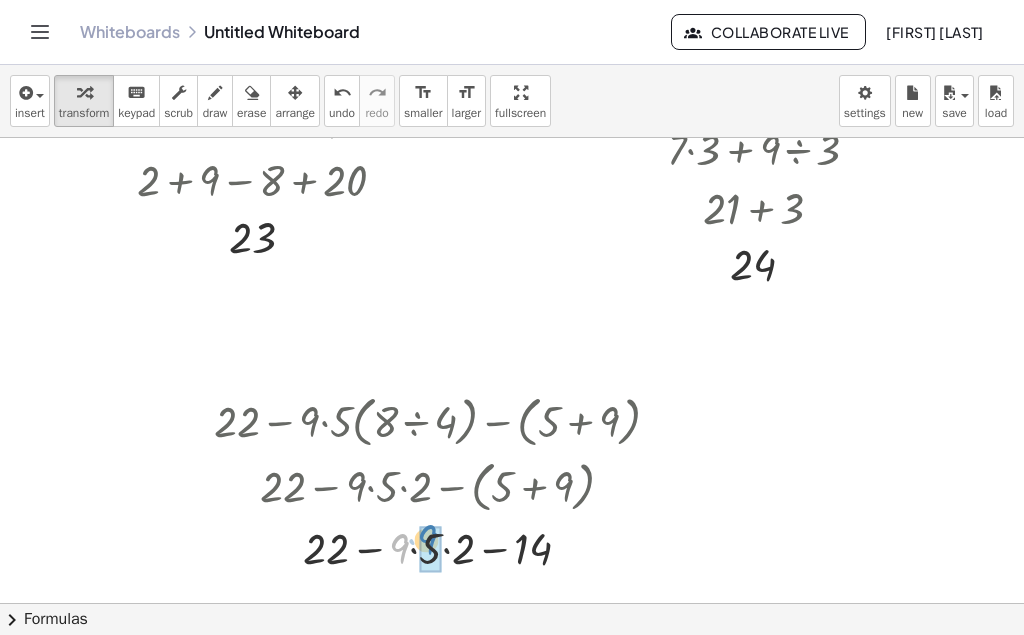 drag, startPoint x: 396, startPoint y: 554, endPoint x: 424, endPoint y: 545, distance: 29.410883 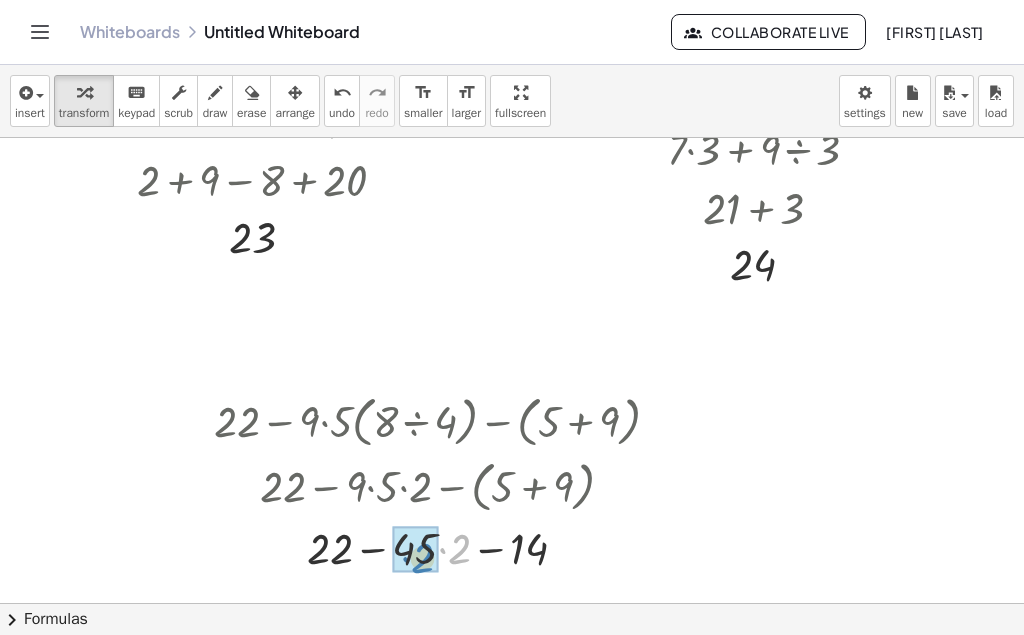 drag, startPoint x: 458, startPoint y: 550, endPoint x: 421, endPoint y: 551, distance: 37.01351 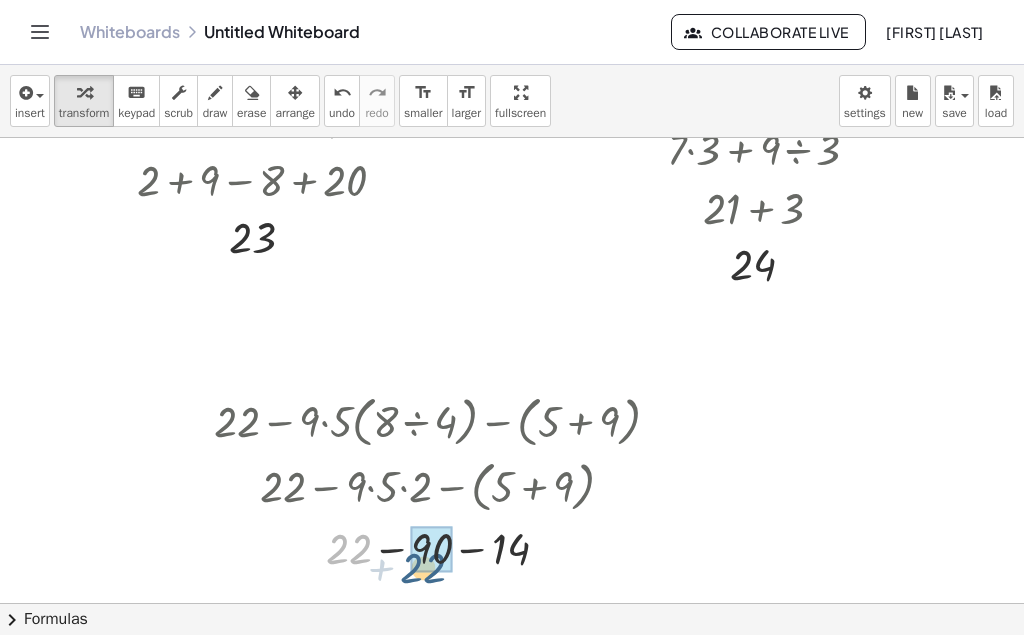 drag, startPoint x: 346, startPoint y: 536, endPoint x: 435, endPoint y: 537, distance: 89.005615 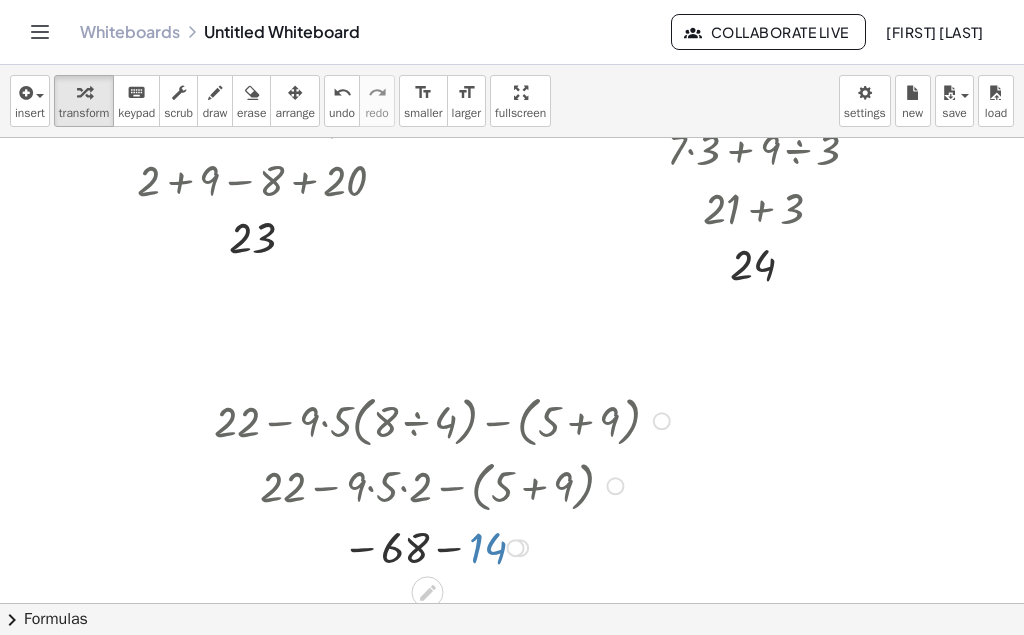 click at bounding box center [445, 546] 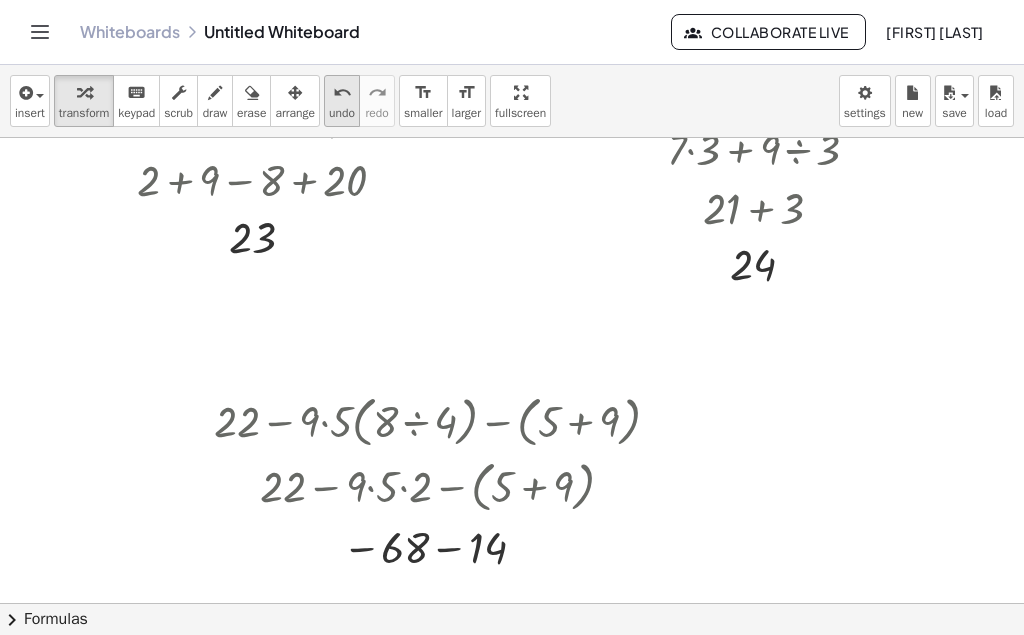 click on "undo" at bounding box center (342, 93) 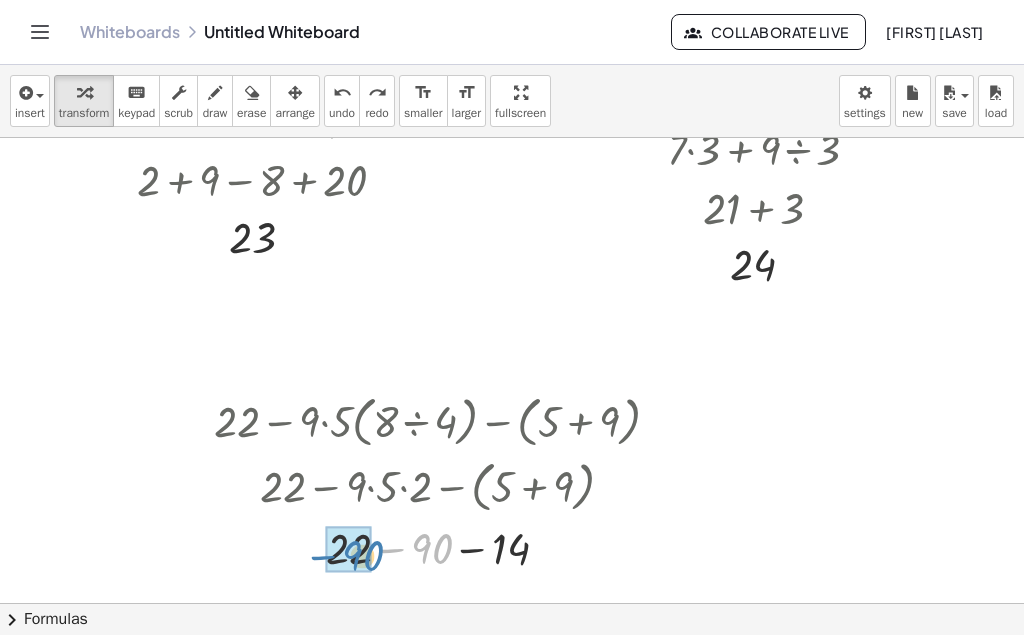 drag, startPoint x: 433, startPoint y: 539, endPoint x: 372, endPoint y: 544, distance: 61.204575 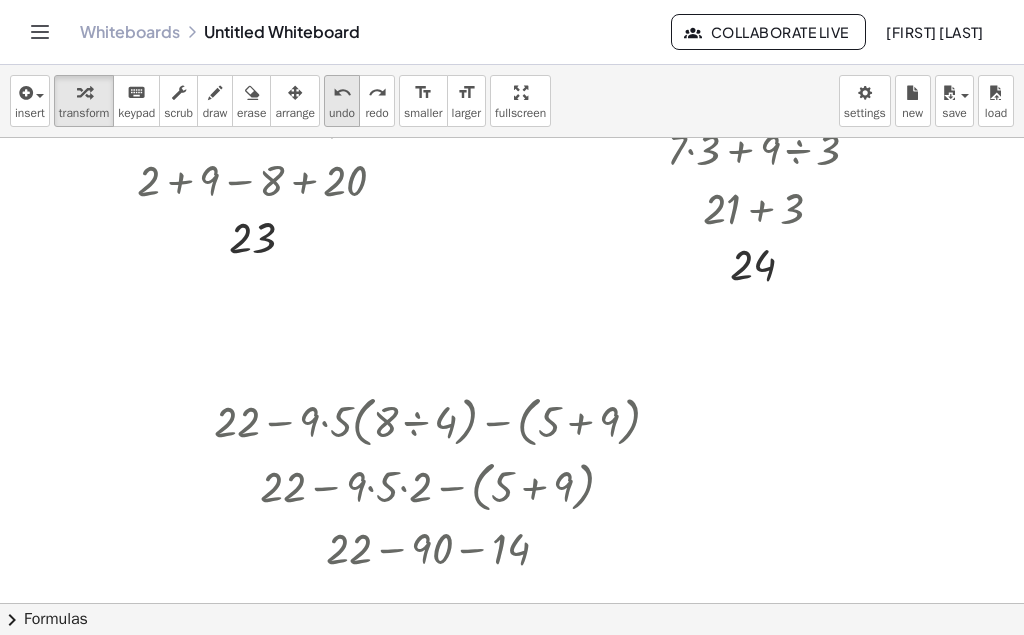 drag, startPoint x: 334, startPoint y: 91, endPoint x: 345, endPoint y: 100, distance: 14.21267 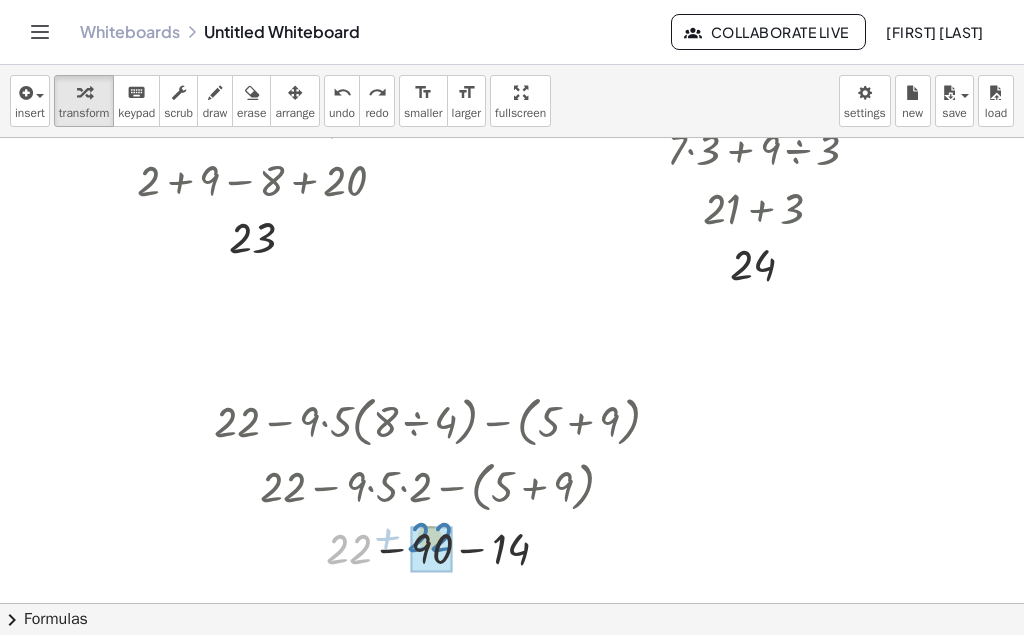 drag, startPoint x: 345, startPoint y: 546, endPoint x: 426, endPoint y: 534, distance: 81.88406 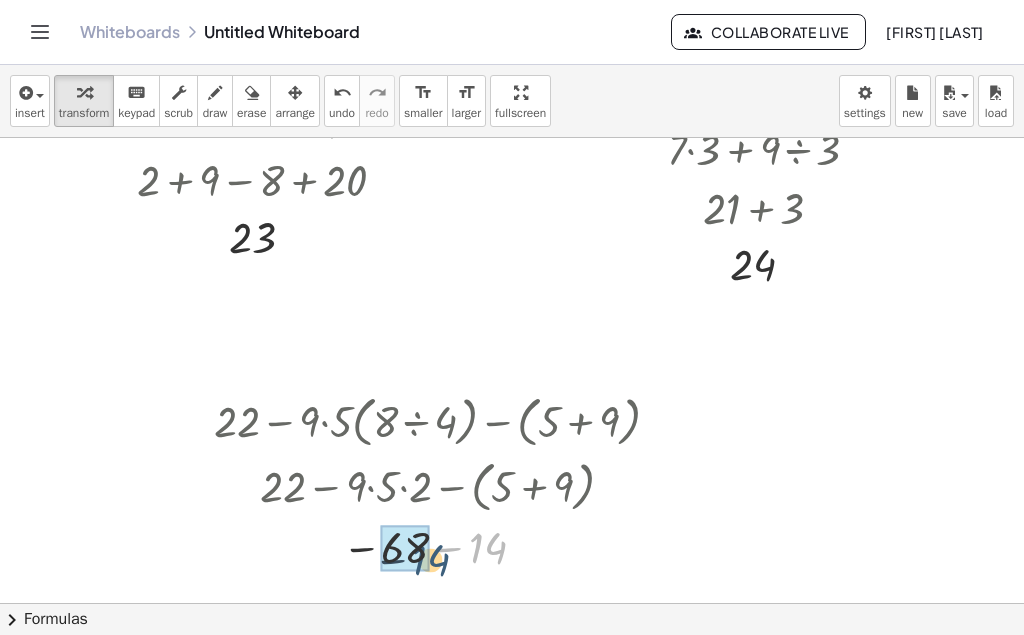 drag, startPoint x: 478, startPoint y: 539, endPoint x: 422, endPoint y: 551, distance: 57.271286 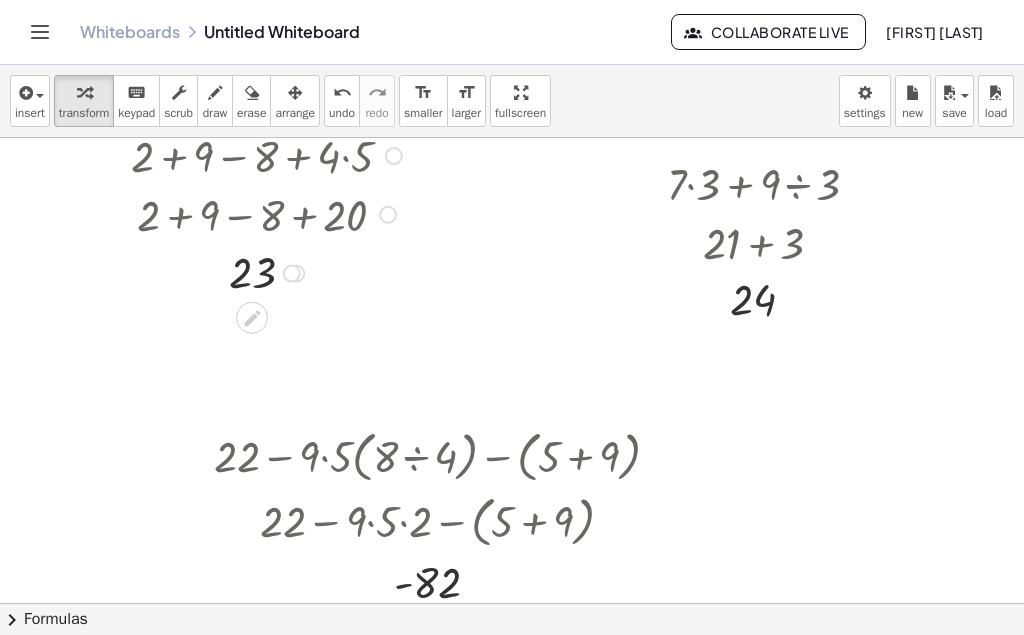 scroll, scrollTop: 3220, scrollLeft: 0, axis: vertical 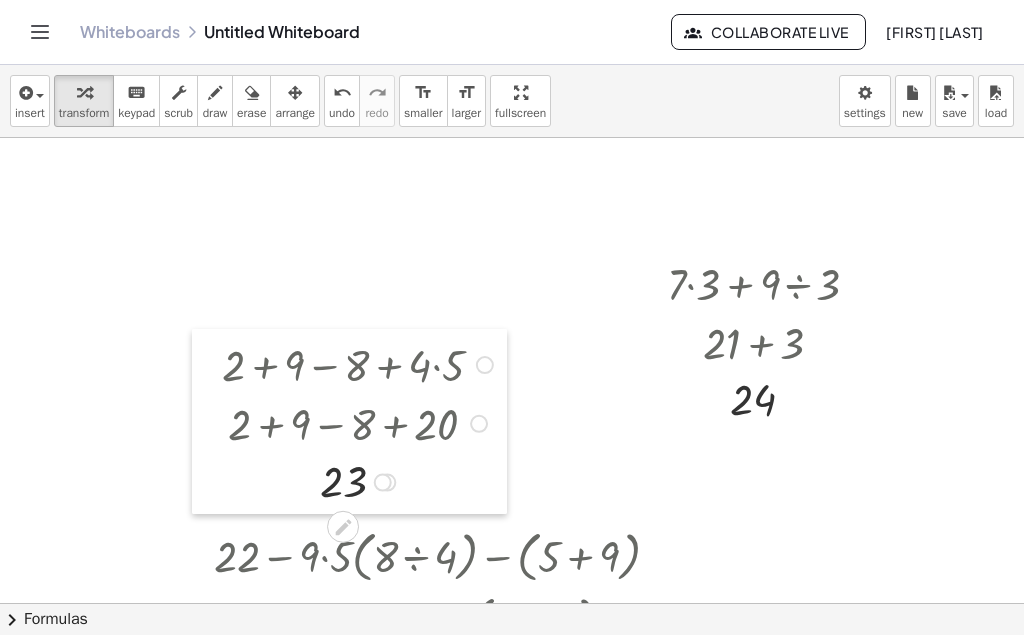 drag, startPoint x: 127, startPoint y: 264, endPoint x: 270, endPoint y: 195, distance: 158.77657 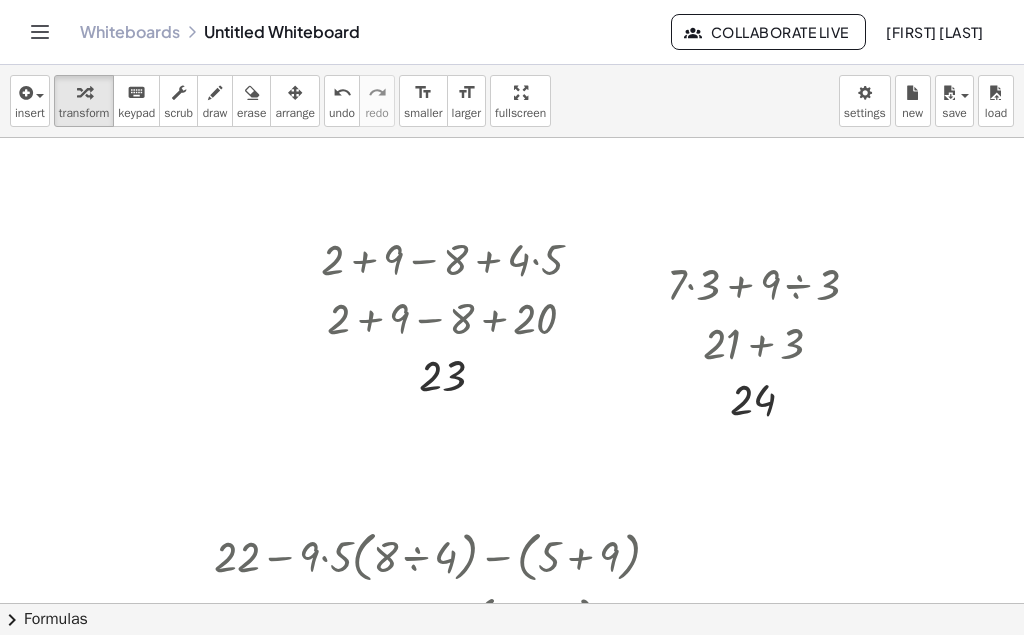 drag, startPoint x: 223, startPoint y: 249, endPoint x: 259, endPoint y: 256, distance: 36.67424 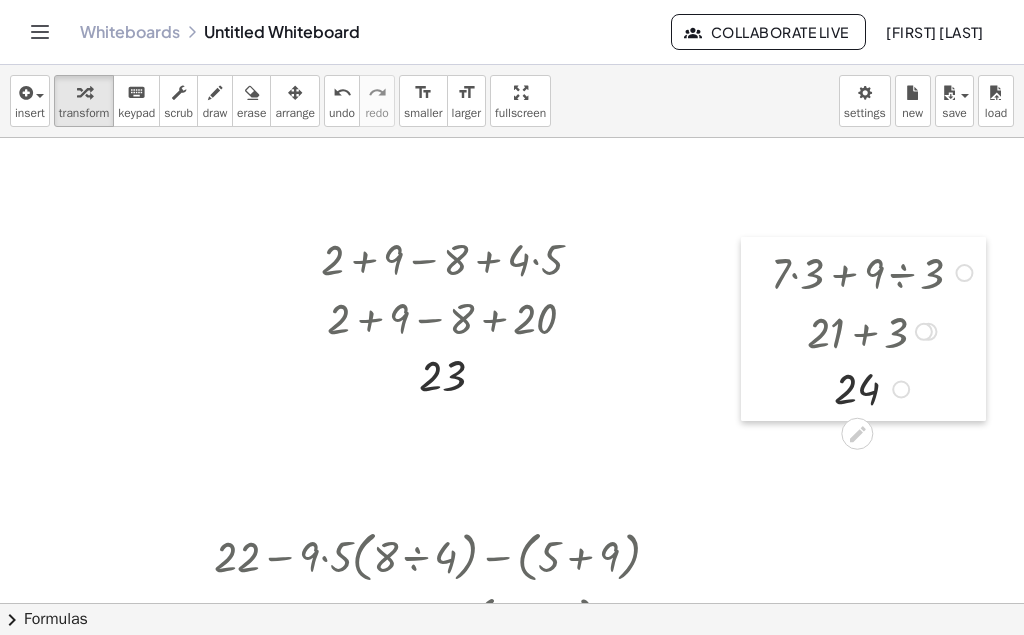drag, startPoint x: 665, startPoint y: 269, endPoint x: 769, endPoint y: 258, distance: 104.58012 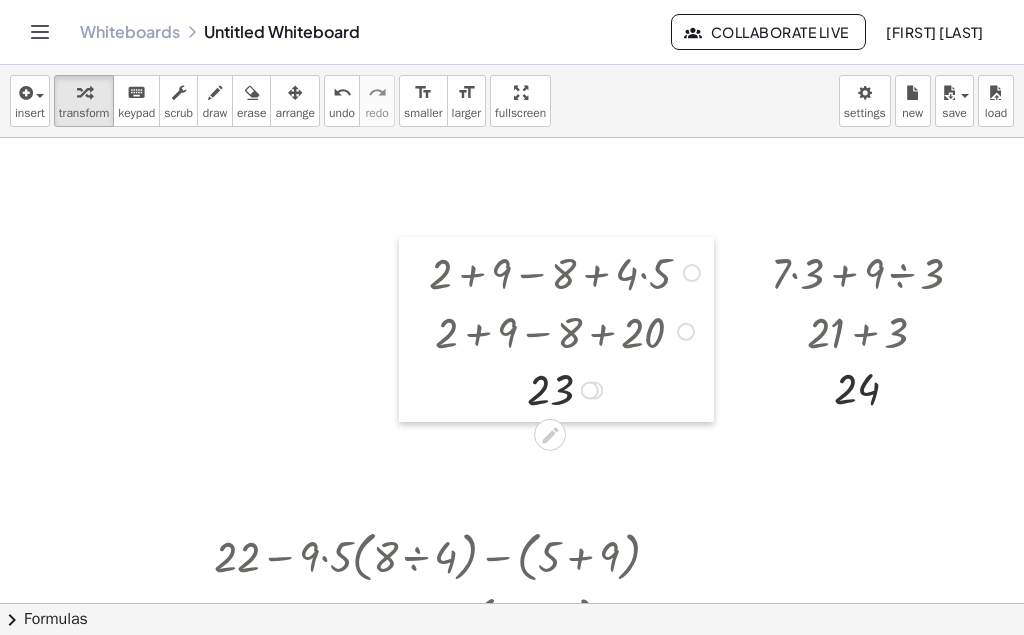 drag, startPoint x: 317, startPoint y: 232, endPoint x: 425, endPoint y: 246, distance: 108.903625 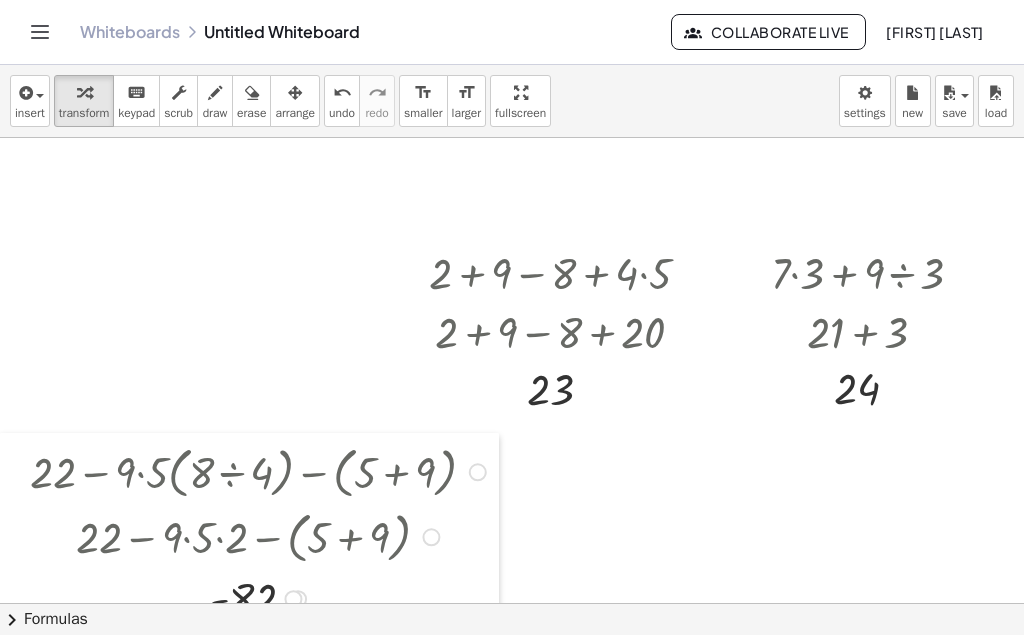 drag, startPoint x: 200, startPoint y: 520, endPoint x: 0, endPoint y: 436, distance: 216.92395 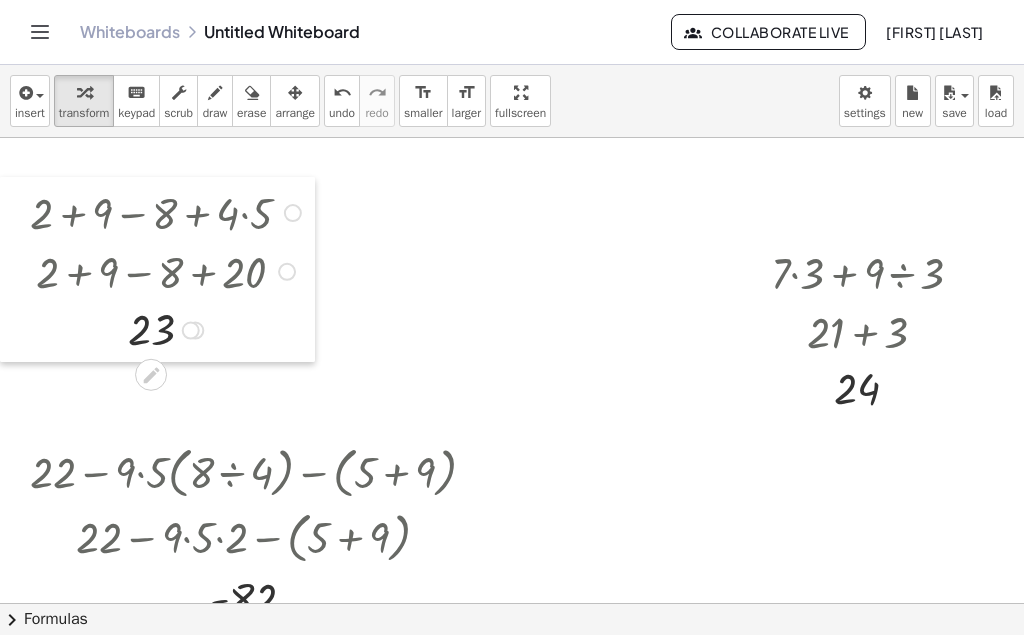 drag, startPoint x: 412, startPoint y: 250, endPoint x: 0, endPoint y: 191, distance: 416.20306 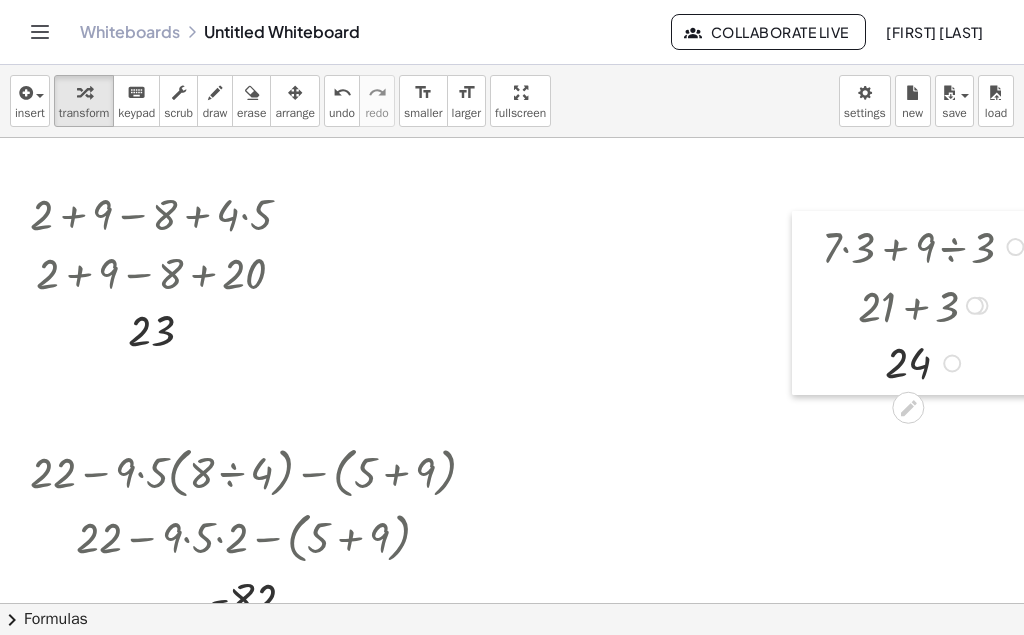 drag, startPoint x: 752, startPoint y: 261, endPoint x: 803, endPoint y: 235, distance: 57.245087 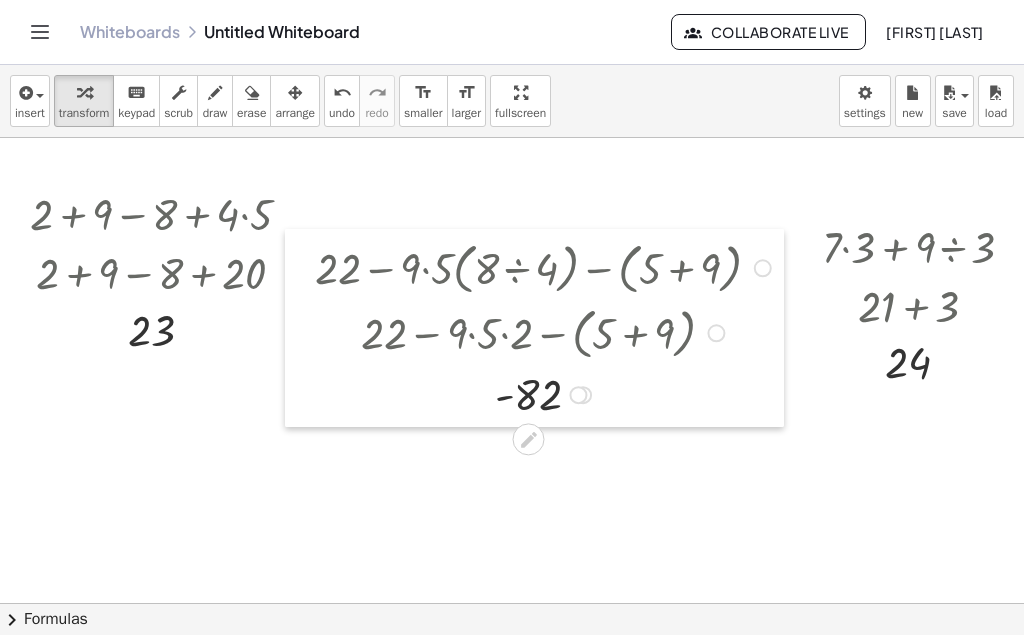 drag, startPoint x: 8, startPoint y: 436, endPoint x: 293, endPoint y: 232, distance: 350.48682 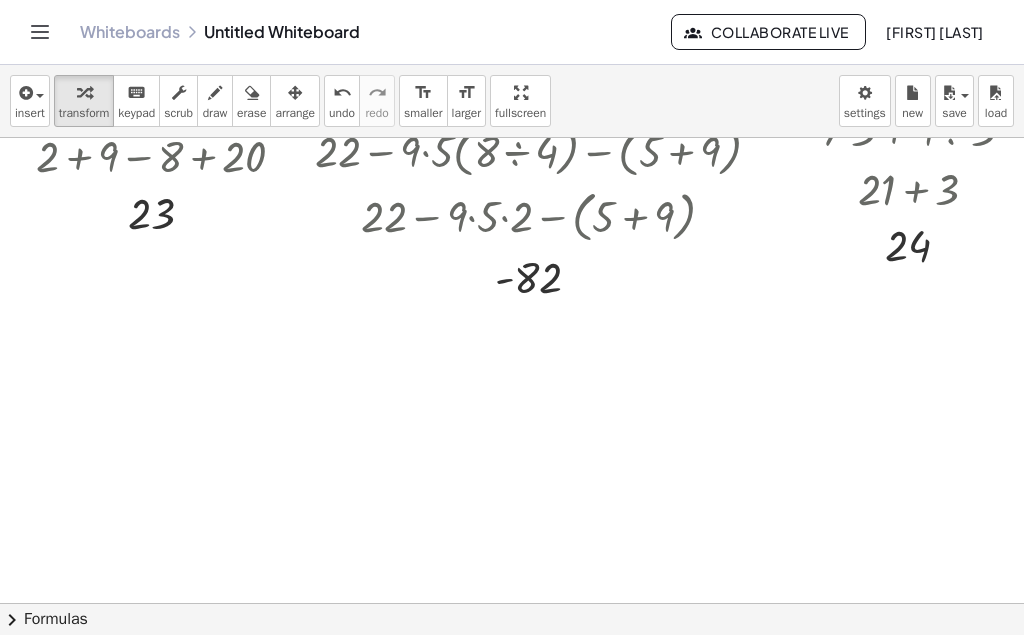 scroll, scrollTop: 3237, scrollLeft: 0, axis: vertical 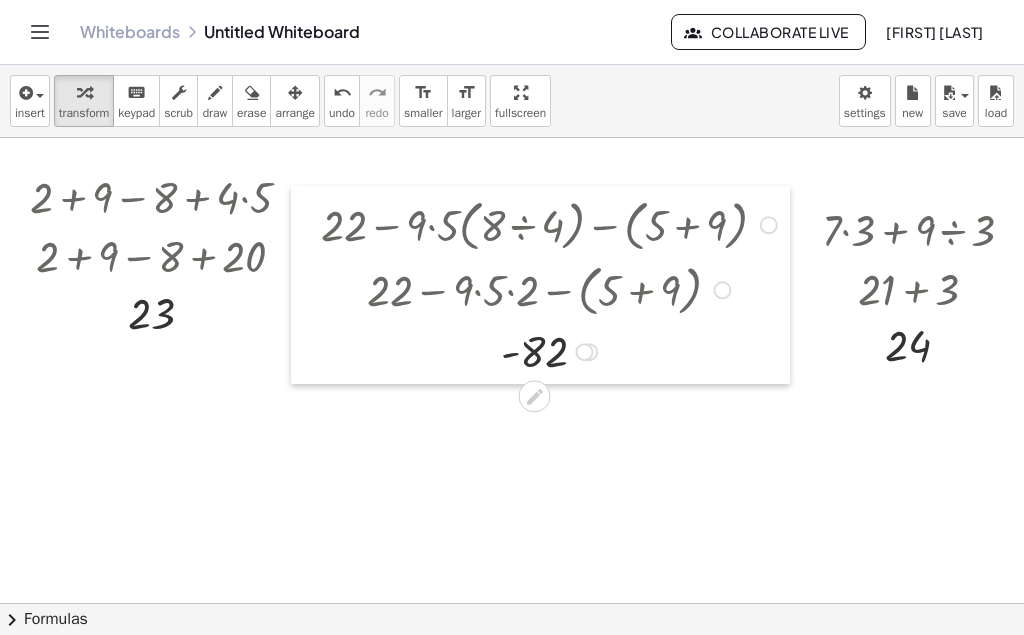 drag, startPoint x: 308, startPoint y: 212, endPoint x: 314, endPoint y: 186, distance: 26.683329 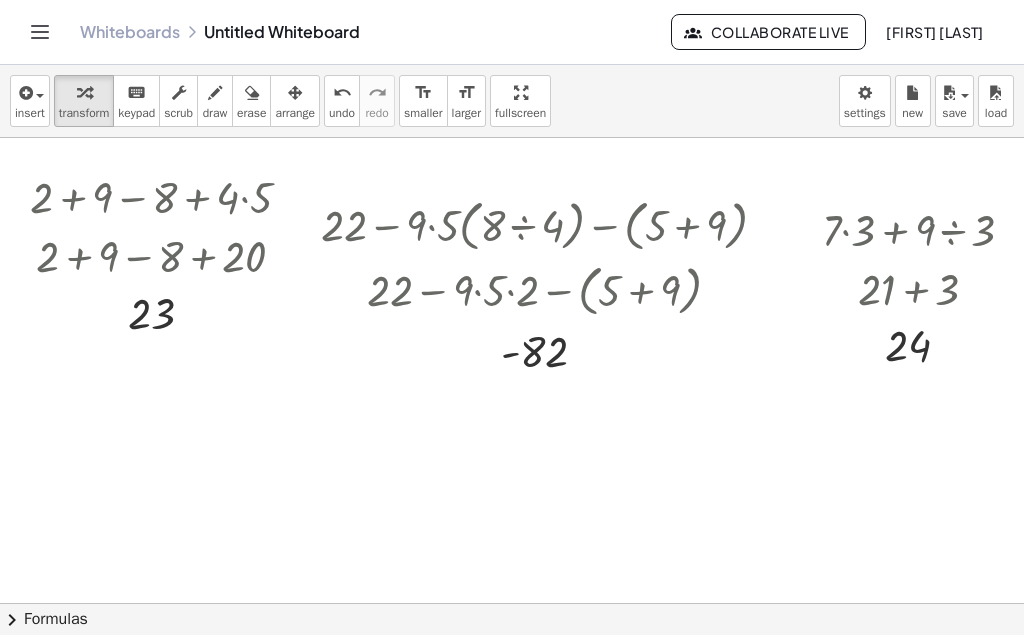 drag, startPoint x: 314, startPoint y: 178, endPoint x: 332, endPoint y: 163, distance: 23.43075 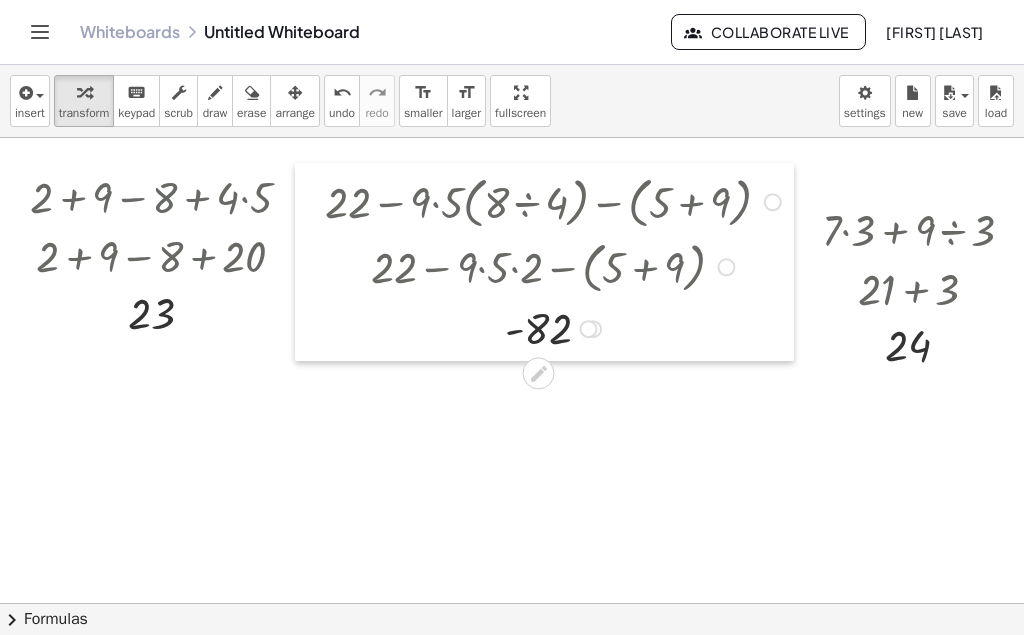 drag, startPoint x: 306, startPoint y: 208, endPoint x: 310, endPoint y: 185, distance: 23.345236 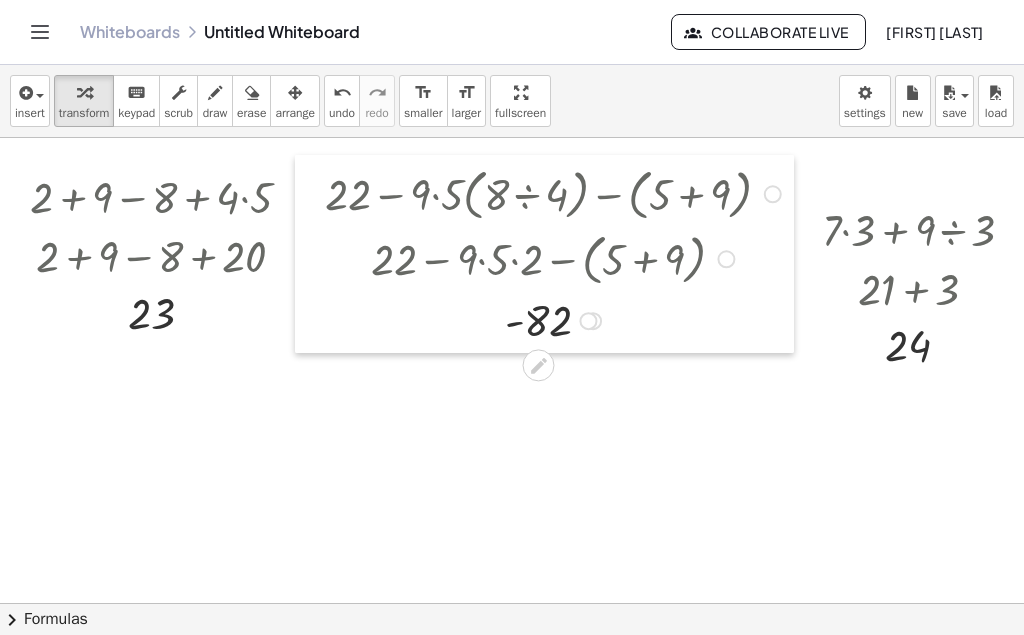 click at bounding box center (310, 254) 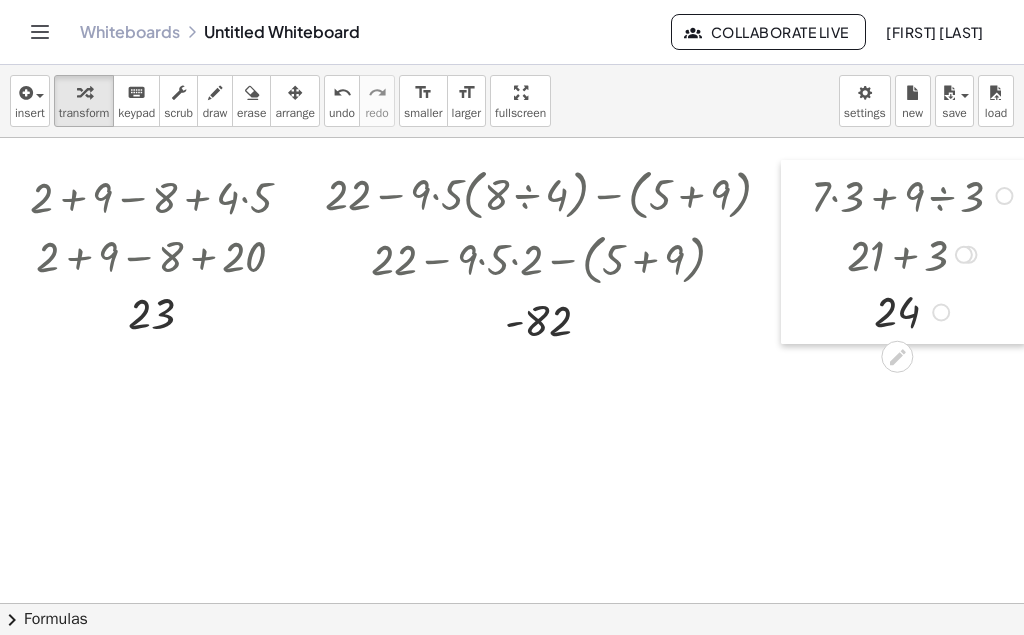 drag, startPoint x: 813, startPoint y: 205, endPoint x: 802, endPoint y: 171, distance: 35.735138 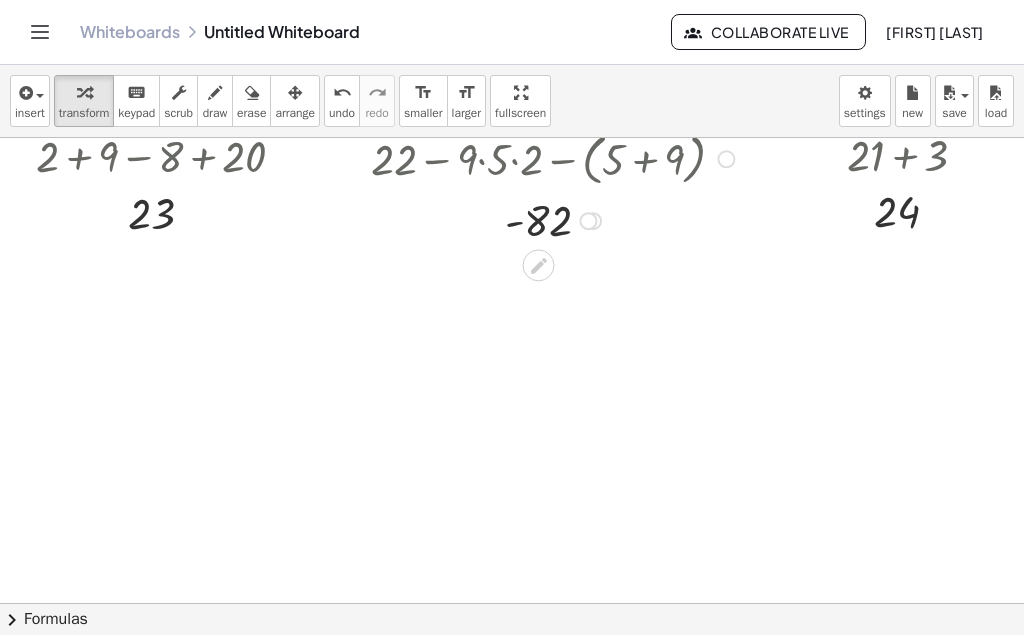 scroll, scrollTop: 3437, scrollLeft: 0, axis: vertical 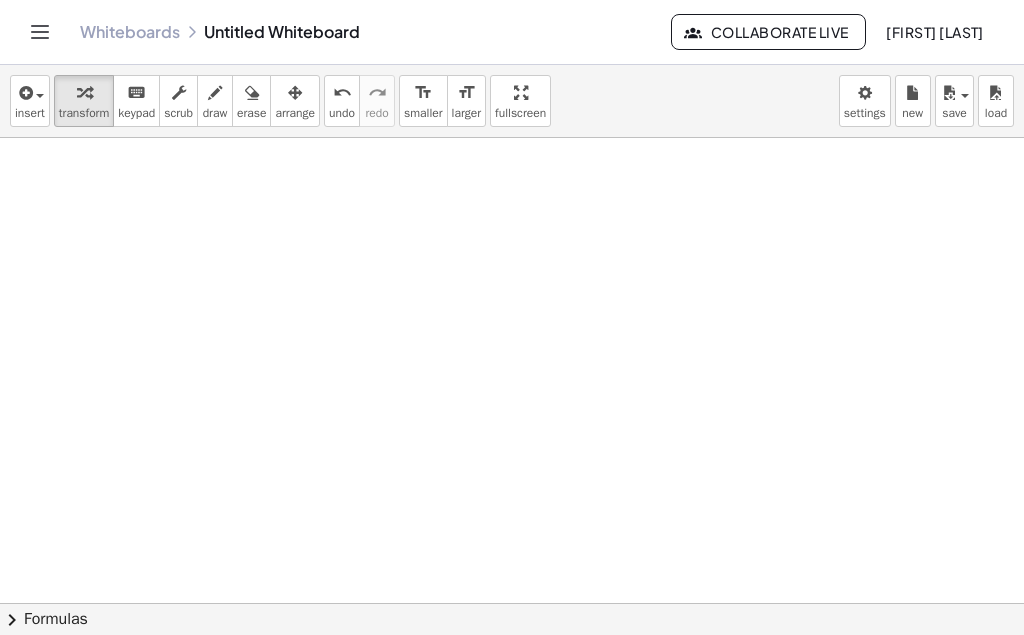 click at bounding box center [521, -1207] 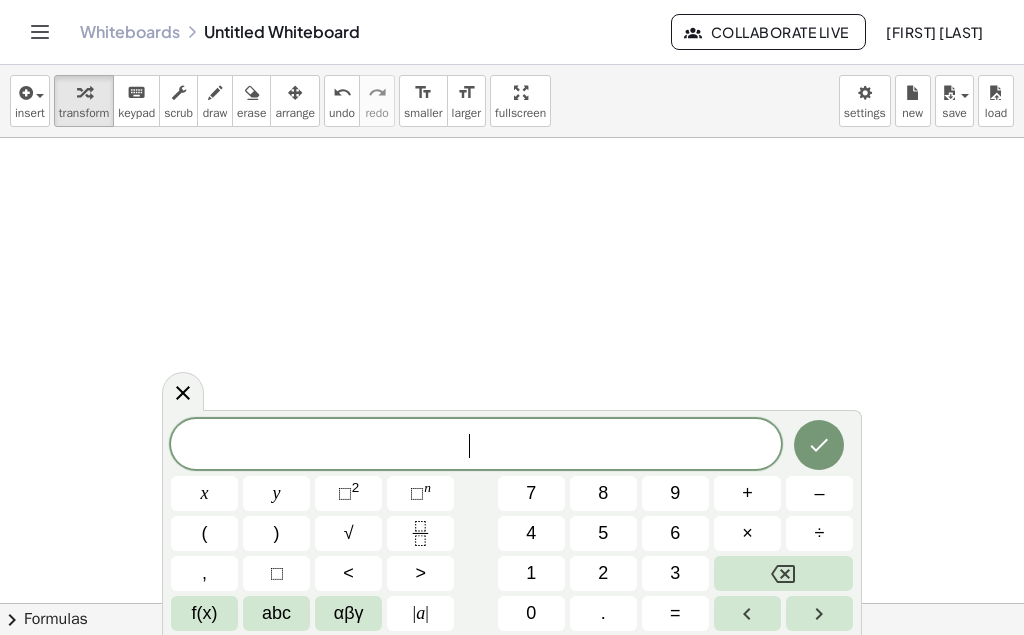 click at bounding box center [521, -1207] 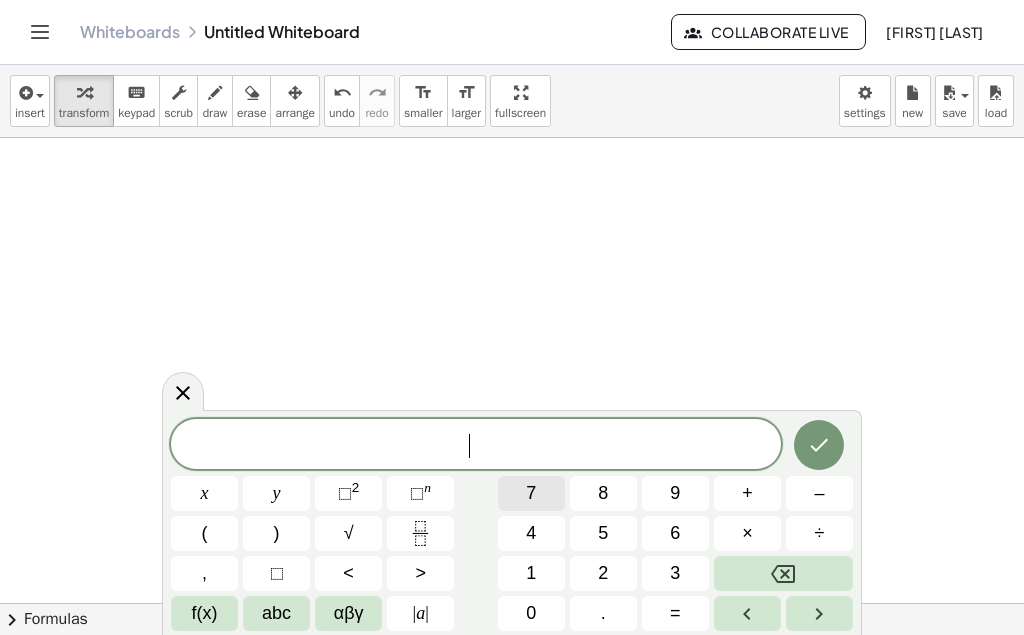 click on "7" at bounding box center [531, 493] 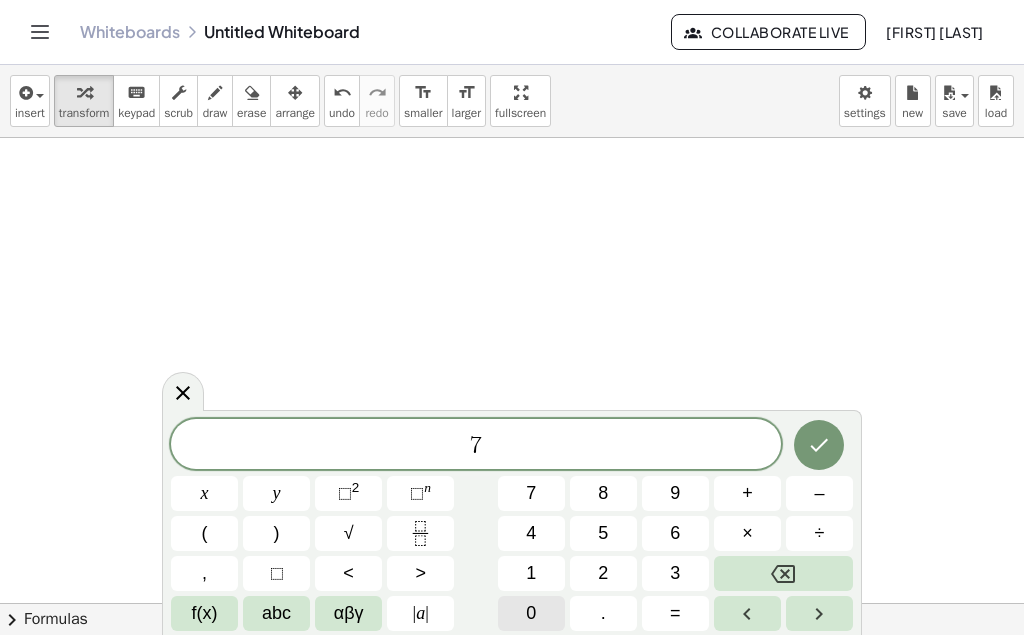 click on "0" at bounding box center (531, 613) 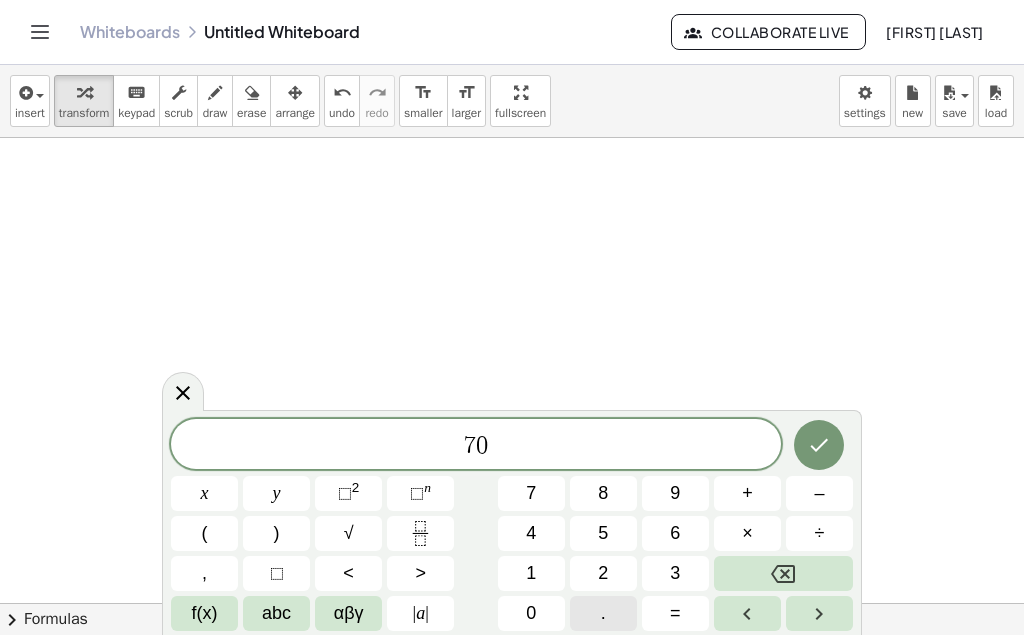 click on "." at bounding box center (603, 613) 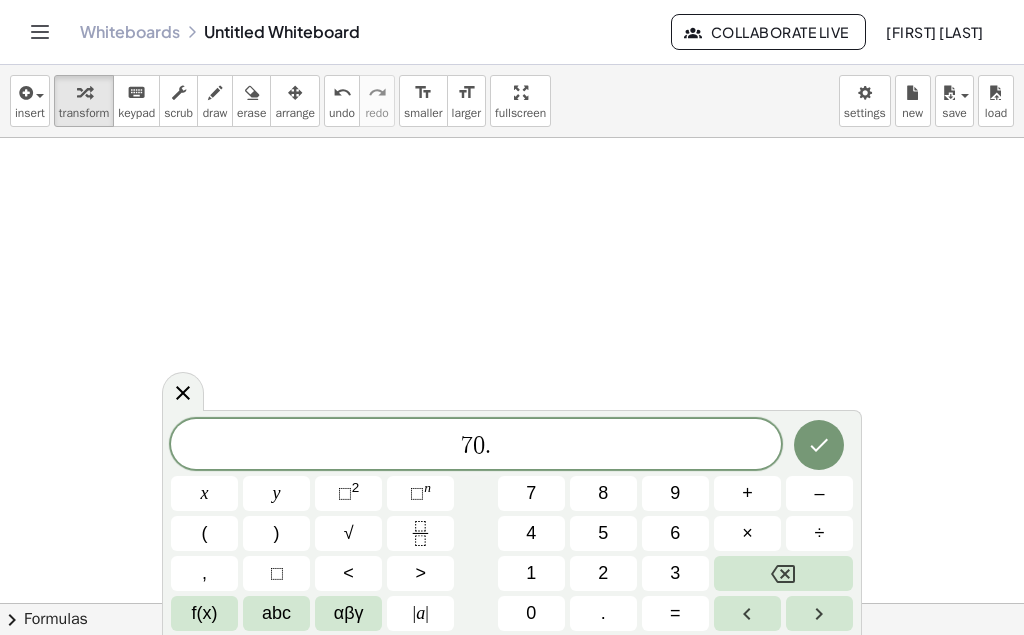 click on "7 0 . x y ⬚ 2 ⬚ n 7 8 9 + – ( ) √ 4 5 6 × ÷ , ⬚ < > 1 2 3 f(x) abc αβγ | a | 0 . =" at bounding box center (512, 525) 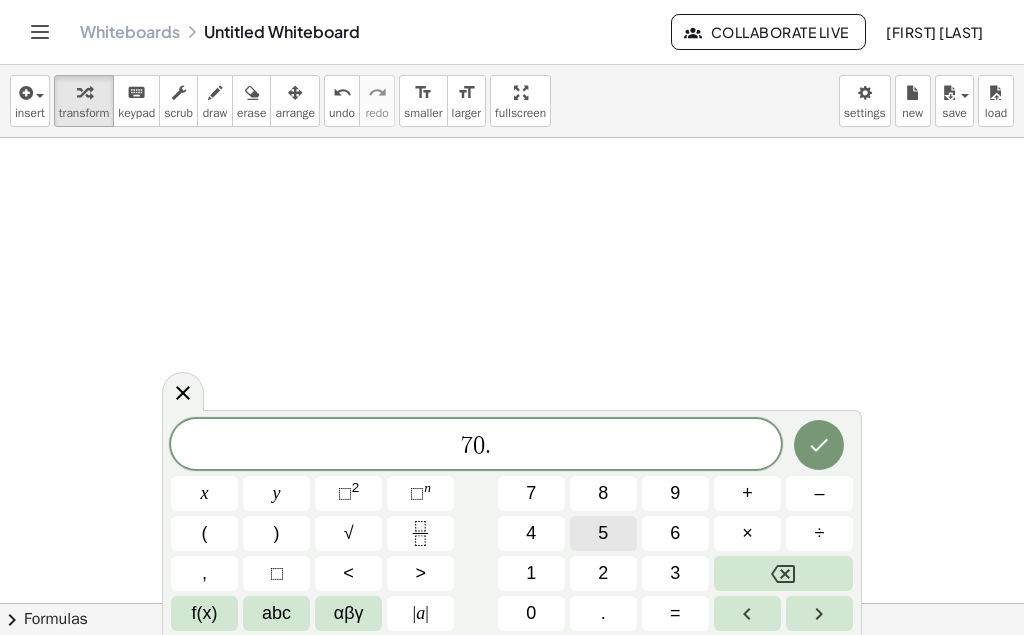 click on "5" at bounding box center [603, 533] 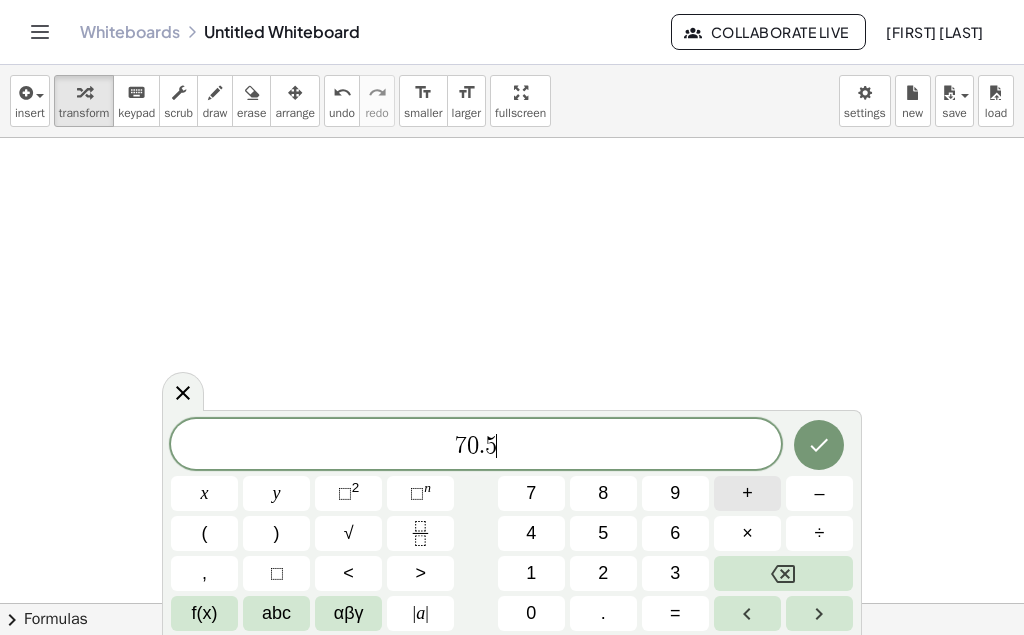 click on "+" at bounding box center [747, 493] 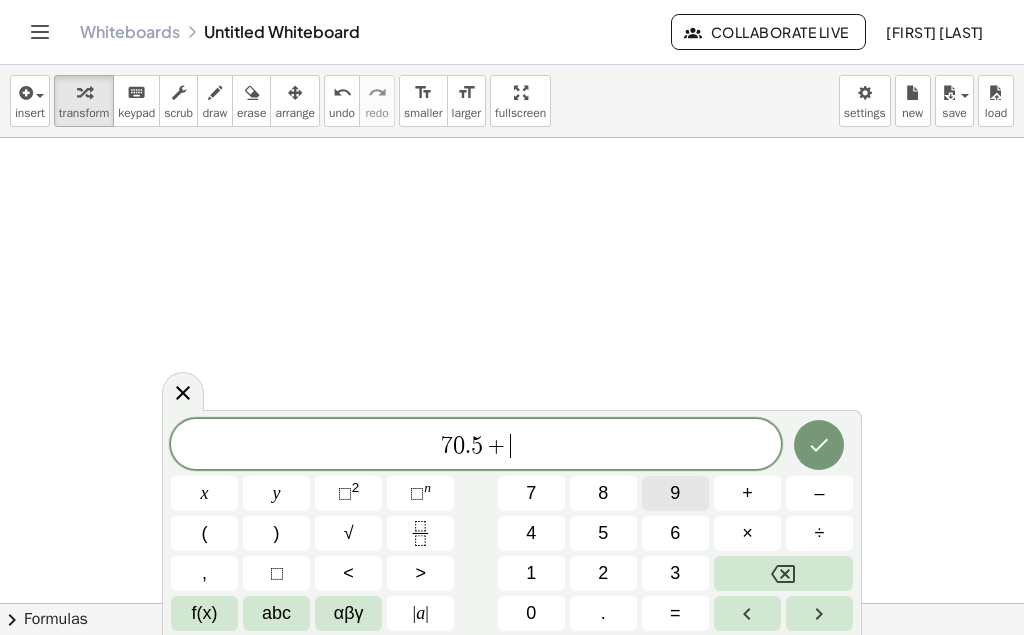 click on "9" at bounding box center [675, 493] 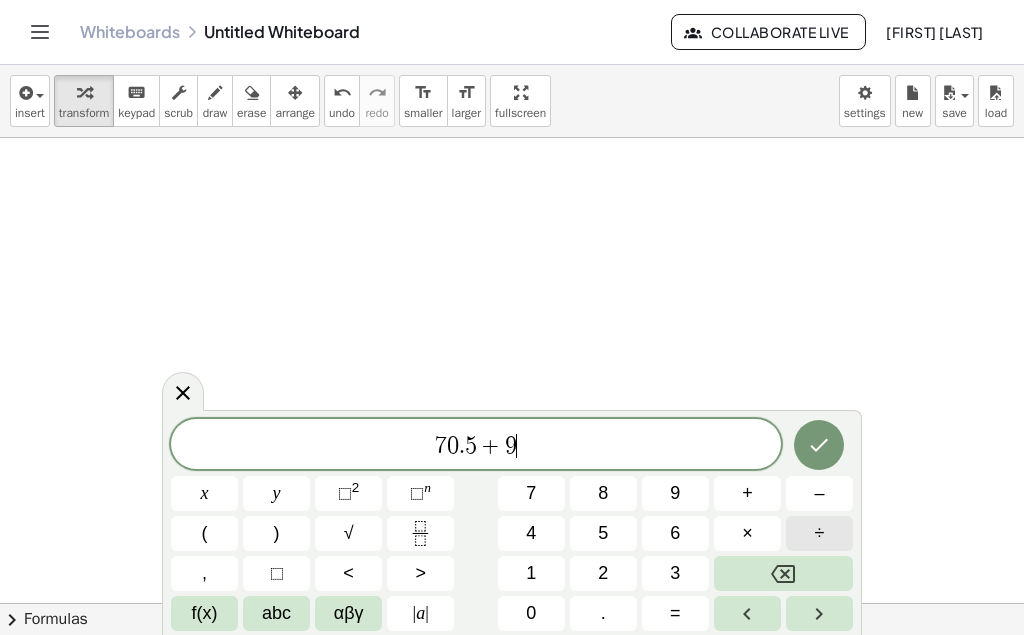 click on "÷" at bounding box center (819, 533) 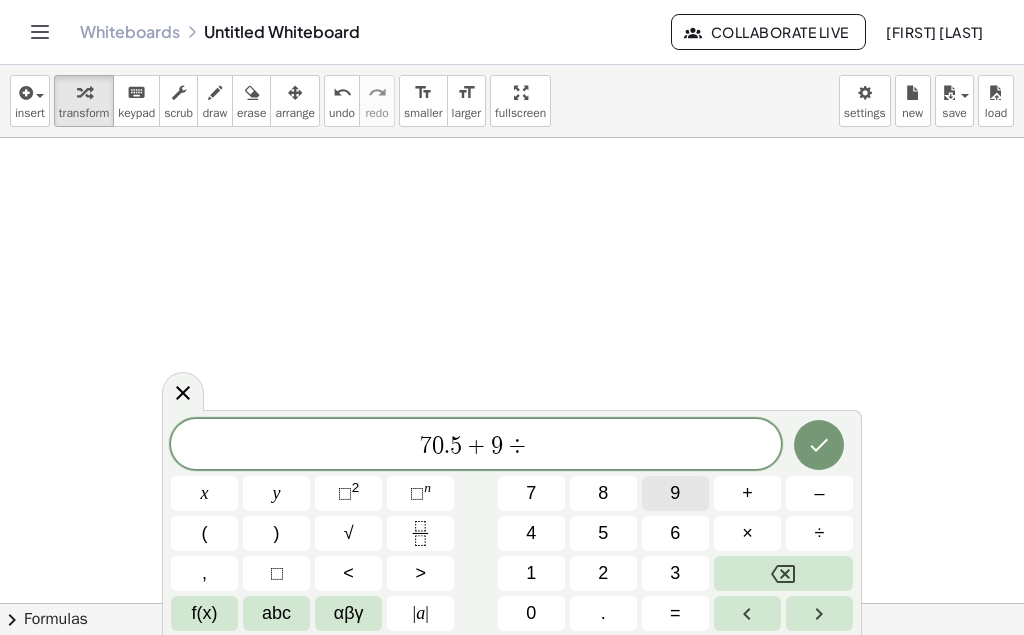 click on "9" at bounding box center [675, 493] 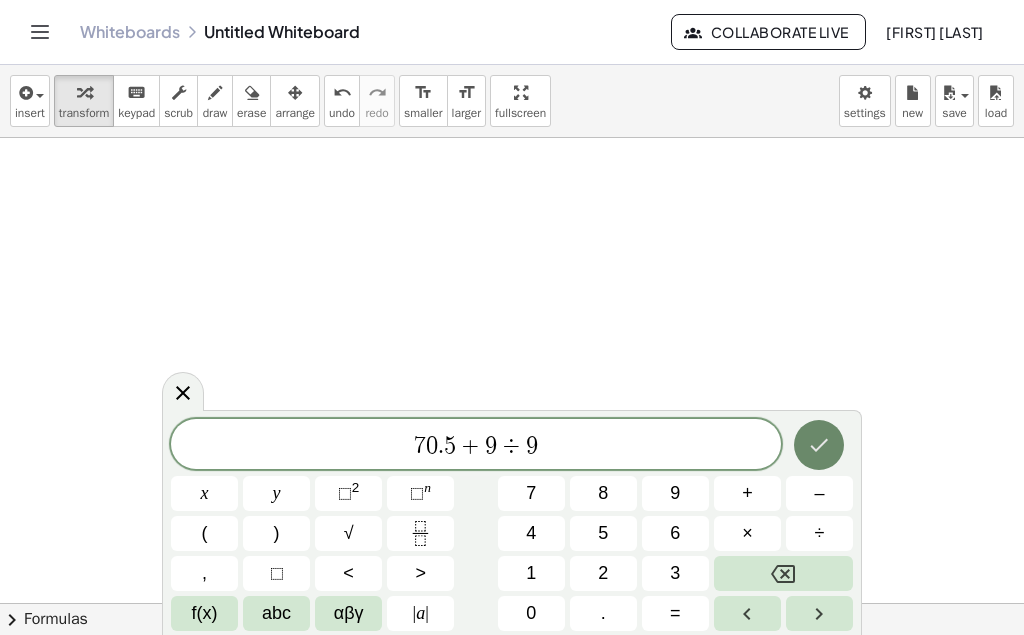 click at bounding box center (819, 445) 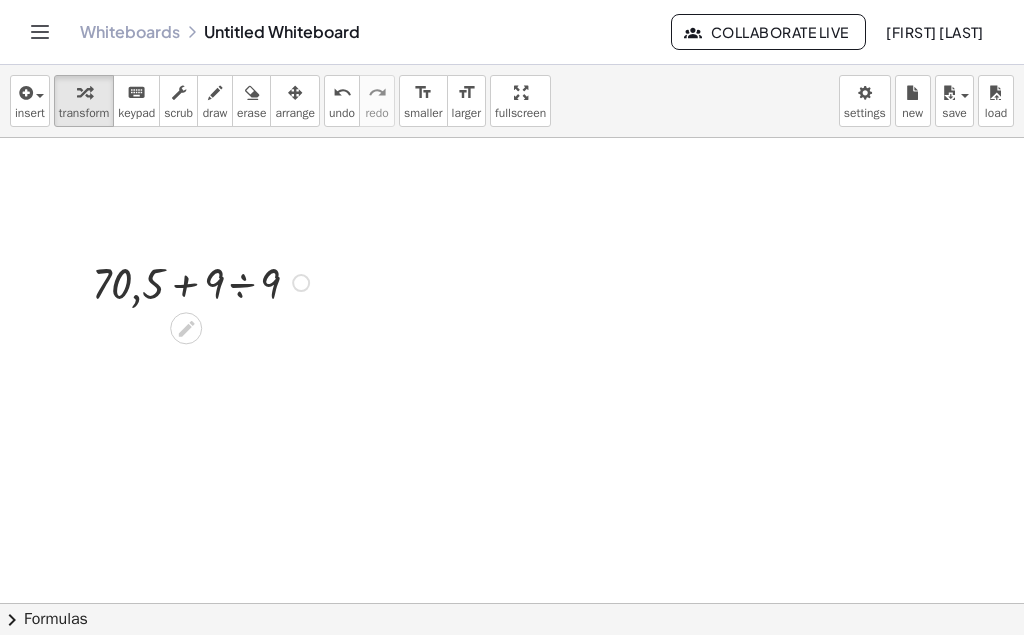 click at bounding box center [203, 281] 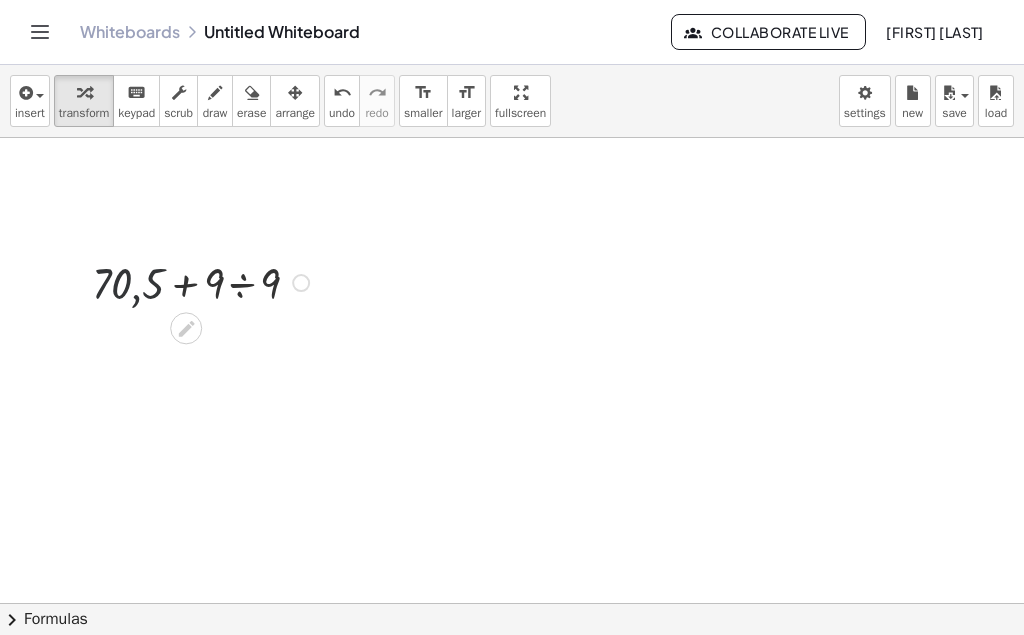 click at bounding box center [203, 281] 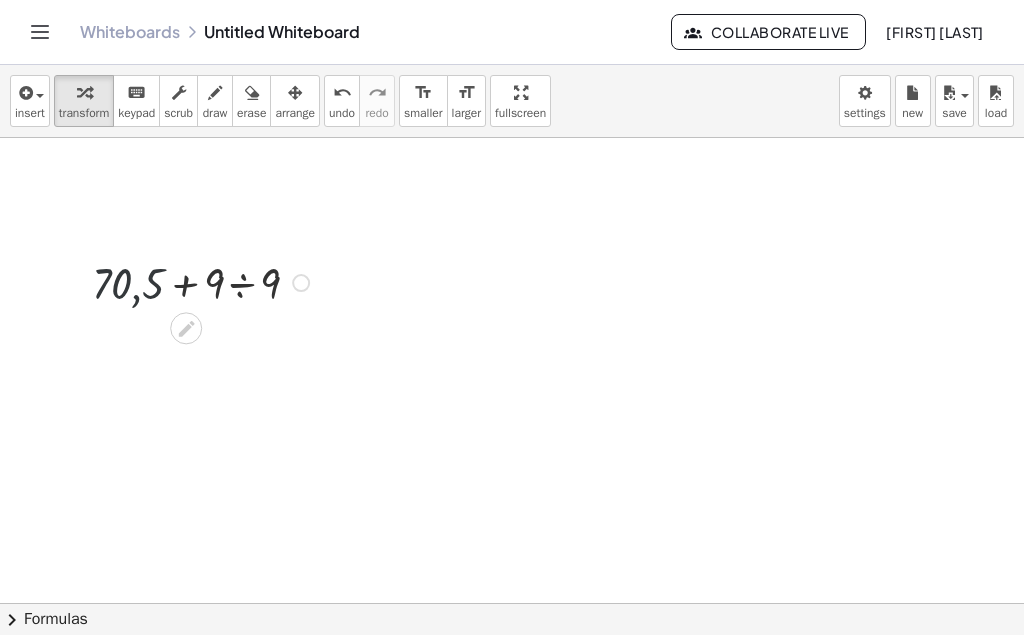 click at bounding box center (203, 281) 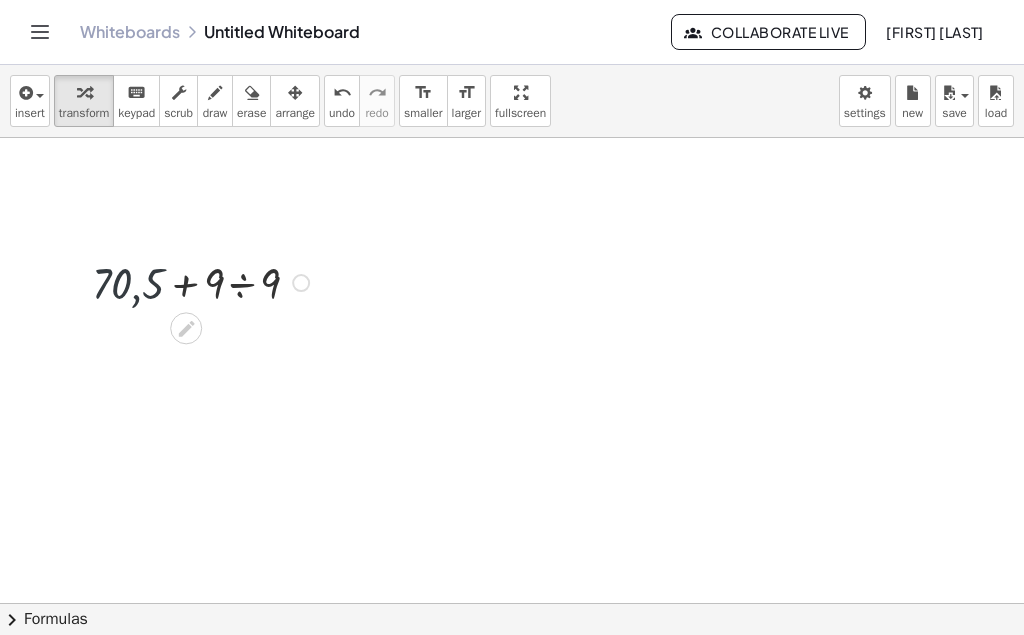 click at bounding box center (203, 281) 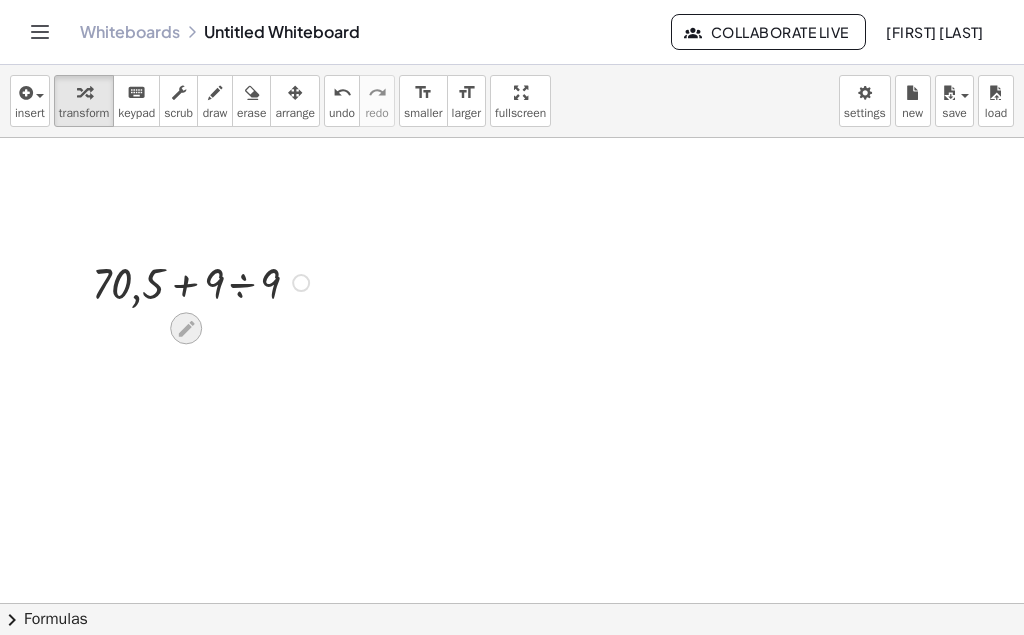 click 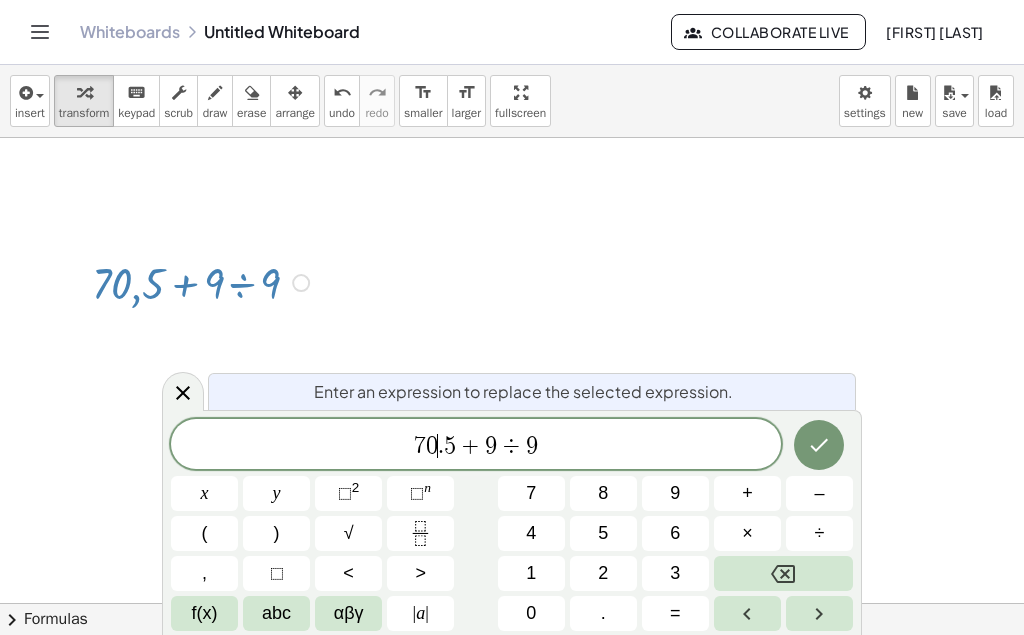 click on "7 0 ​ . 5 + 9 ÷ 9" at bounding box center [476, 446] 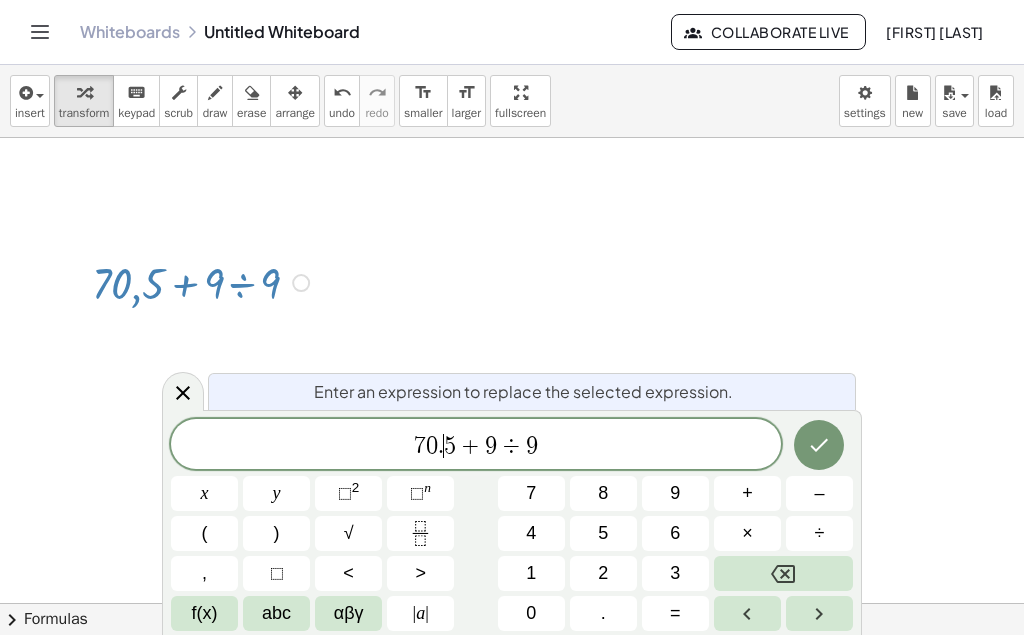 click on "7 0 . ​ 5 + 9 ÷ 9" at bounding box center (476, 446) 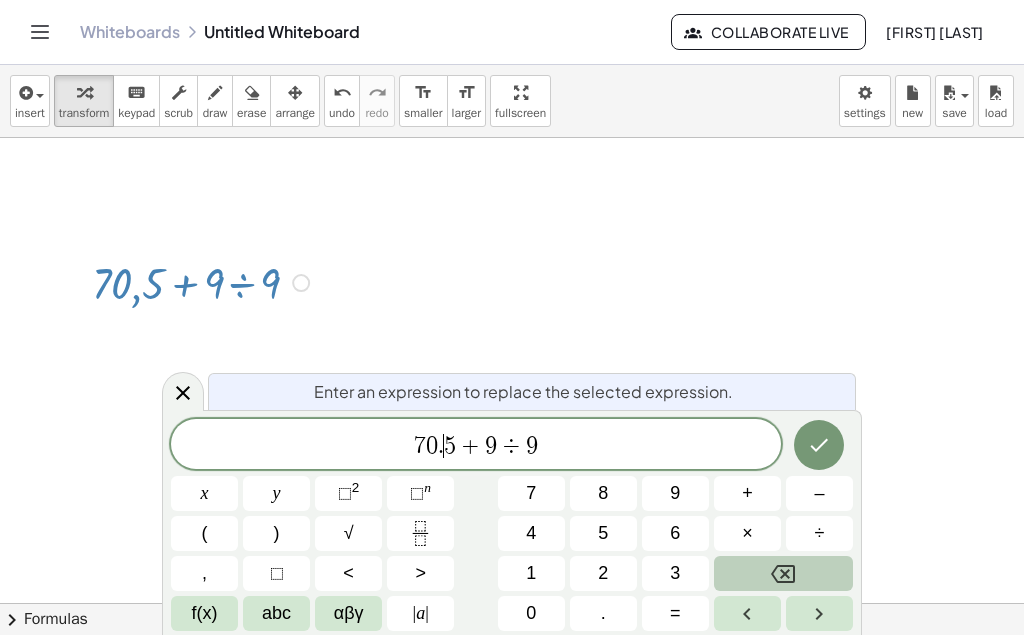 click at bounding box center (783, 573) 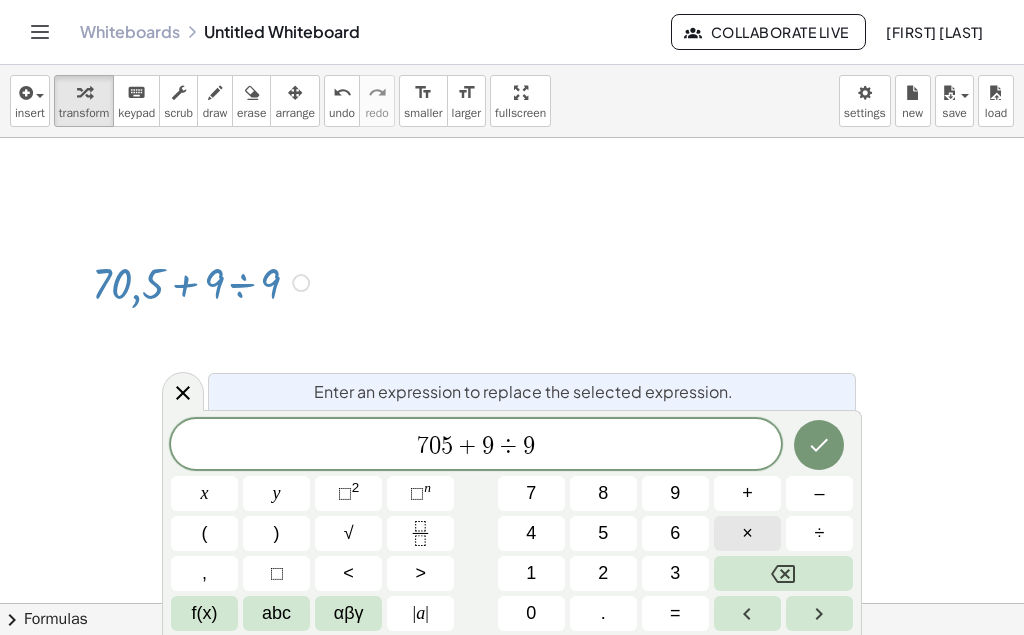 click on "×" at bounding box center [747, 533] 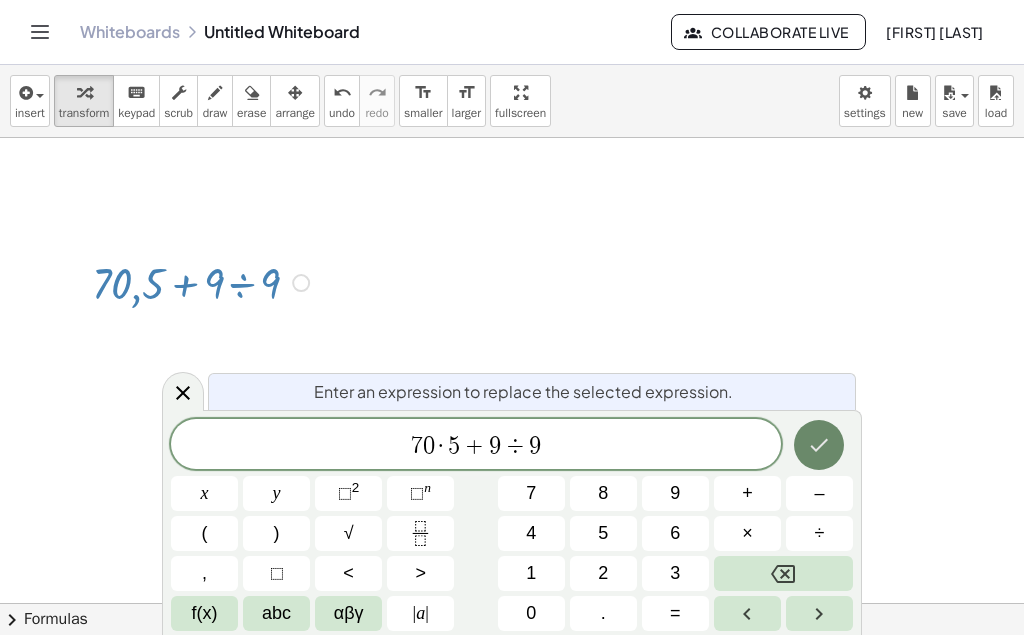 click 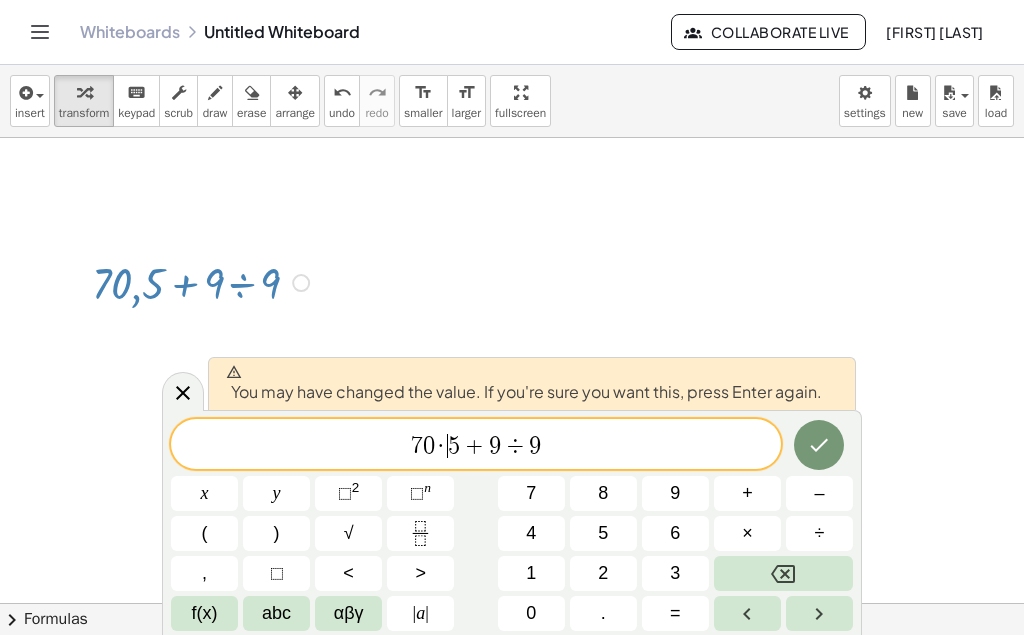 click at bounding box center [521, -1207] 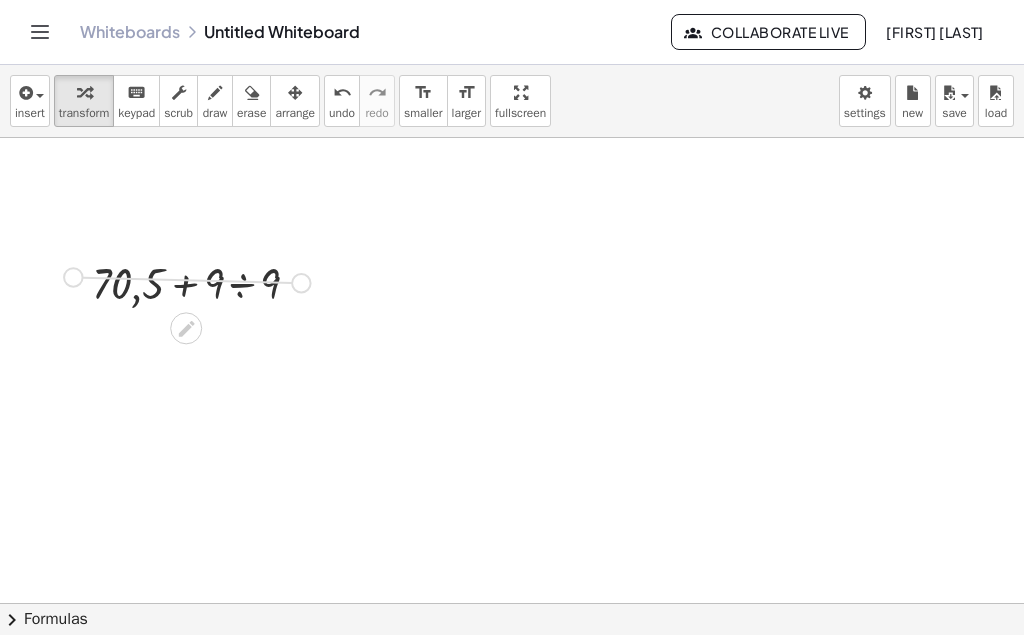 drag, startPoint x: 292, startPoint y: 283, endPoint x: 56, endPoint y: 277, distance: 236.07626 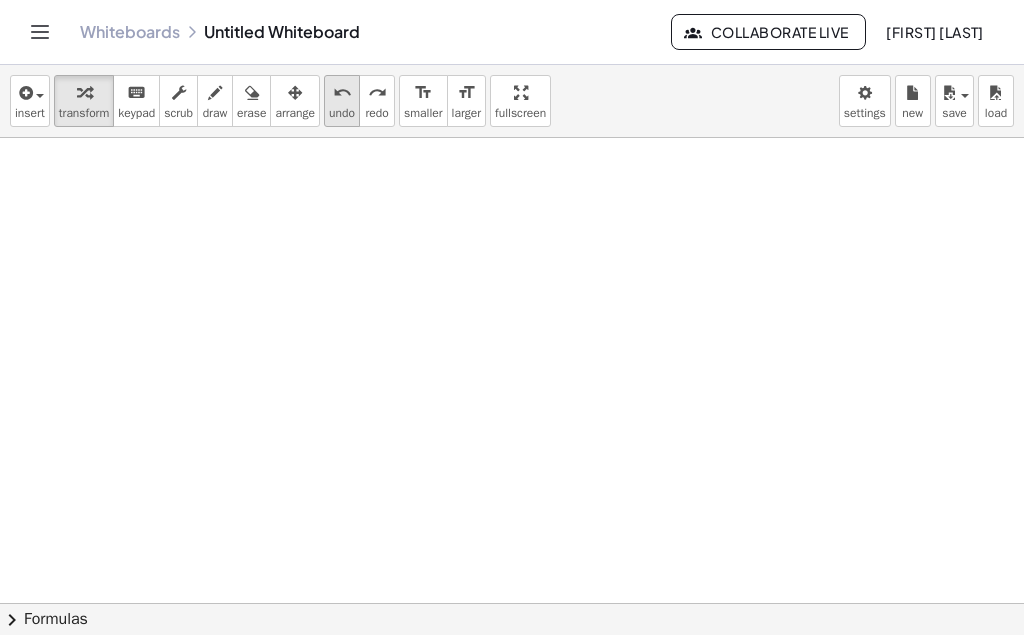 click on "undo" at bounding box center [342, 113] 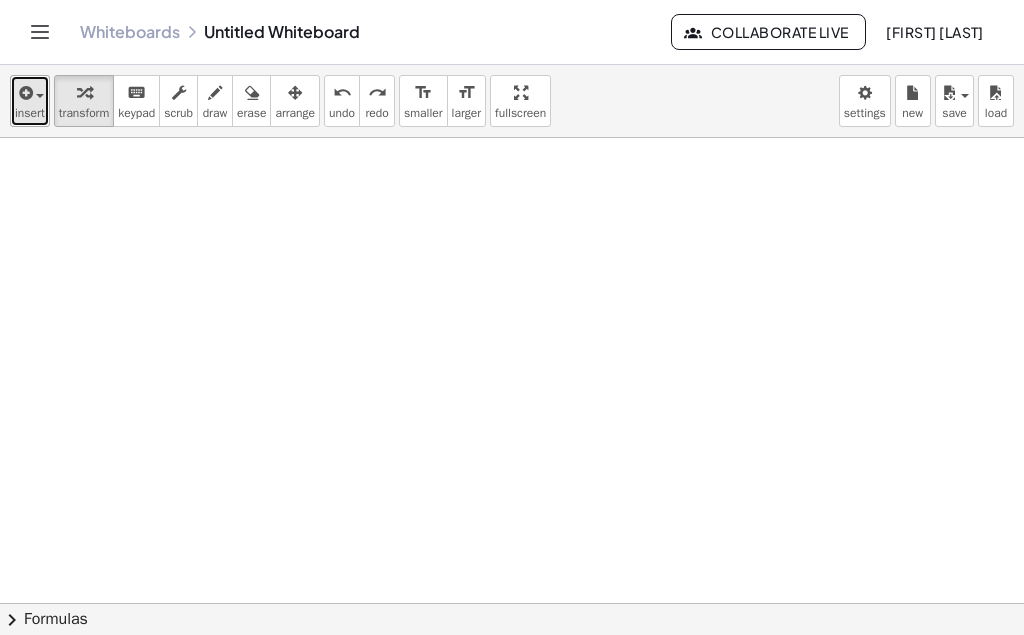 click at bounding box center [24, 93] 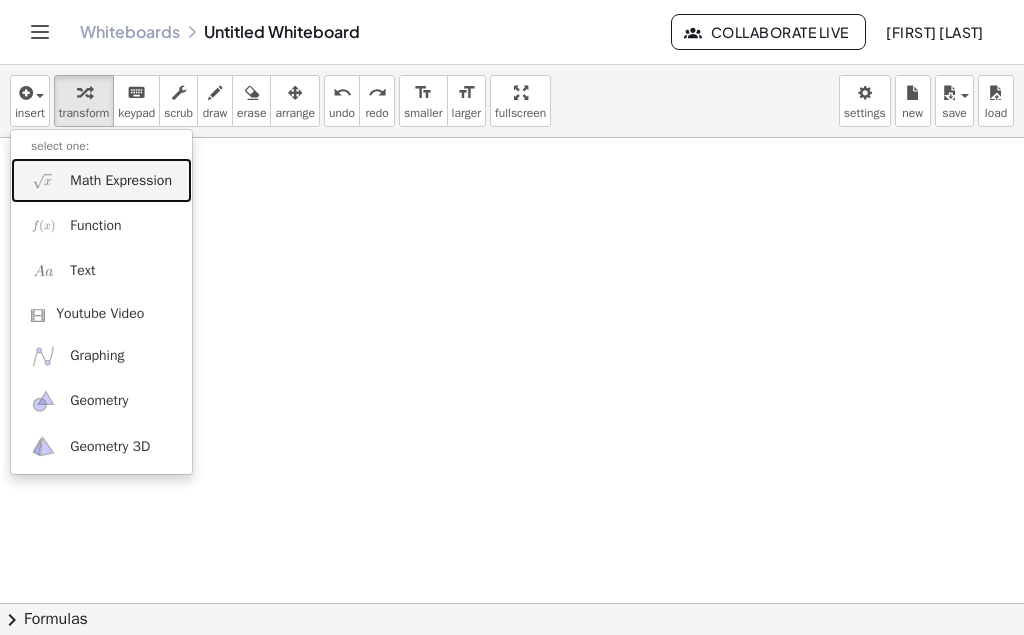 click on "Math Expression" at bounding box center (121, 181) 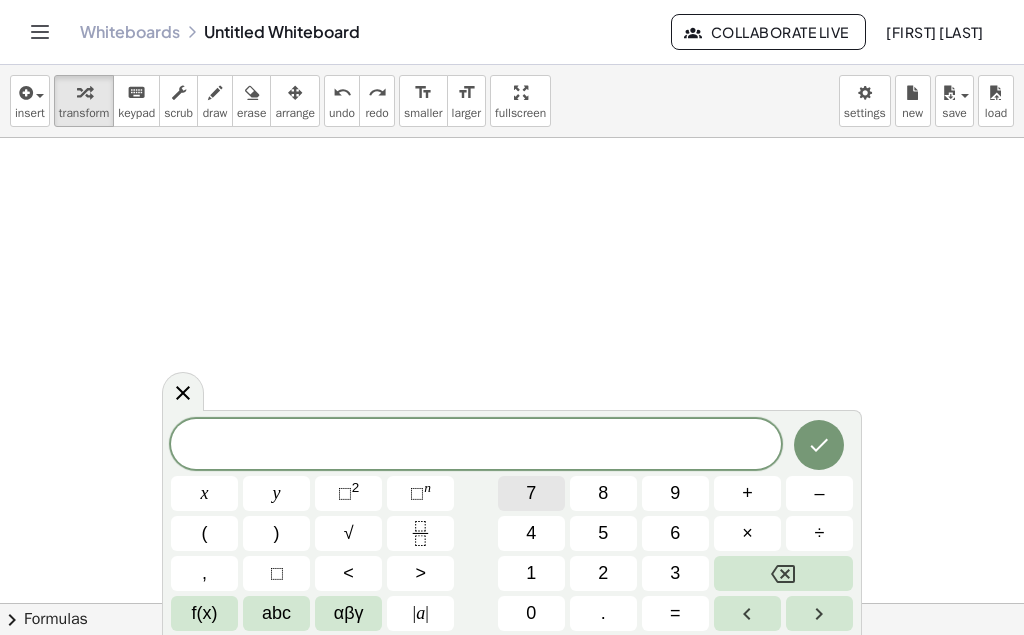 click on "7" at bounding box center [531, 493] 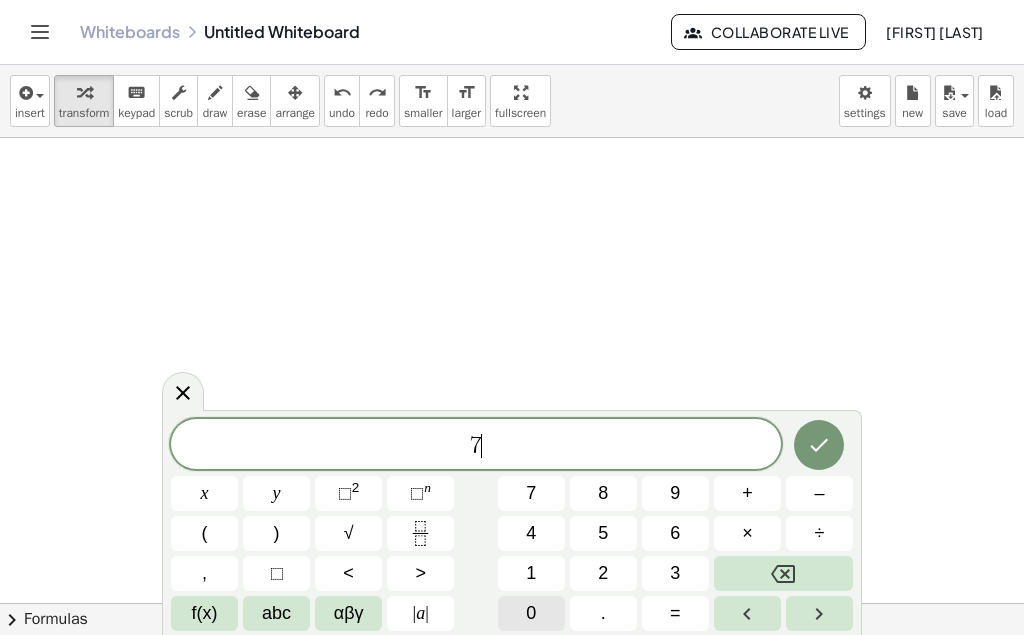 click on "0" at bounding box center (531, 613) 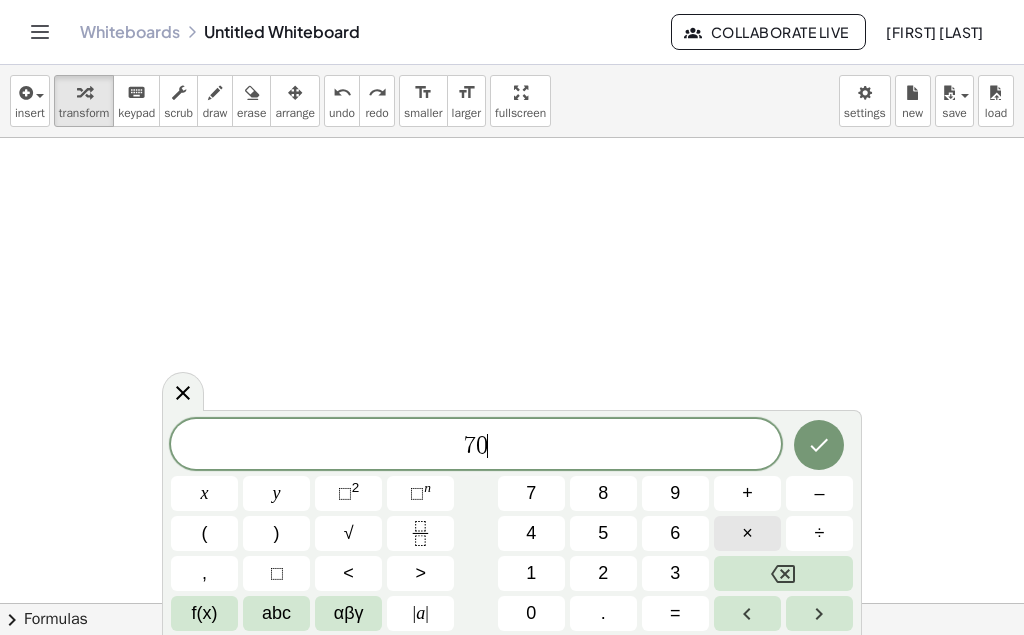 click on "×" at bounding box center [747, 533] 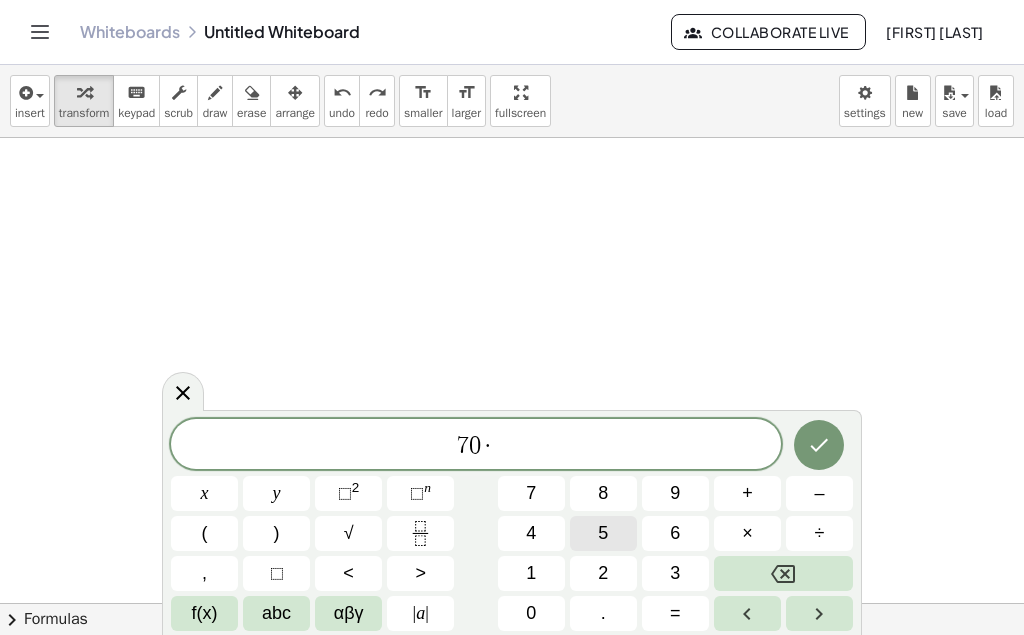 click on "5" at bounding box center (603, 533) 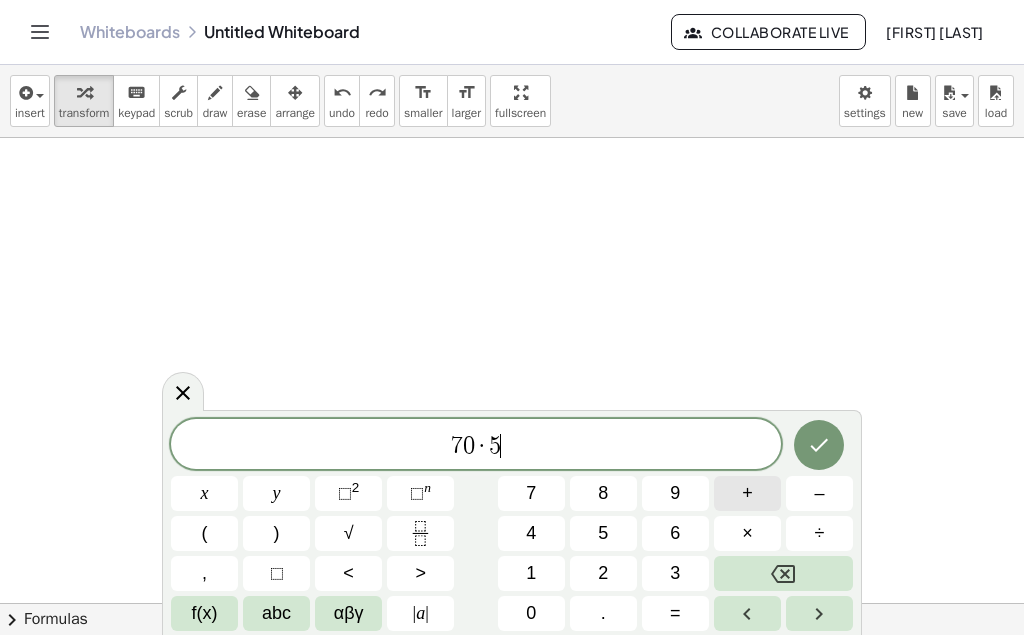 click on "+" at bounding box center [747, 493] 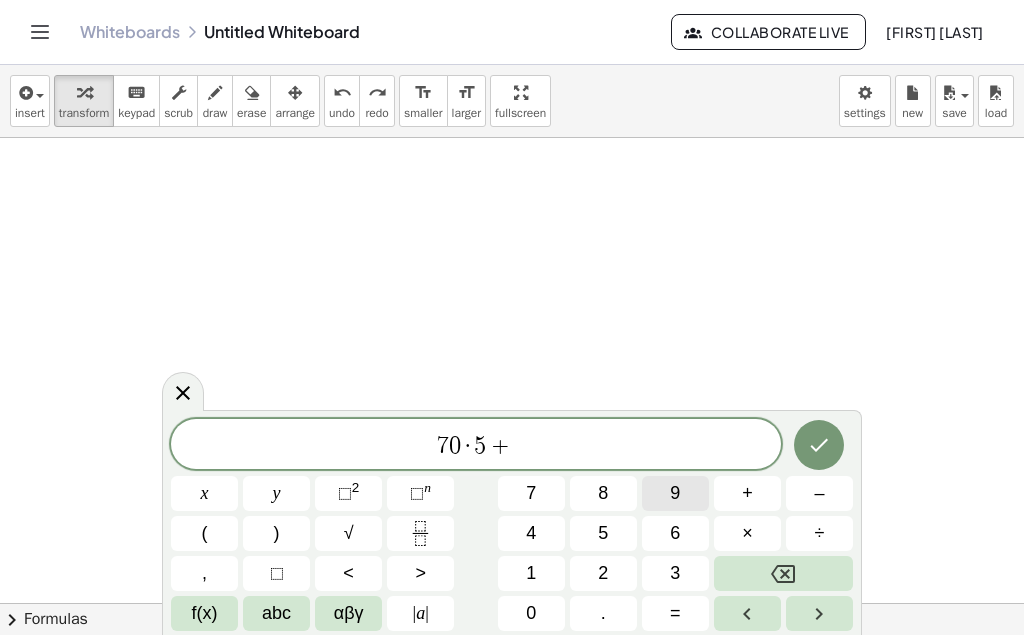 click on "9" at bounding box center [675, 493] 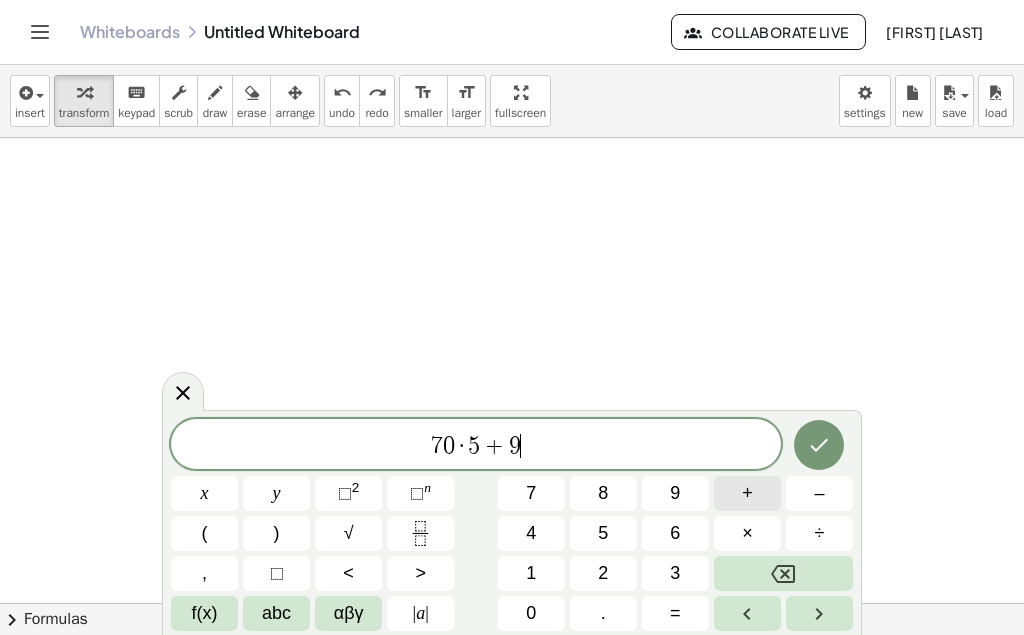 click on "+" at bounding box center [747, 493] 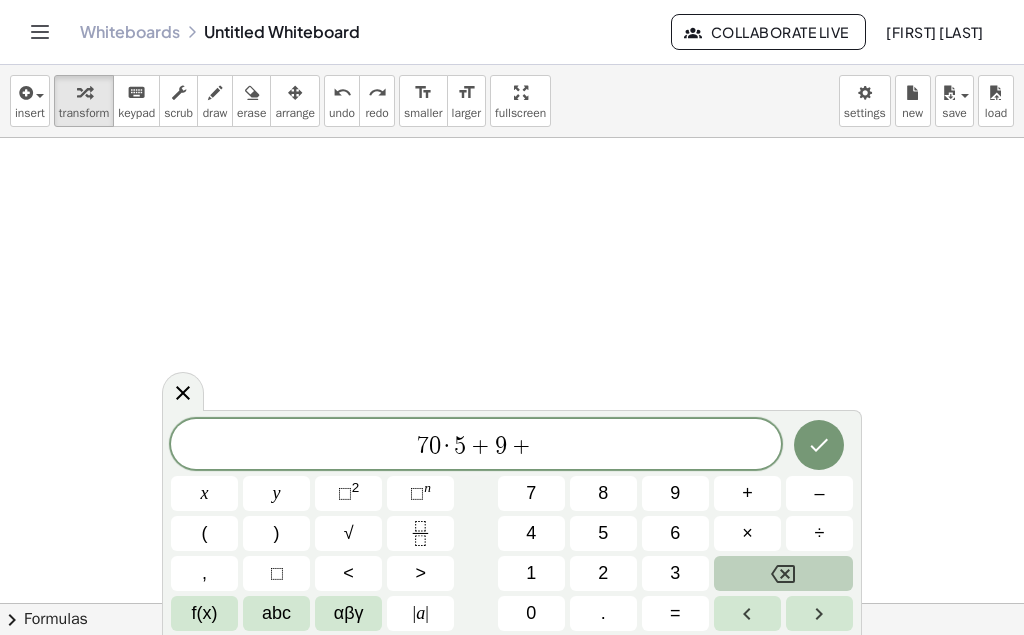 click 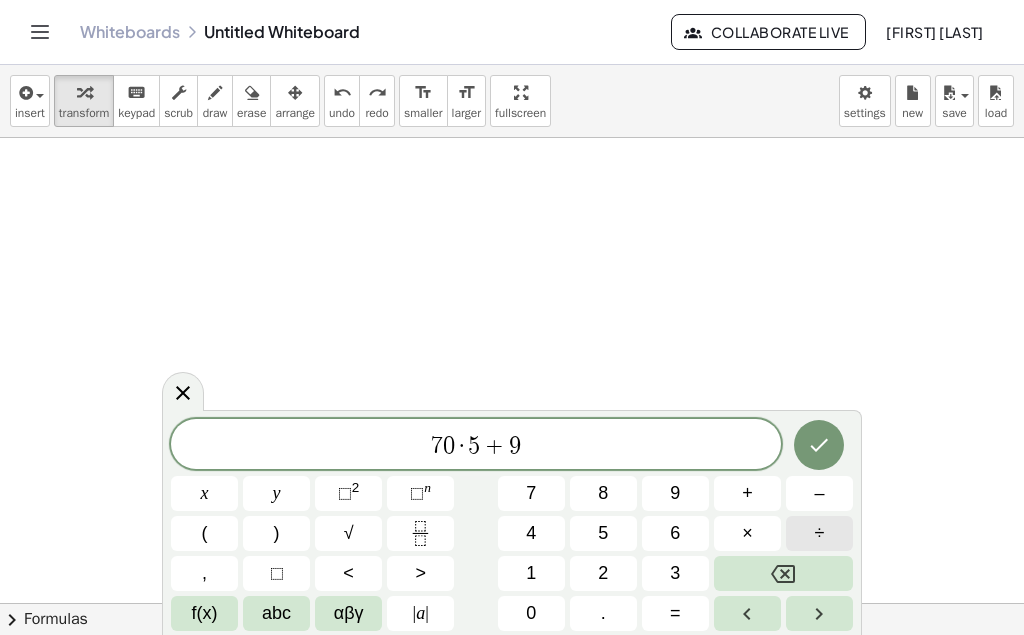 click on "÷" at bounding box center (819, 533) 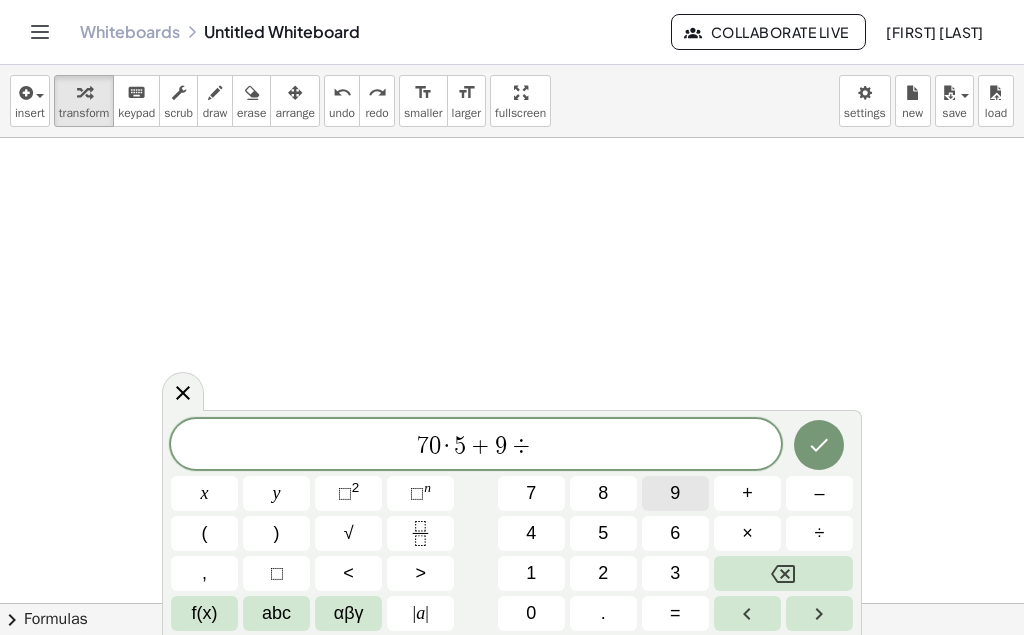 click on "9" at bounding box center [675, 493] 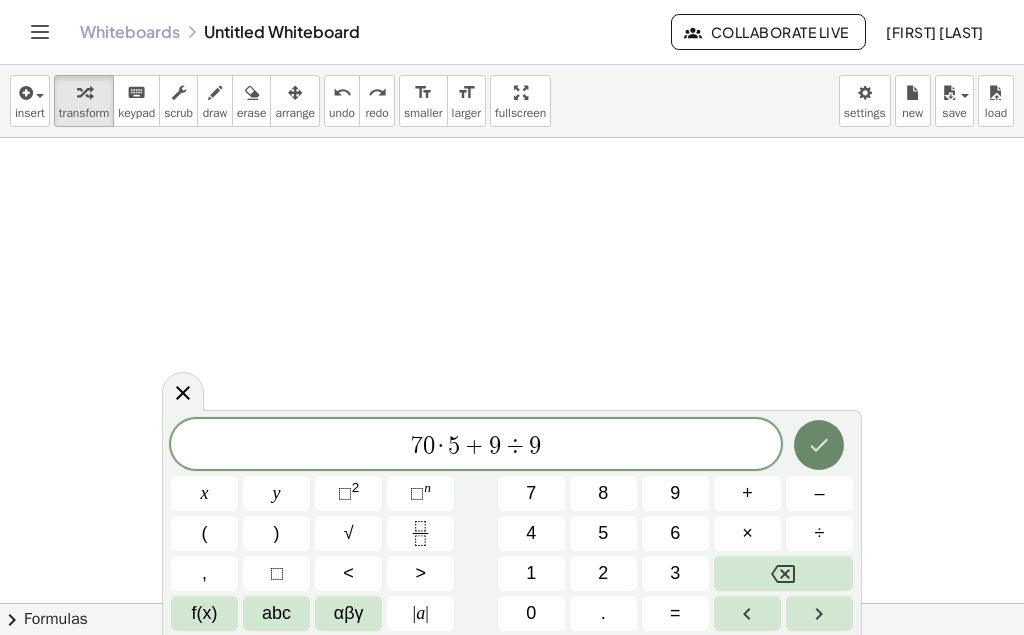 click at bounding box center [819, 445] 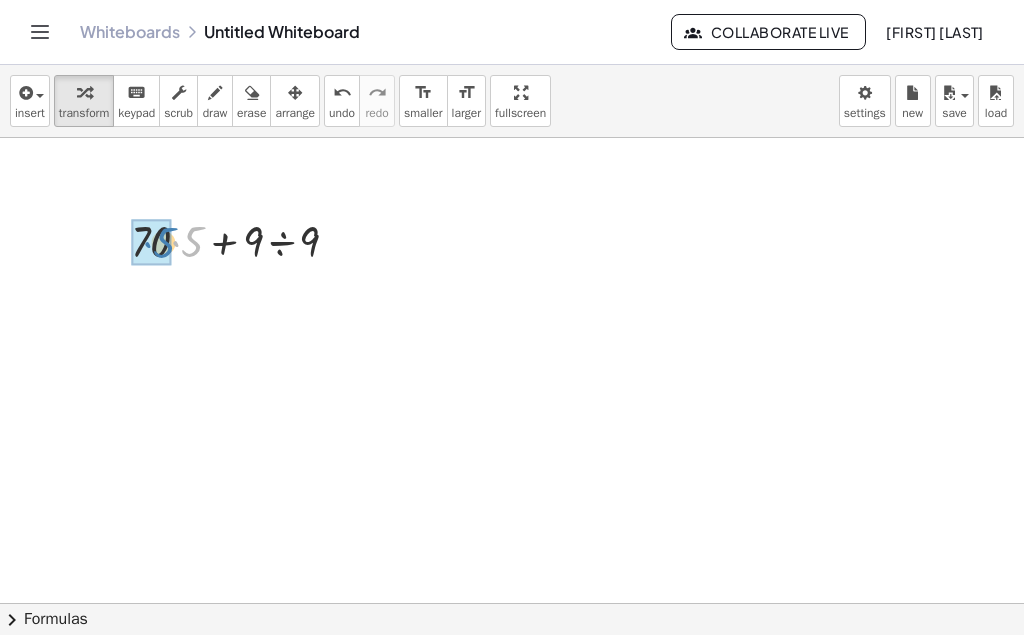 drag, startPoint x: 187, startPoint y: 251, endPoint x: 156, endPoint y: 252, distance: 31.016125 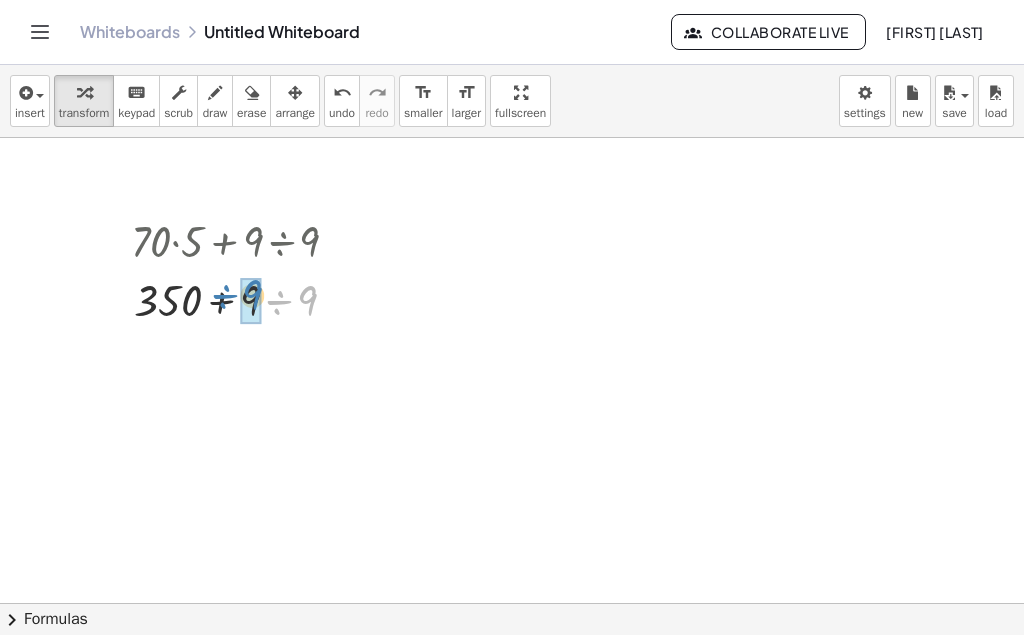 drag, startPoint x: 304, startPoint y: 303, endPoint x: 249, endPoint y: 300, distance: 55.081757 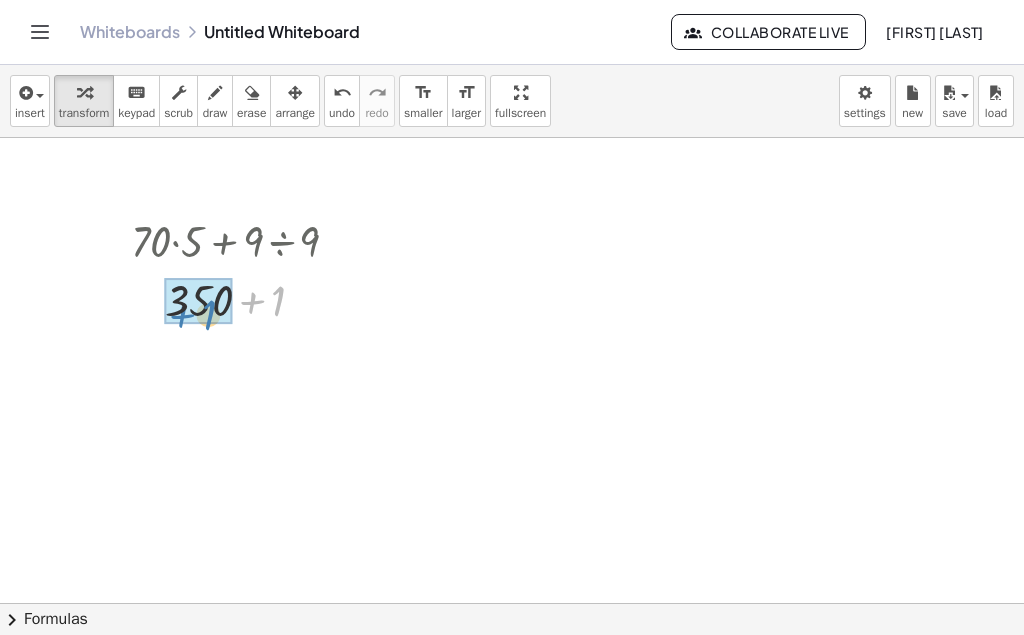 drag, startPoint x: 280, startPoint y: 309, endPoint x: 229, endPoint y: 328, distance: 54.42426 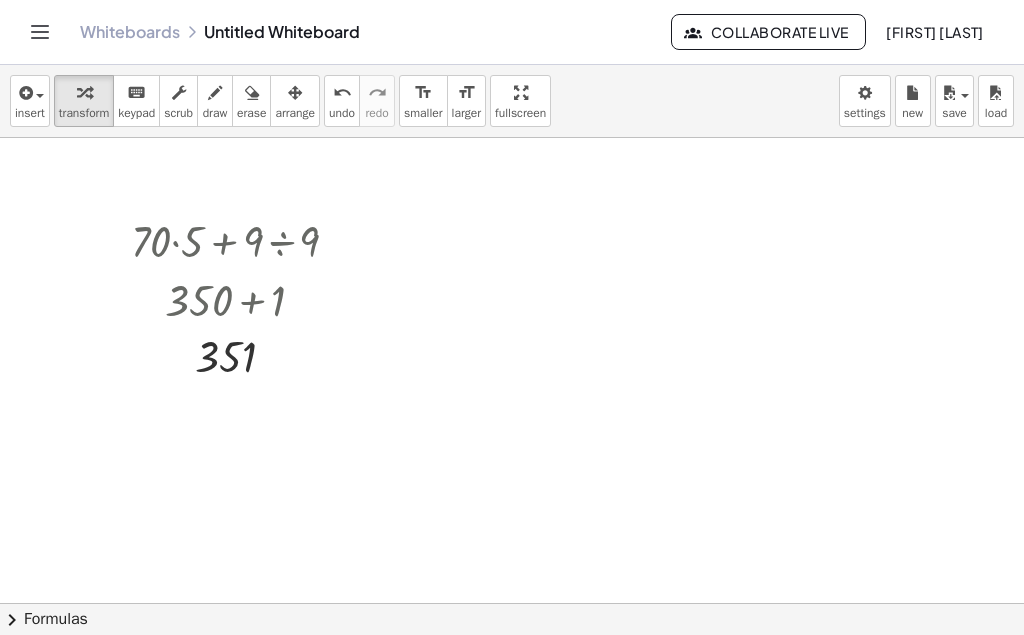 click at bounding box center (521, -1207) 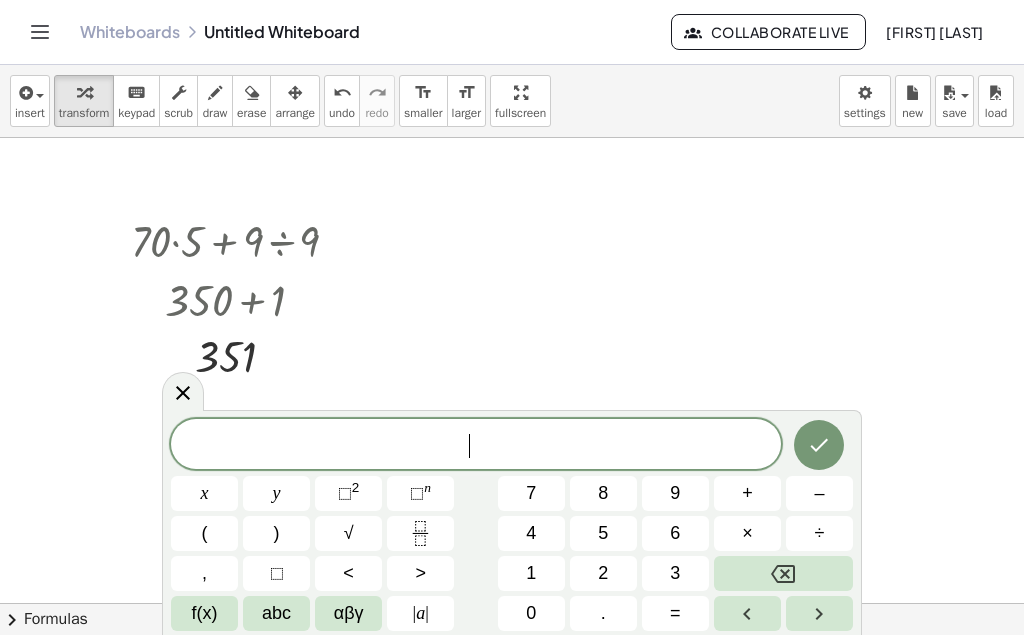 click on "​ x y ⬚ 2 ⬚ n 7 8 9 + – ( ) √ 4 5 6 × ÷ , ⬚ < > 1 2 3 f(x) abc αβγ | a | 0 . =" at bounding box center (512, 525) 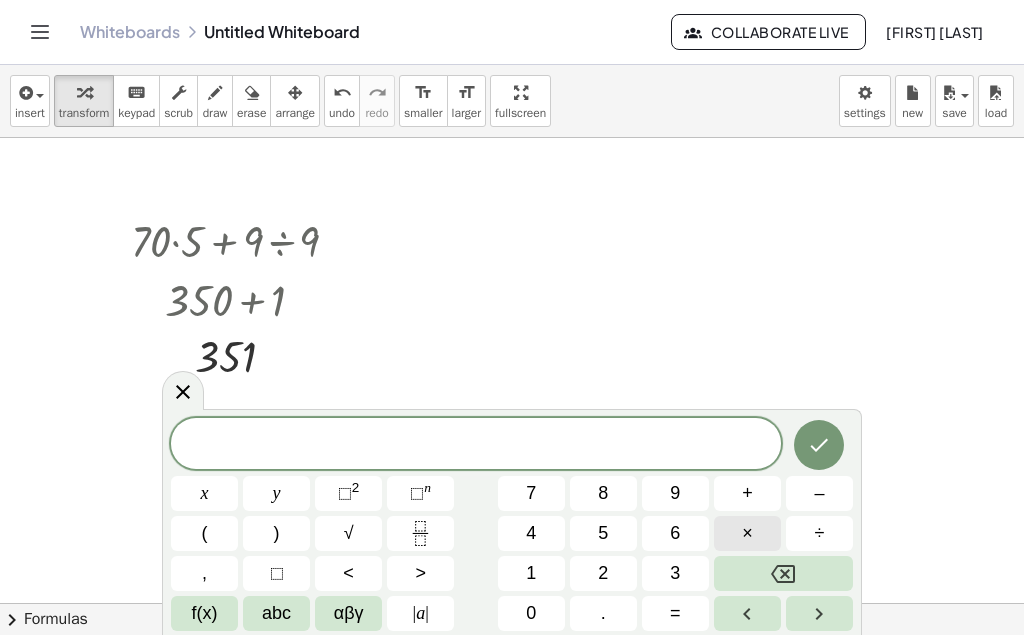 click on "×" at bounding box center (747, 533) 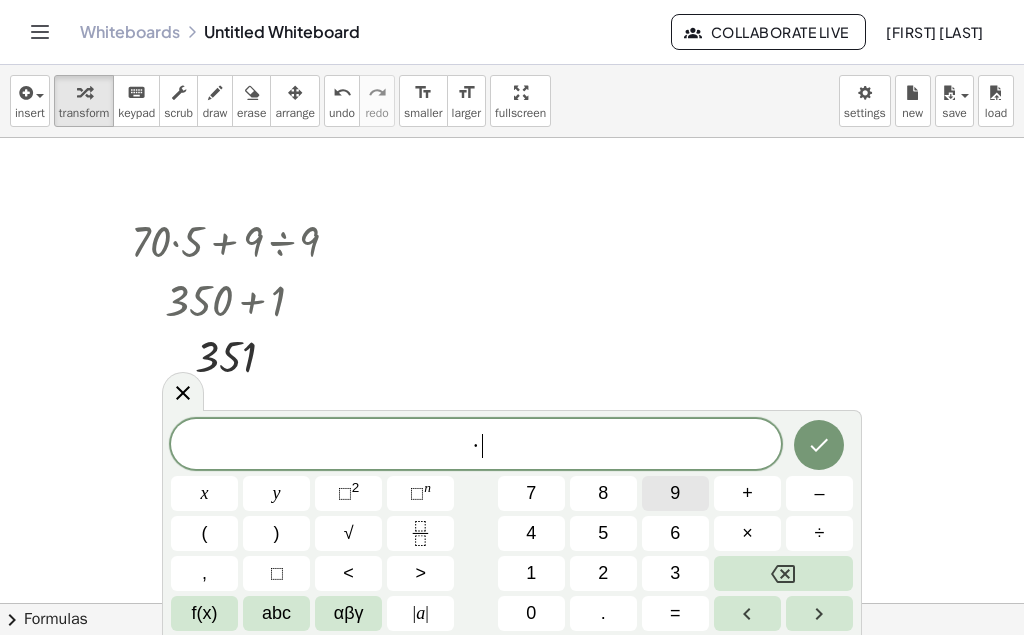 click on "9" at bounding box center (675, 493) 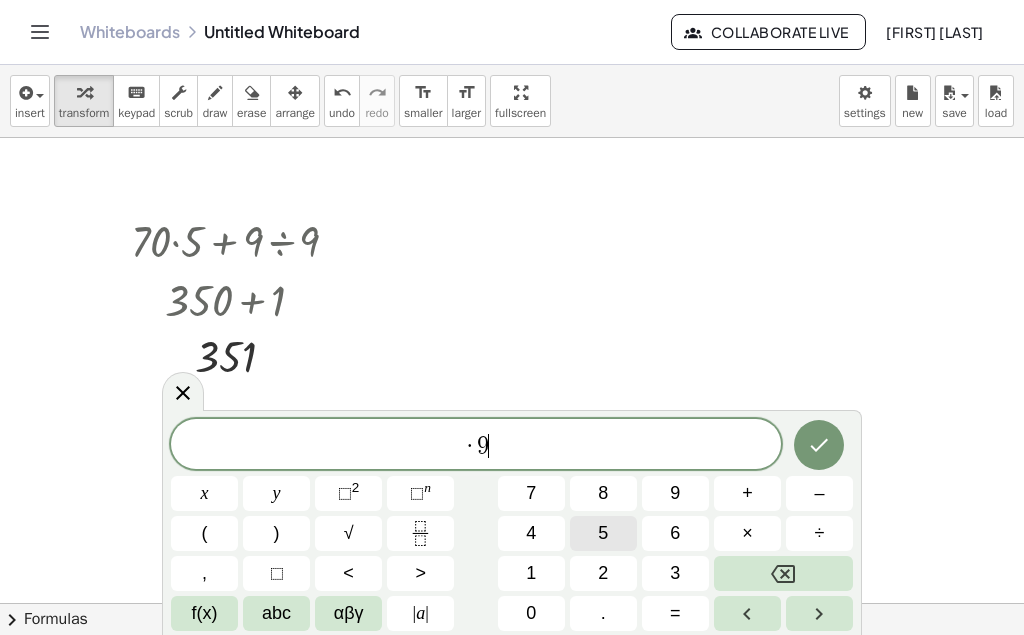 click on "5" at bounding box center [603, 533] 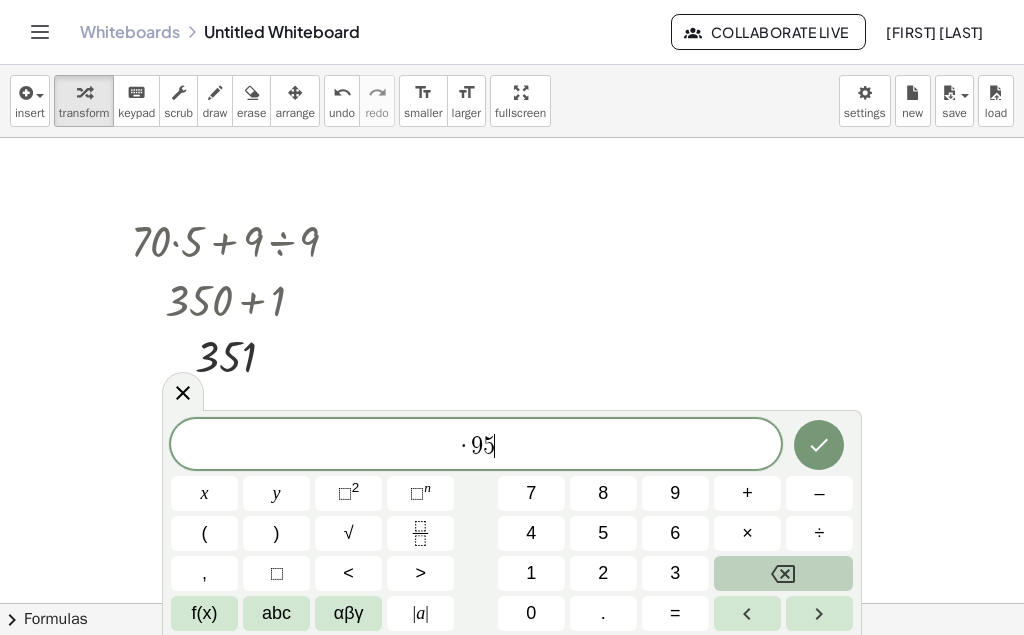 click at bounding box center [783, 573] 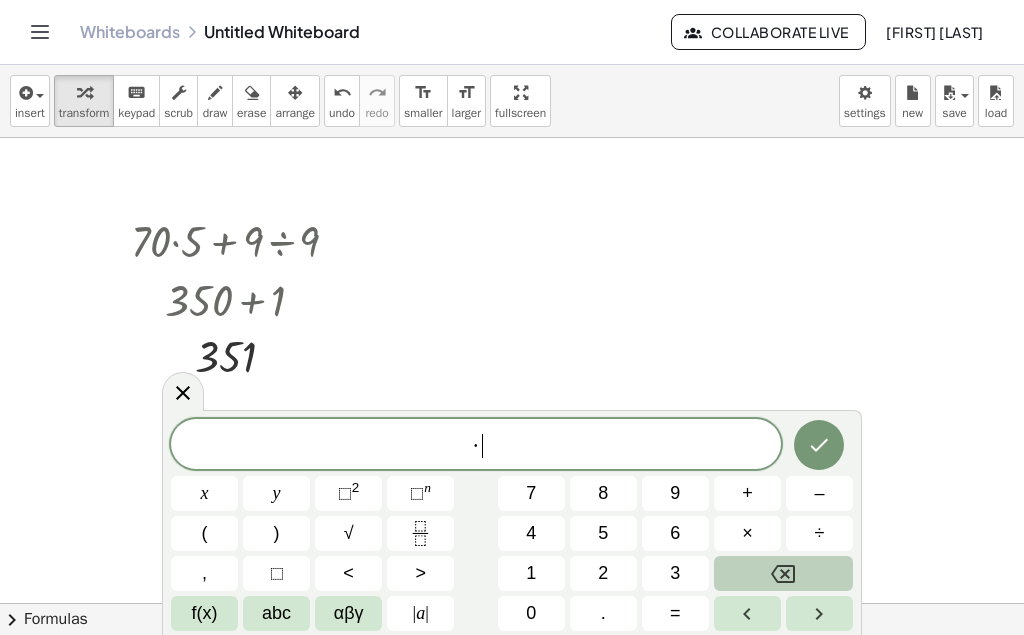 click at bounding box center [783, 573] 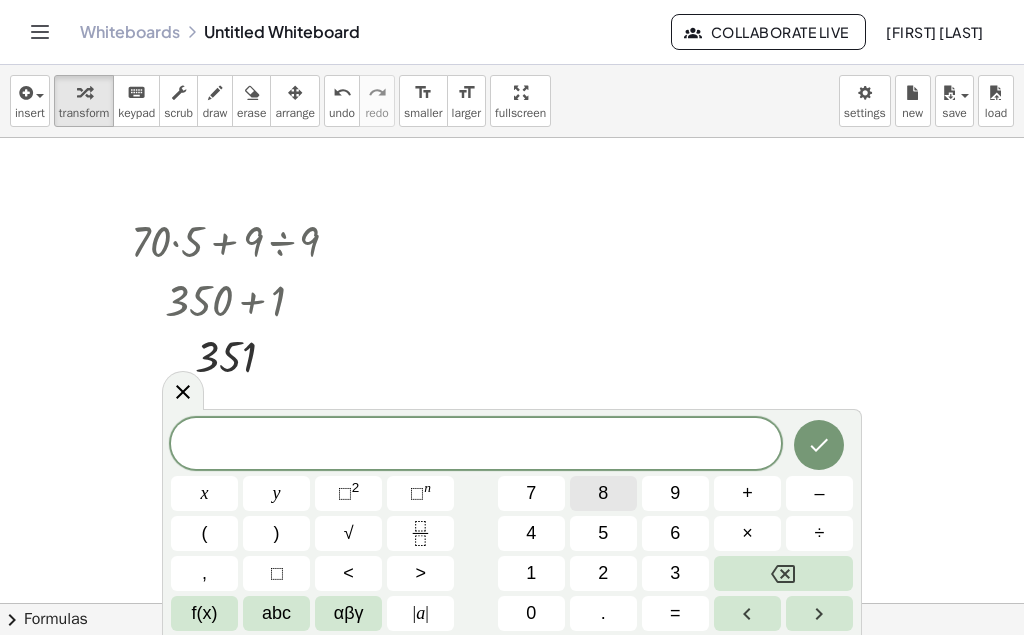 drag, startPoint x: 526, startPoint y: 513, endPoint x: 577, endPoint y: 502, distance: 52.17279 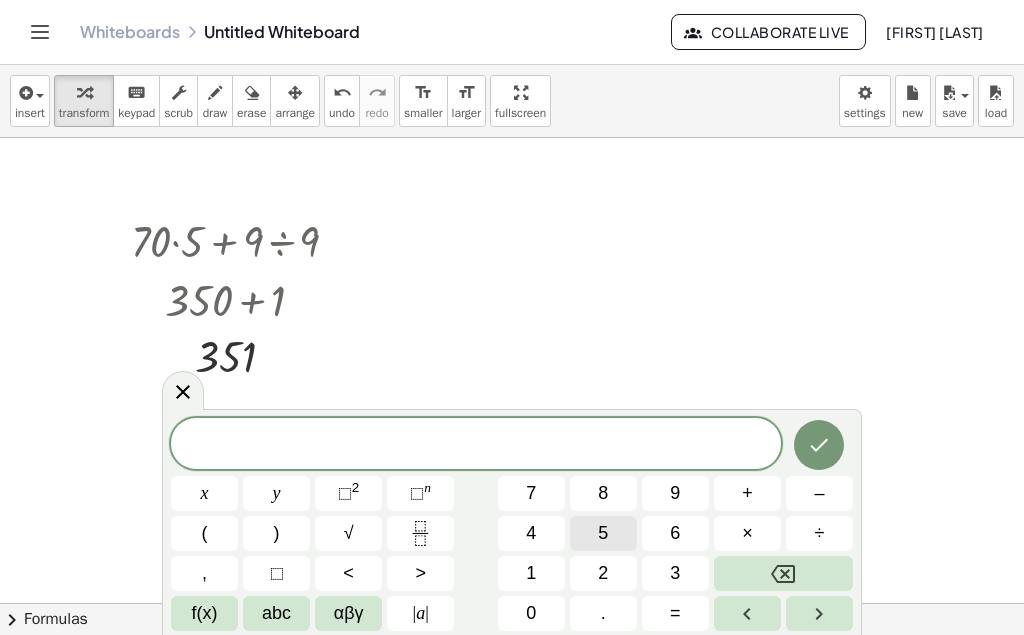 click on "x y ⬚ 2 ⬚ n 7 8 9 + – ( ) √ 4 5 6 × ÷ , ⬚ < > 1 2 3 f(x) abc αβγ | a | 0 . =" at bounding box center [512, 524] 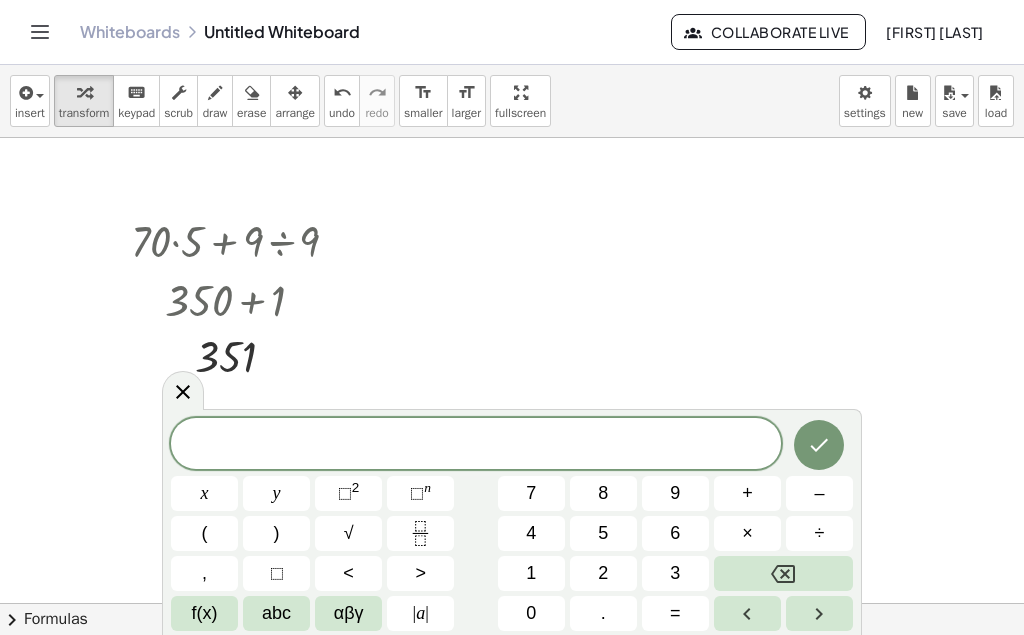 click on "x y ⬚ 2 ⬚ n 7 8 9 + – ( ) √ 4 5 6 × ÷ , ⬚ < > 1 2 3 f(x) abc αβγ | a | 0 . =" at bounding box center (512, 524) 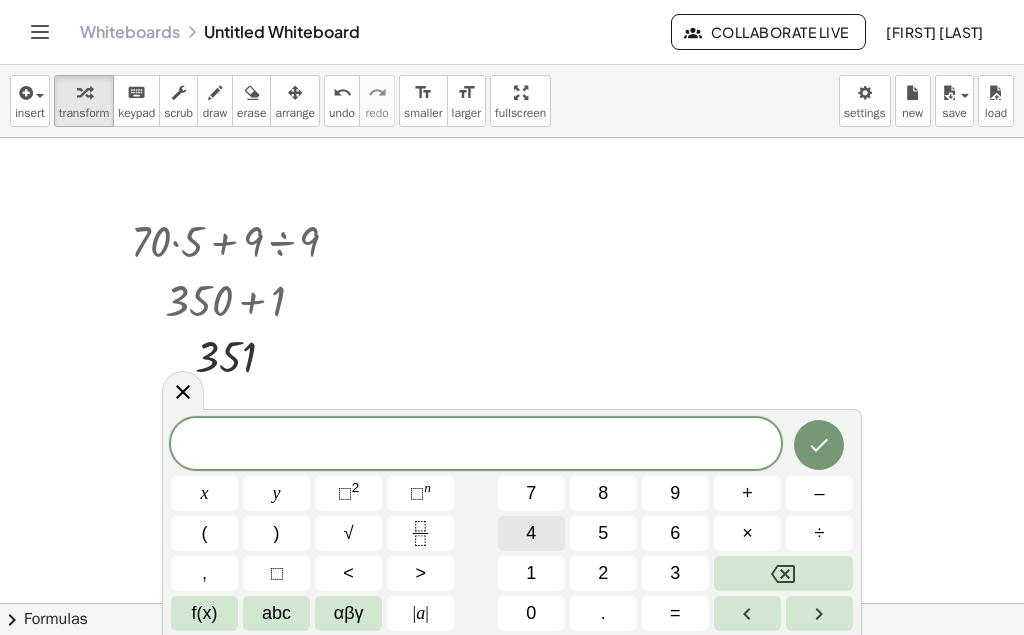 click on "4" at bounding box center [531, 533] 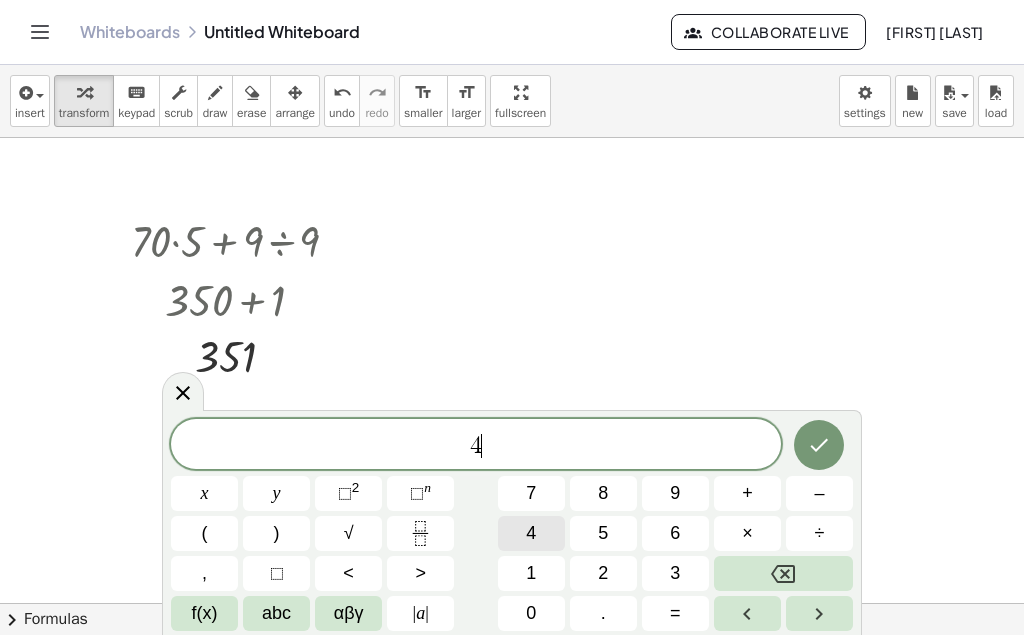 click on "4 ​ x y ⬚ 2 ⬚ n 7 8 9 + – ( ) √ 4 5 6 × ÷ , ⬚ < > 1 2 3 f(x) abc αβγ | a | 0 . =" at bounding box center (512, 525) 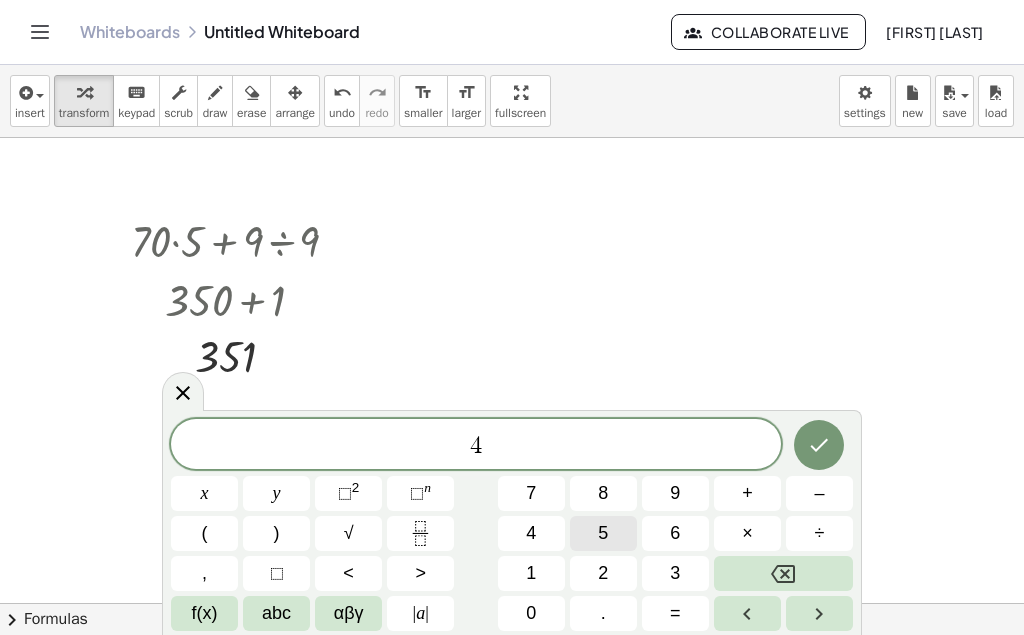 click on "5" at bounding box center [603, 533] 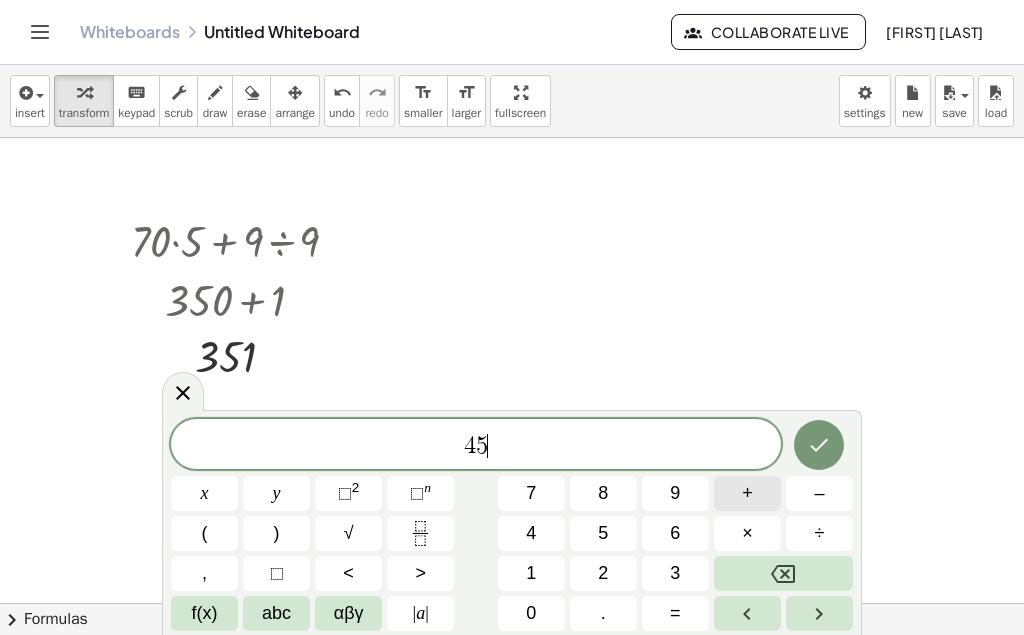 drag, startPoint x: 686, startPoint y: 468, endPoint x: 725, endPoint y: 501, distance: 51.088158 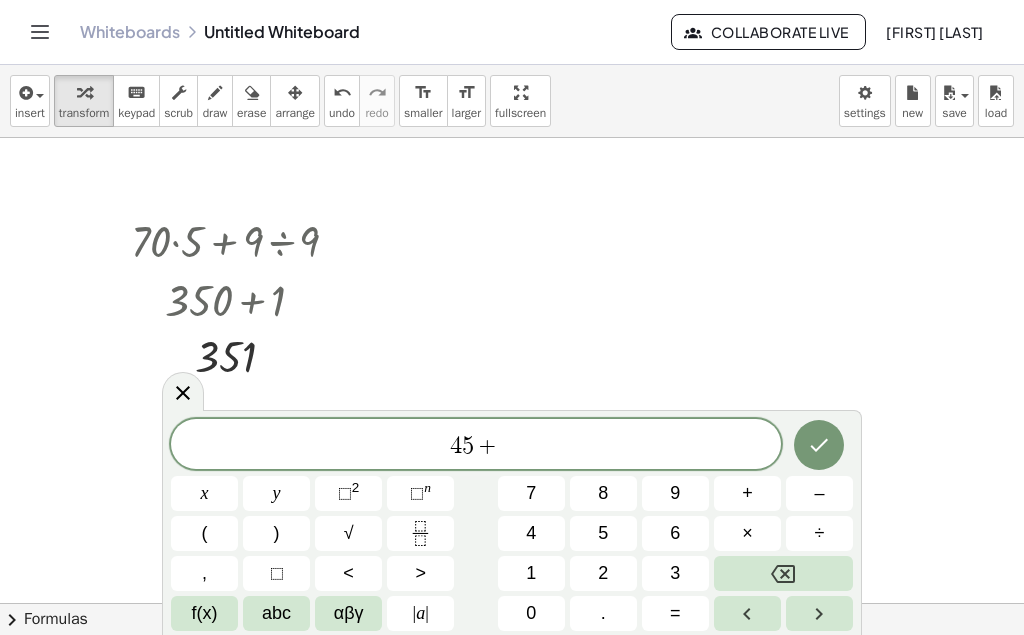 click on "4 5 + x y ⬚ 2 ⬚ n 7 8 9 + – ( ) √ 4 5 6 × ÷ , ⬚ < > 1 2 3 f(x) abc αβγ | a | 0 . =" at bounding box center (512, 525) 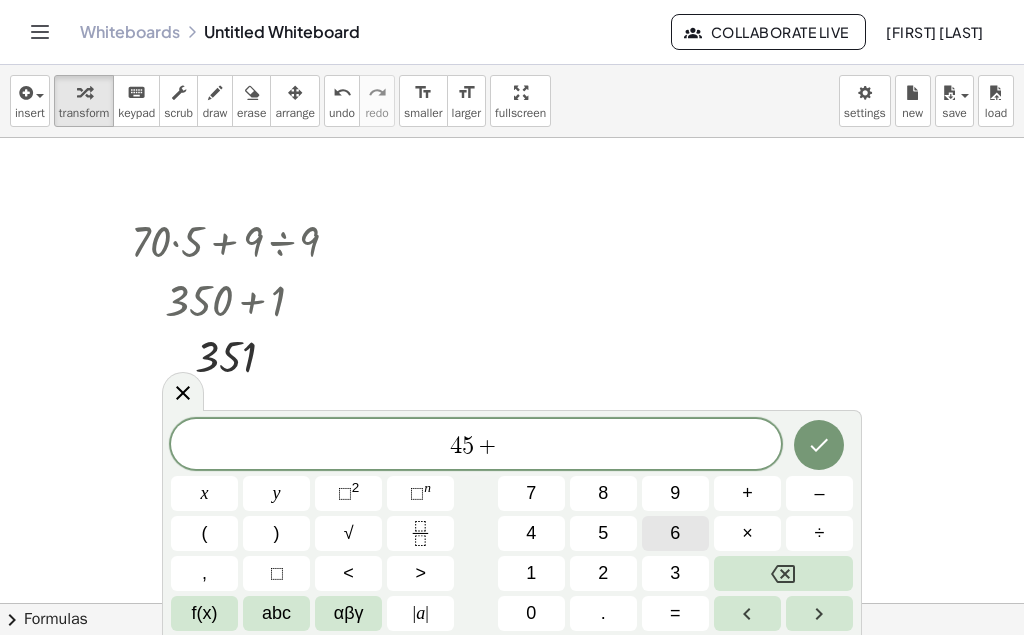 click on "4 5 + x y ⬚ 2 ⬚ n 7 8 9 + – ( ) √ 4 5 6 × ÷ , ⬚ < > 1 2 3 f(x) abc αβγ | a | 0 . =" at bounding box center [512, 525] 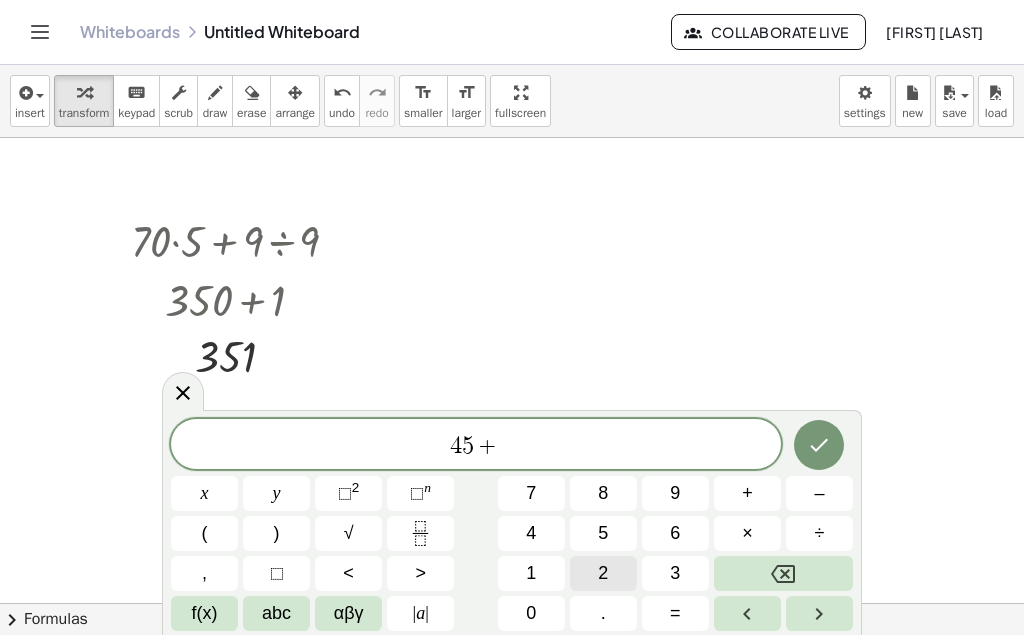 click on "4 5 + x y ⬚ 2 ⬚ n 7 8 9 + – ( ) √ 4 5 6 × ÷ , ⬚ < > 1 2 3 f(x) abc αβγ | a | 0 . =" at bounding box center (512, 525) 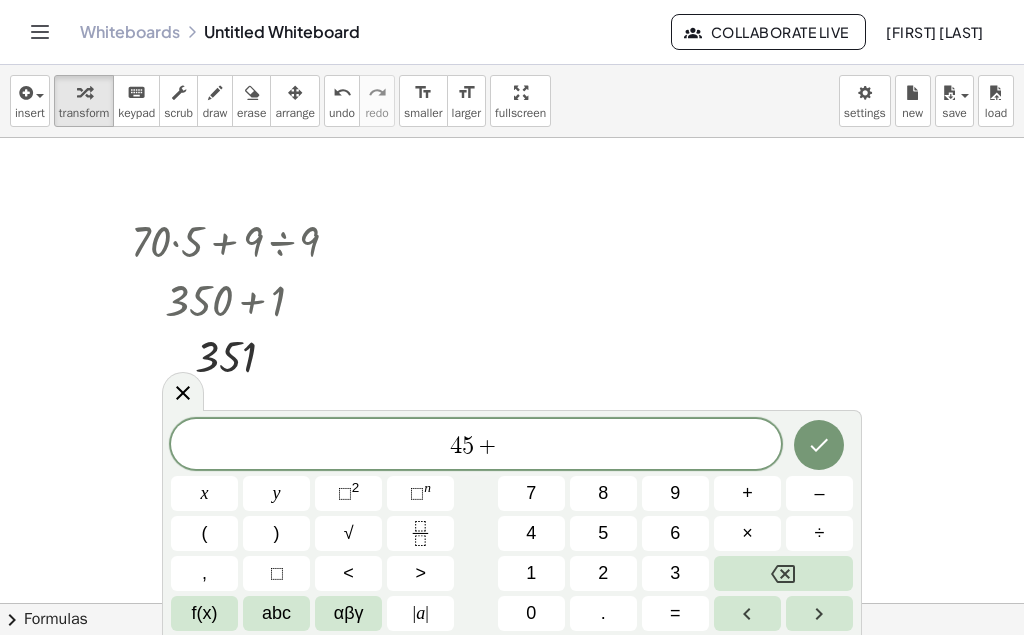 drag, startPoint x: 637, startPoint y: 532, endPoint x: 698, endPoint y: 512, distance: 64.195015 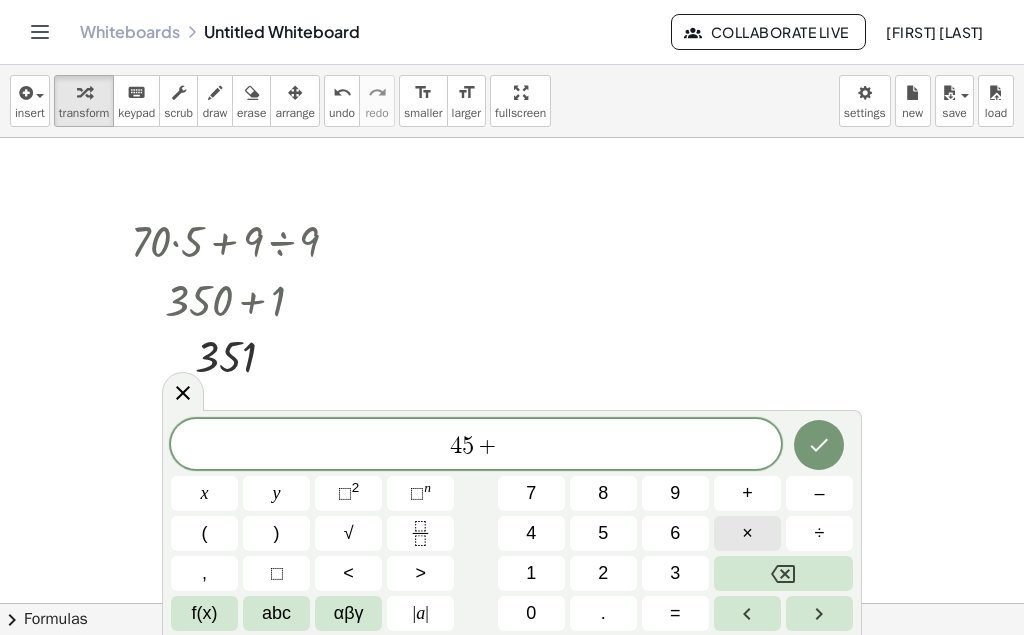 click on "4 5 + x y ⬚ 2 ⬚ n 7 8 9 + – ( ) √ 4 5 6 × ÷ , ⬚ < > 1 2 3 f(x) abc αβγ | a | 0 . =" at bounding box center (512, 525) 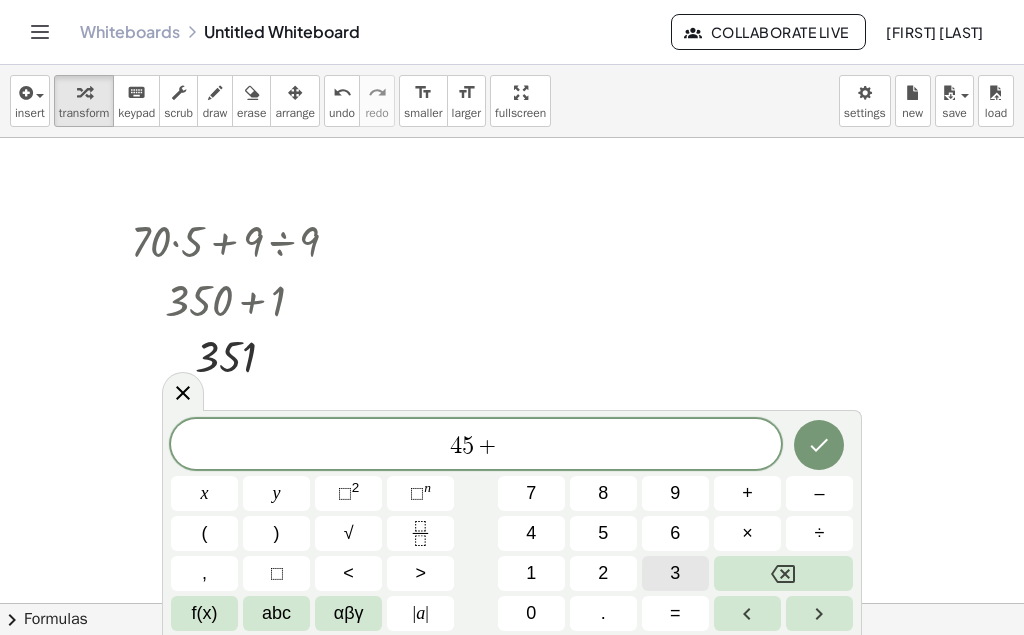 click on "3" at bounding box center (675, 573) 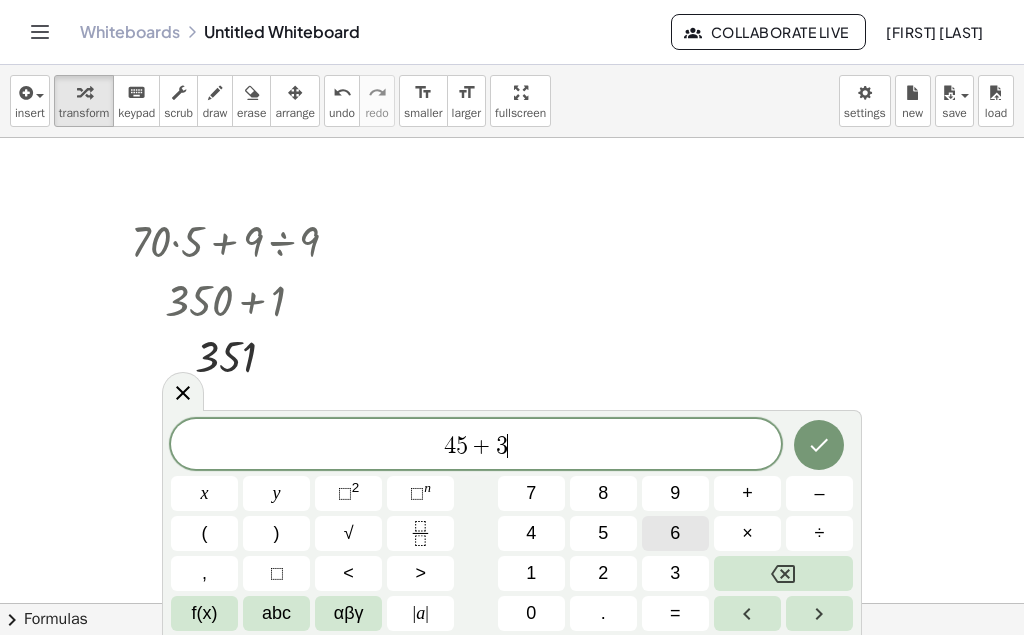 click on "6" at bounding box center [675, 533] 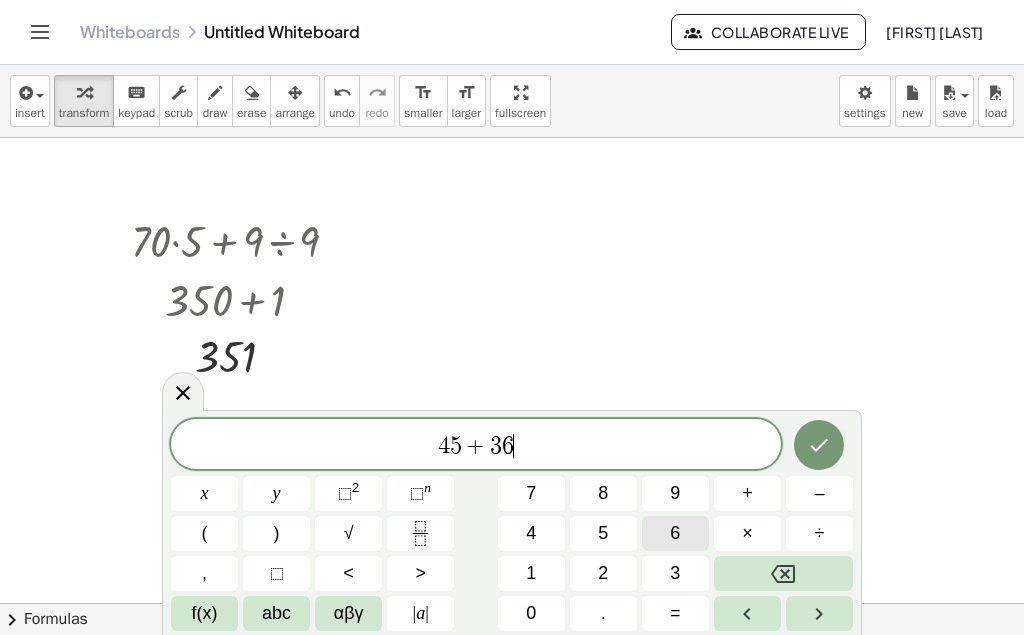 click on "6" at bounding box center [675, 533] 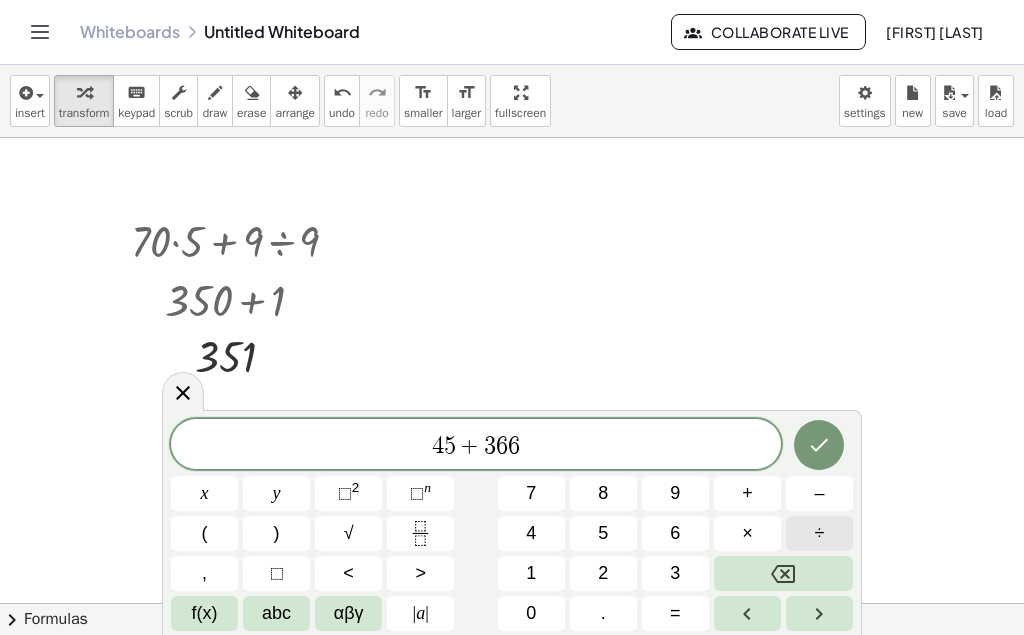 click on "÷" at bounding box center (819, 533) 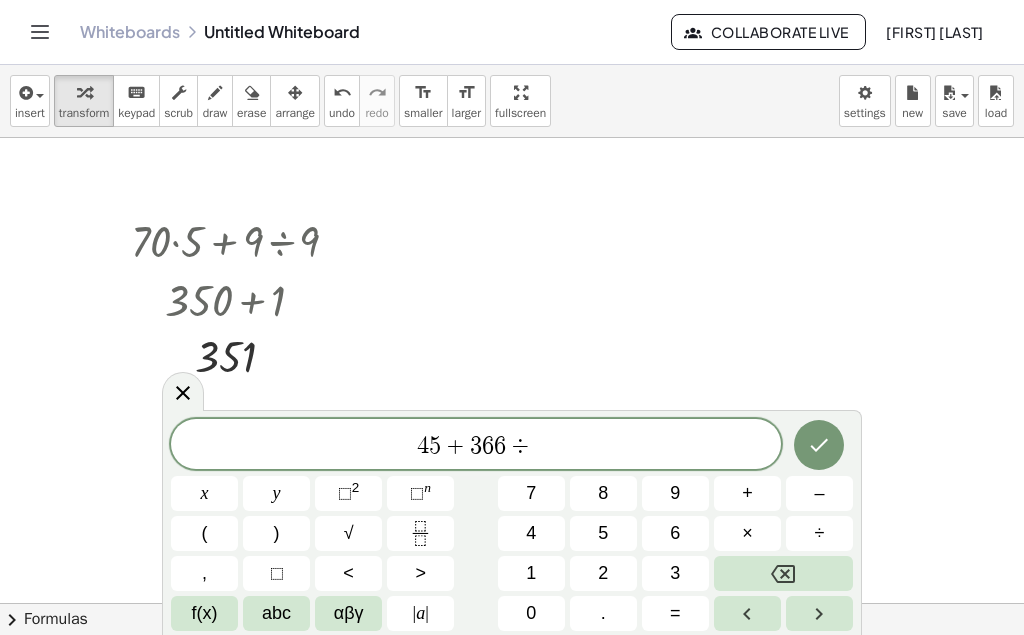 click on "4 5 + 3 6 6 ÷ x y ⬚ 2 ⬚ n 7 8 9 + – ( ) √ 4 5 6 × ÷ , ⬚ < > 1 2 3 f(x) abc αβγ | a | 0 . =" at bounding box center [512, 525] 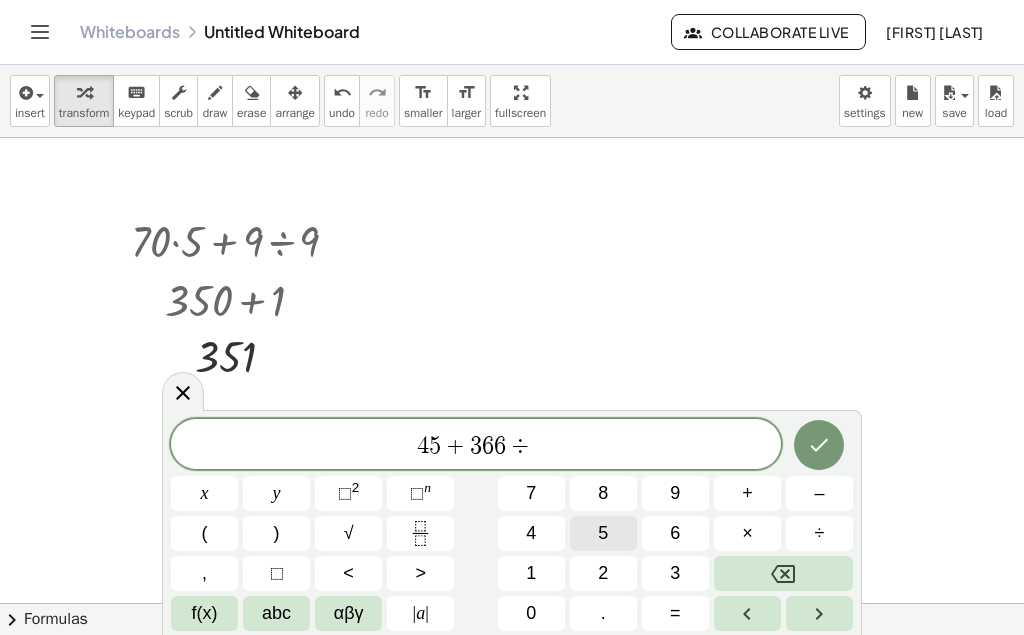 click on "5" at bounding box center (603, 533) 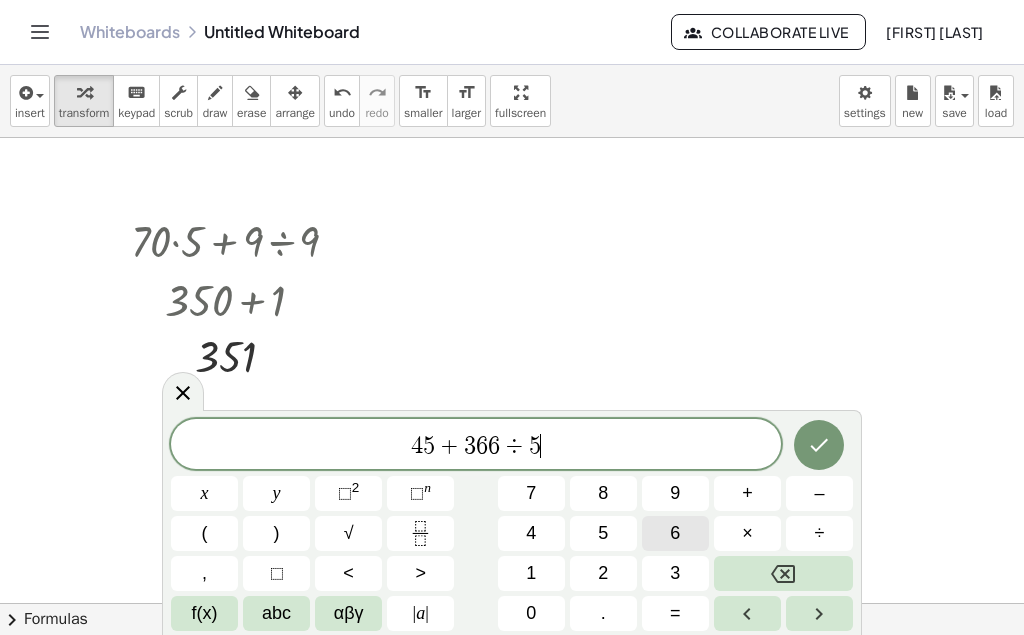 click on "6" at bounding box center [675, 533] 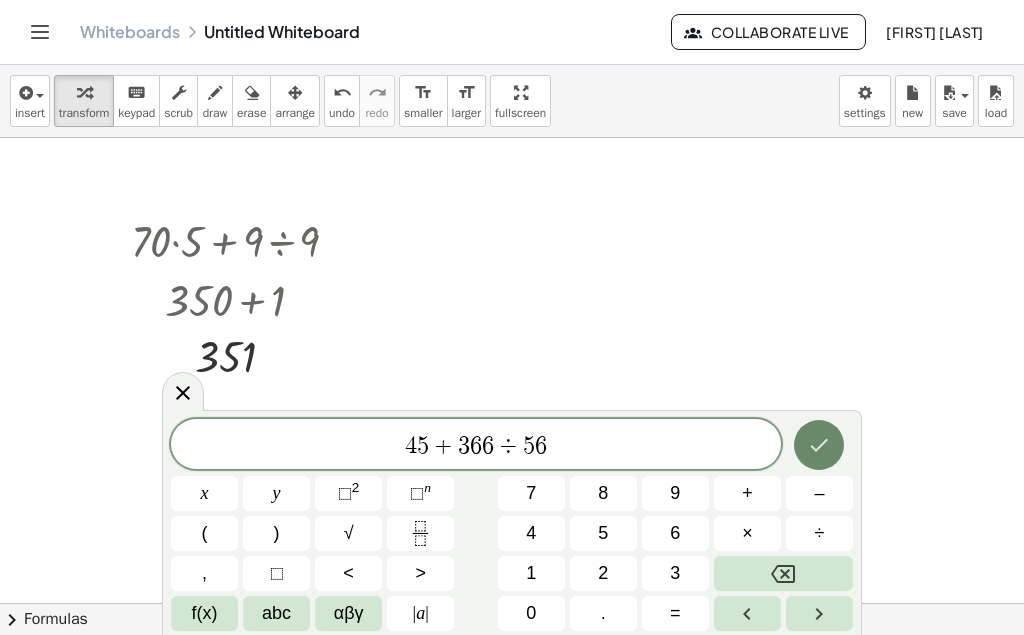 click on "4 5 + 3 6 6 ÷ 5 6 ​ x y ⬚ 2 ⬚ n 7 8 9 + – ( ) √ 4 5 6 × ÷ , ⬚ < > 1 2 3 f(x) abc αβγ | a | 0 . =" at bounding box center [512, 525] 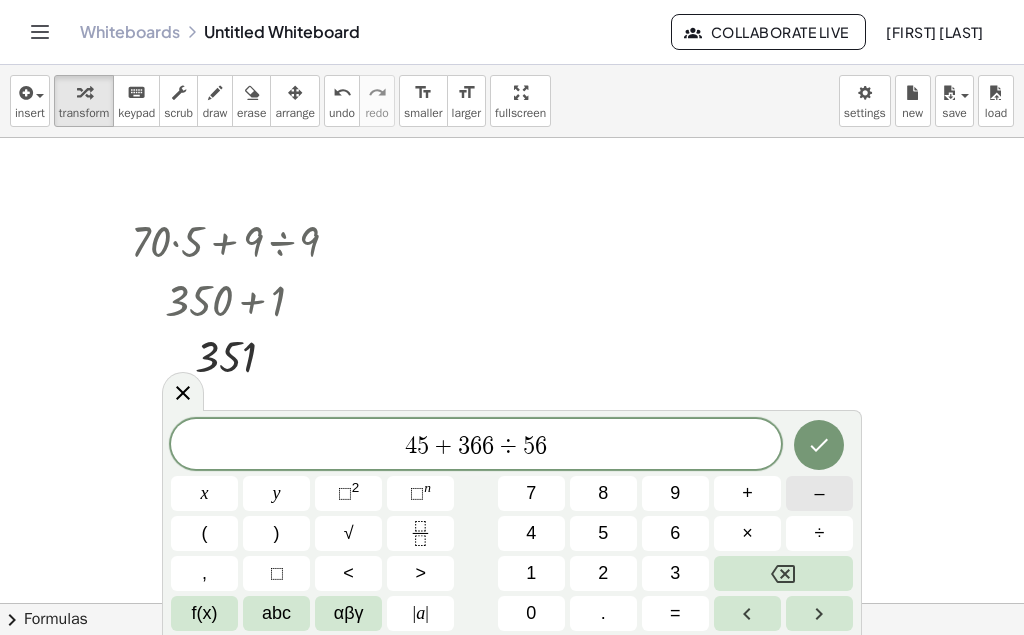 click on "–" at bounding box center (819, 493) 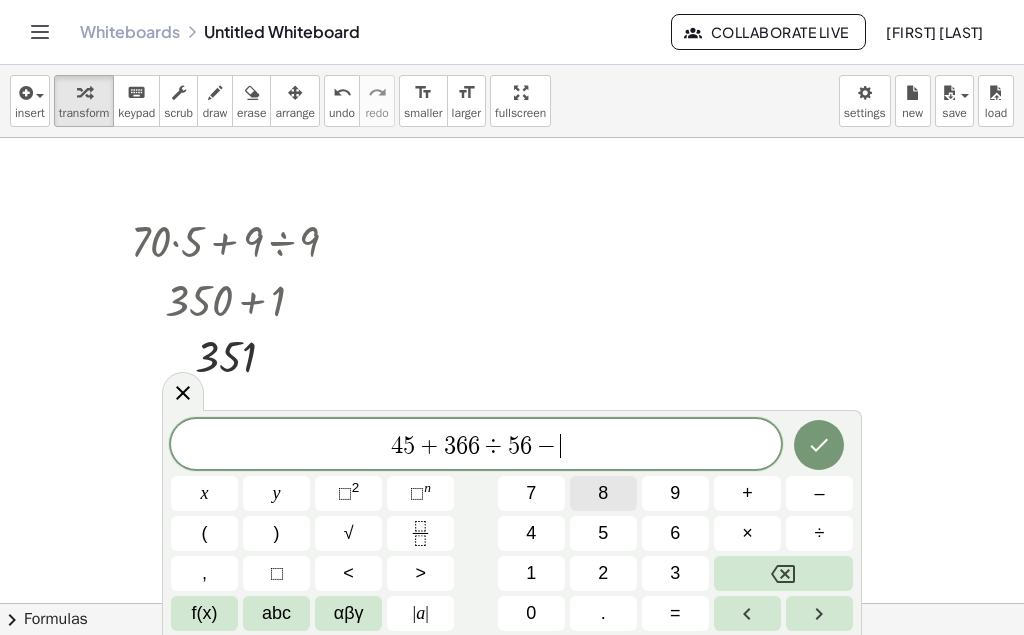 click on "8" at bounding box center (603, 493) 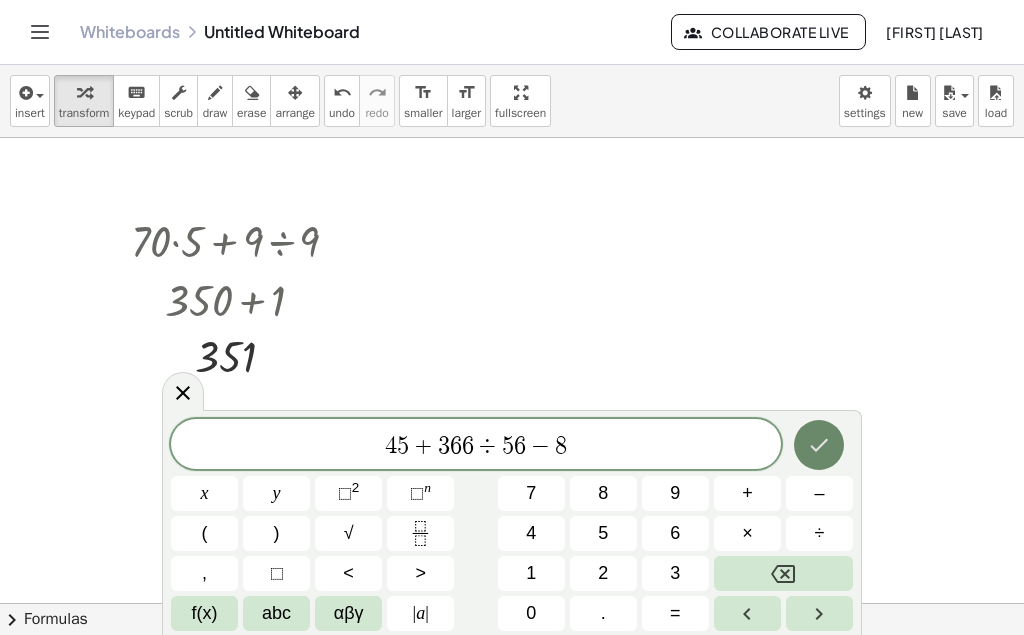 click 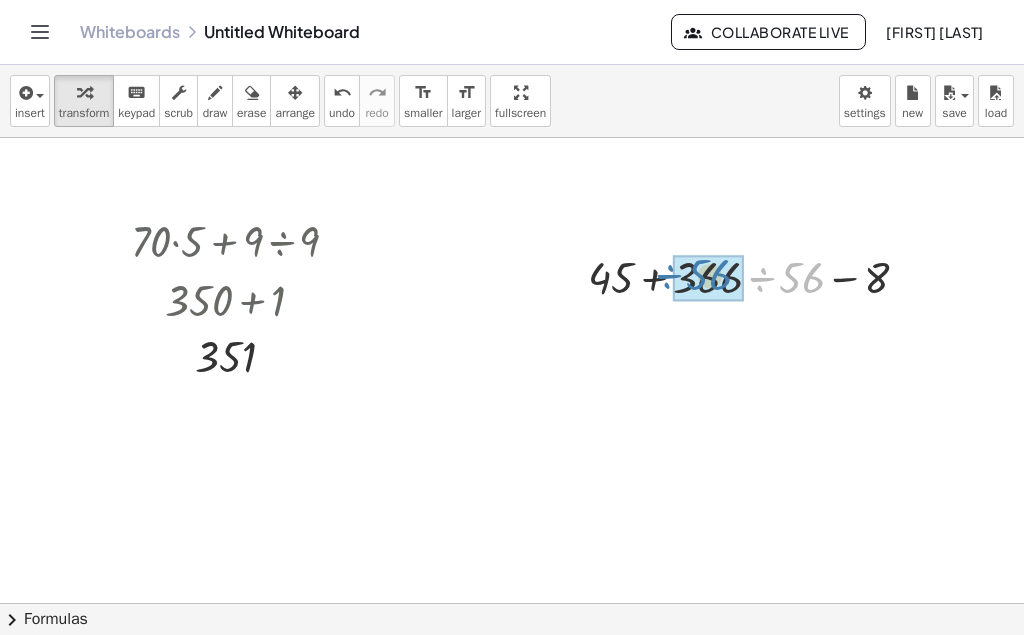 drag, startPoint x: 803, startPoint y: 270, endPoint x: 711, endPoint y: 271, distance: 92.00543 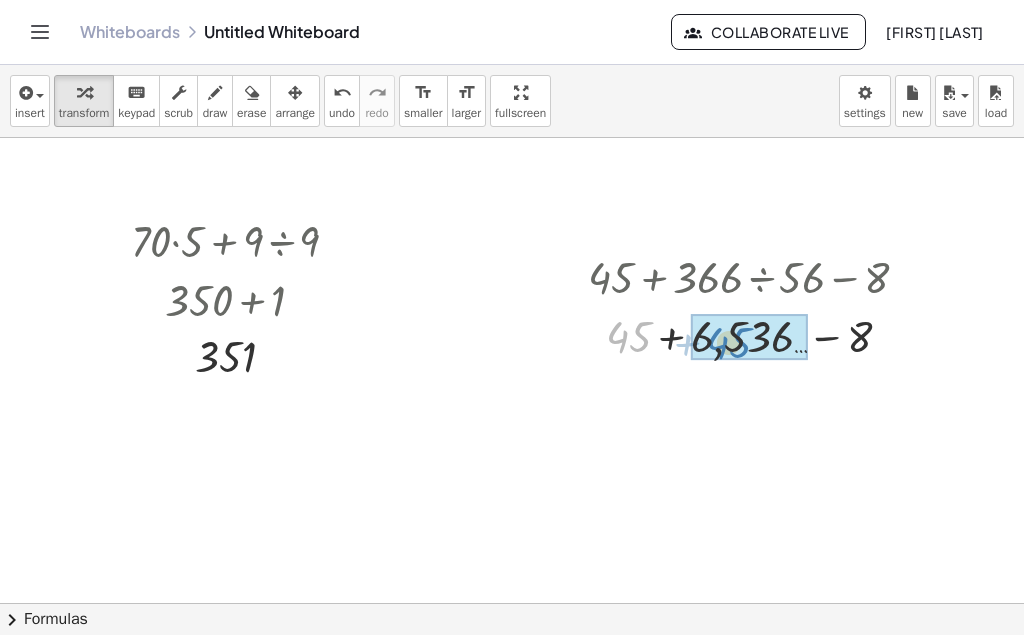drag, startPoint x: 635, startPoint y: 329, endPoint x: 732, endPoint y: 358, distance: 101.24229 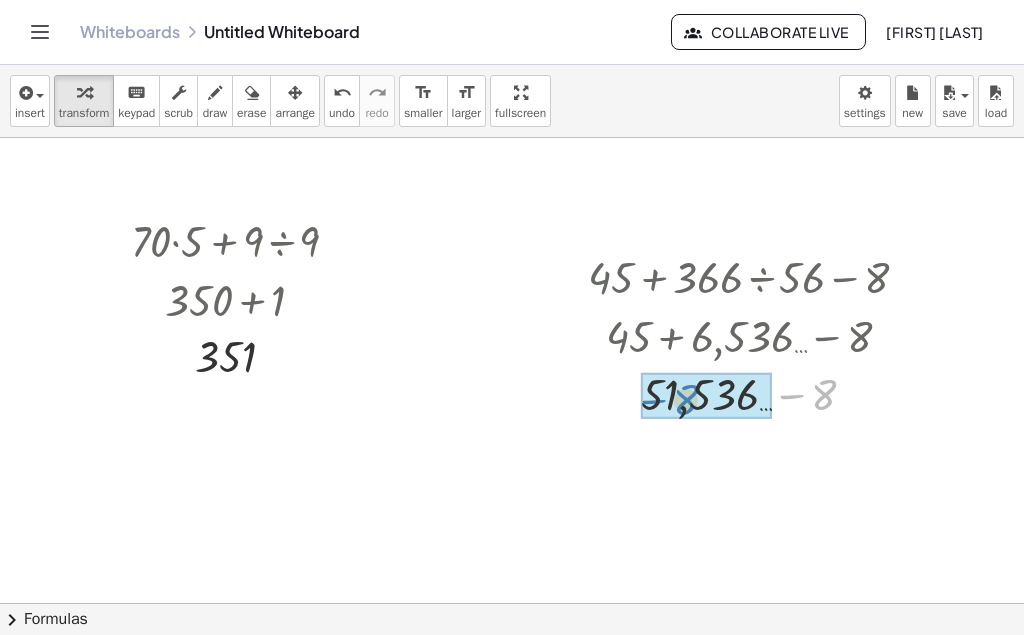 drag, startPoint x: 823, startPoint y: 389, endPoint x: 873, endPoint y: 403, distance: 51.92302 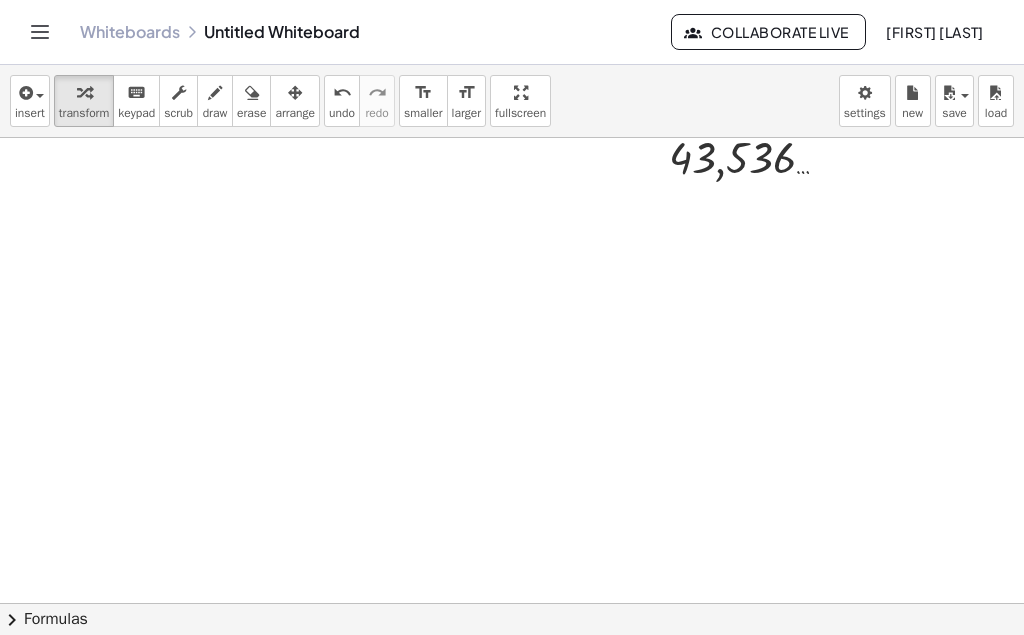 scroll, scrollTop: 3637, scrollLeft: 0, axis: vertical 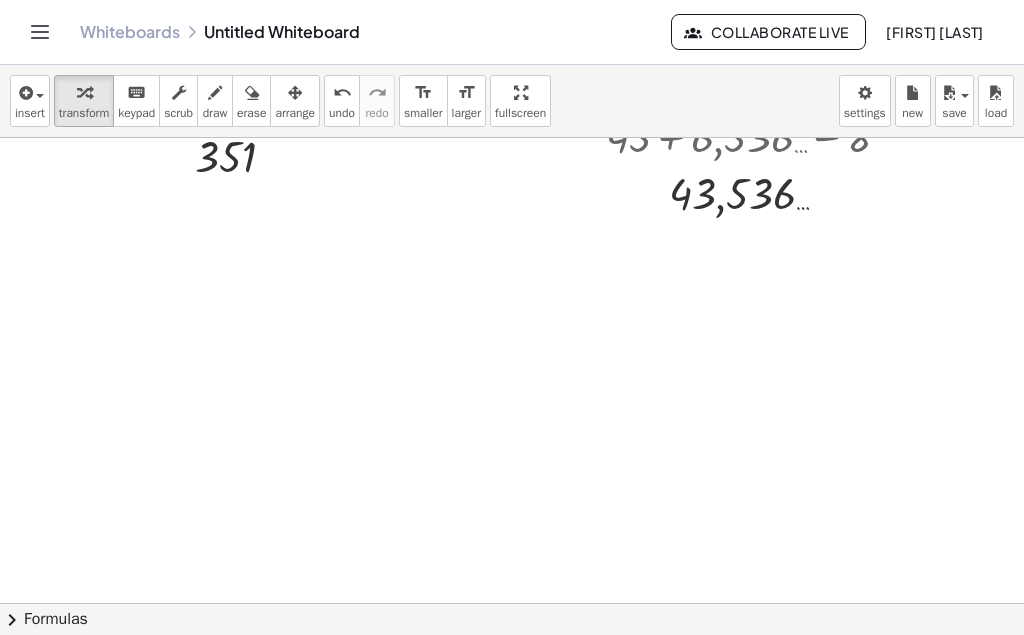 click at bounding box center (521, -1407) 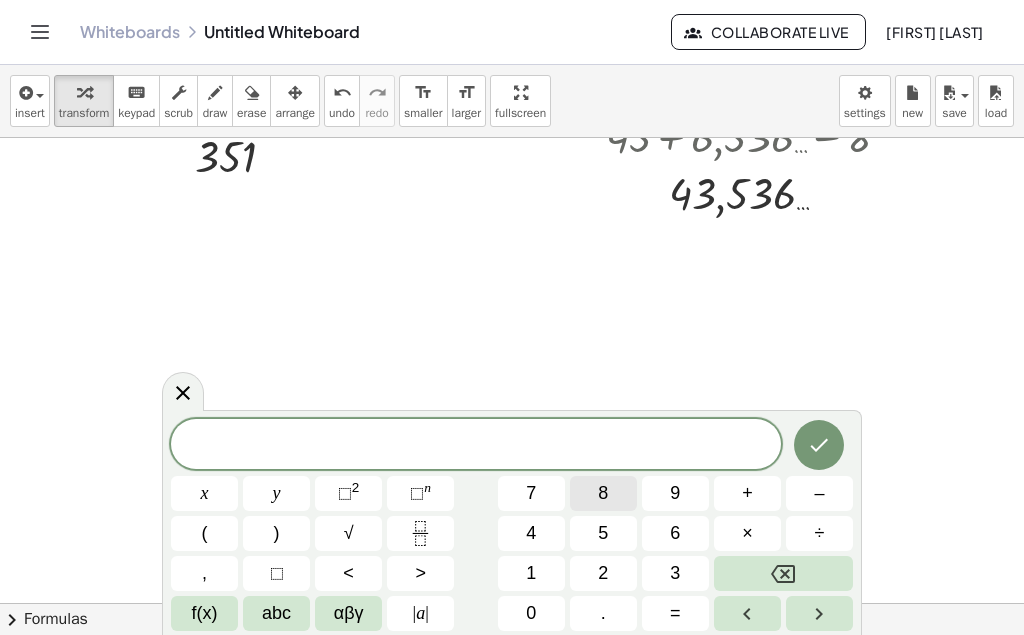 click on "​ x y ⬚ 2 ⬚ n 7 8 9 + – ( ) √ 4 5 6 × ÷ , ⬚ < > 1 2 3 f(x) abc αβγ | a | 0 . =" at bounding box center [512, 525] 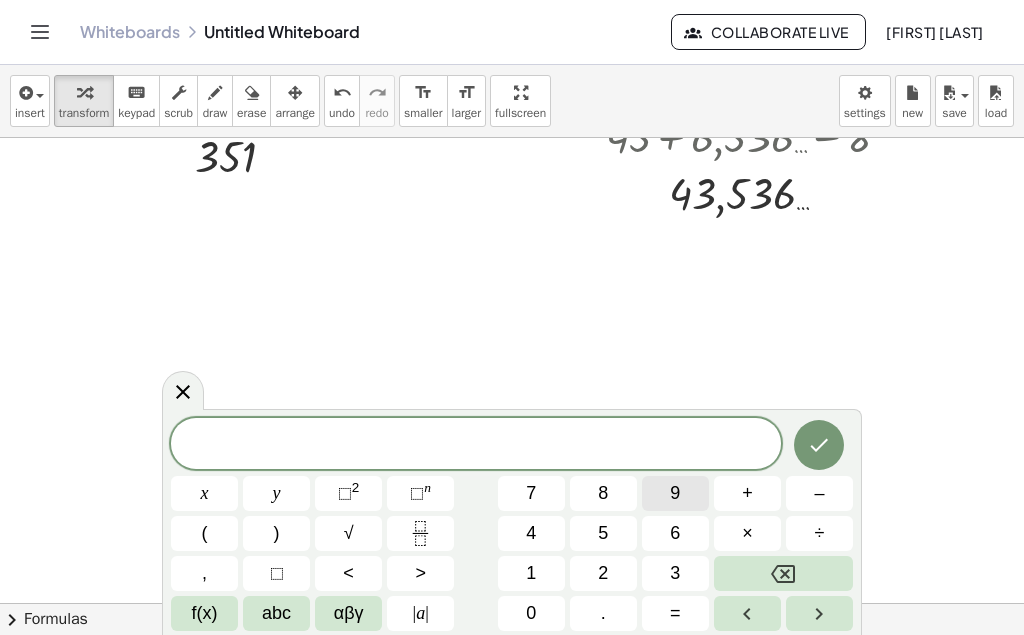 drag, startPoint x: 635, startPoint y: 550, endPoint x: 671, endPoint y: 506, distance: 56.85068 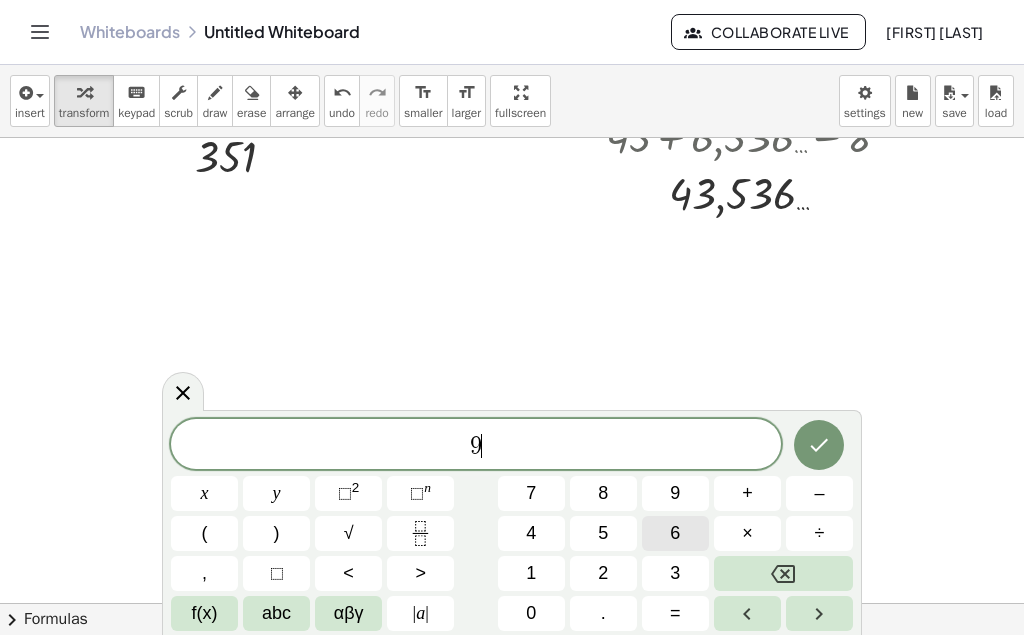 click on "9 ​ x y ⬚ 2 ⬚ n 7 8 9 + – ( ) √ 4 5 6 × ÷ , ⬚ < > 1 2 3 f(x) abc αβγ | a | 0 . =" at bounding box center [512, 525] 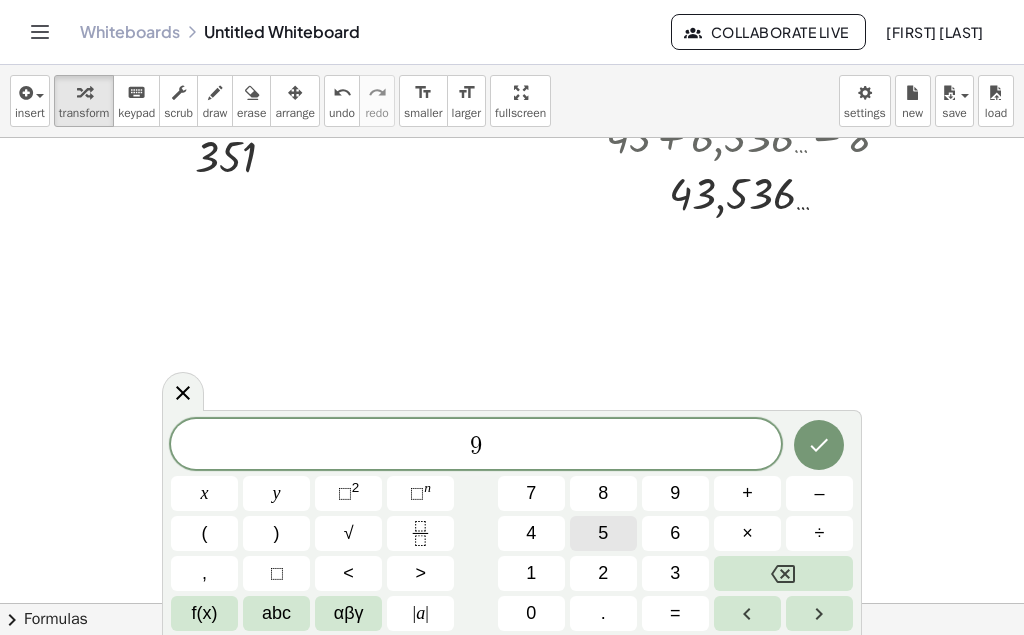 click on "5" at bounding box center [603, 533] 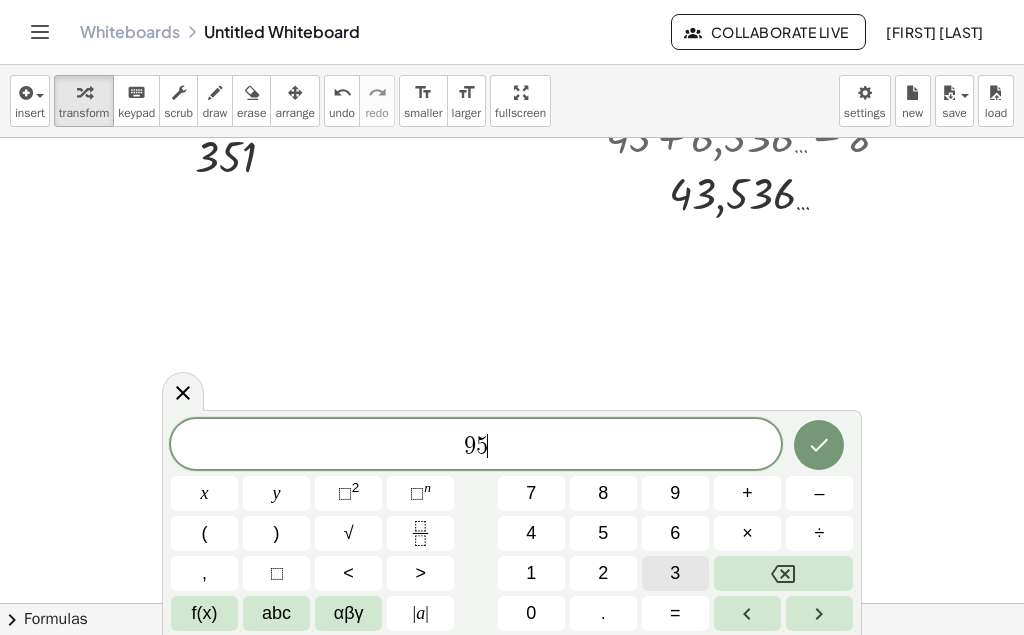 click on "9 5 ​ x y ⬚ 2 ⬚ n 7 8 9 + – ( ) √ 4 5 6 × ÷ , ⬚ < > 1 2 3 f(x) abc αβγ | a | 0 . =" at bounding box center (512, 525) 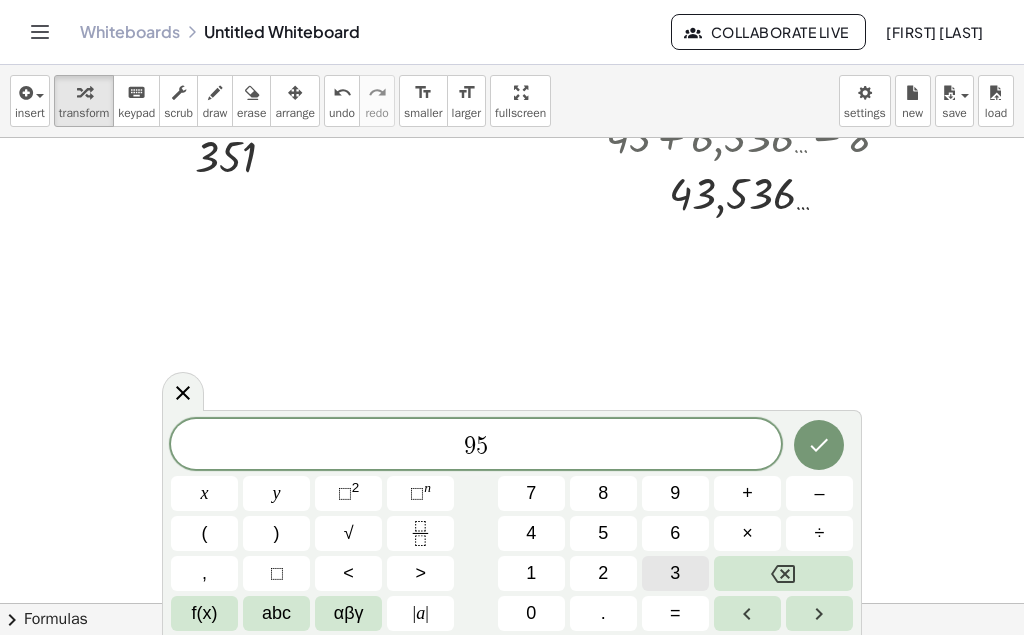 click on "3" at bounding box center [675, 573] 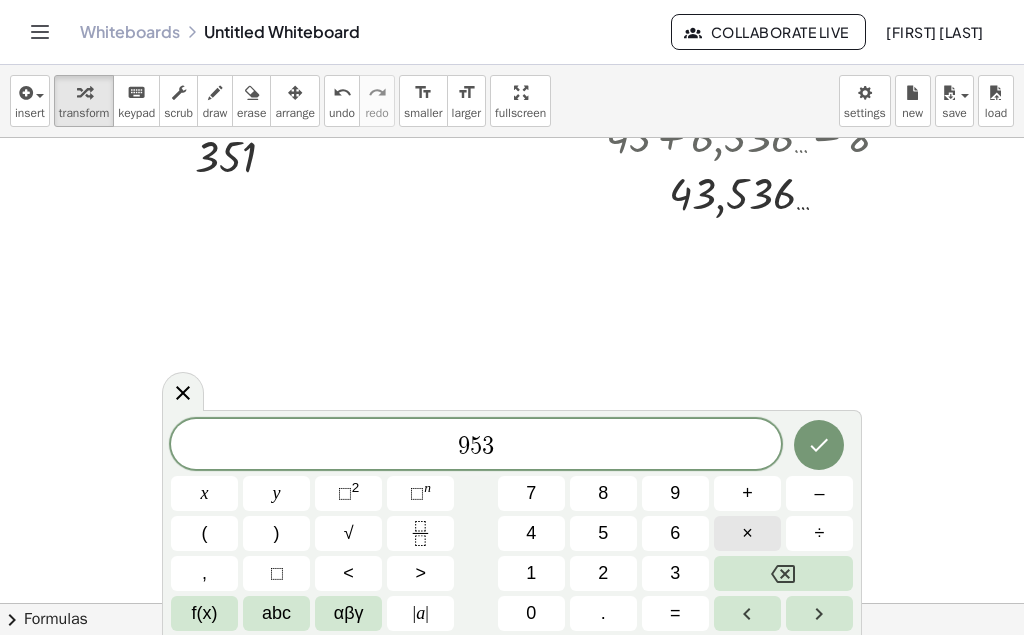 click on "×" at bounding box center (747, 533) 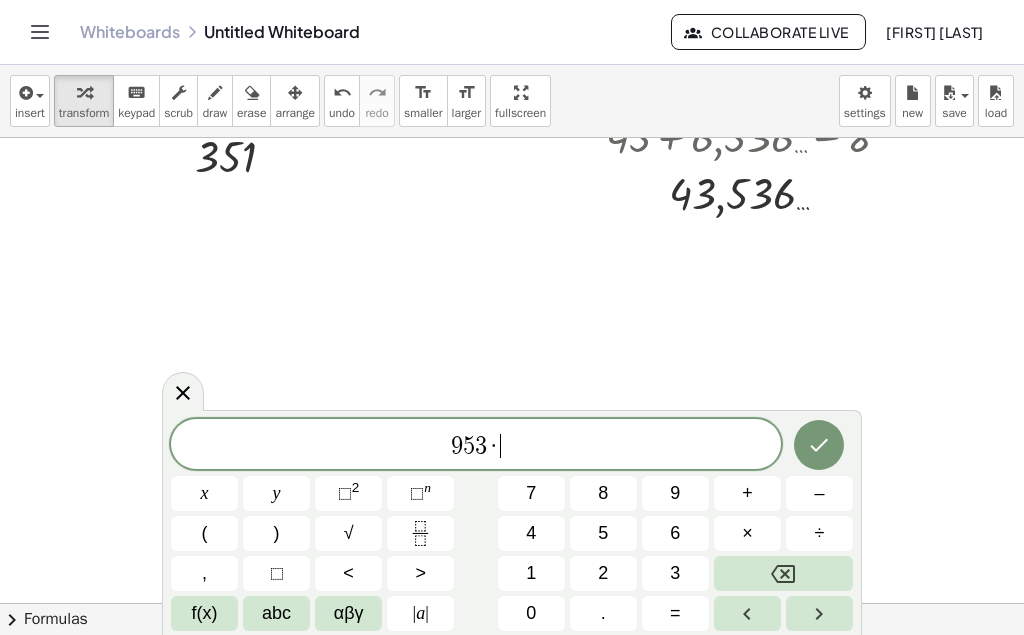 click on "9 5 3 · ​ x y ⬚ 2 ⬚ n 7 8 9 + – ( ) √ 4 5 6 × ÷ , ⬚ < > 1 2 3 f(x) abc αβγ | a | 0 . =" at bounding box center (512, 525) 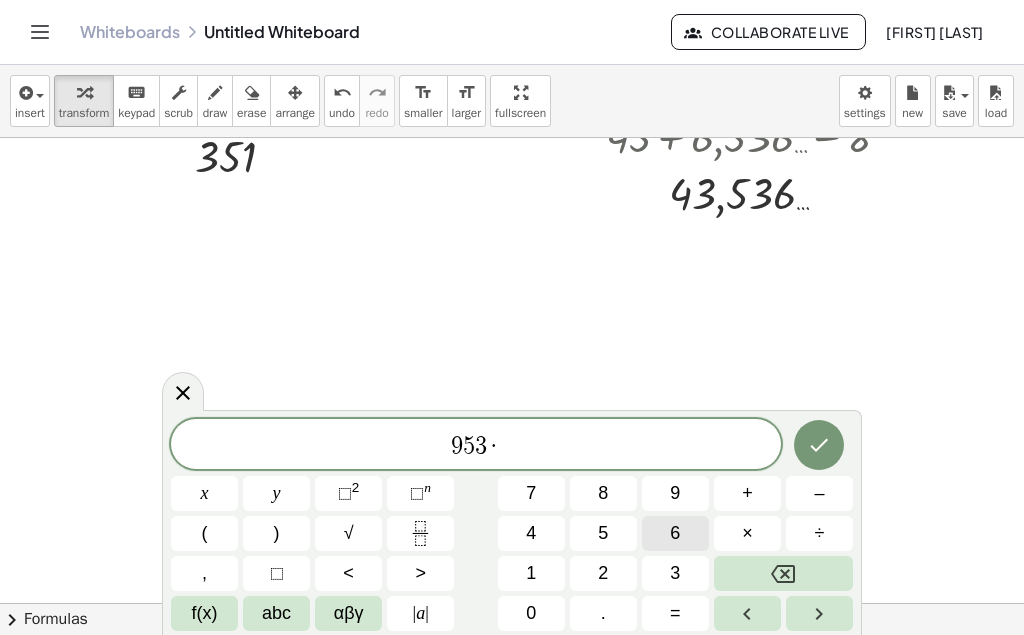 click on "6" at bounding box center (675, 533) 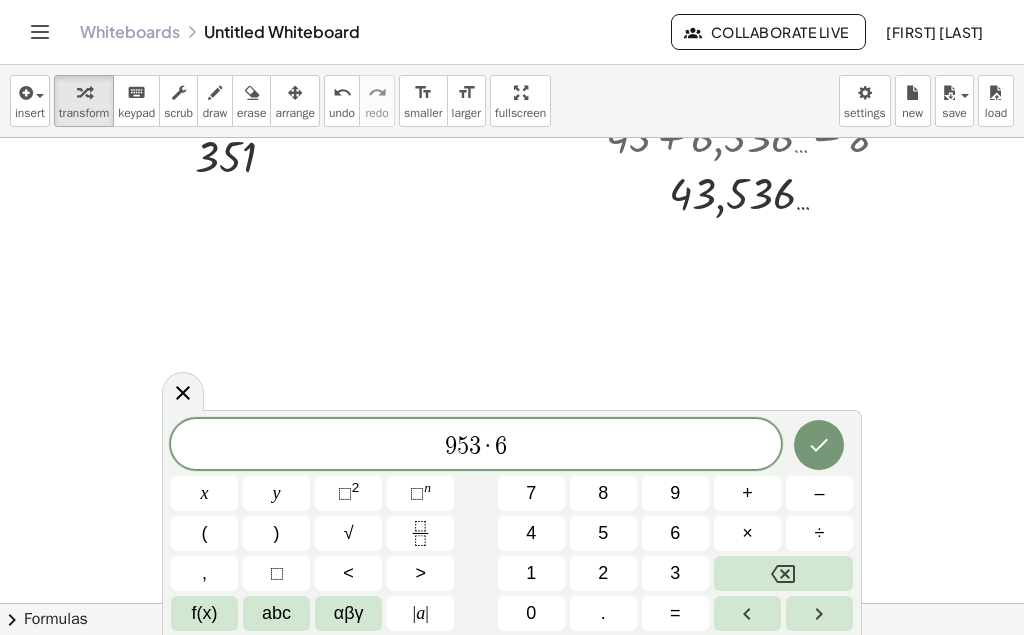 click 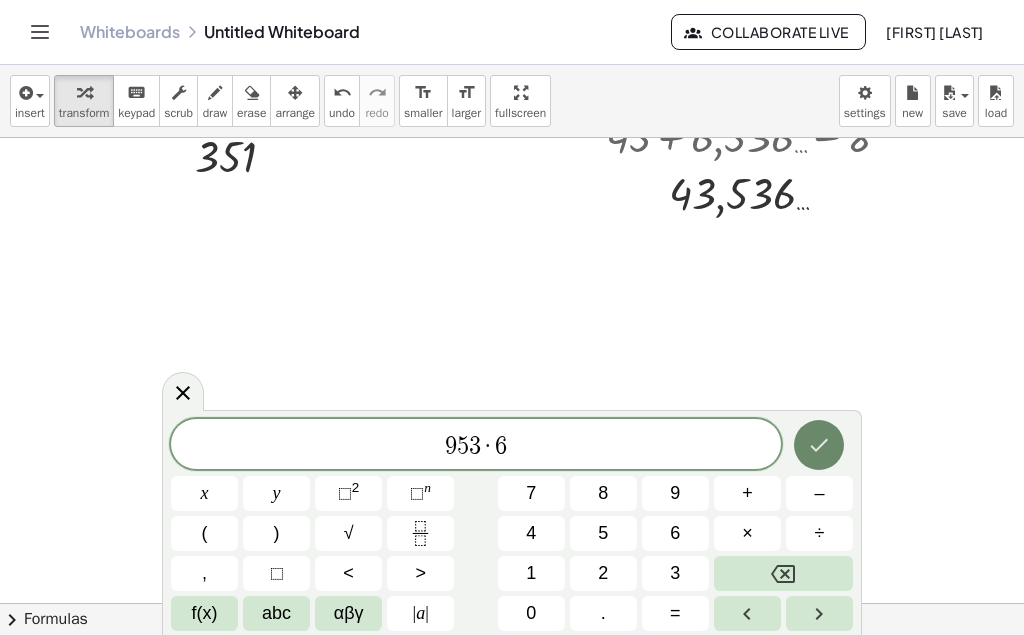drag, startPoint x: 783, startPoint y: 461, endPoint x: 834, endPoint y: 444, distance: 53.75872 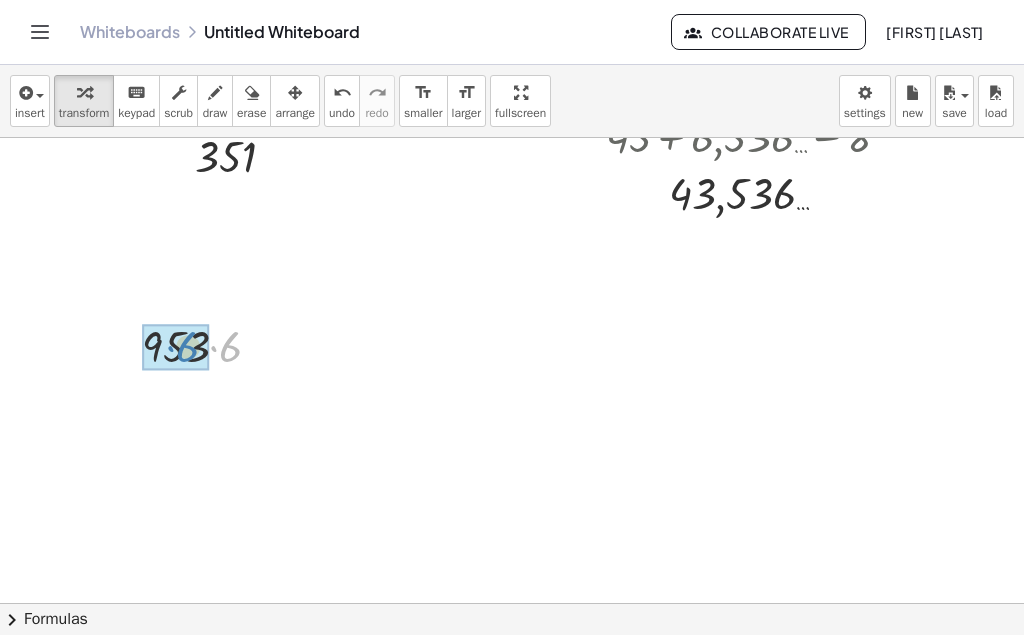 drag, startPoint x: 228, startPoint y: 347, endPoint x: 185, endPoint y: 347, distance: 43 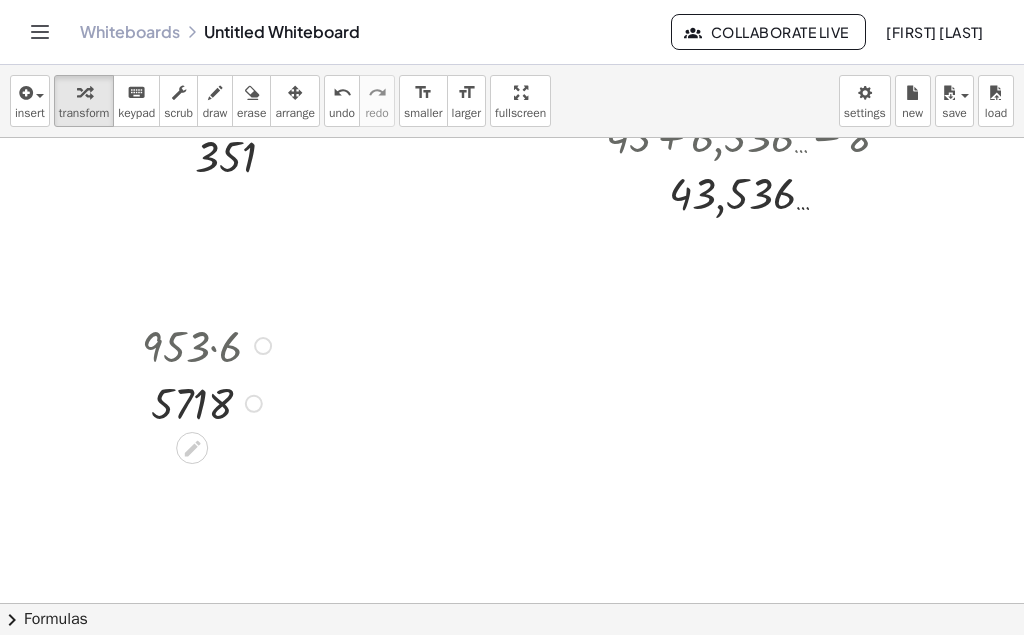 scroll, scrollTop: 3737, scrollLeft: 0, axis: vertical 